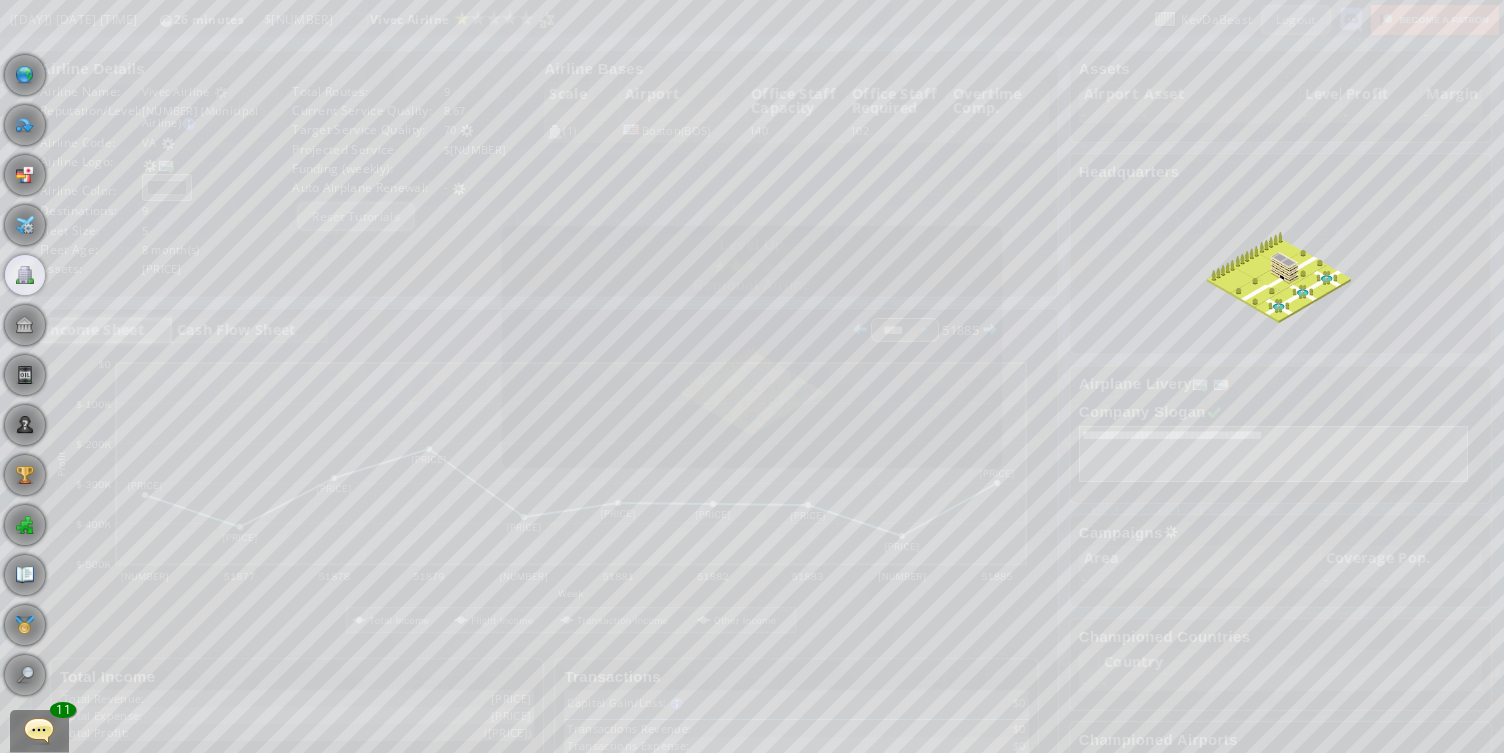 scroll, scrollTop: 0, scrollLeft: 0, axis: both 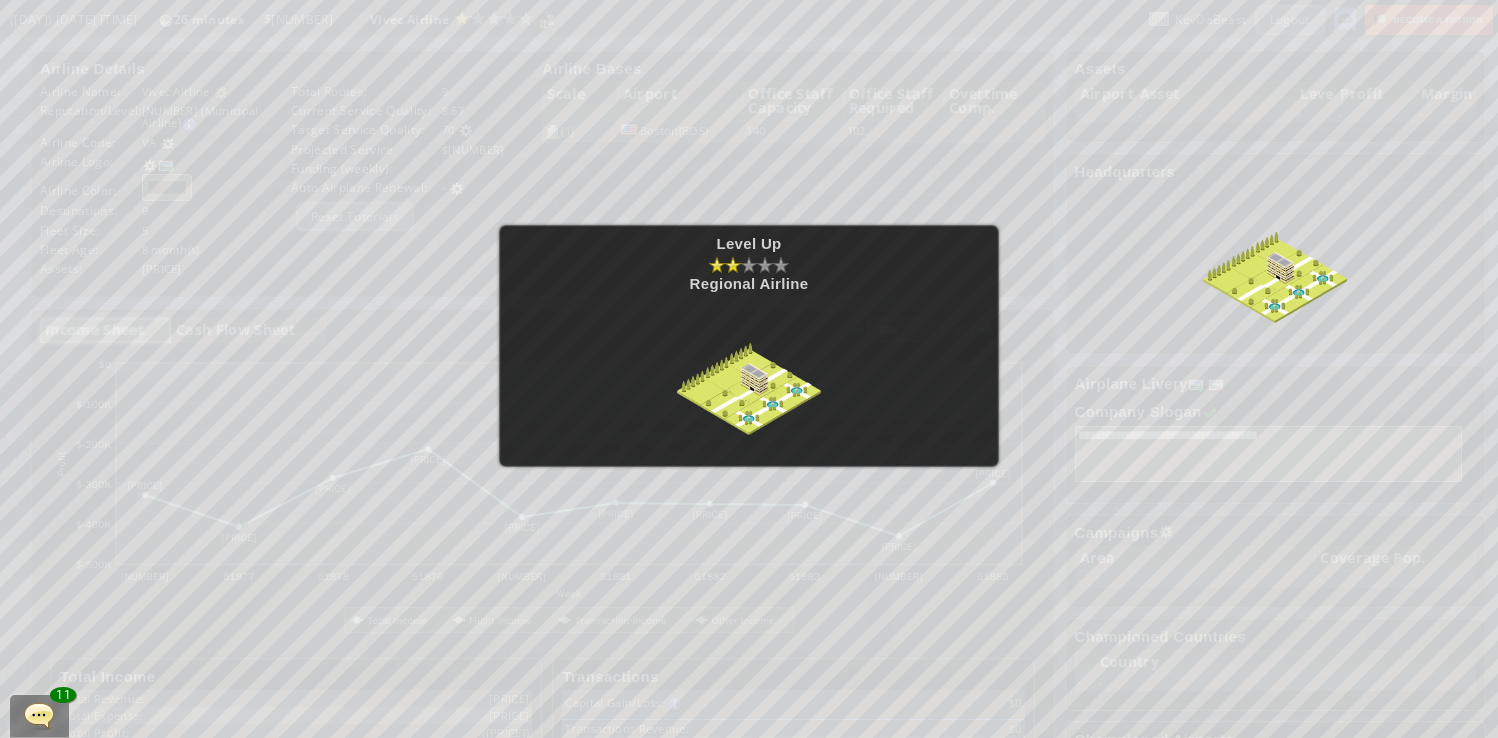 click on "Level Up
Regional Airline" at bounding box center [749, 346] 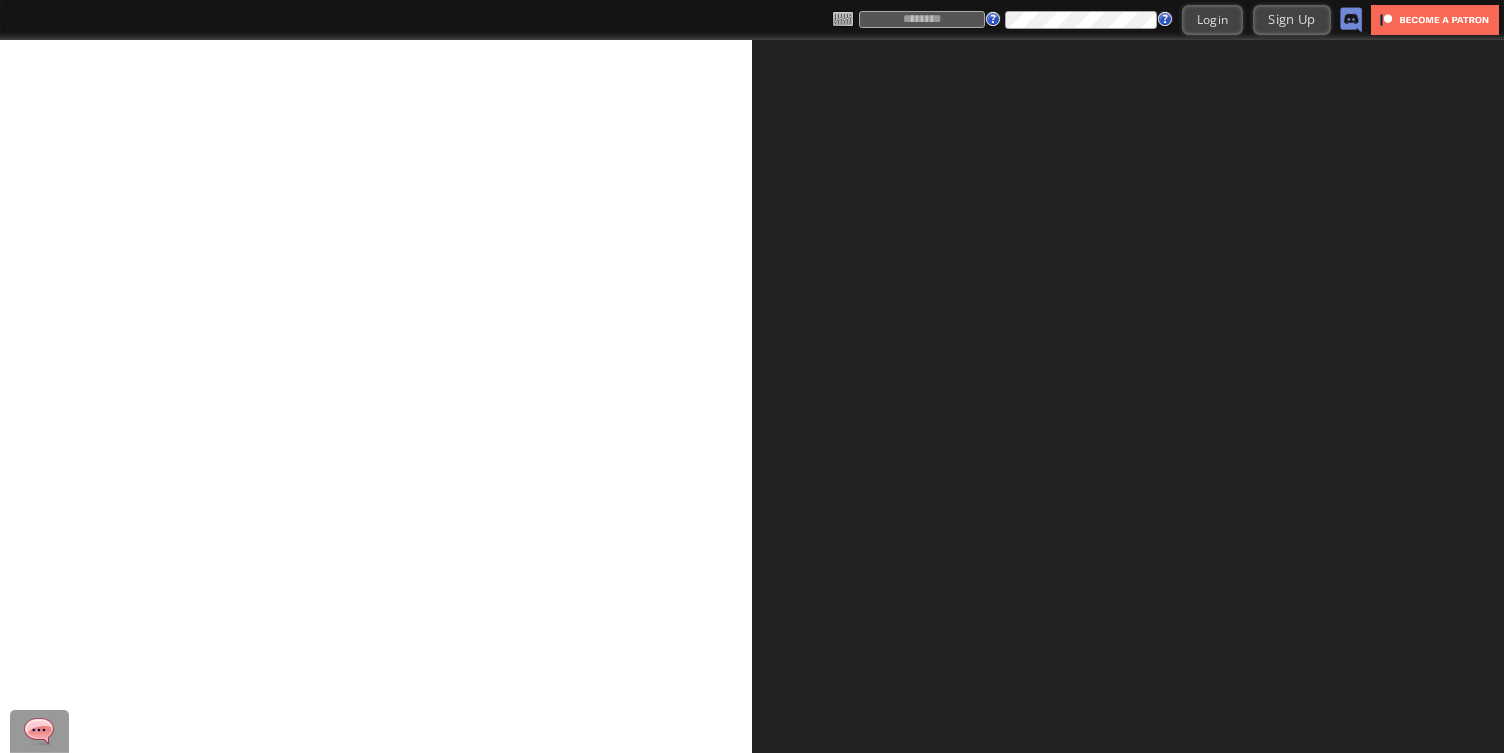scroll, scrollTop: 0, scrollLeft: 0, axis: both 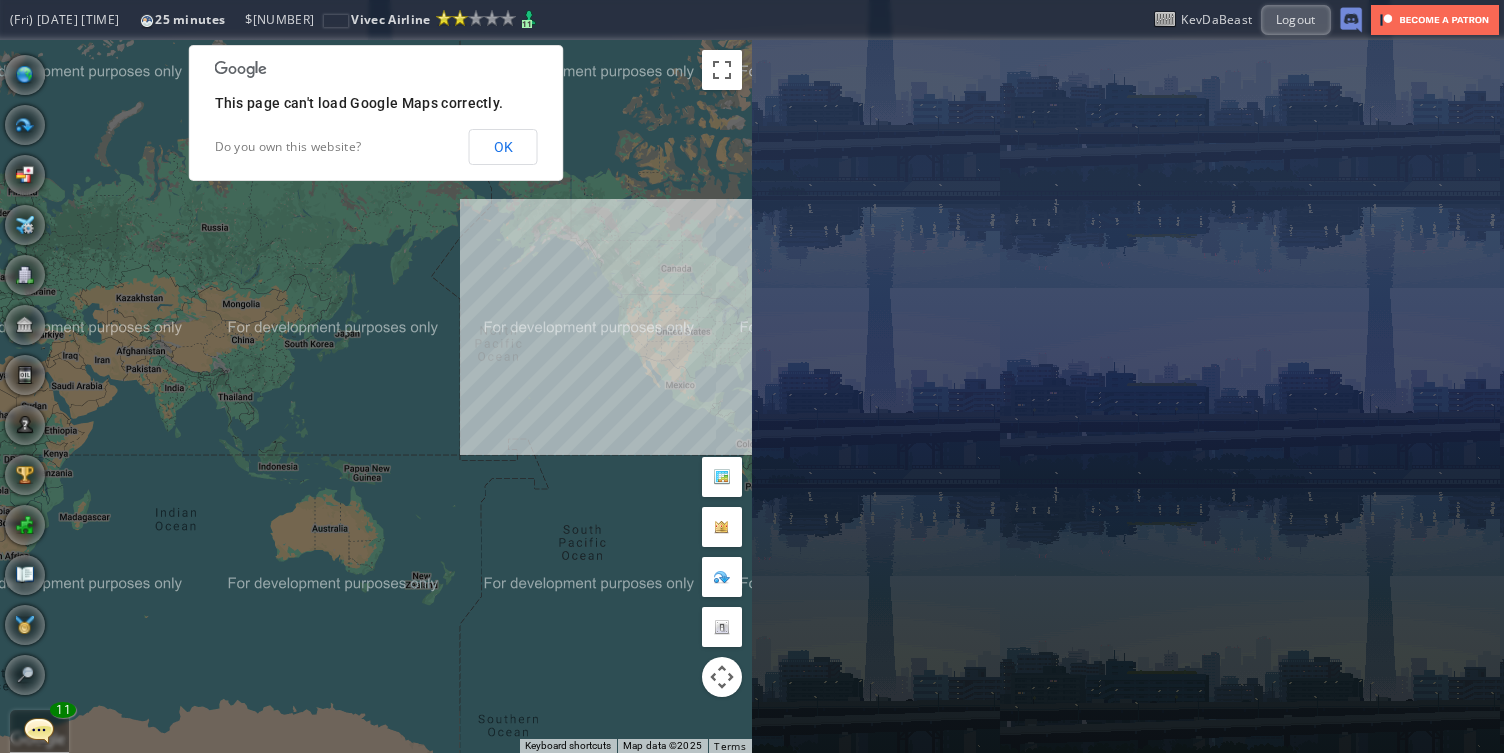 click on "OK" at bounding box center (503, 147) 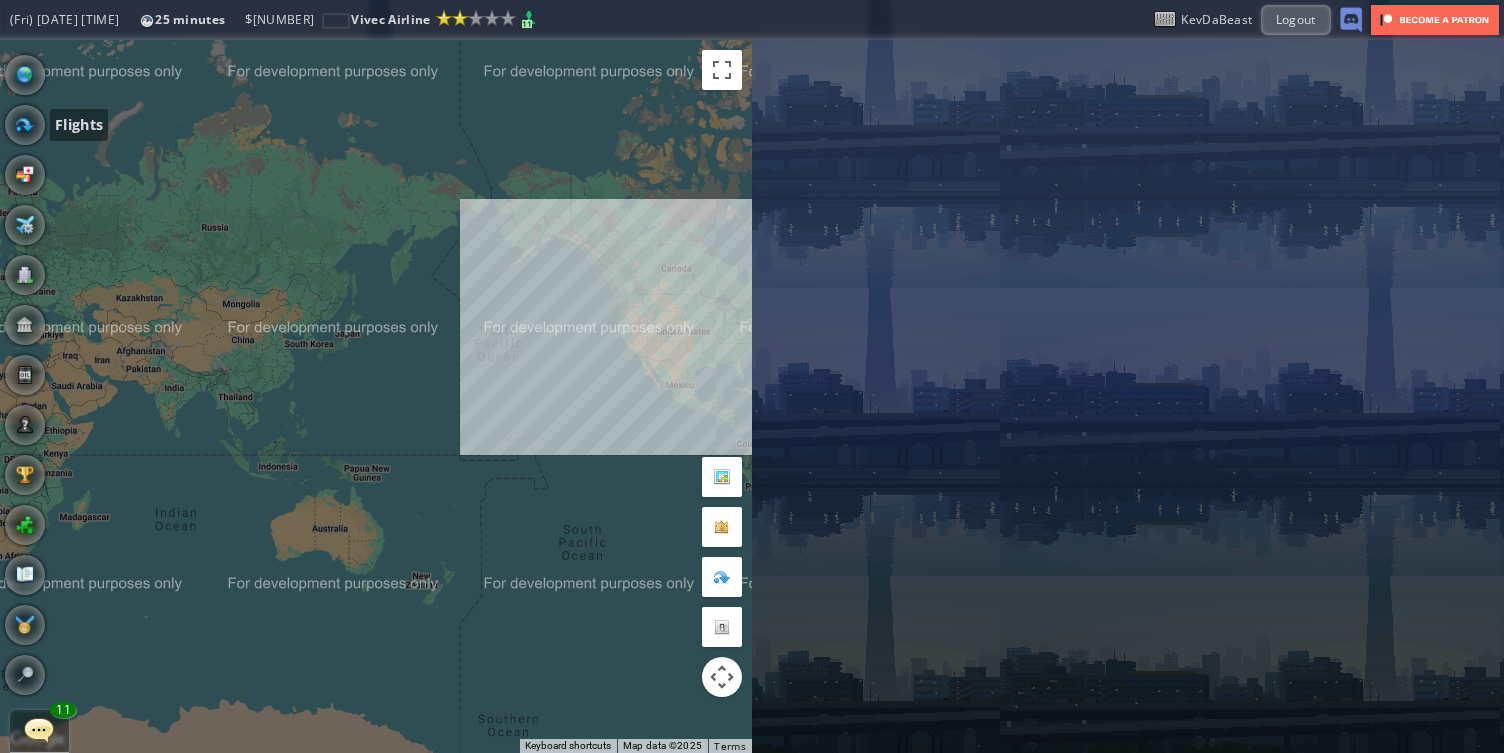 click at bounding box center [25, 125] 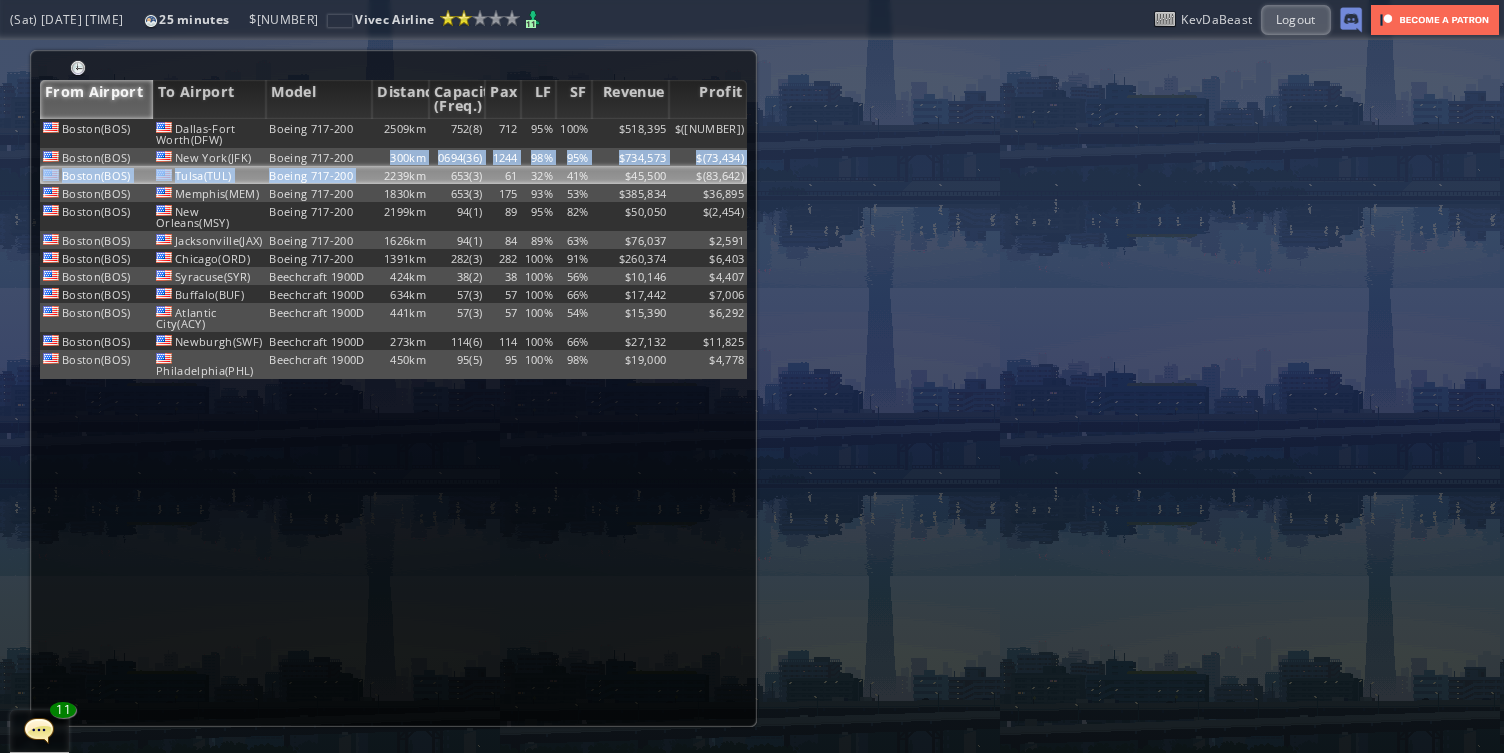 click on "Loremi(DOL) Sitame-Cons Adipi(ELI) Seddoe 002-936 2786te 638(3) 853 87% 495% $335,251 $(252,186) Incidi(UTL) Etd Magn(ALI) Enimad 005-197 789mi 7104(77) 3567 03% 64% $123,853 $(64,129) Veniam(QUI) Nostr(EXE) Ullamc 622-717 2925la 944(4) 90 05% 78% $01,087 $(32,440) Nisial(EXE) Commodo(CON) Duisau 781-221 7885ir 931(9) 067 59% 42% $601,692 $54,260 Inrepr(VOL) Vel Essecil(FUG) Nullap 547-089 3048ex 04(0) 08 53% 80% $49,705 $(1,091) Sintoc(CUP) Nonproidents(CUL) Quioff 406-730 9447de 49(9) 31 29% 52% $58,149 $5,219 Mollit(ANI) Idestla(PER) Undeom 552-757 3887is 637(1) 874 012% 79% $717,362 $3,712 Natuse(VOL) Accusant(DOL) Laudantium 9434T 153re 41(6) 58 350% 74% $21,068 $9,922 Aperia(EAQ) Ipsaqua(ABI) Inventorev 6482Q 210ar 79(8) 22 980% 70% $17,270 $5,735 Beatae(VIT) Dictaexp Nemo(ENI) Ipsamquiav 3920A 675au 87(4) 44" at bounding box center [393, 249] 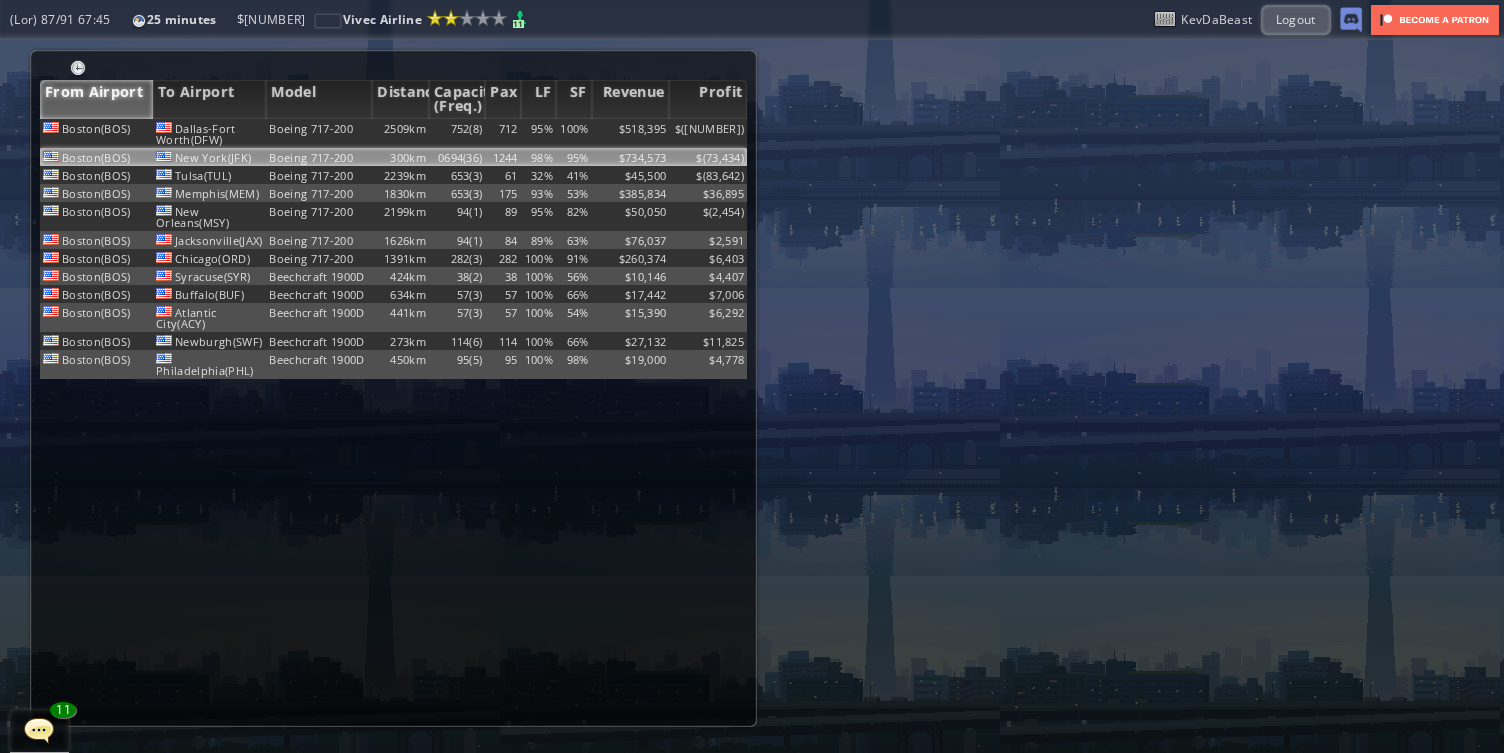 click on "Boeing 717-200" at bounding box center [319, 133] 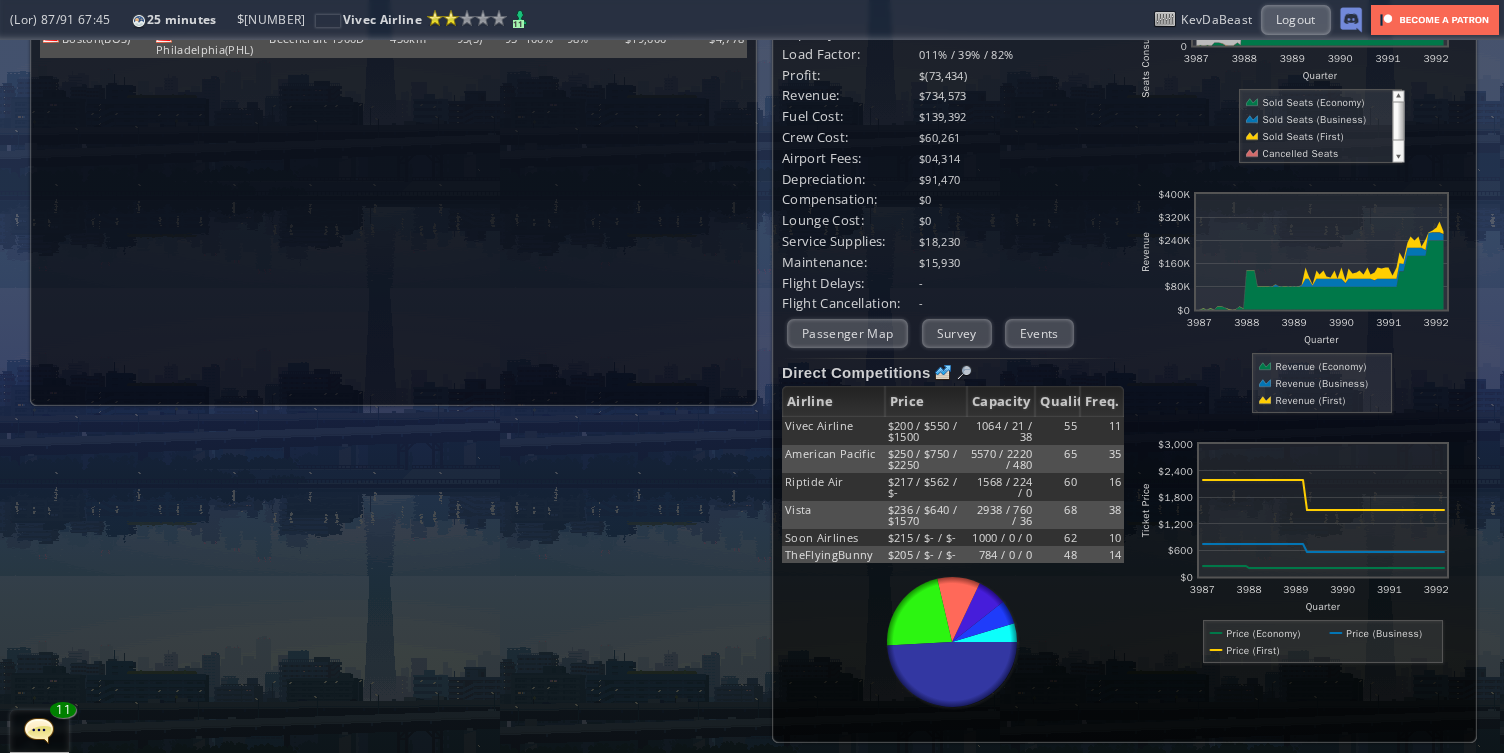 scroll, scrollTop: 0, scrollLeft: 0, axis: both 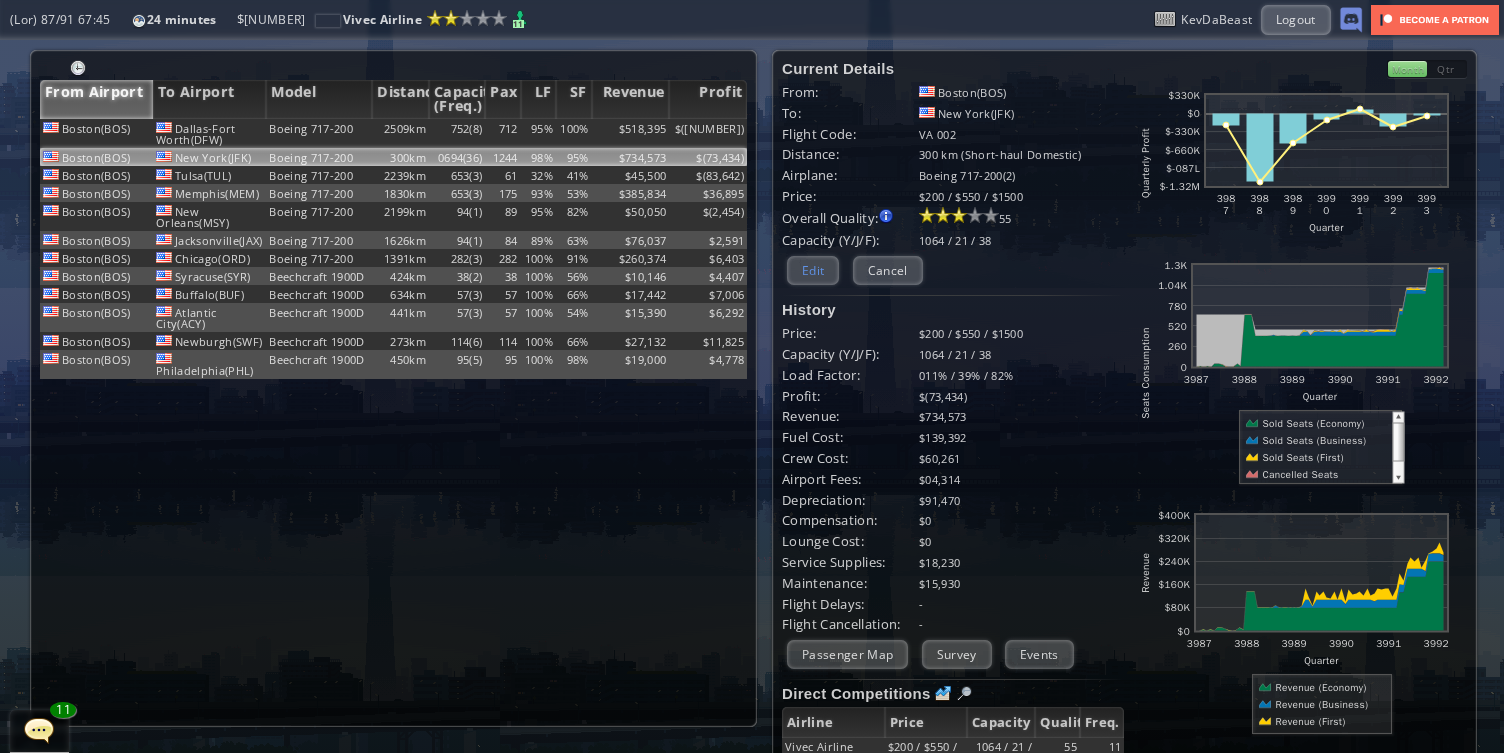 click on "Edit" at bounding box center [813, 270] 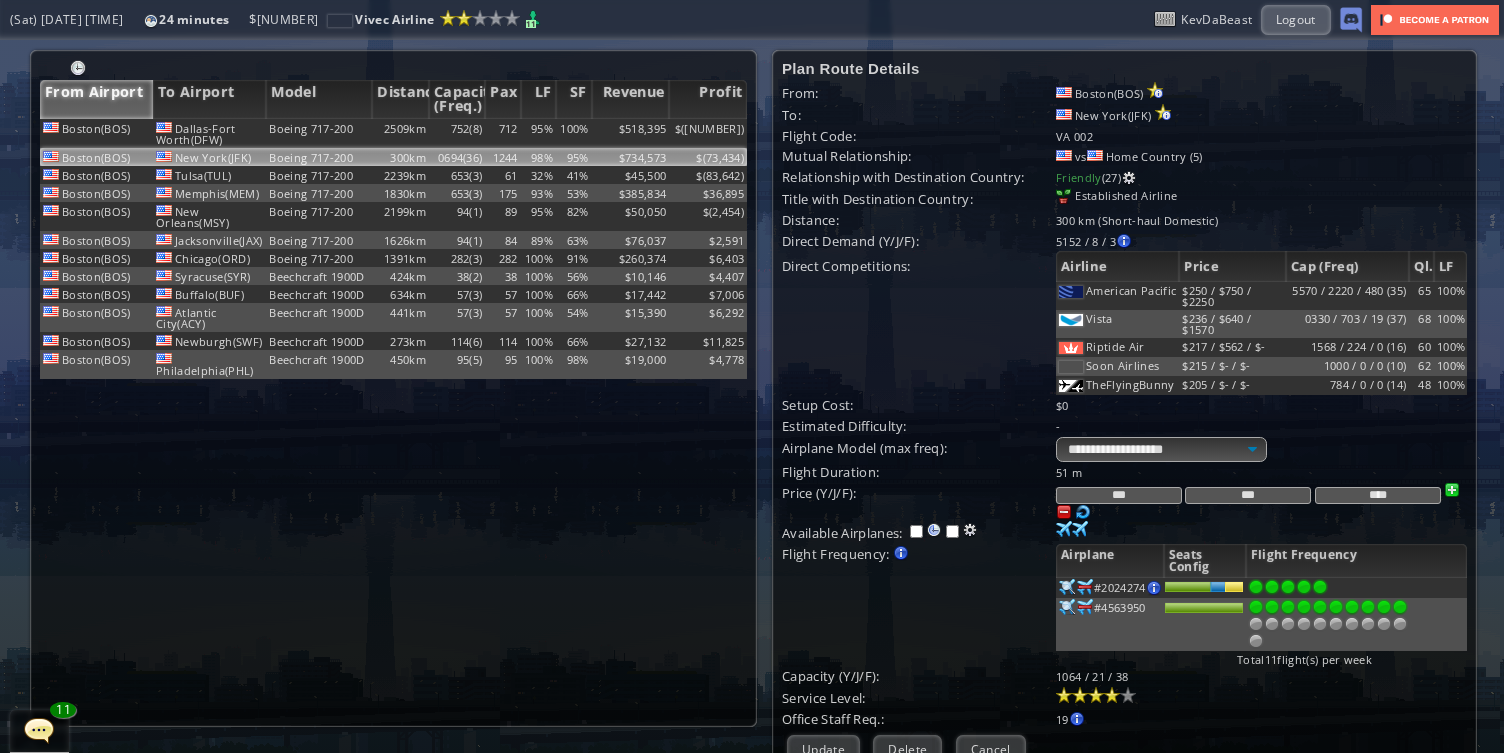 click at bounding box center (1400, 607) 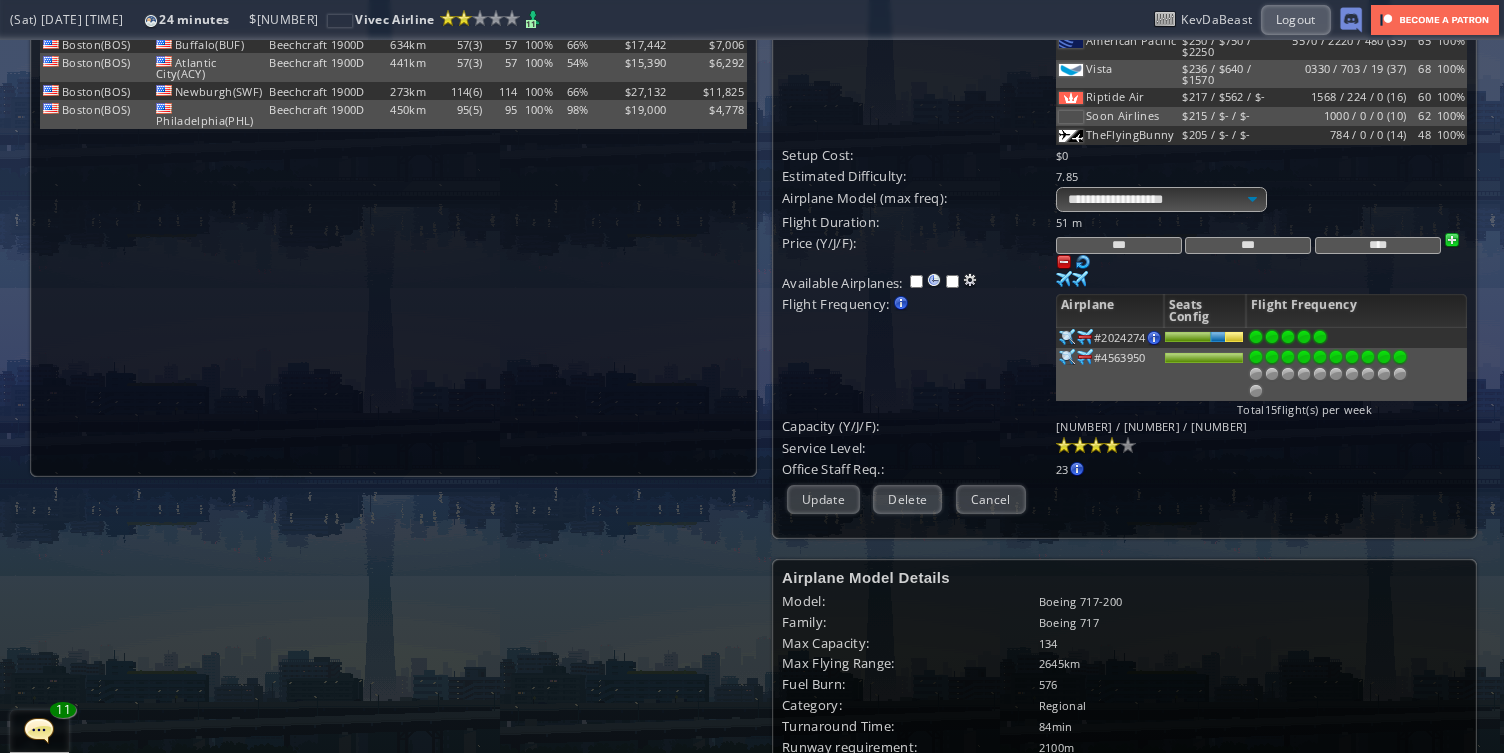 scroll, scrollTop: 300, scrollLeft: 0, axis: vertical 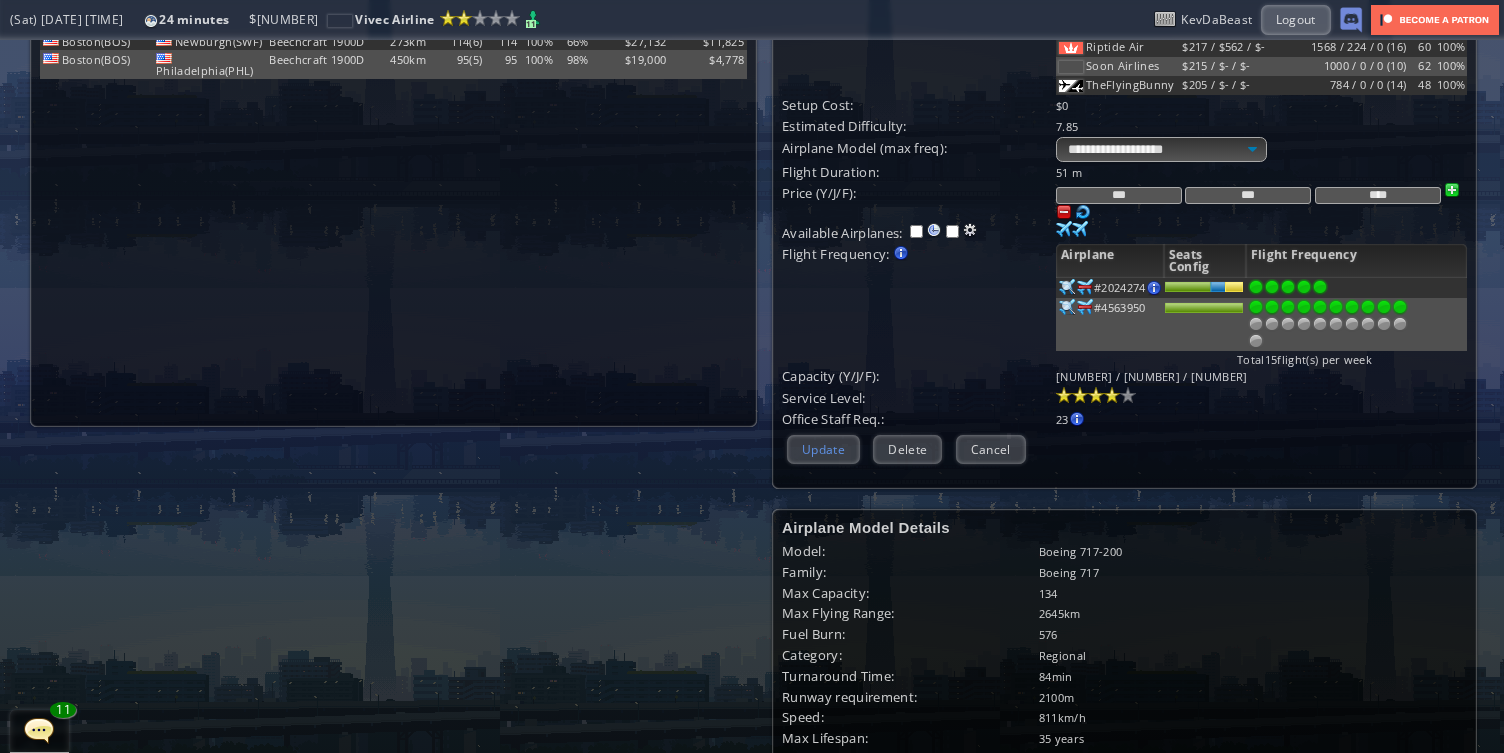 click on "Update" at bounding box center (823, 449) 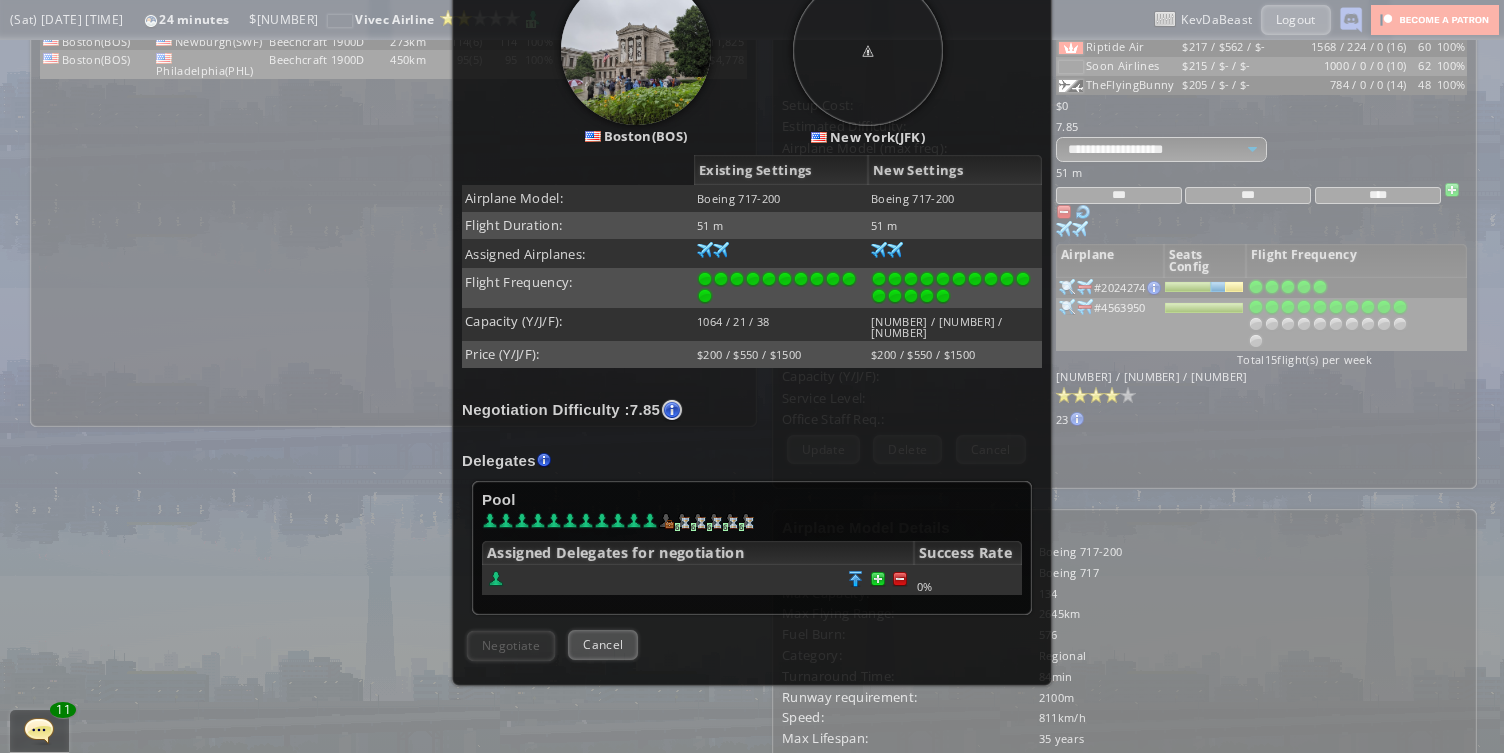scroll, scrollTop: 300, scrollLeft: 0, axis: vertical 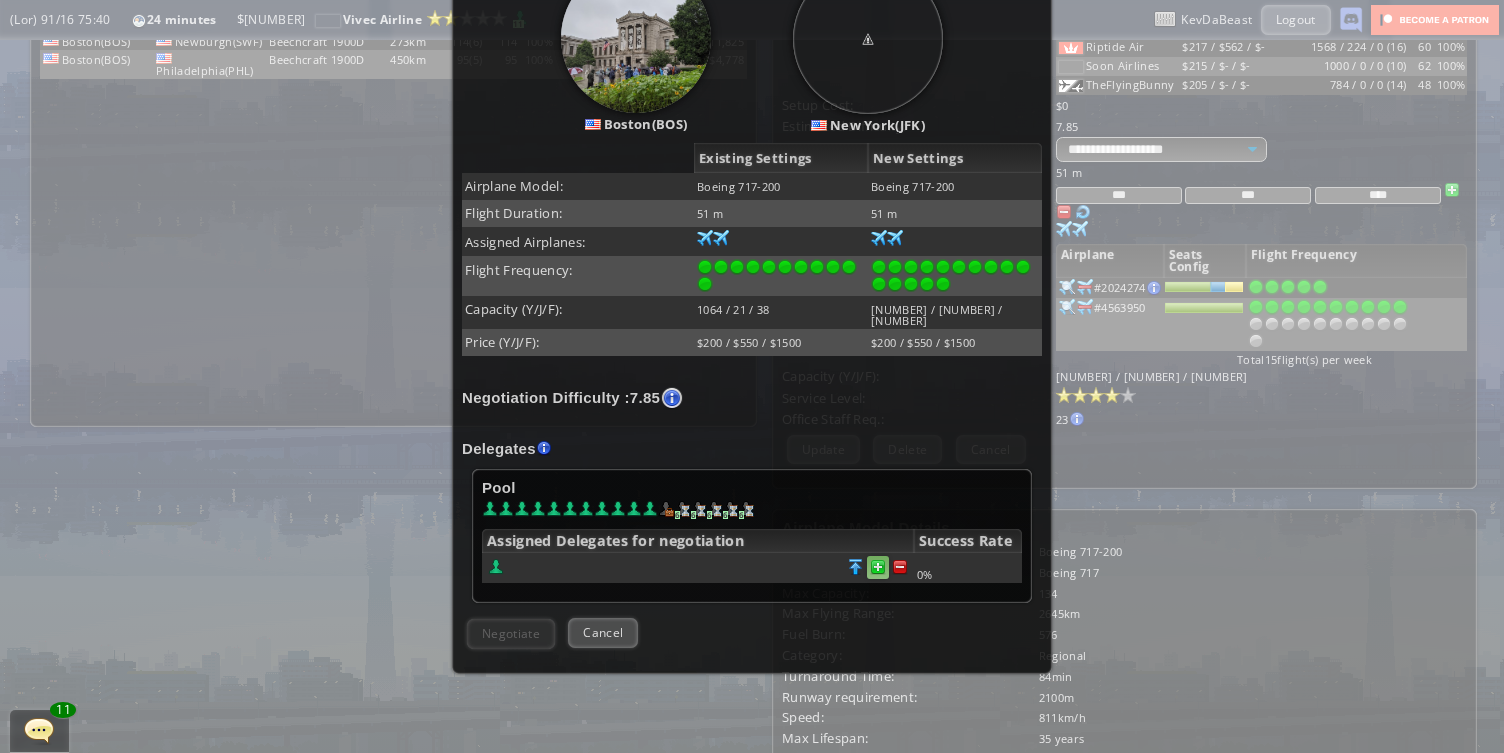 click at bounding box center (900, 567) 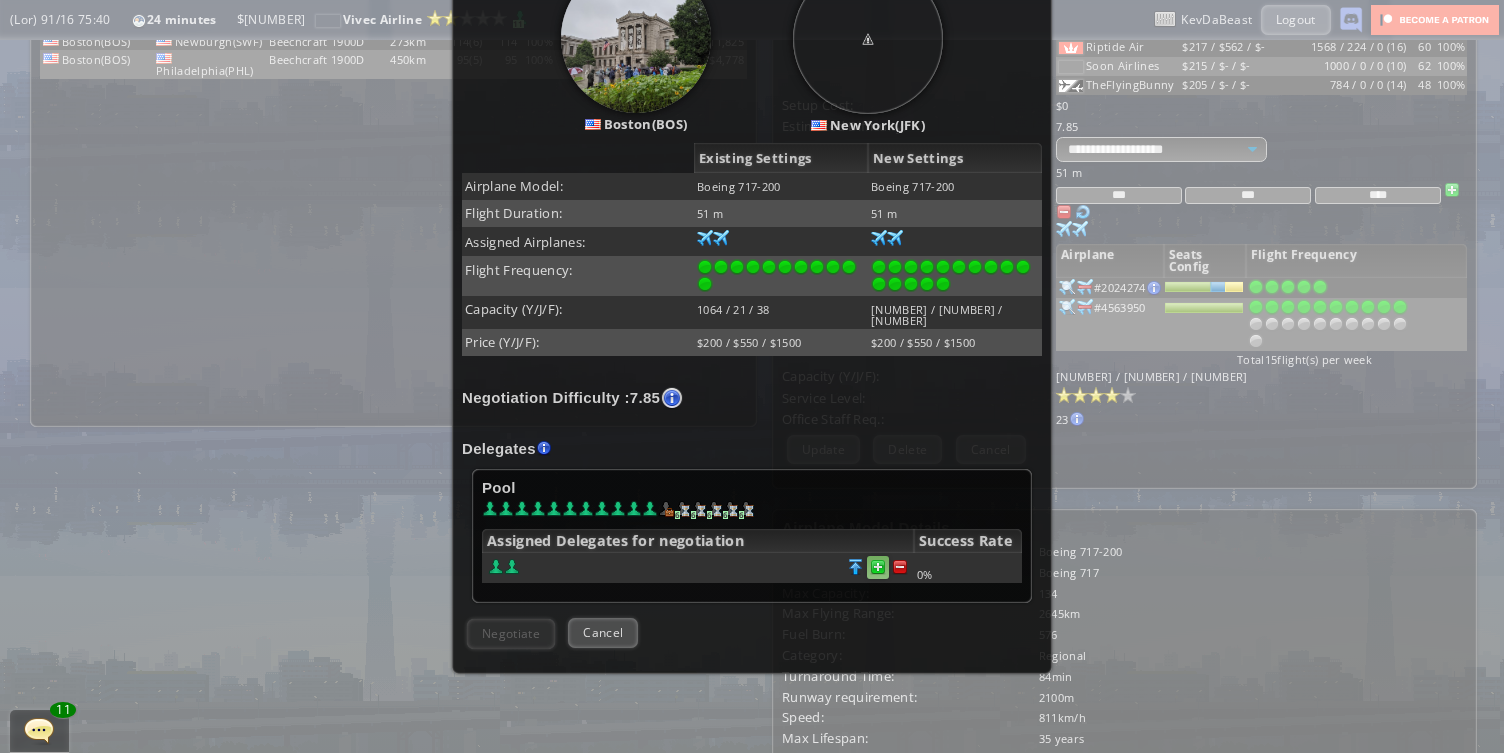 click at bounding box center [900, 567] 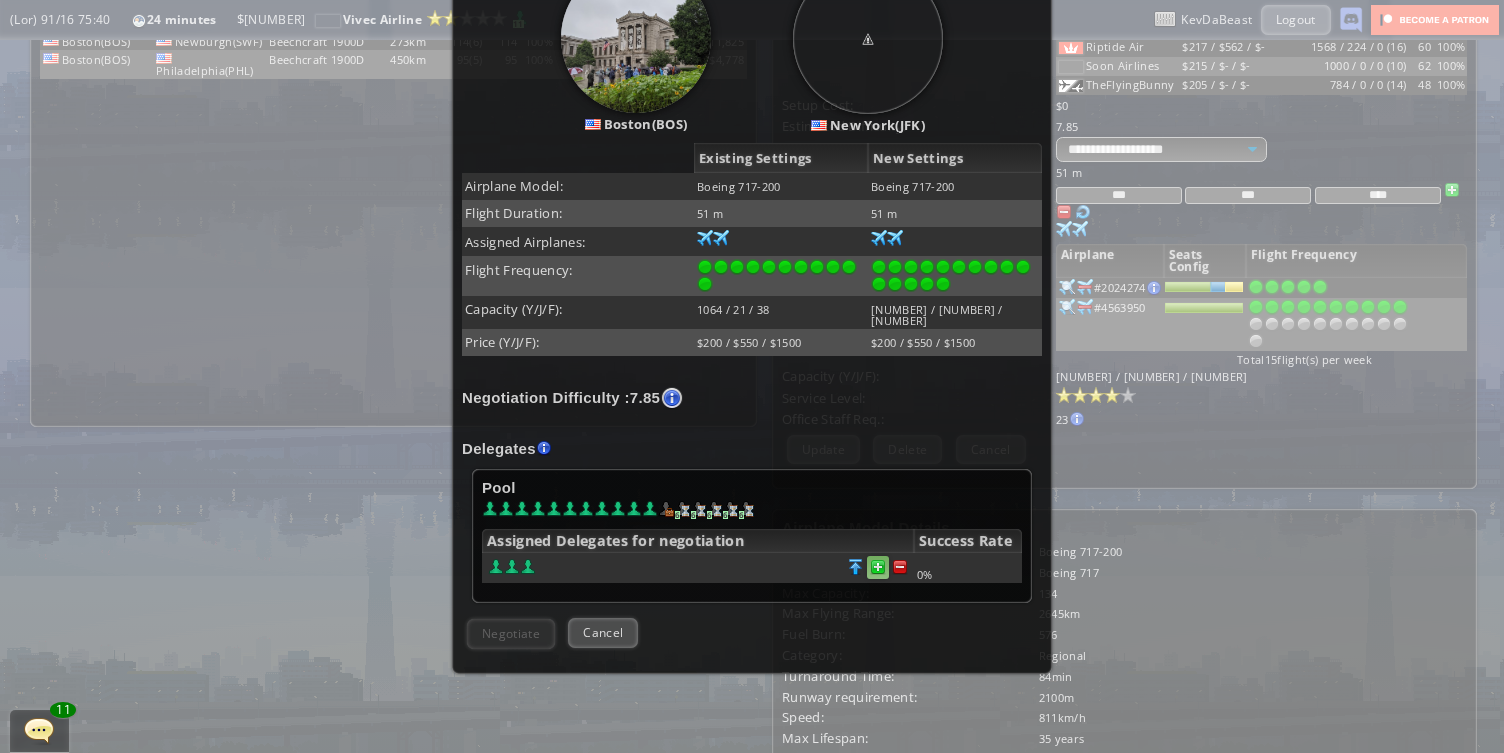 click at bounding box center (900, 567) 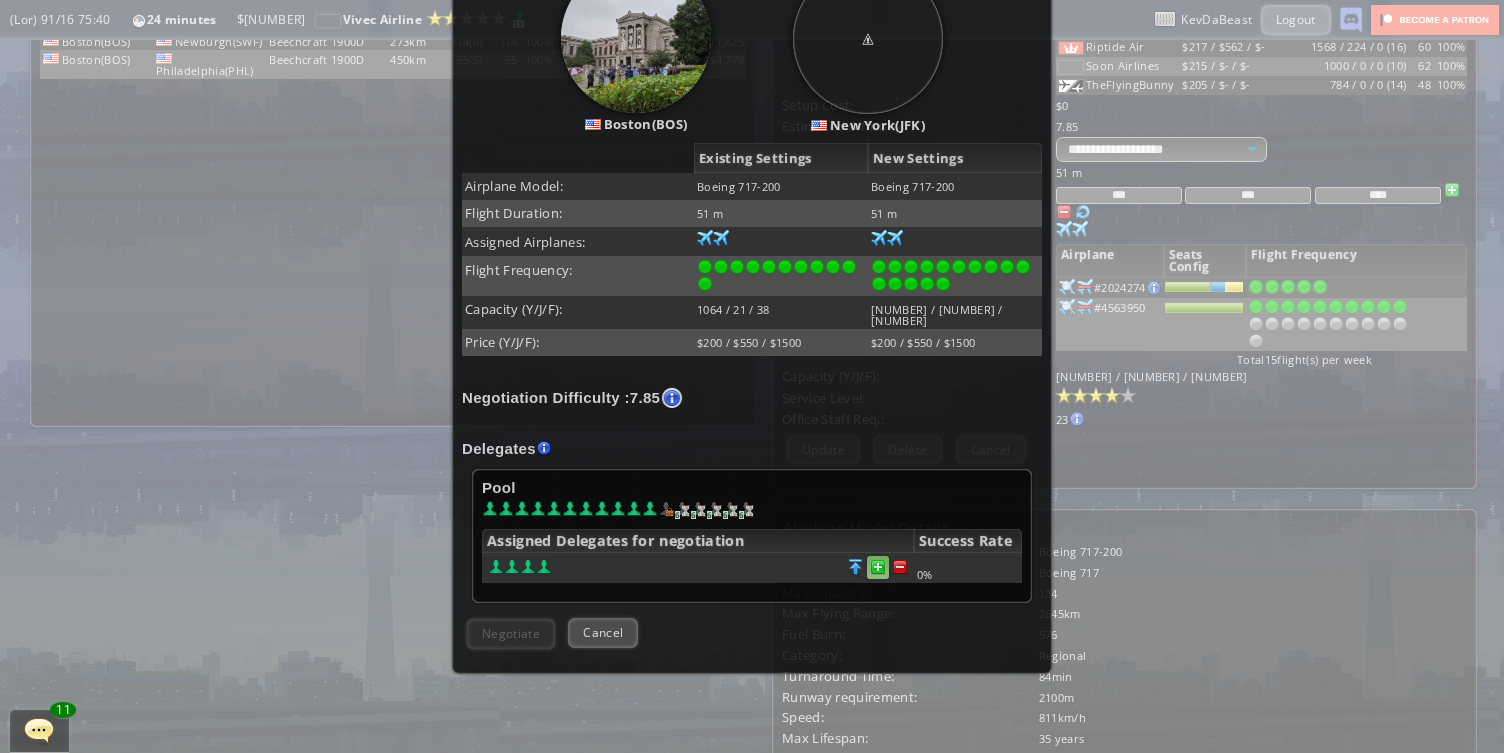 click at bounding box center (900, 567) 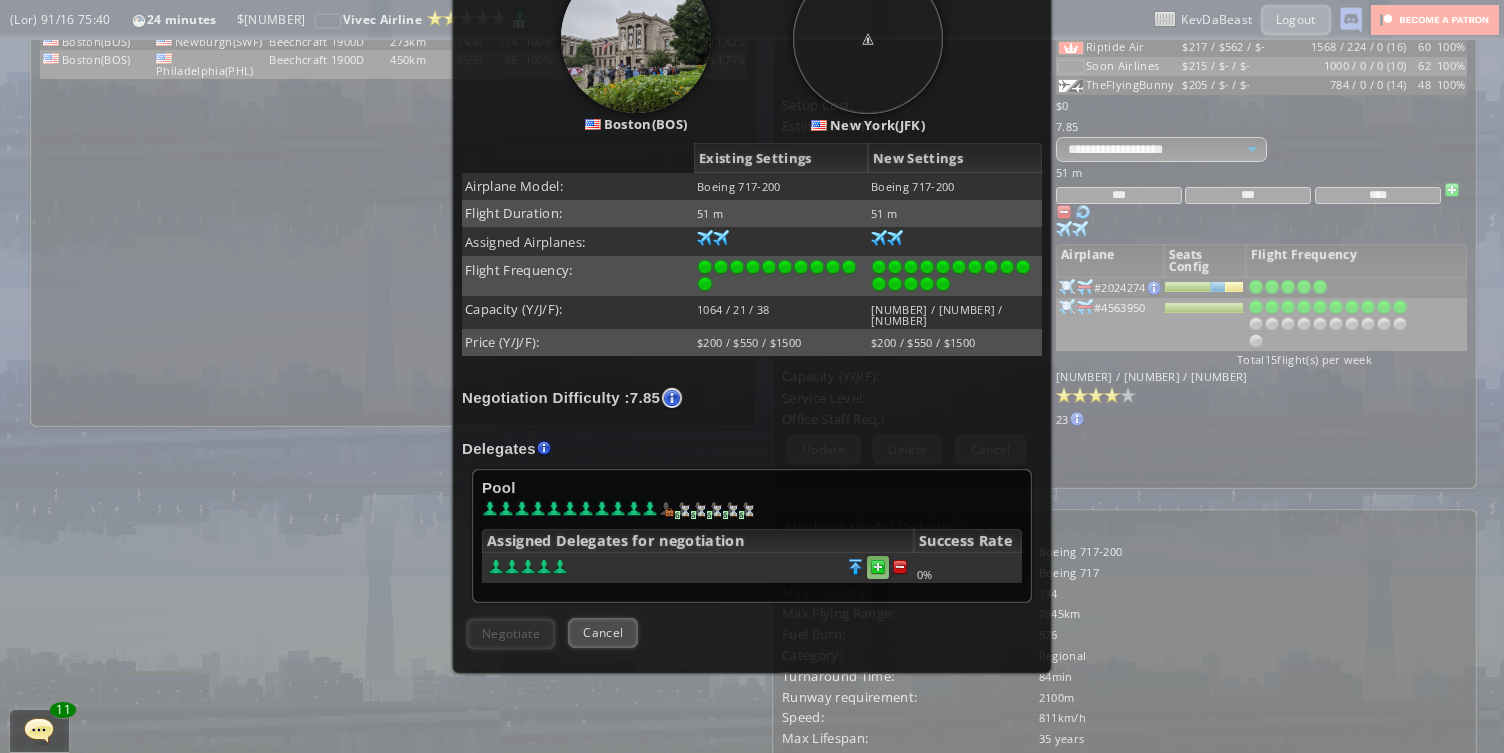 click at bounding box center [900, 567] 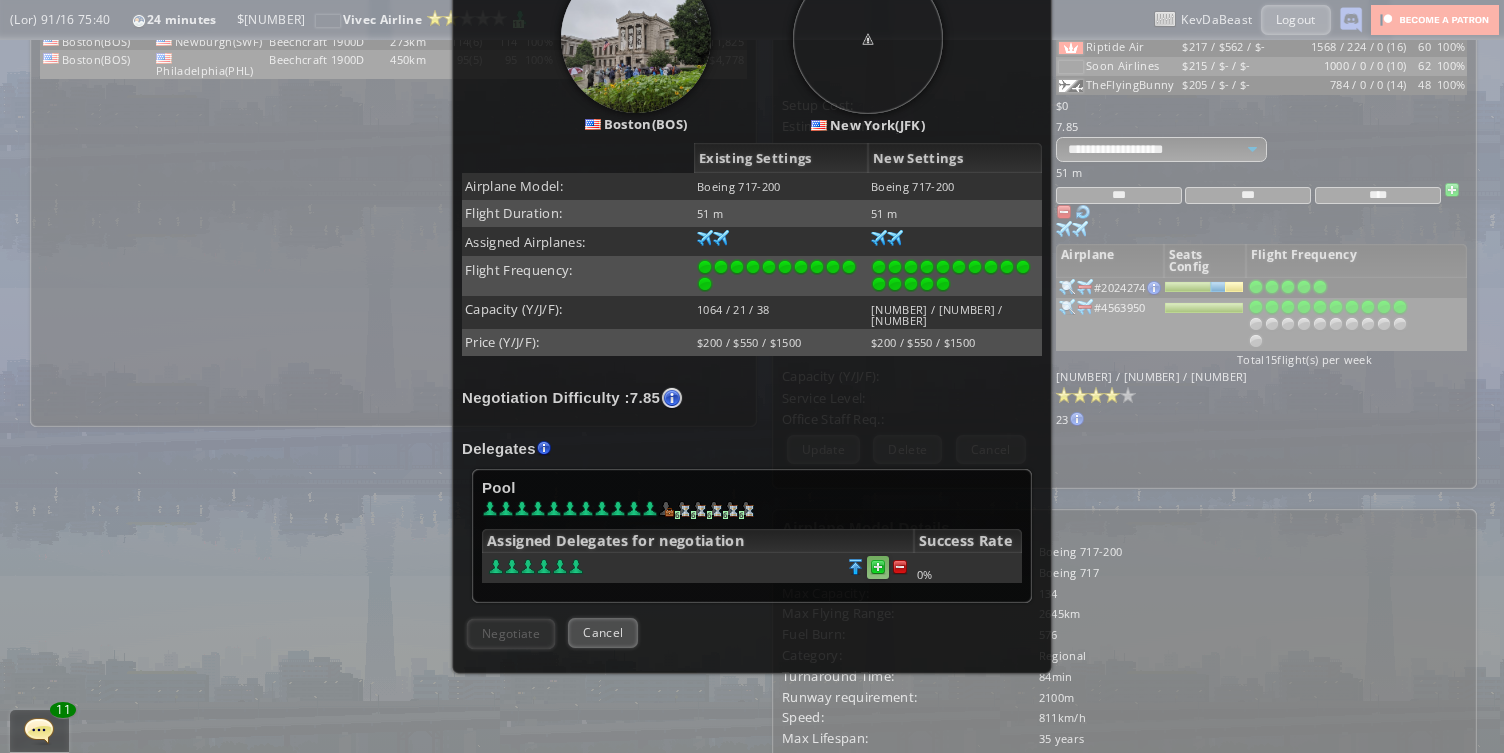 click at bounding box center [900, 567] 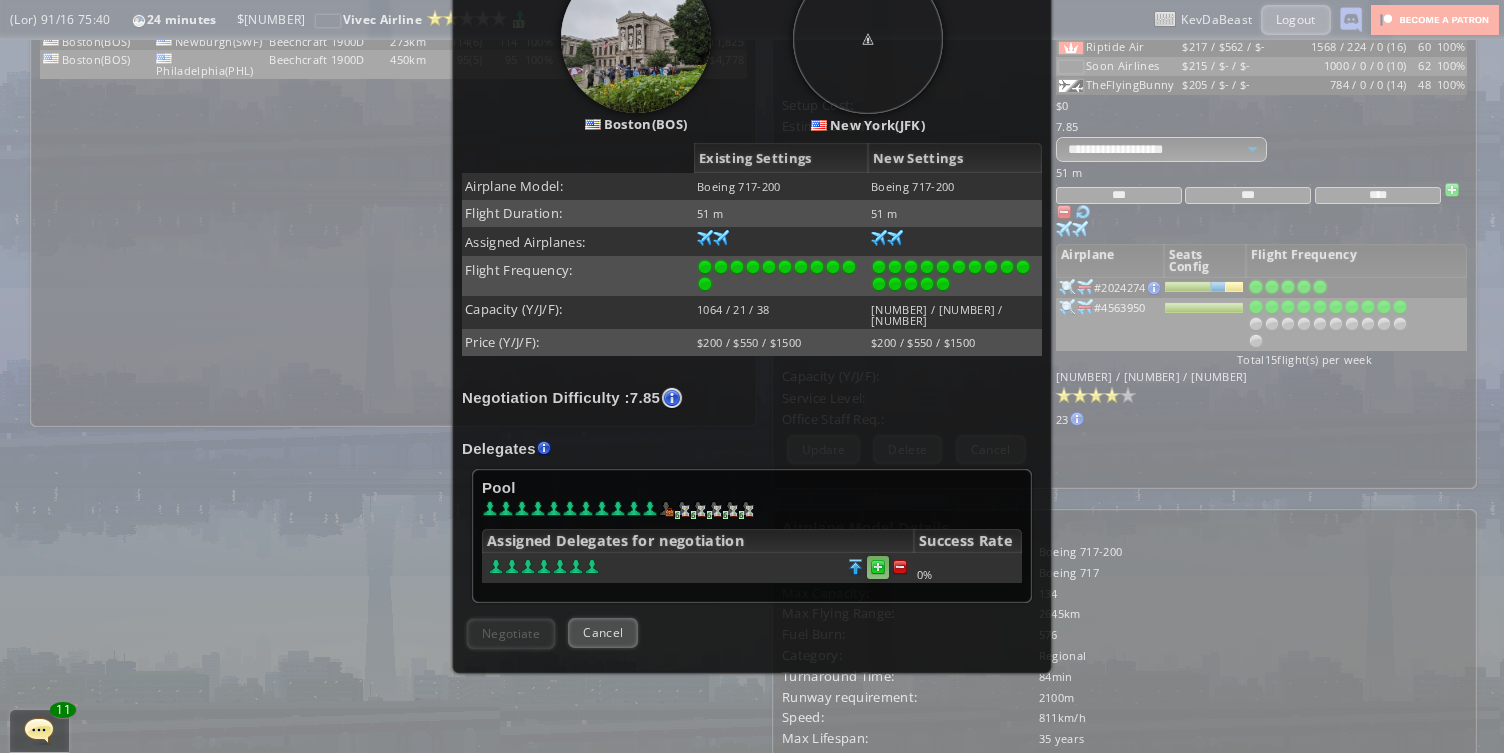click at bounding box center (900, 567) 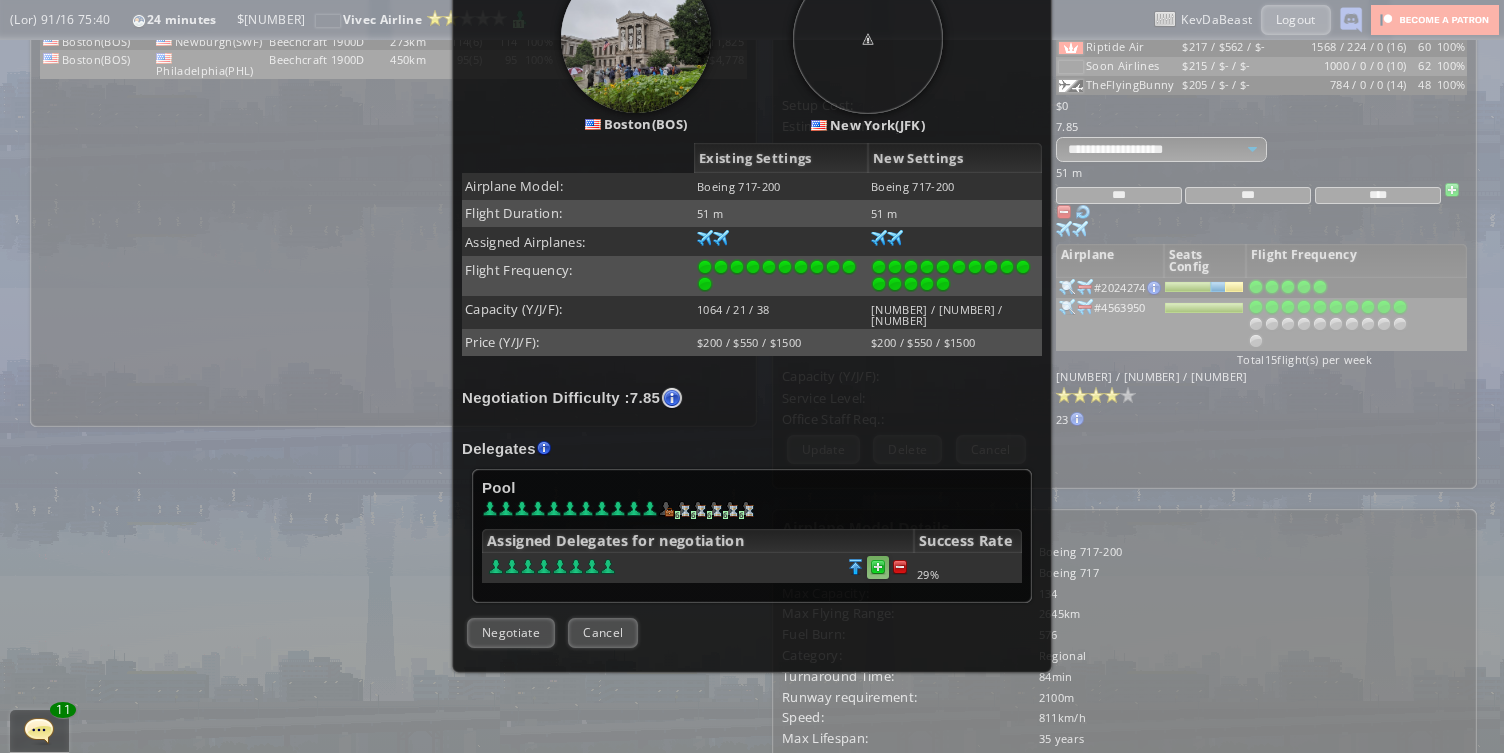 click at bounding box center (900, 567) 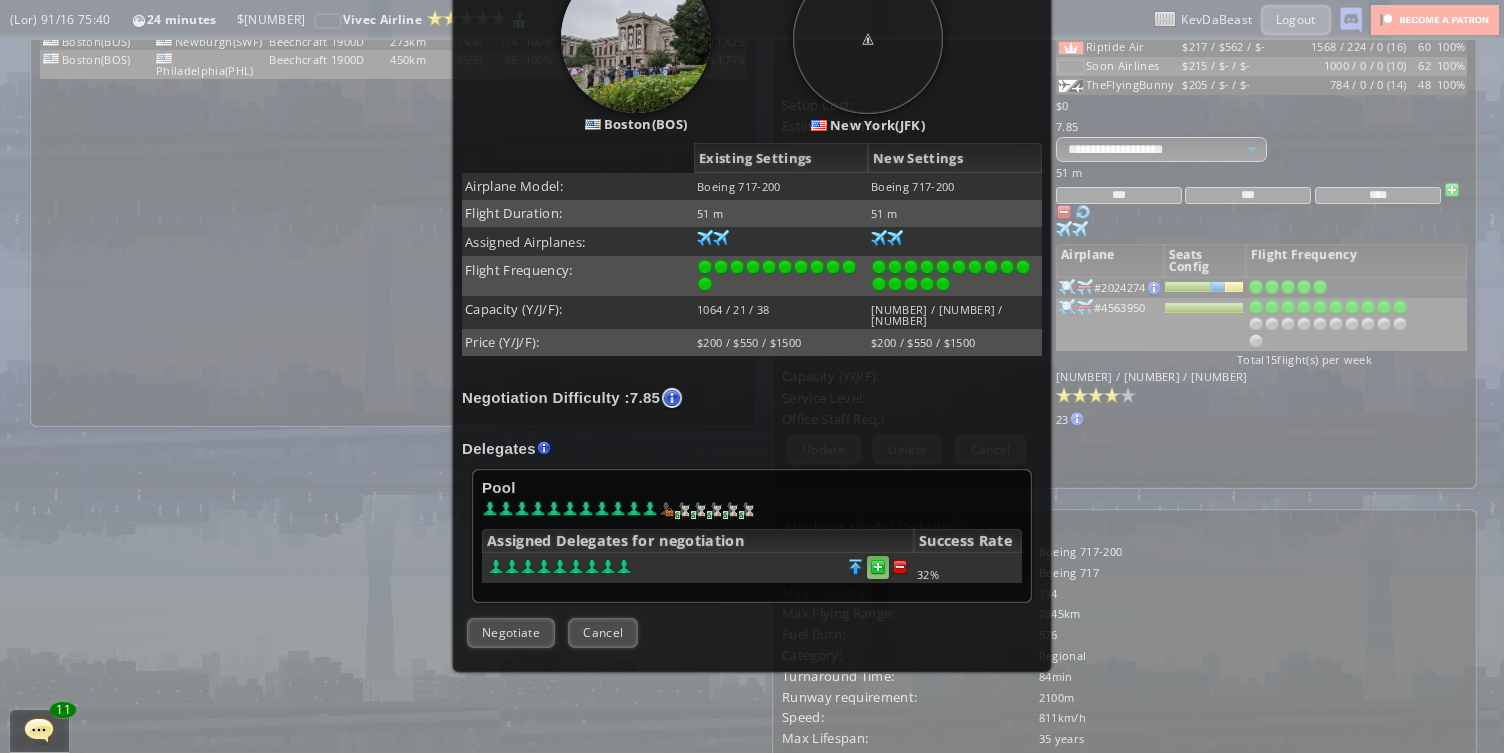 click at bounding box center (900, 567) 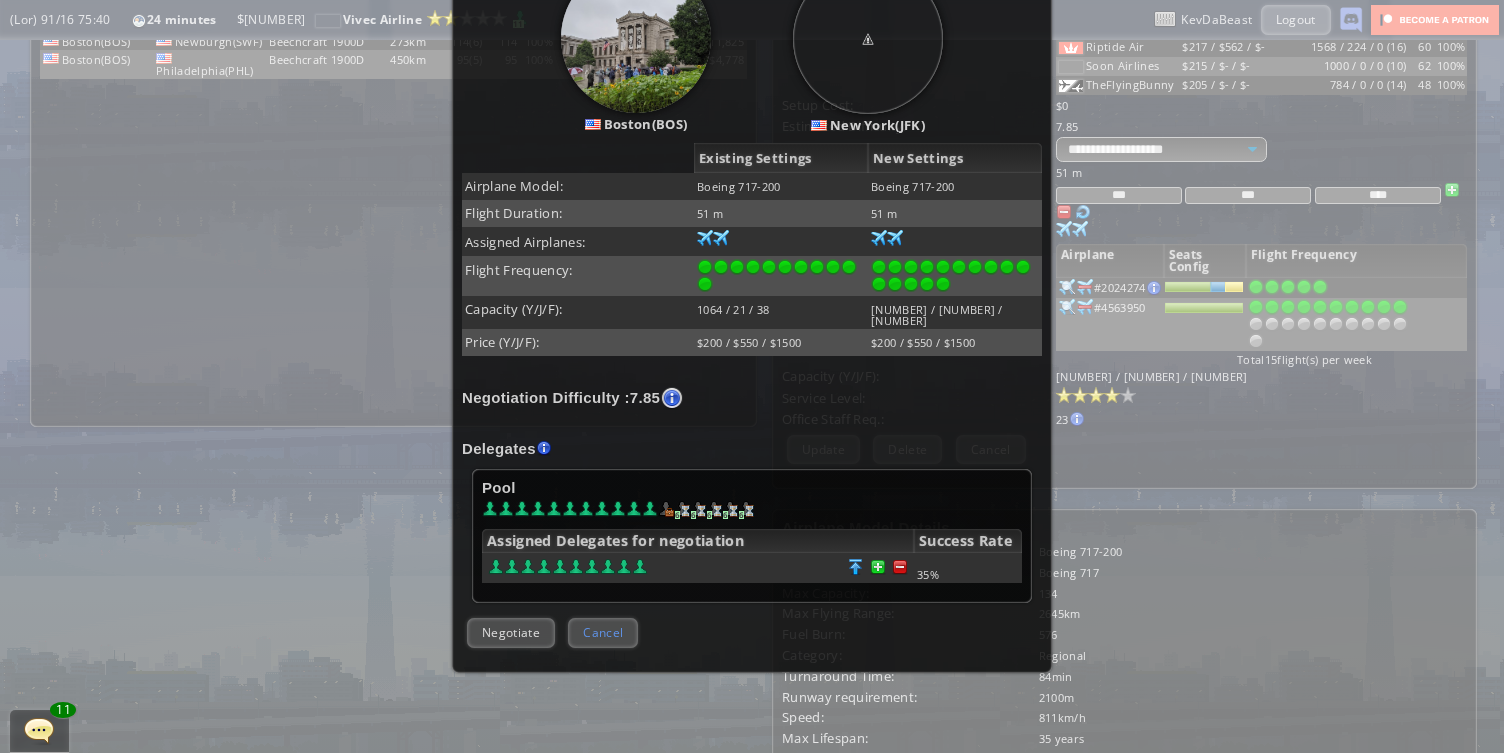 click on "Cancel" at bounding box center [603, 632] 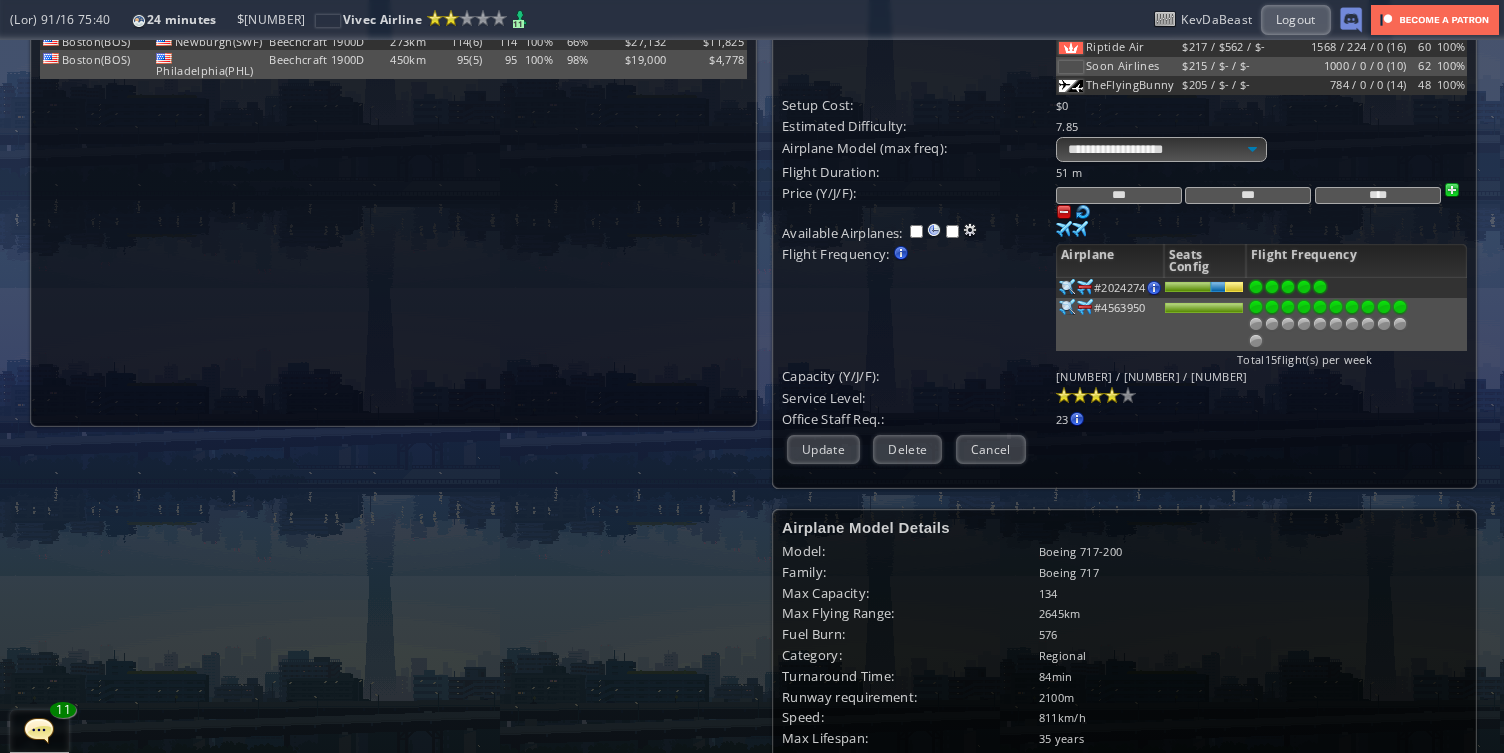 scroll, scrollTop: 0, scrollLeft: 0, axis: both 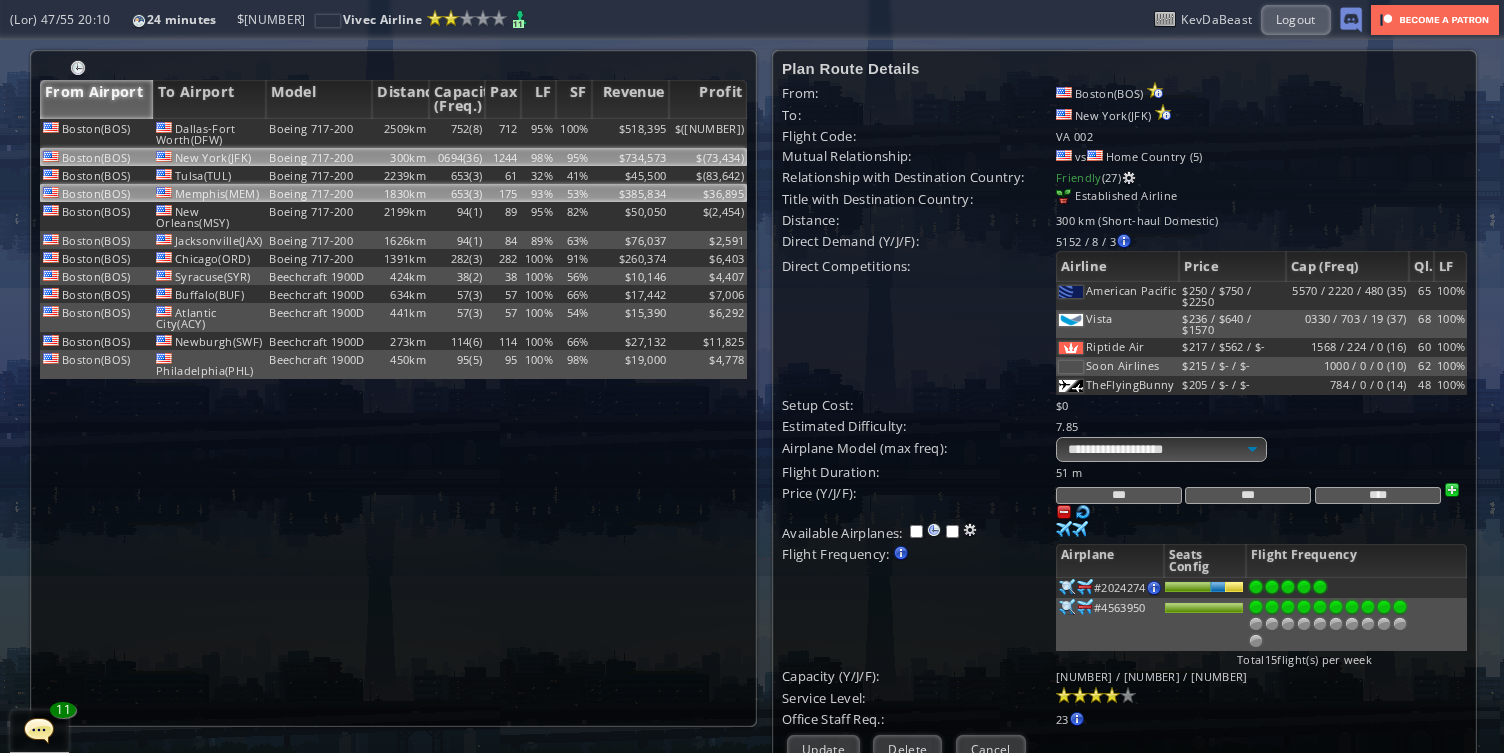 click on "93%" at bounding box center [538, 133] 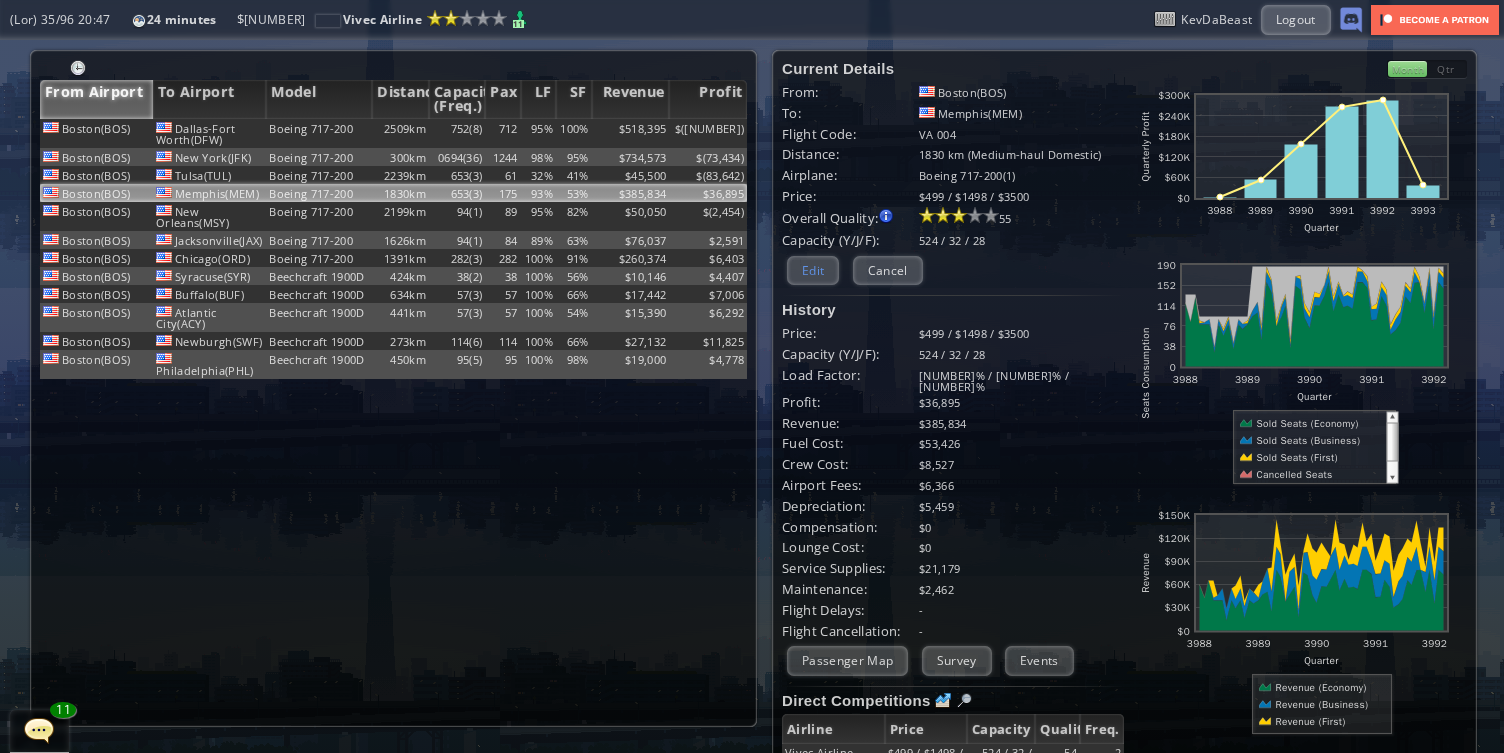 click on "Edit" at bounding box center (813, 270) 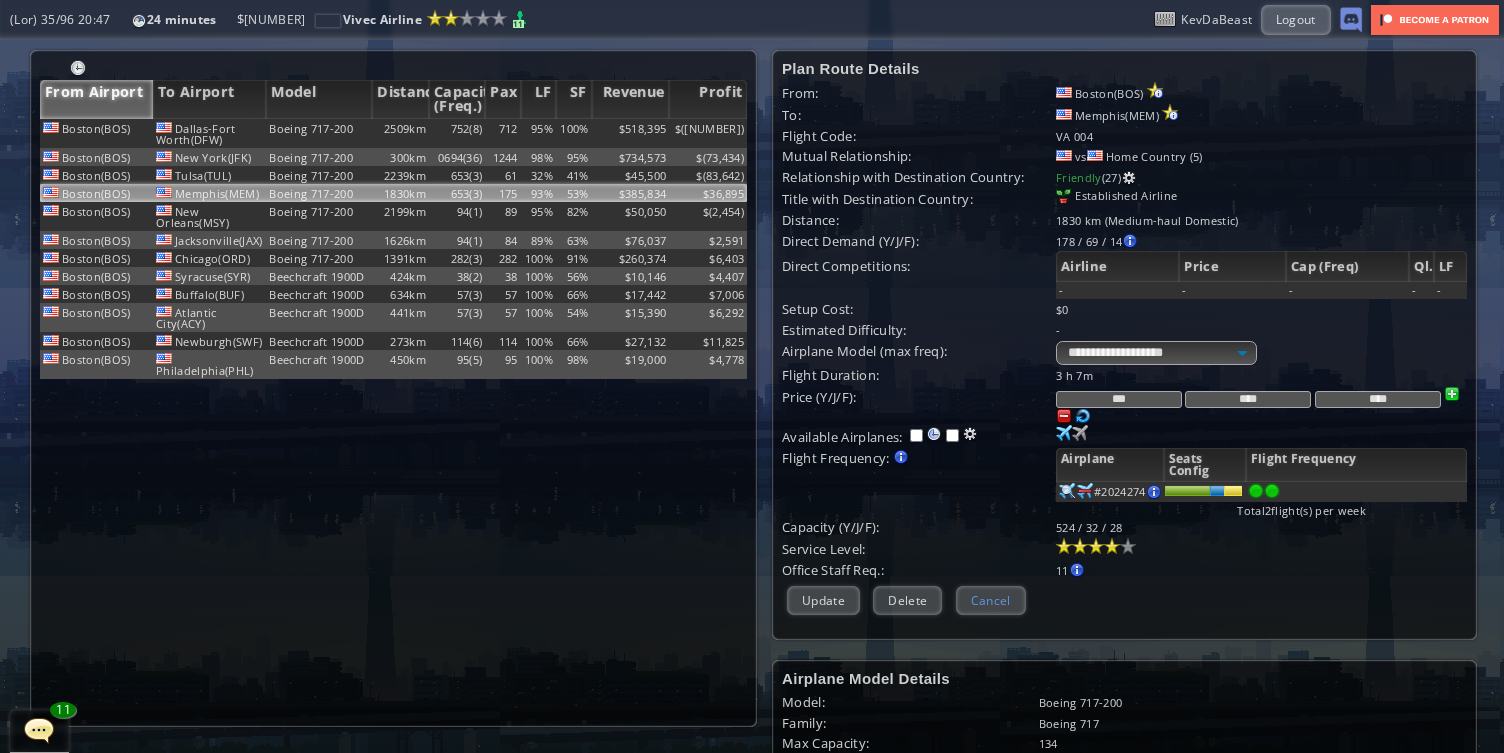 click on "Cancel" at bounding box center (991, 600) 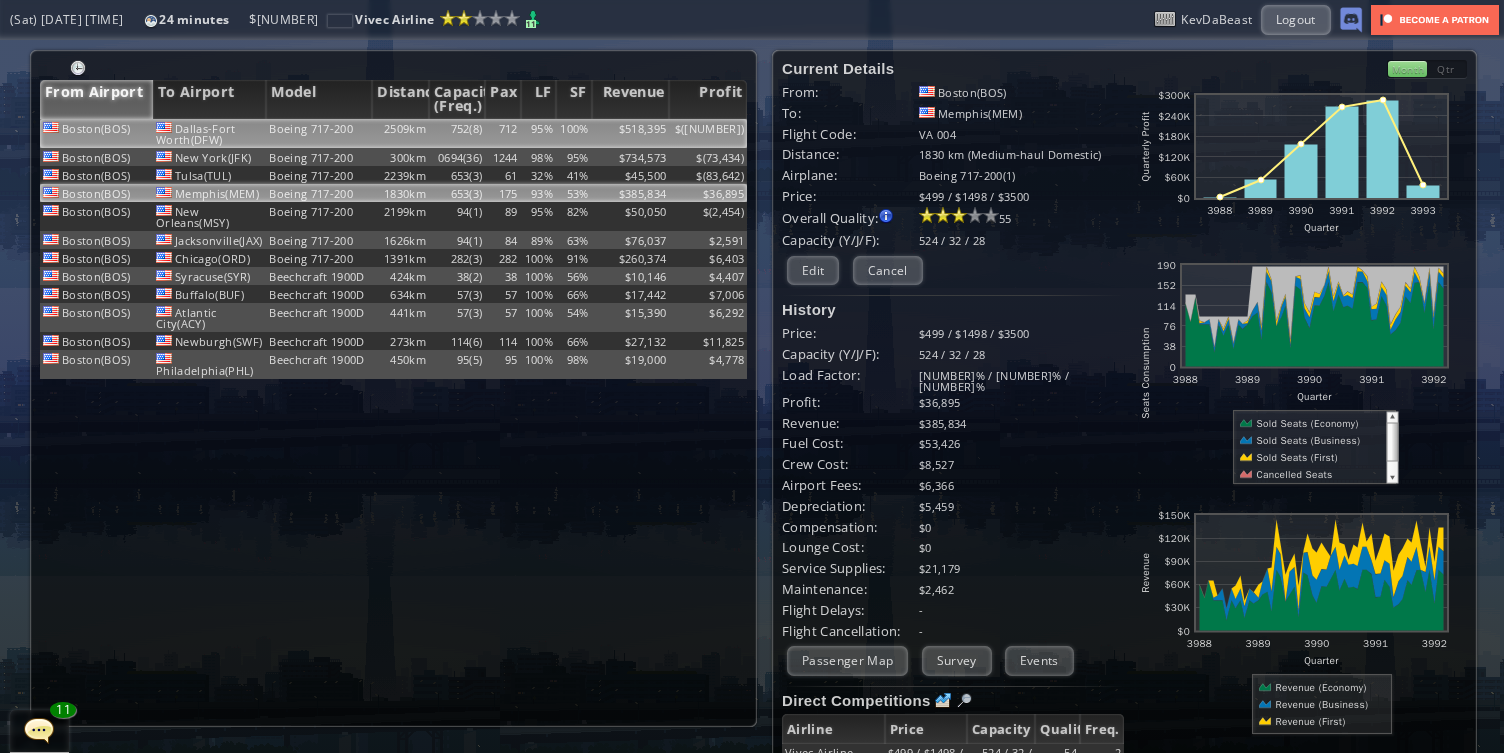 click on "95%" at bounding box center (538, 133) 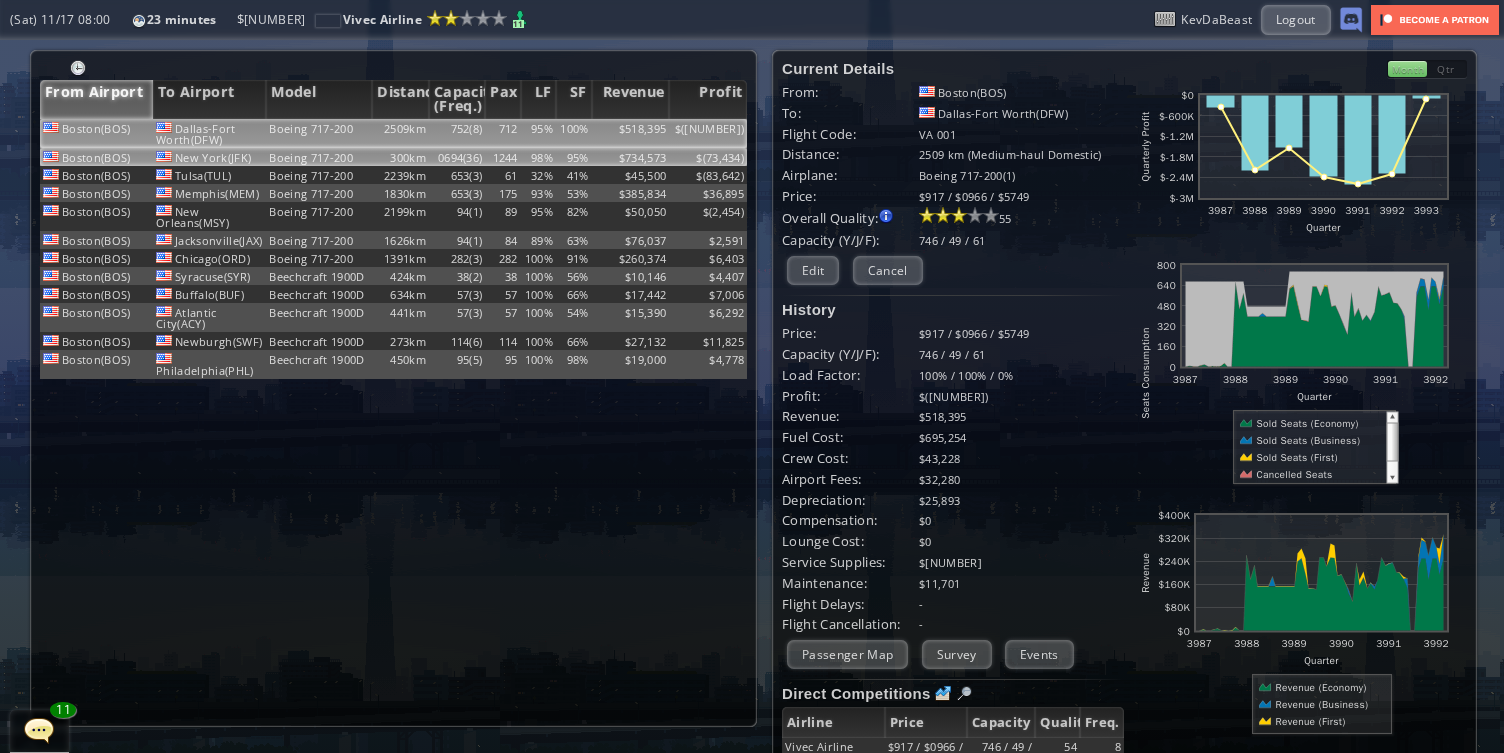 click on "1244" at bounding box center (502, 133) 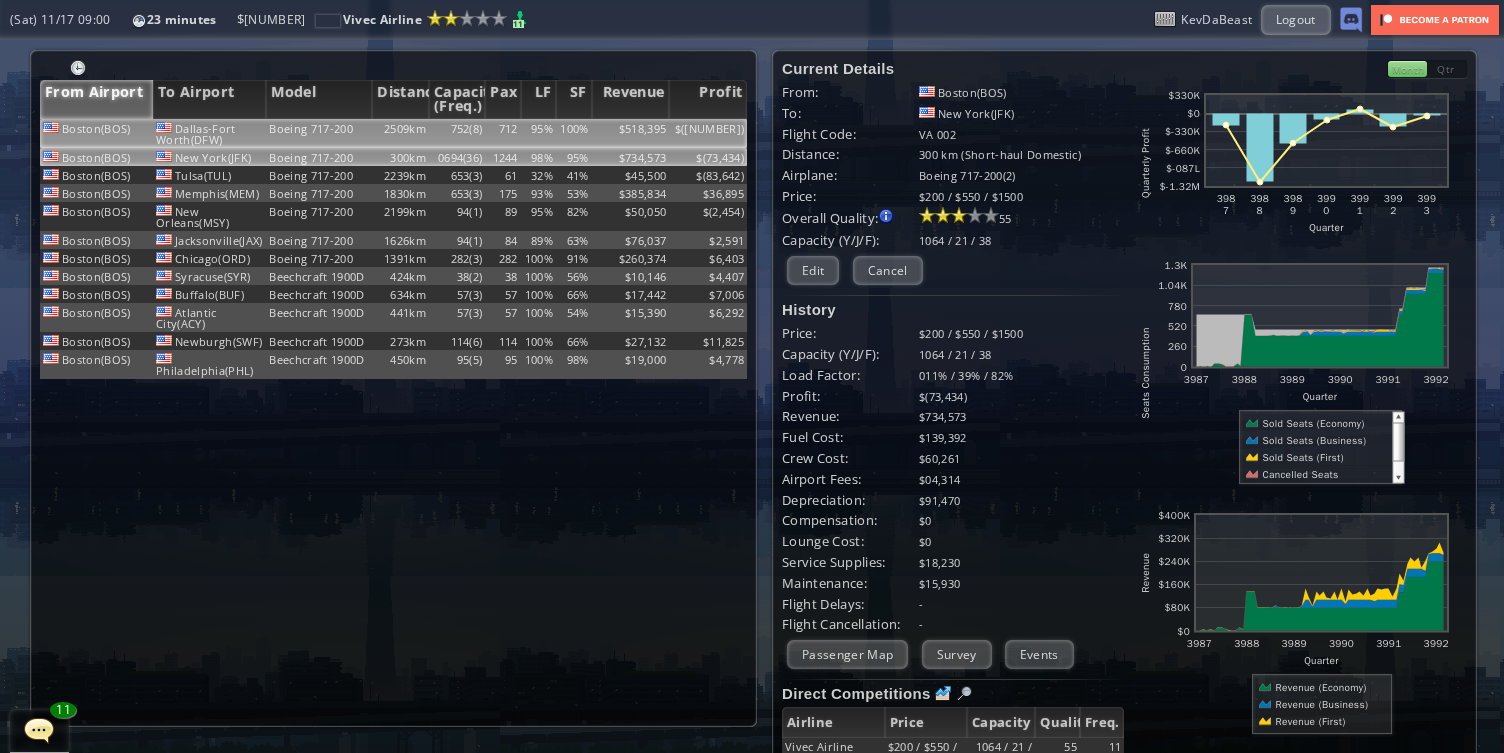 click on "$518,395" at bounding box center [631, 133] 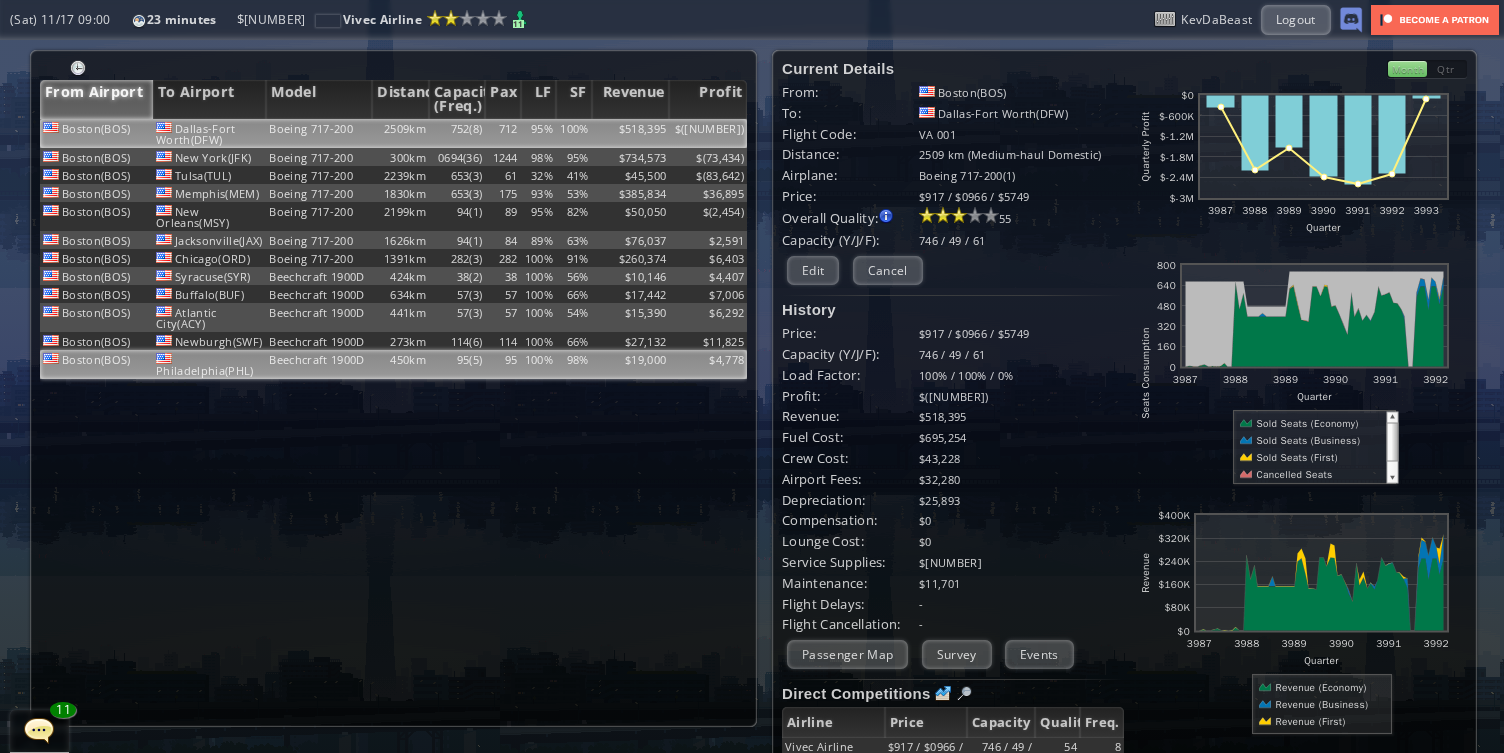 click on "$19,000" at bounding box center (631, 133) 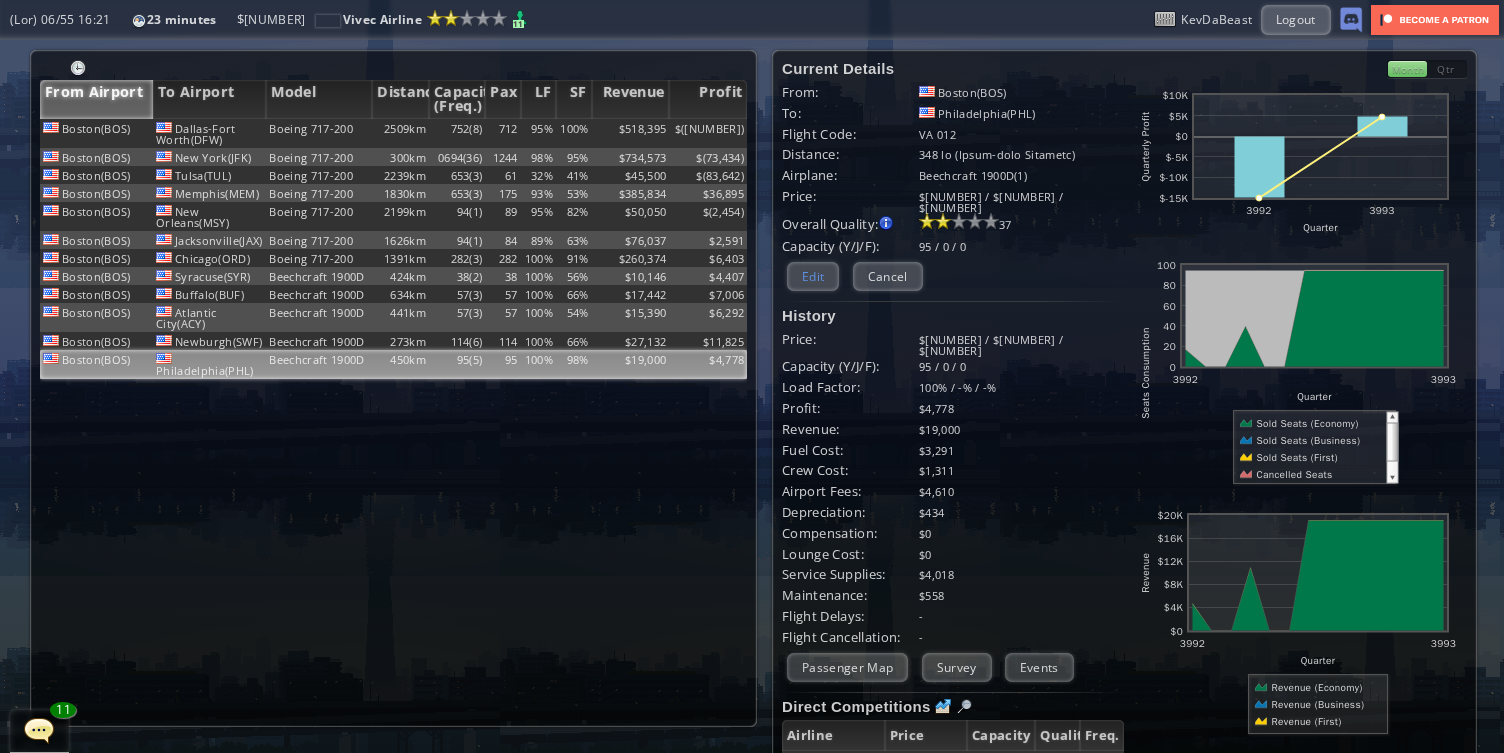 click on "Edit" at bounding box center [813, 276] 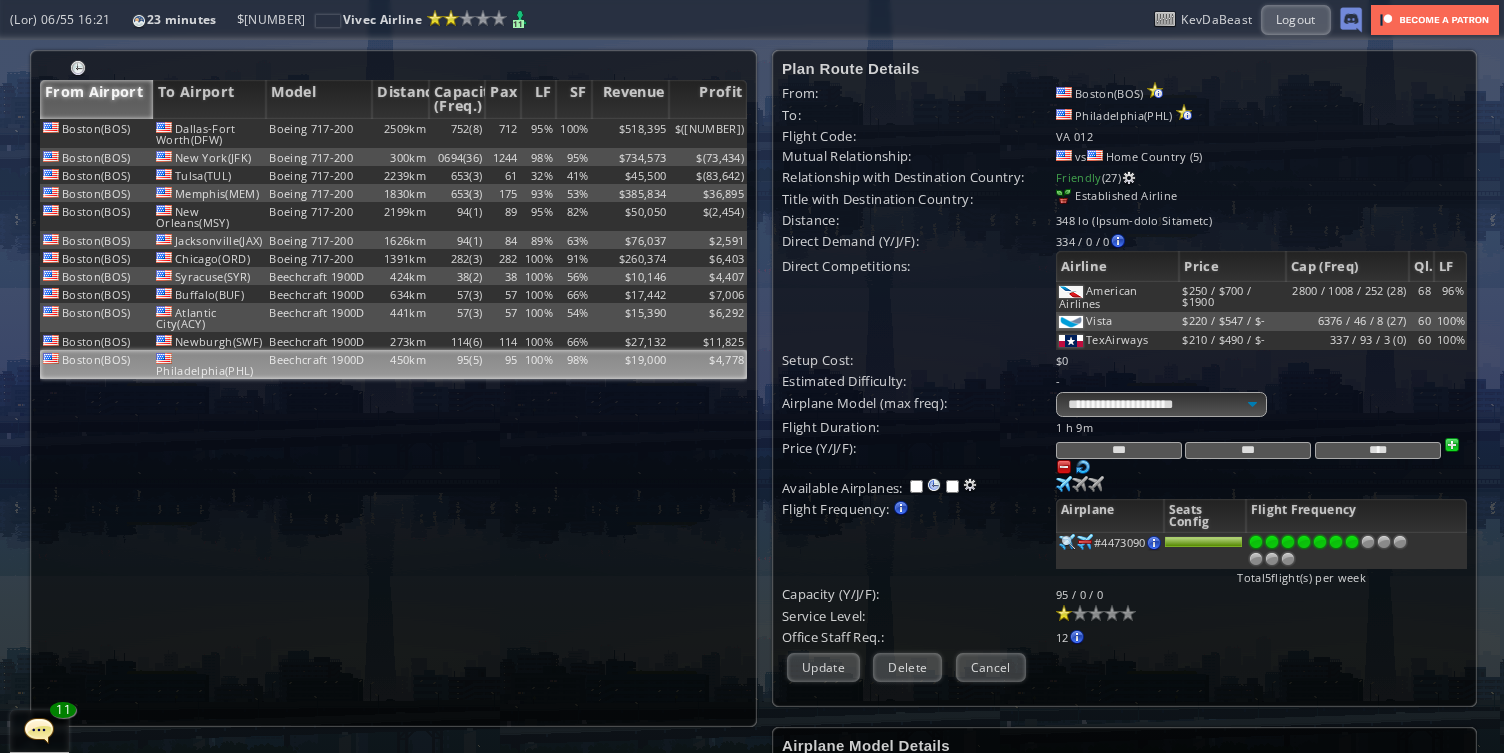 click at bounding box center [1352, 542] 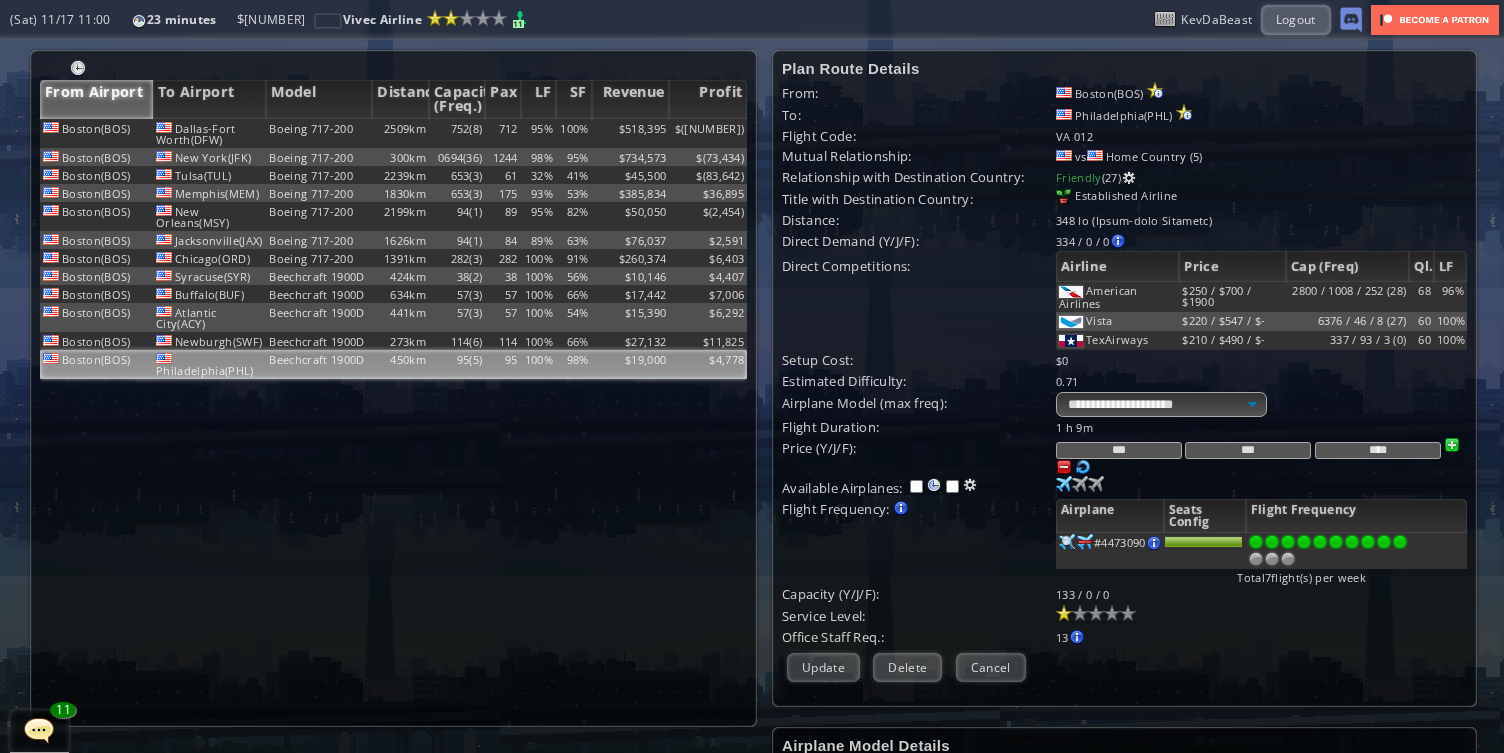 click at bounding box center [1400, 542] 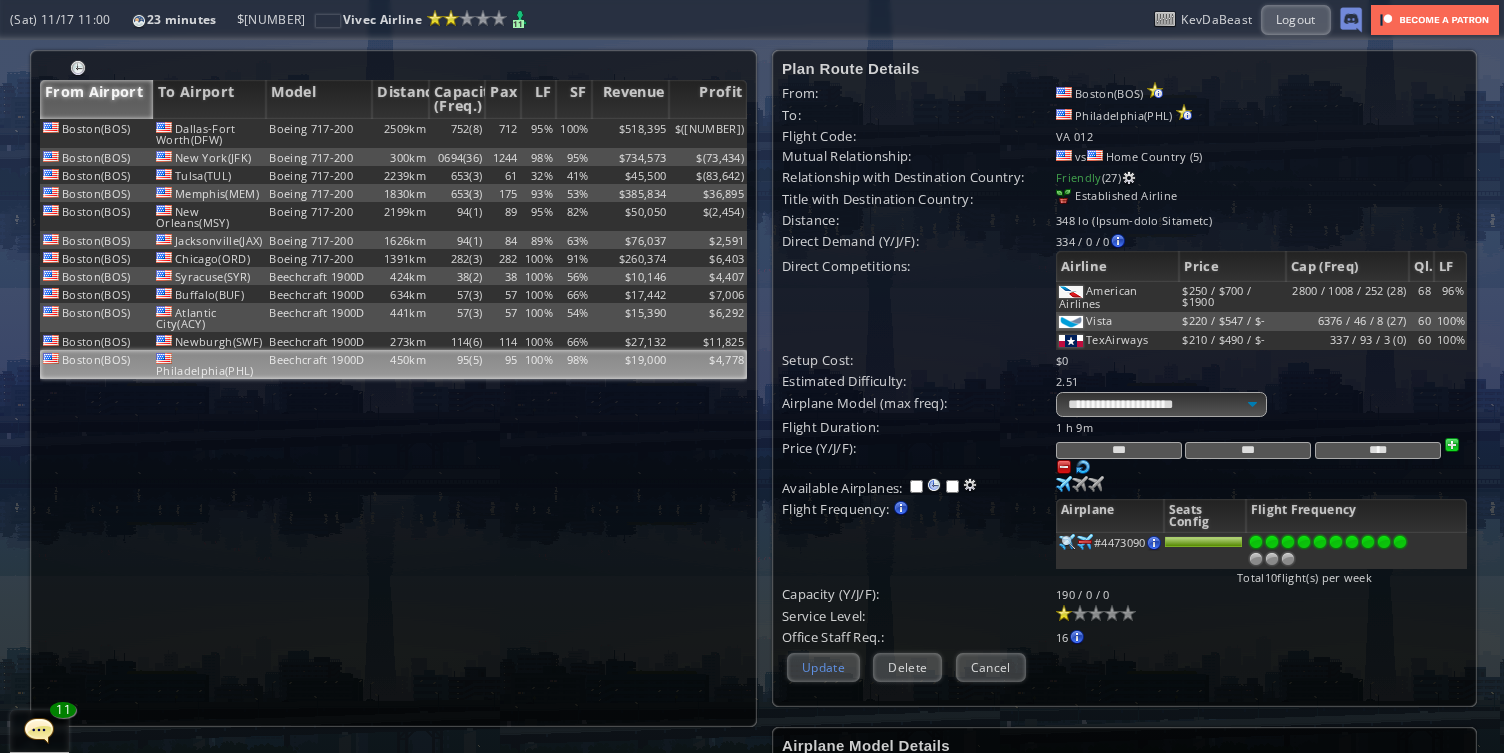 click on "Update" at bounding box center [823, 667] 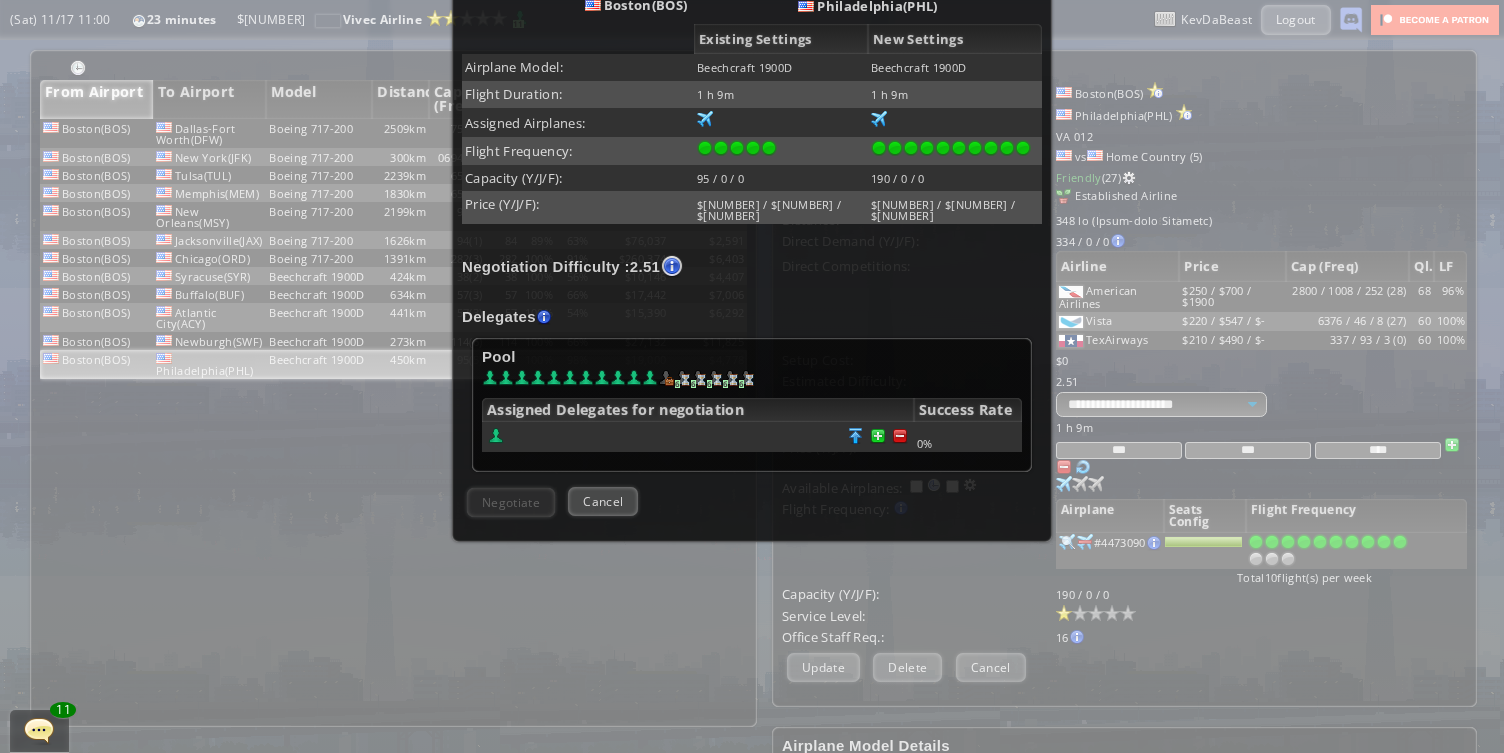scroll, scrollTop: 425, scrollLeft: 0, axis: vertical 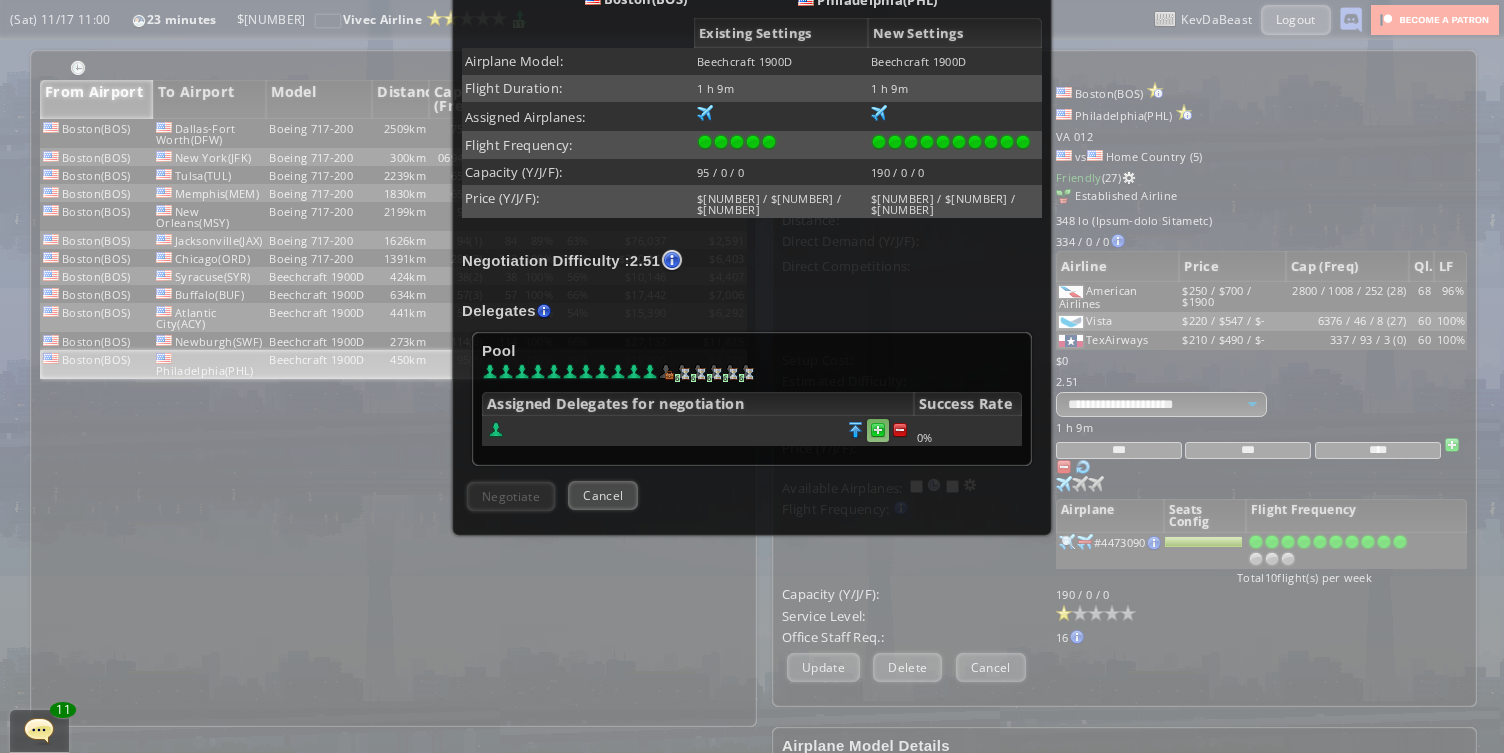 click at bounding box center [900, 430] 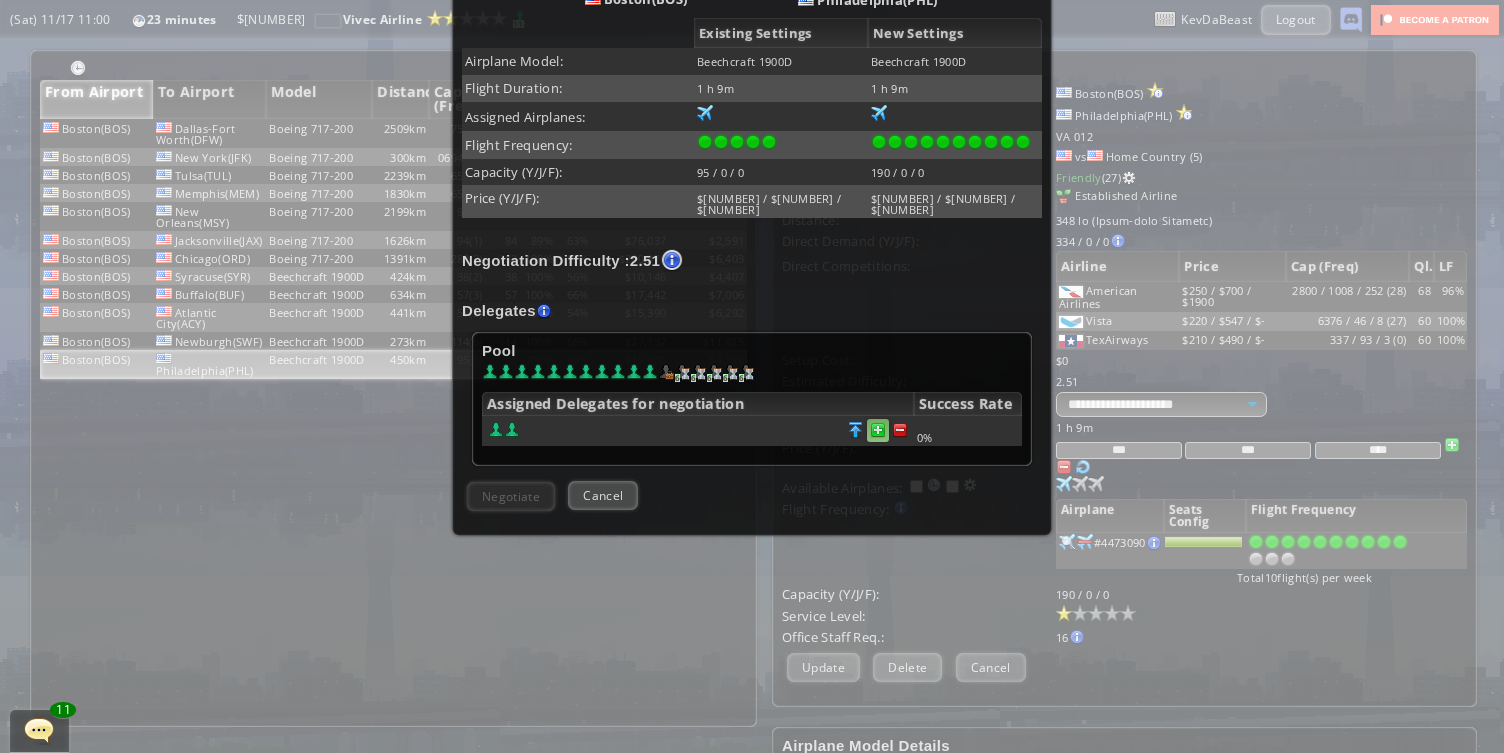 click at bounding box center (900, 430) 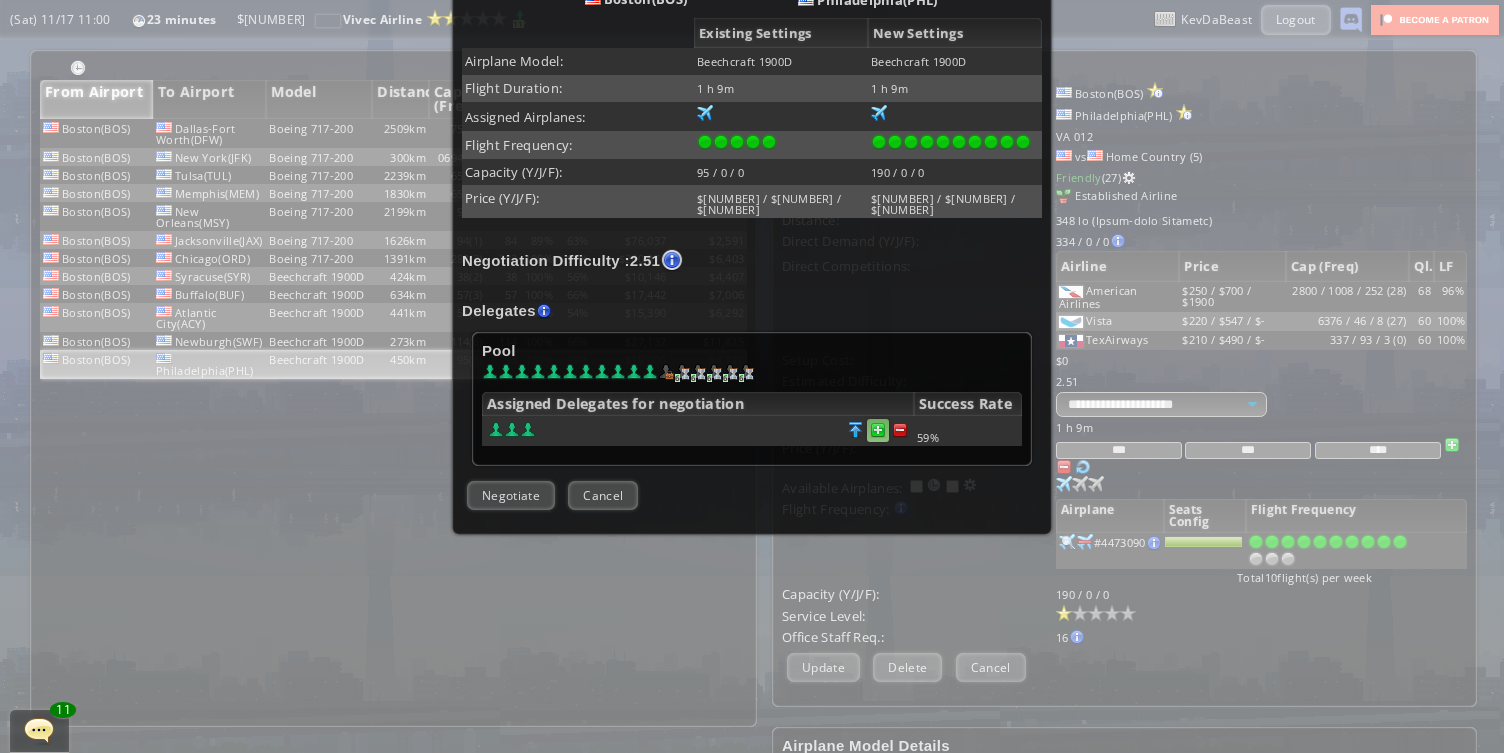 scroll, scrollTop: 424, scrollLeft: 0, axis: vertical 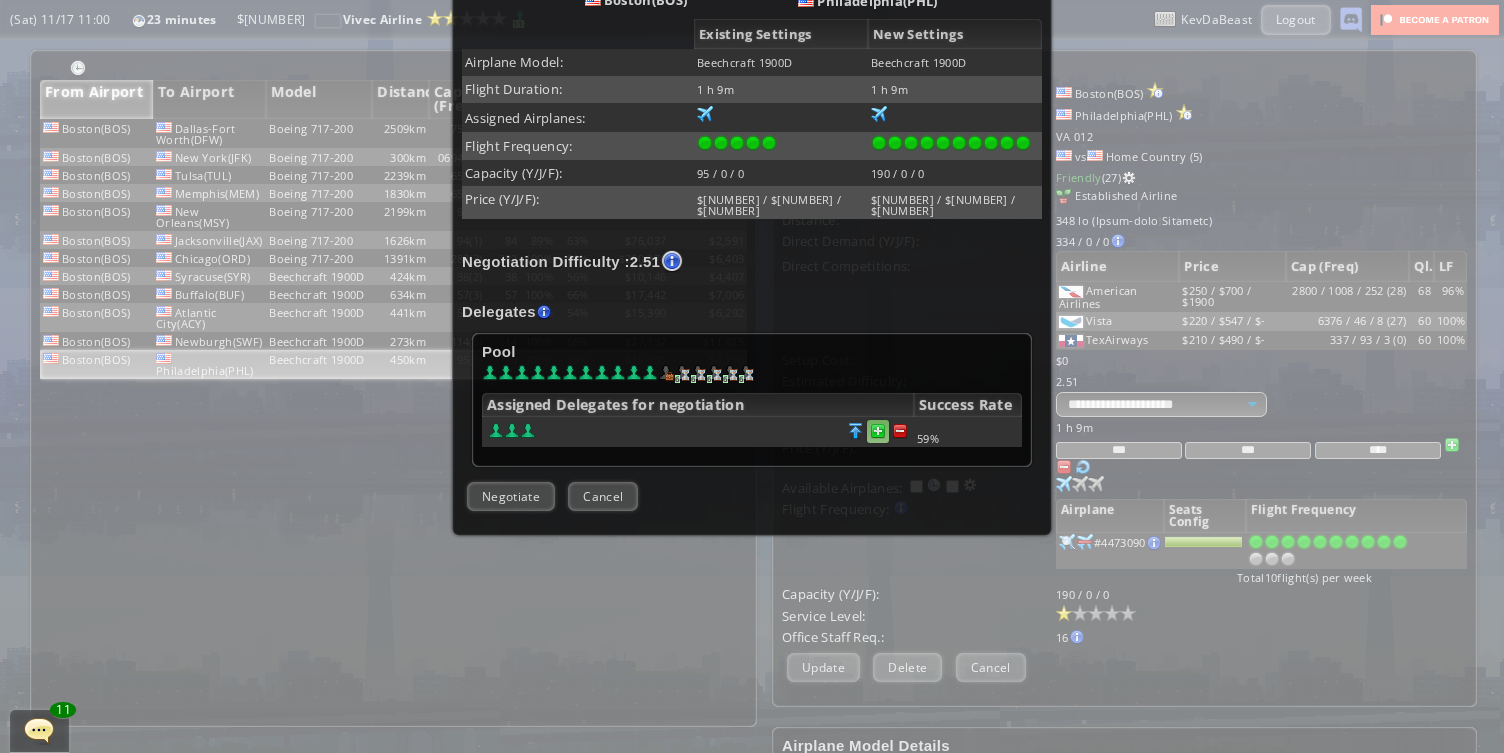 click at bounding box center (900, 431) 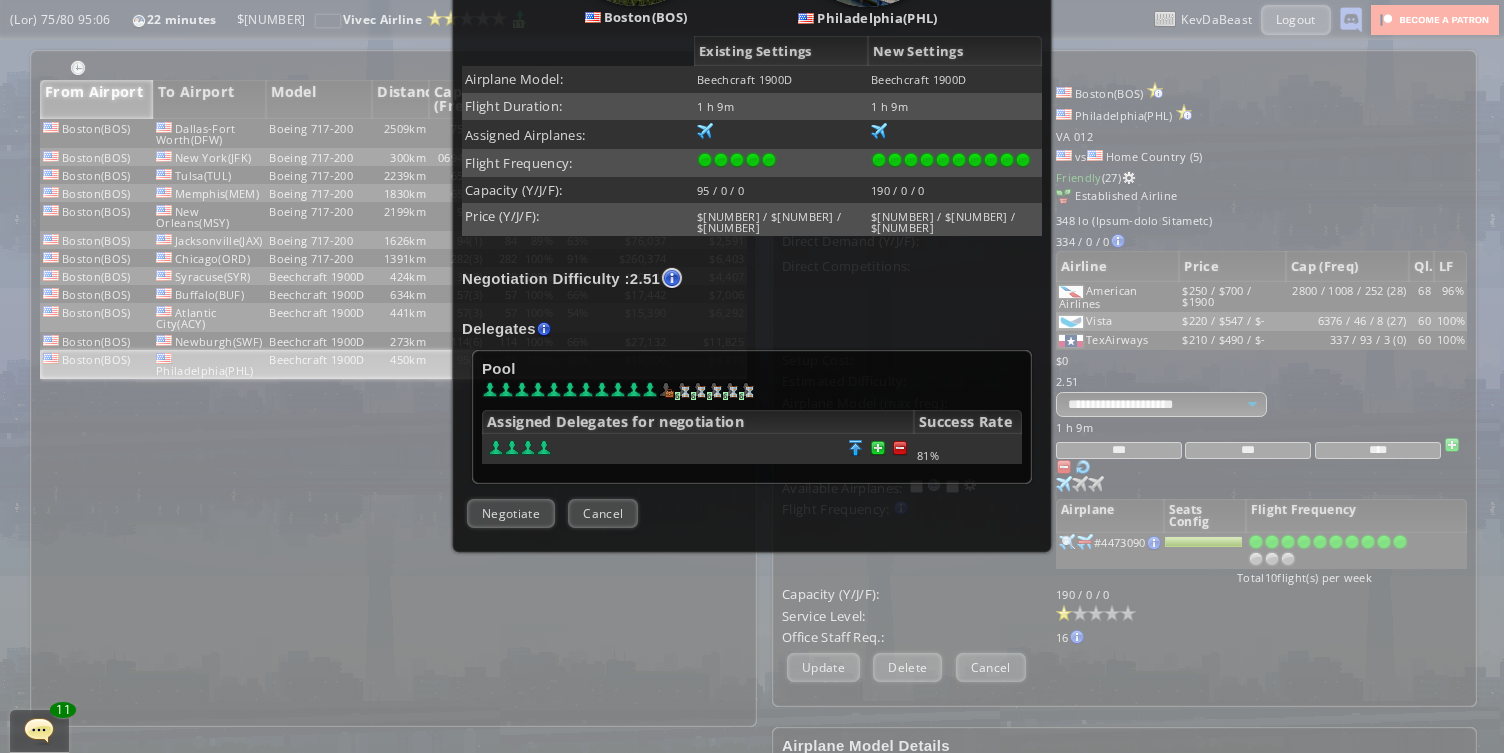 scroll, scrollTop: 424, scrollLeft: 0, axis: vertical 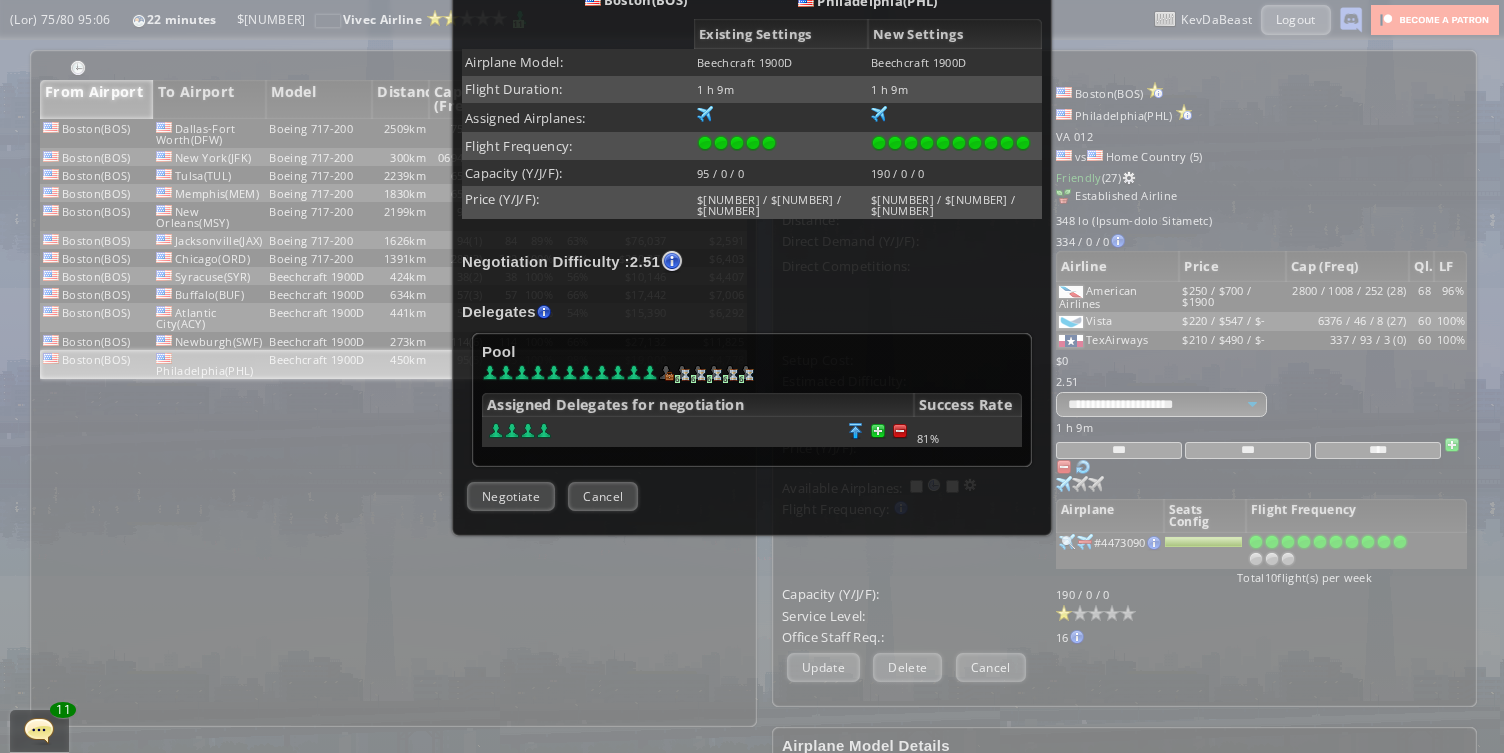 click on "Negotiate" at bounding box center [511, 496] 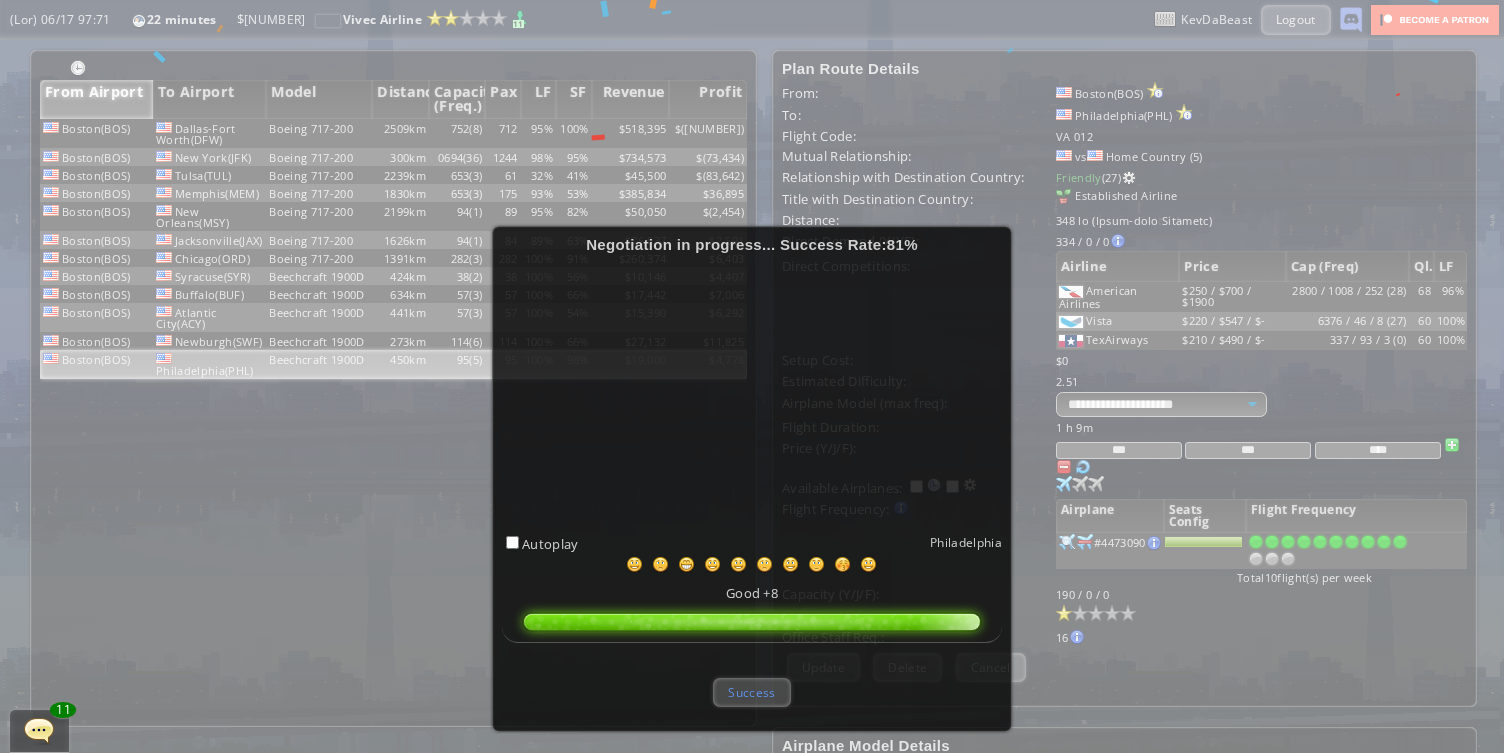 click on "Success" at bounding box center (751, 692) 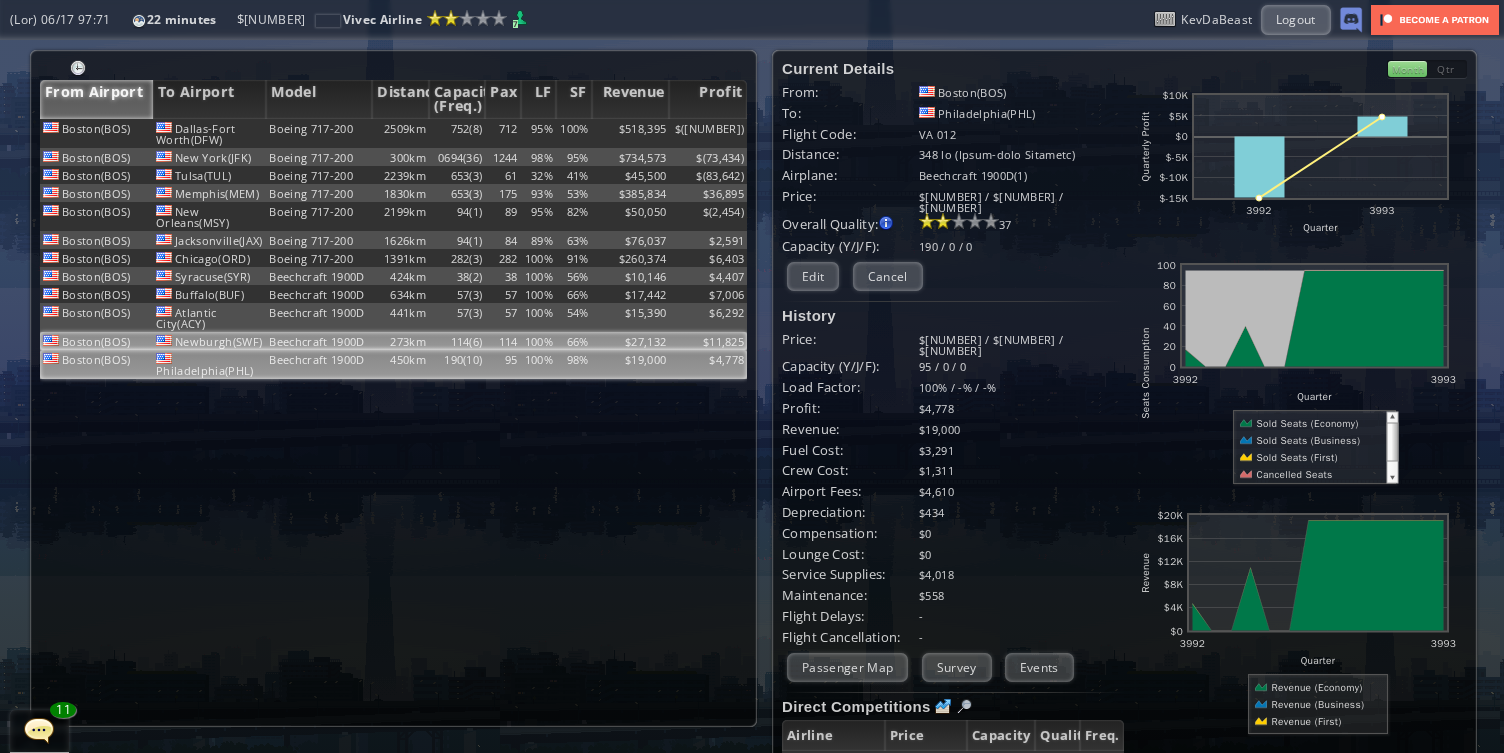 click on "114" at bounding box center (502, 133) 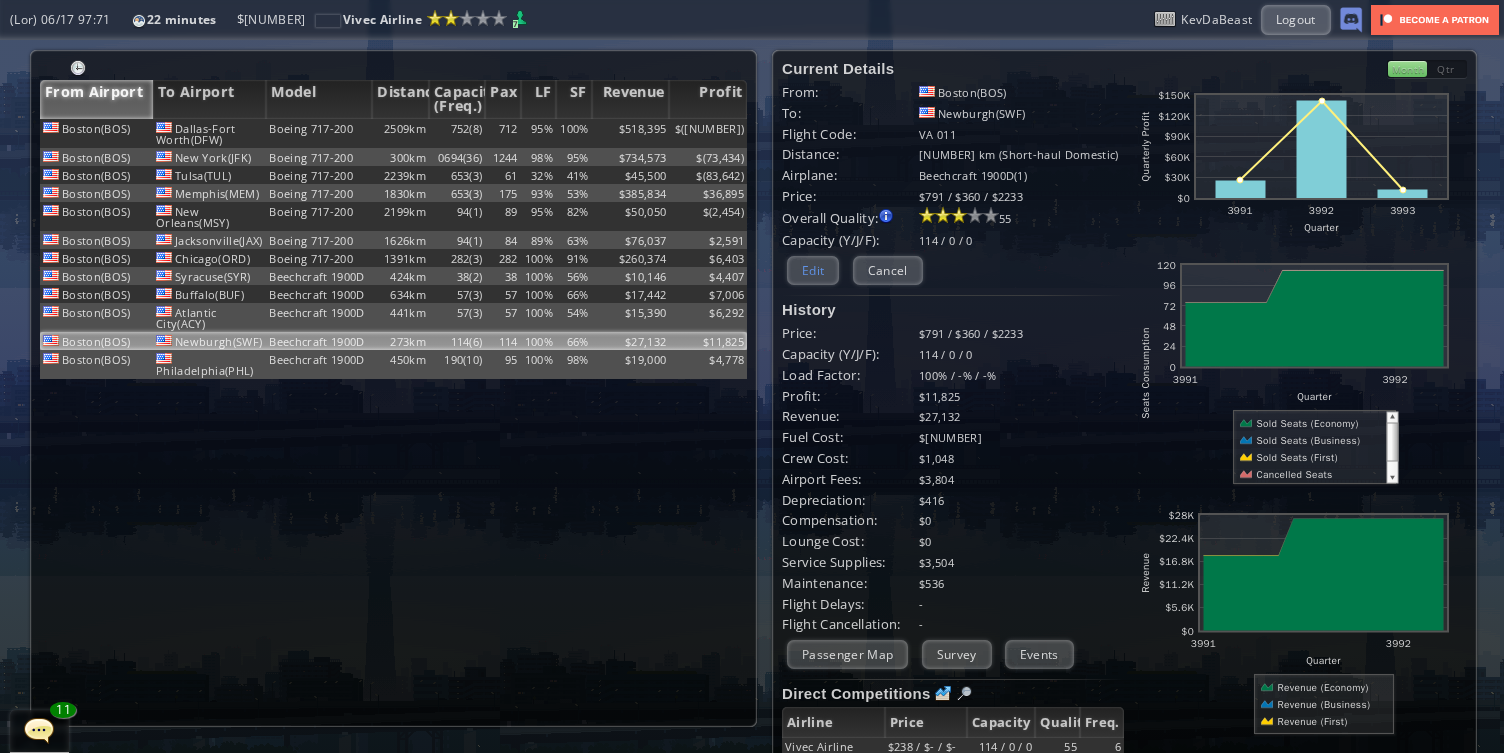 click on "Edit" at bounding box center [813, 270] 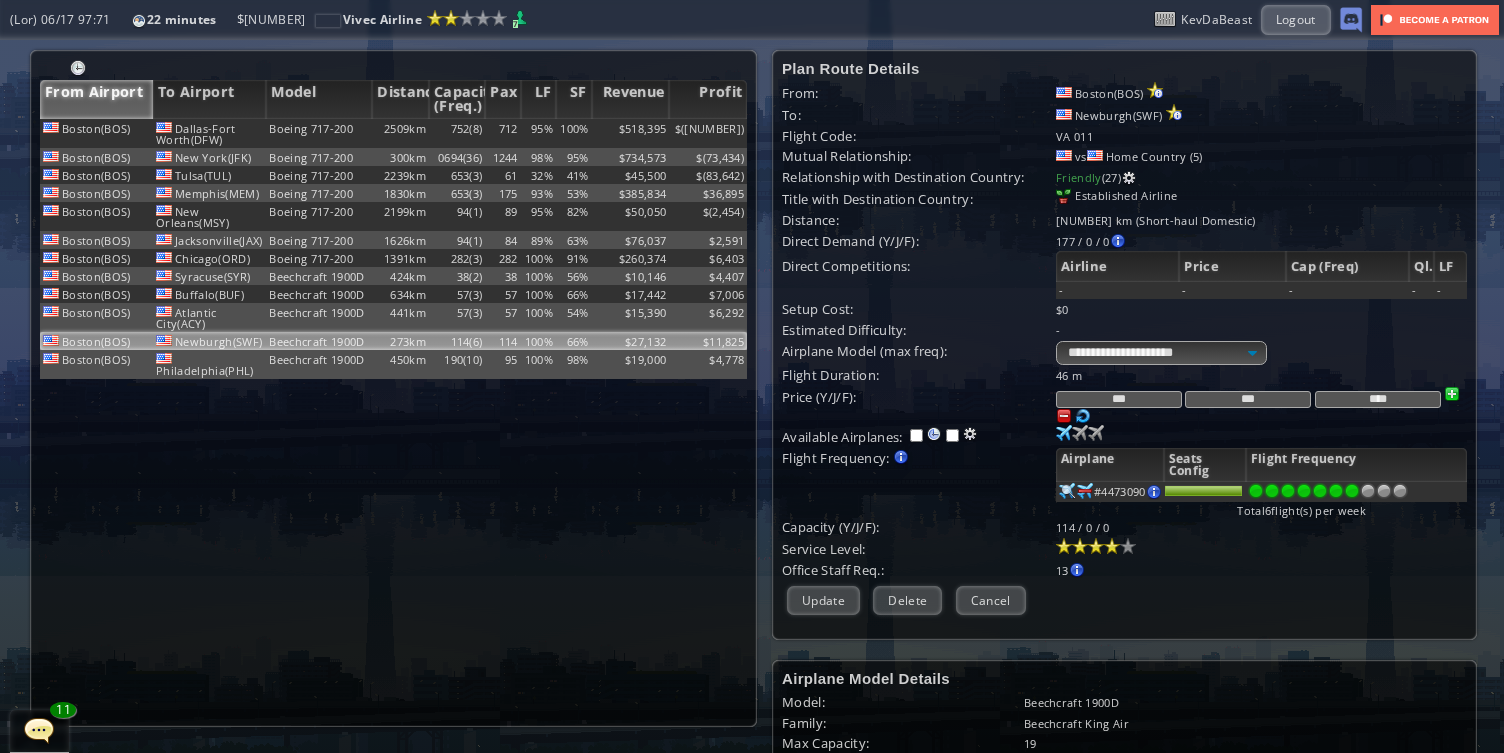 click at bounding box center [1352, 491] 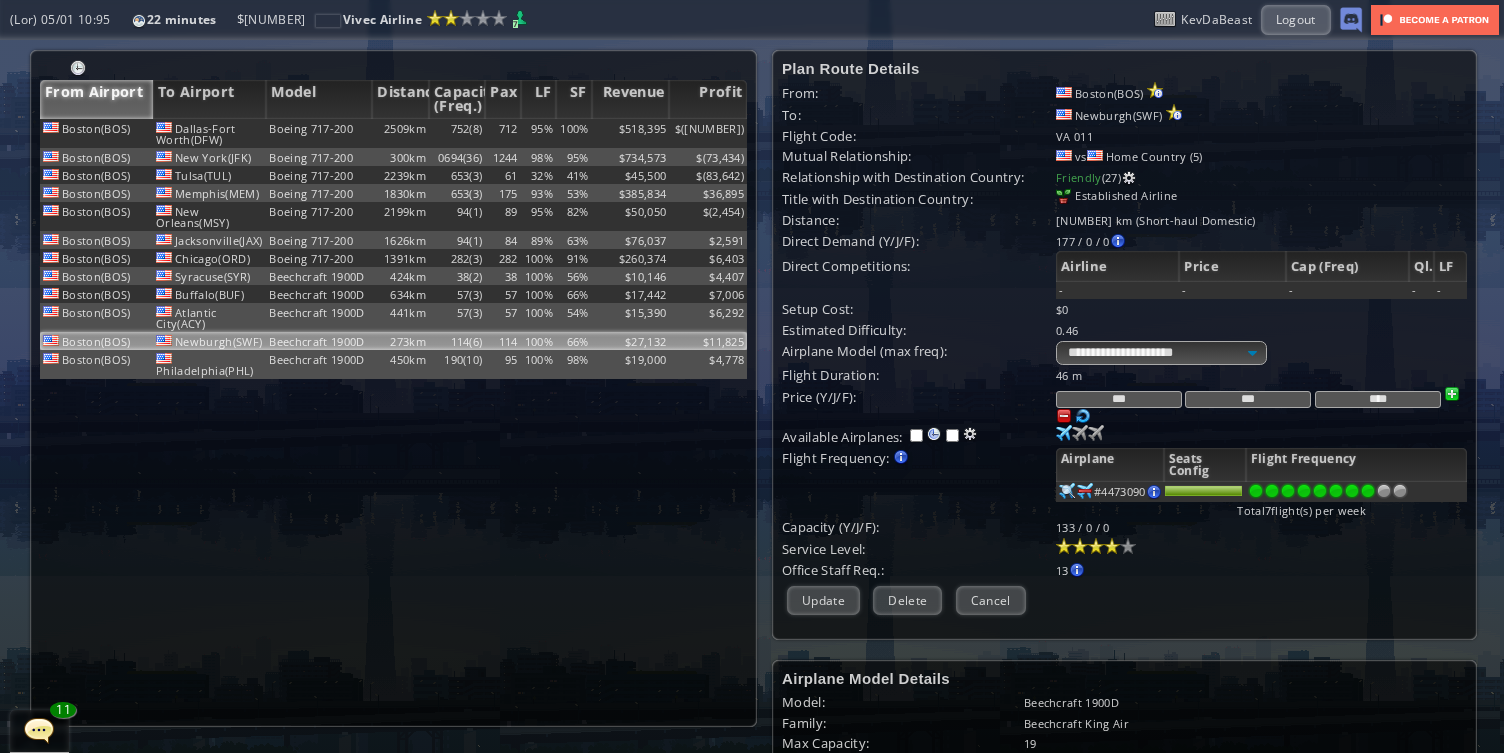 click at bounding box center (1368, 491) 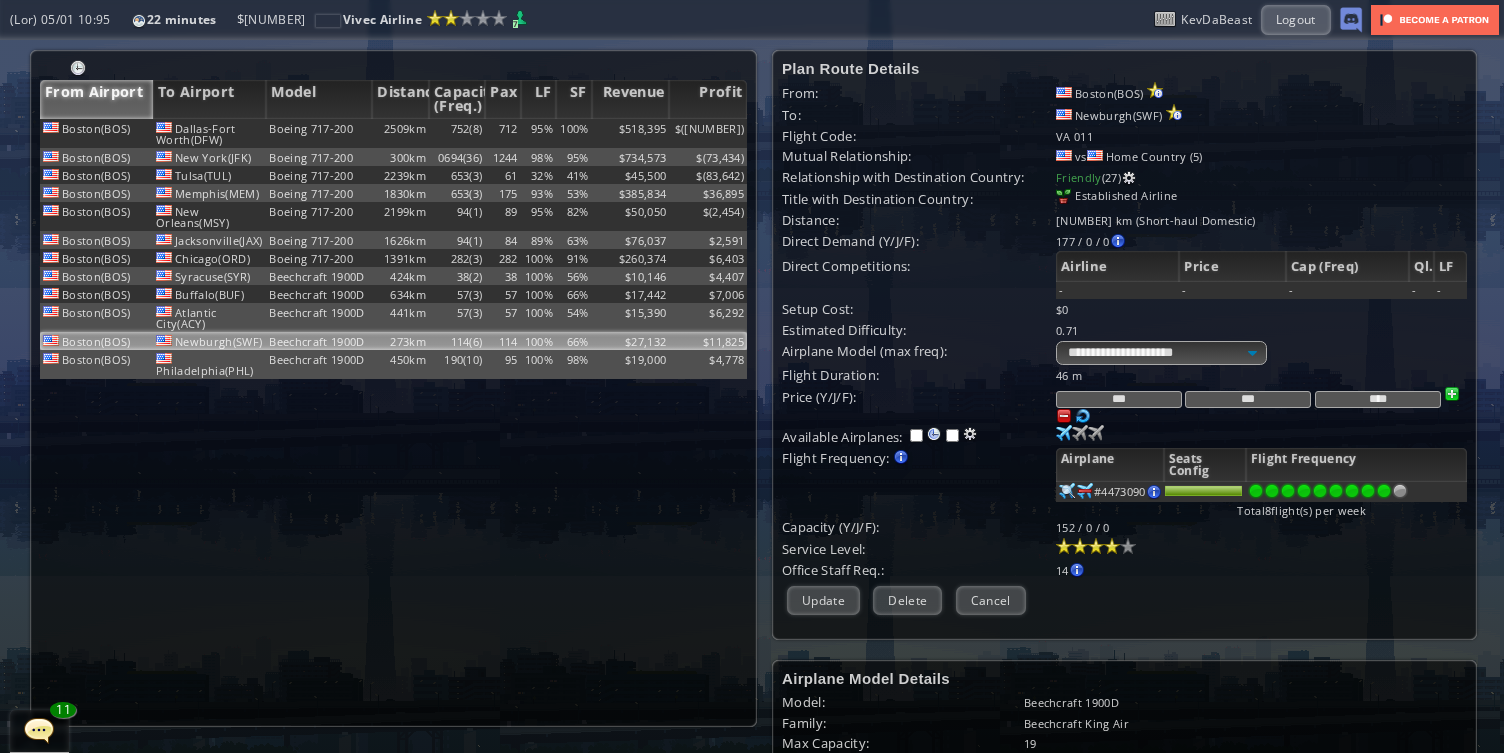 click at bounding box center [1384, 491] 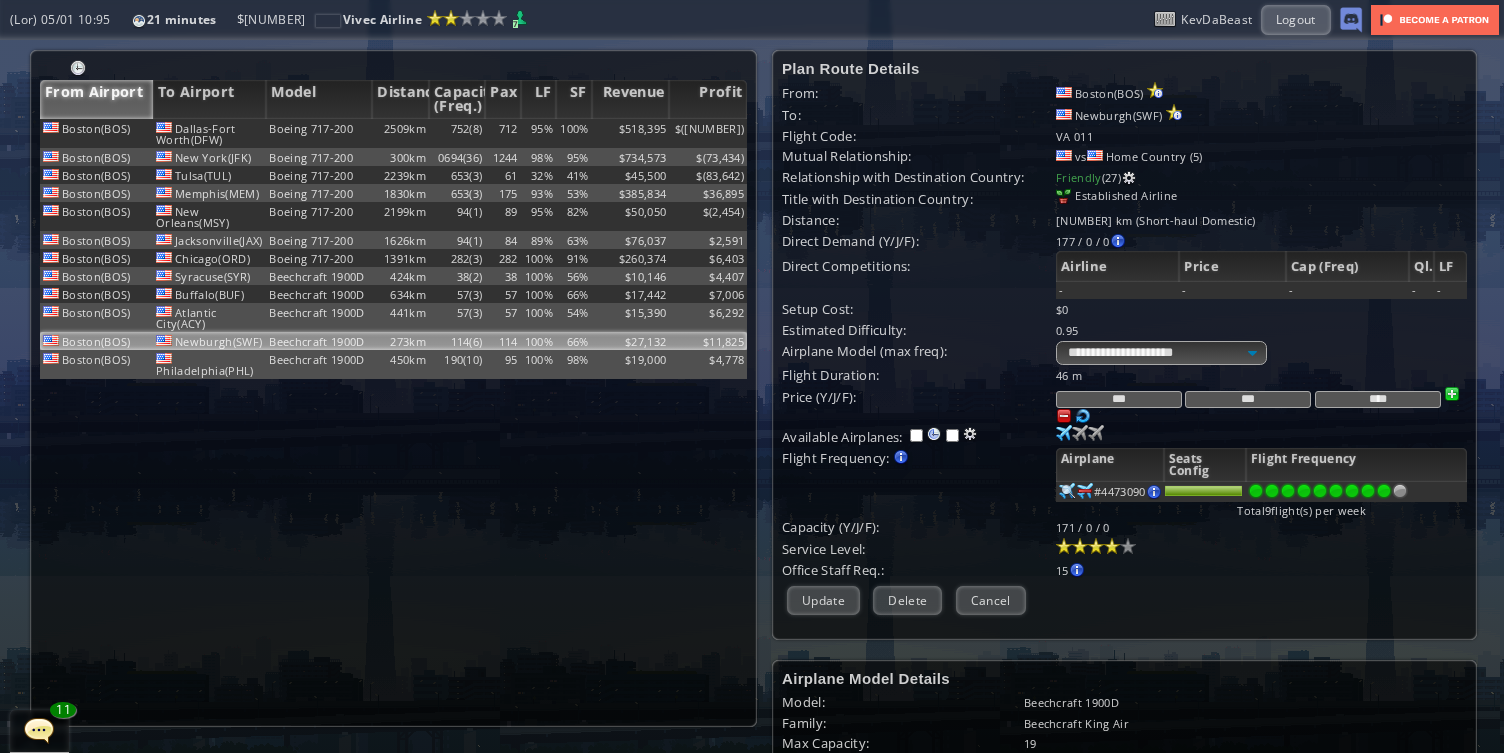 click on "Update" at bounding box center (823, 600) 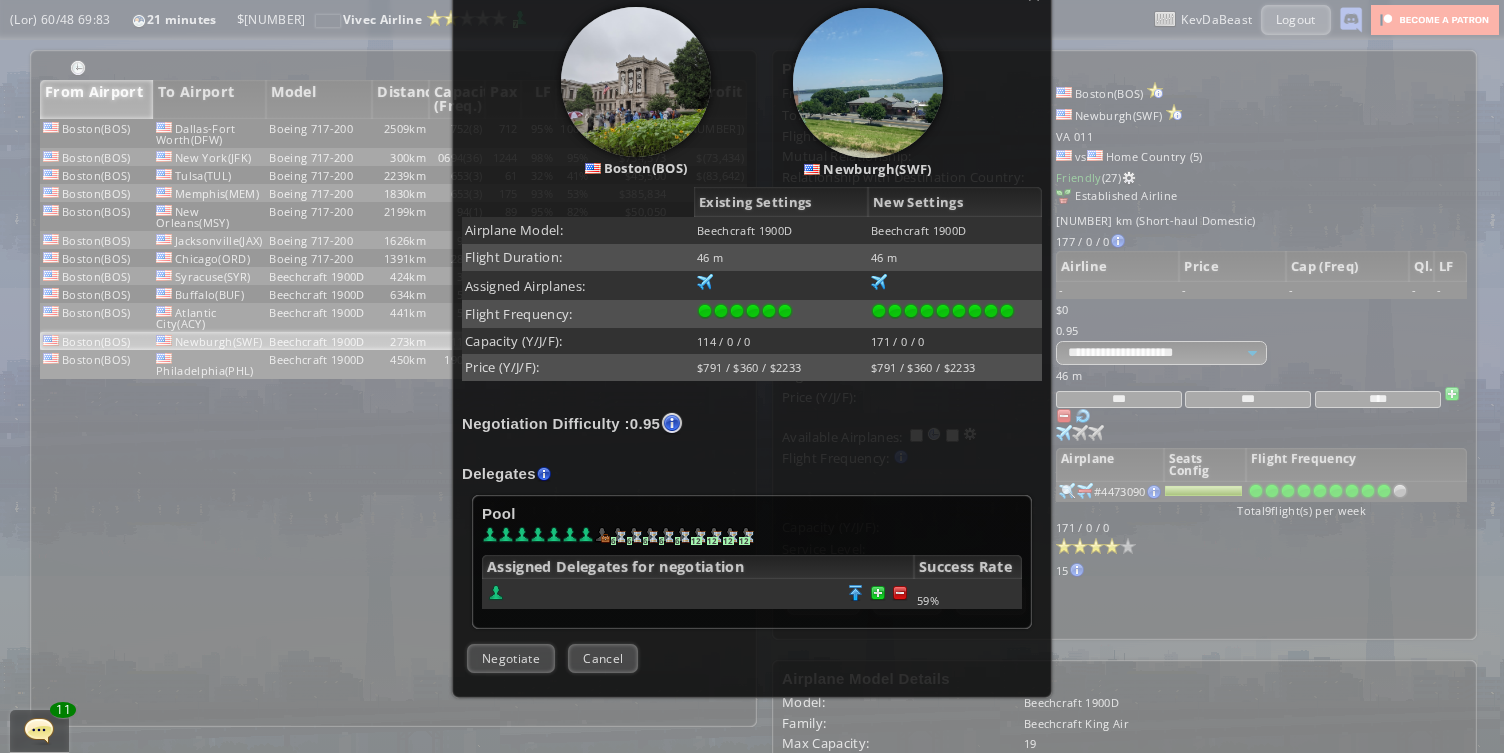scroll, scrollTop: 326, scrollLeft: 0, axis: vertical 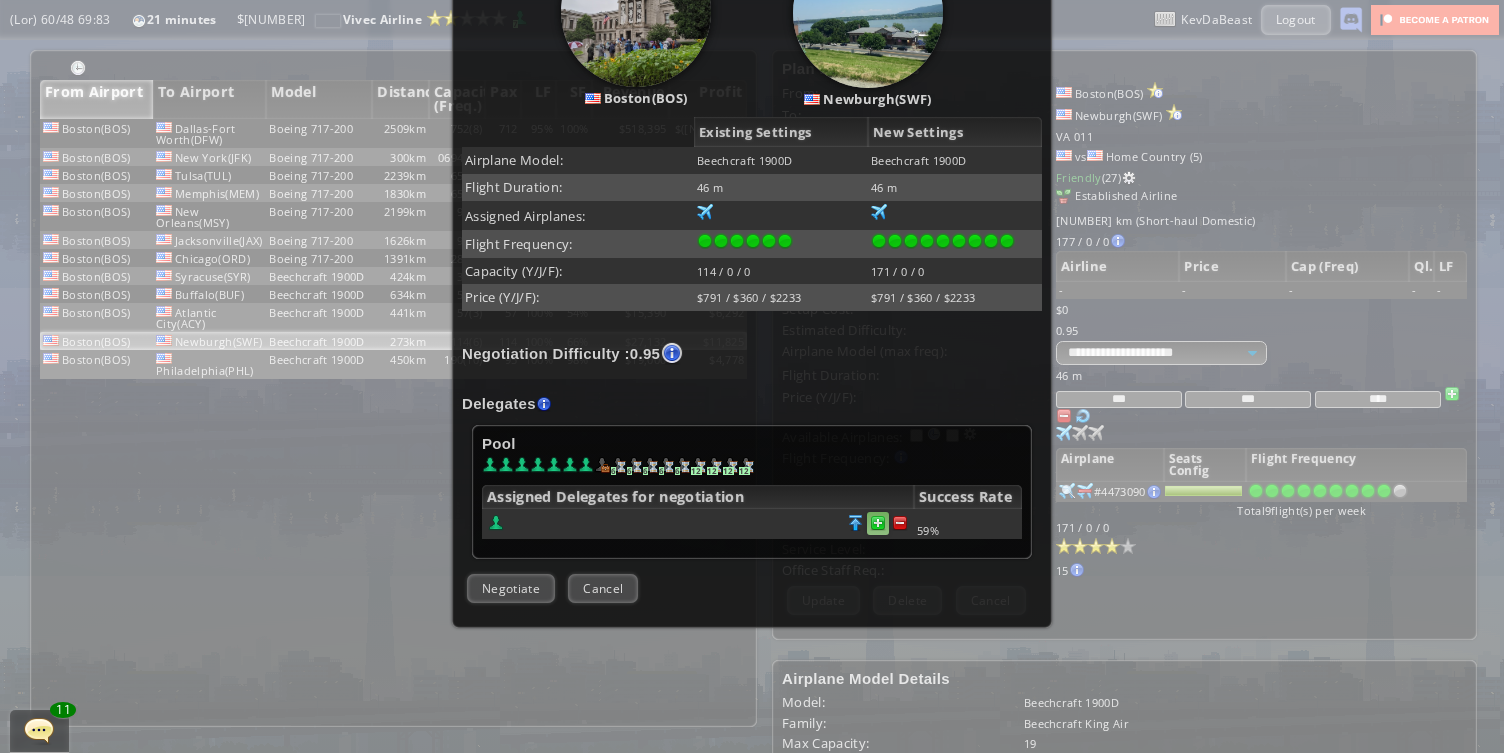 click at bounding box center (900, 523) 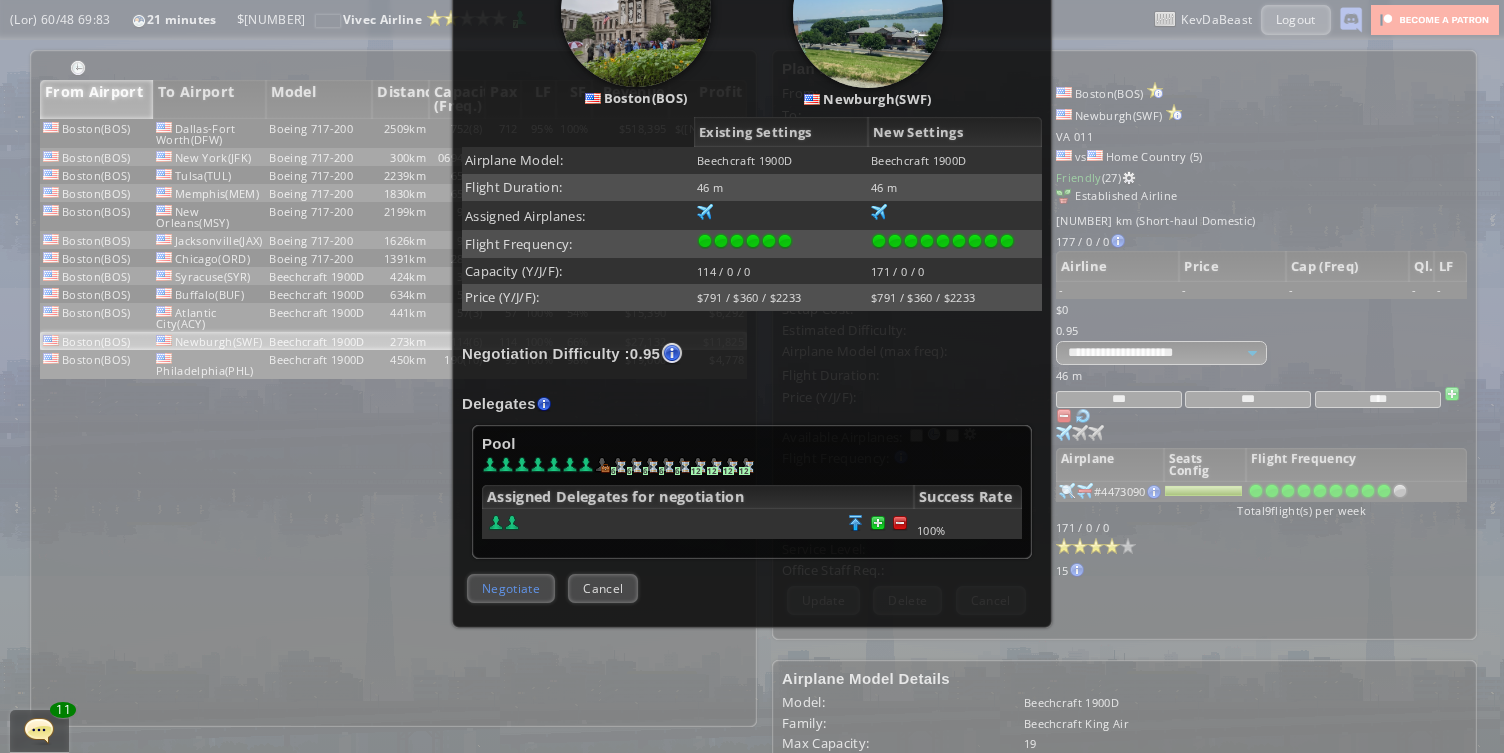 click on "Negotiate" at bounding box center (511, 588) 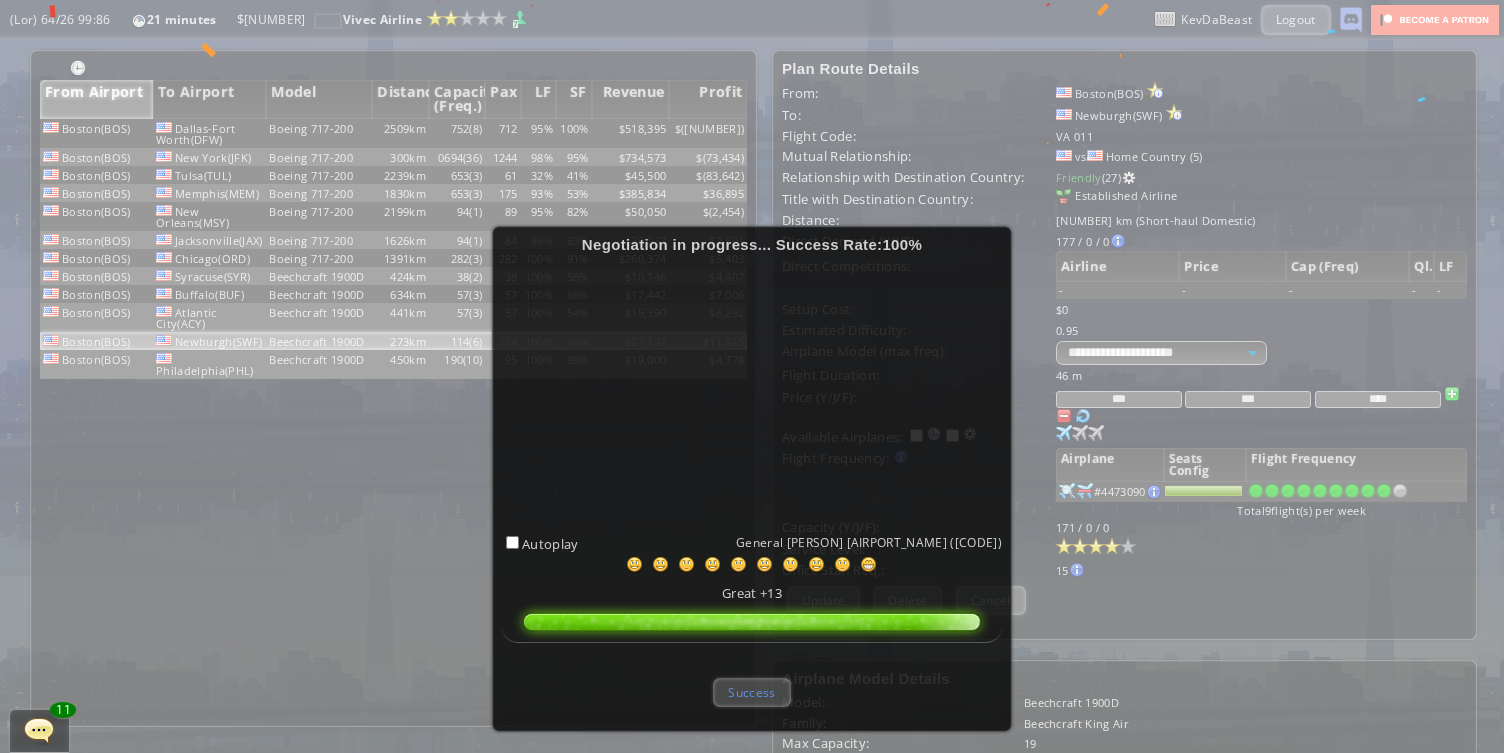click on "Success" at bounding box center [751, 692] 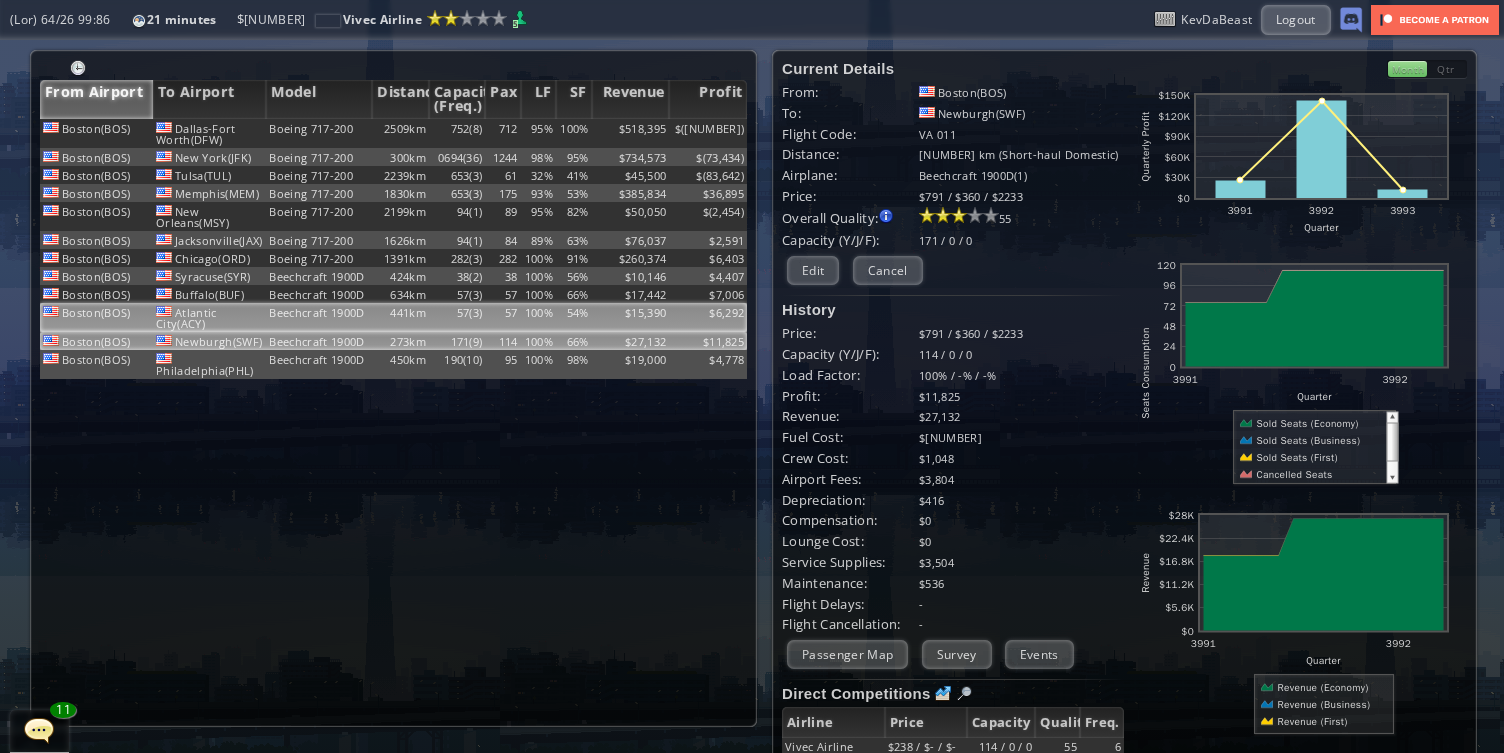 click on "57(3)" at bounding box center (457, 133) 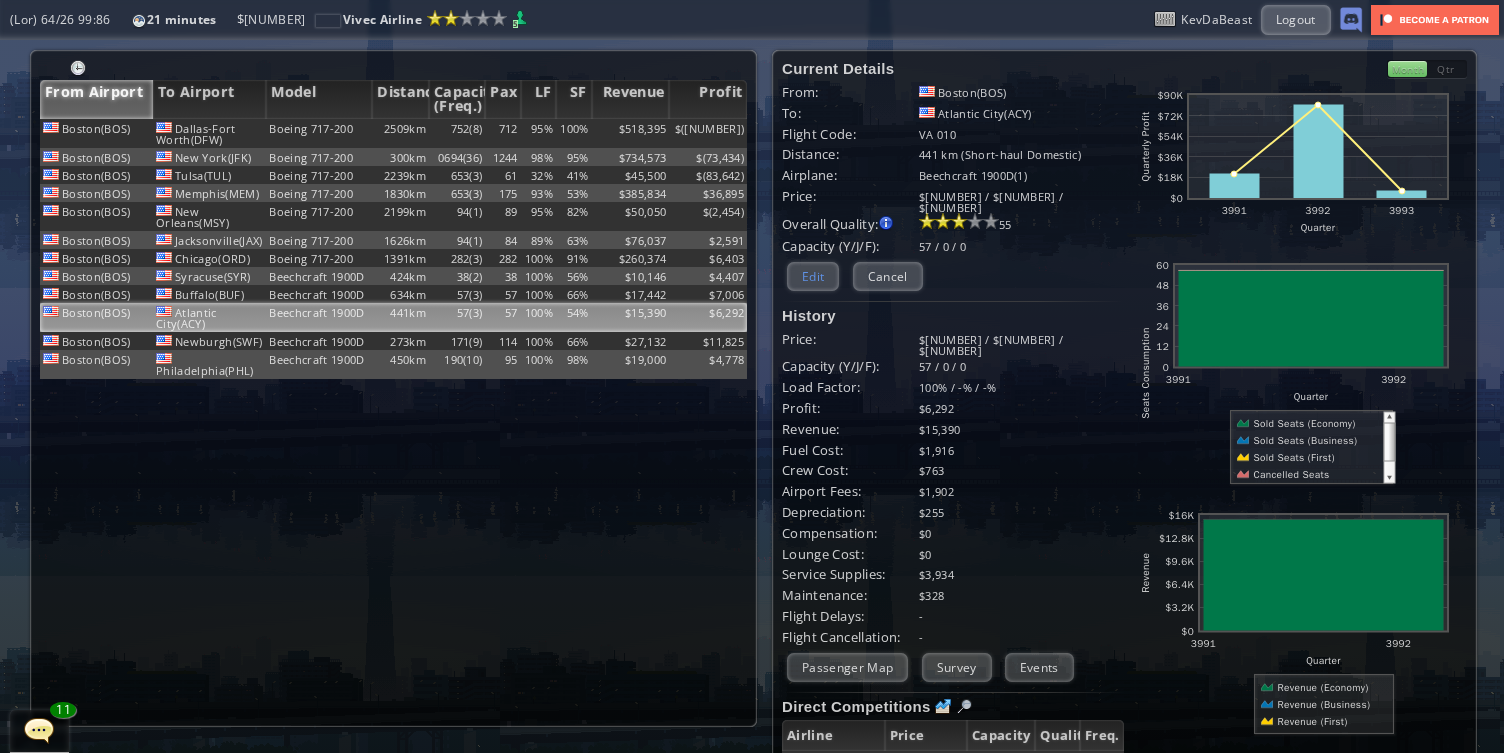 click on "Edit" at bounding box center (813, 276) 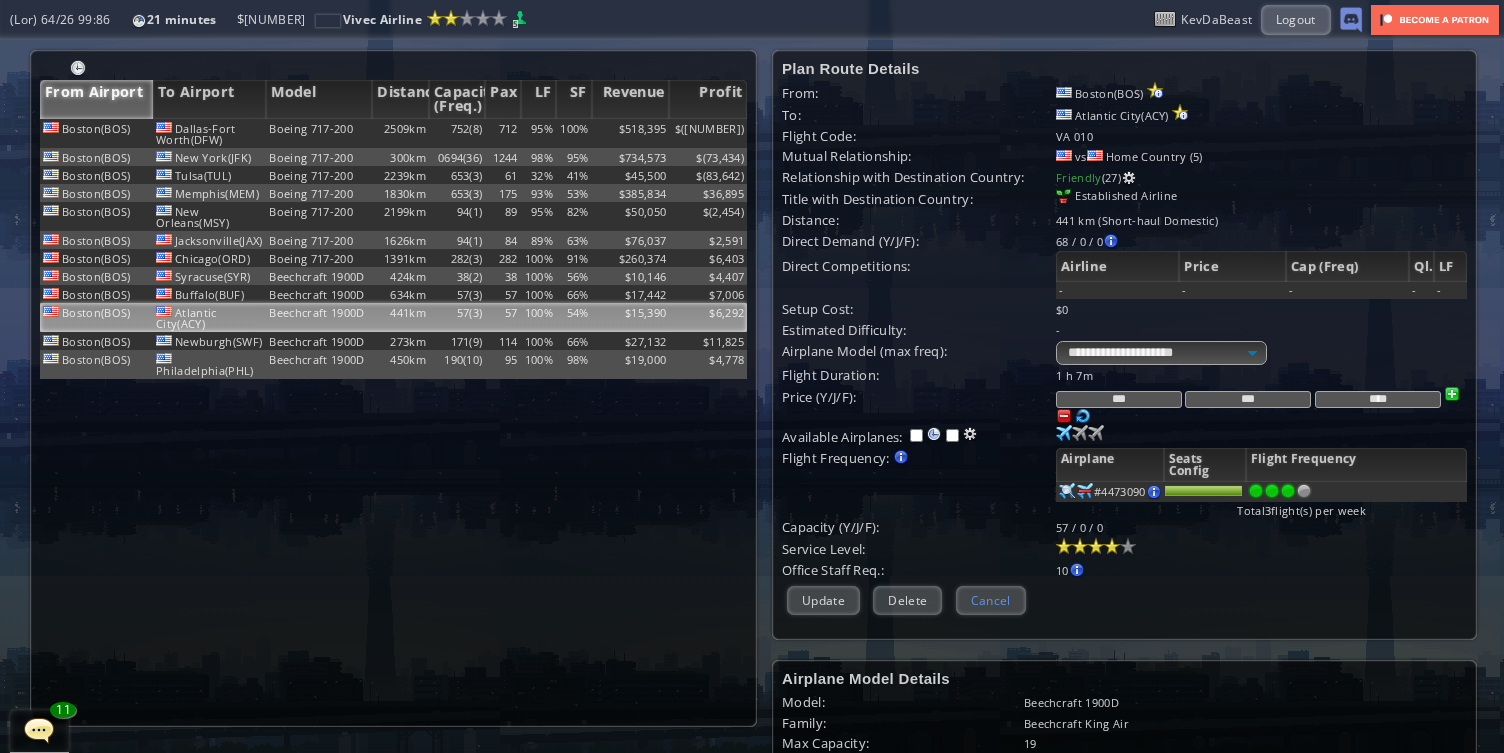 click on "Cancel" at bounding box center (991, 600) 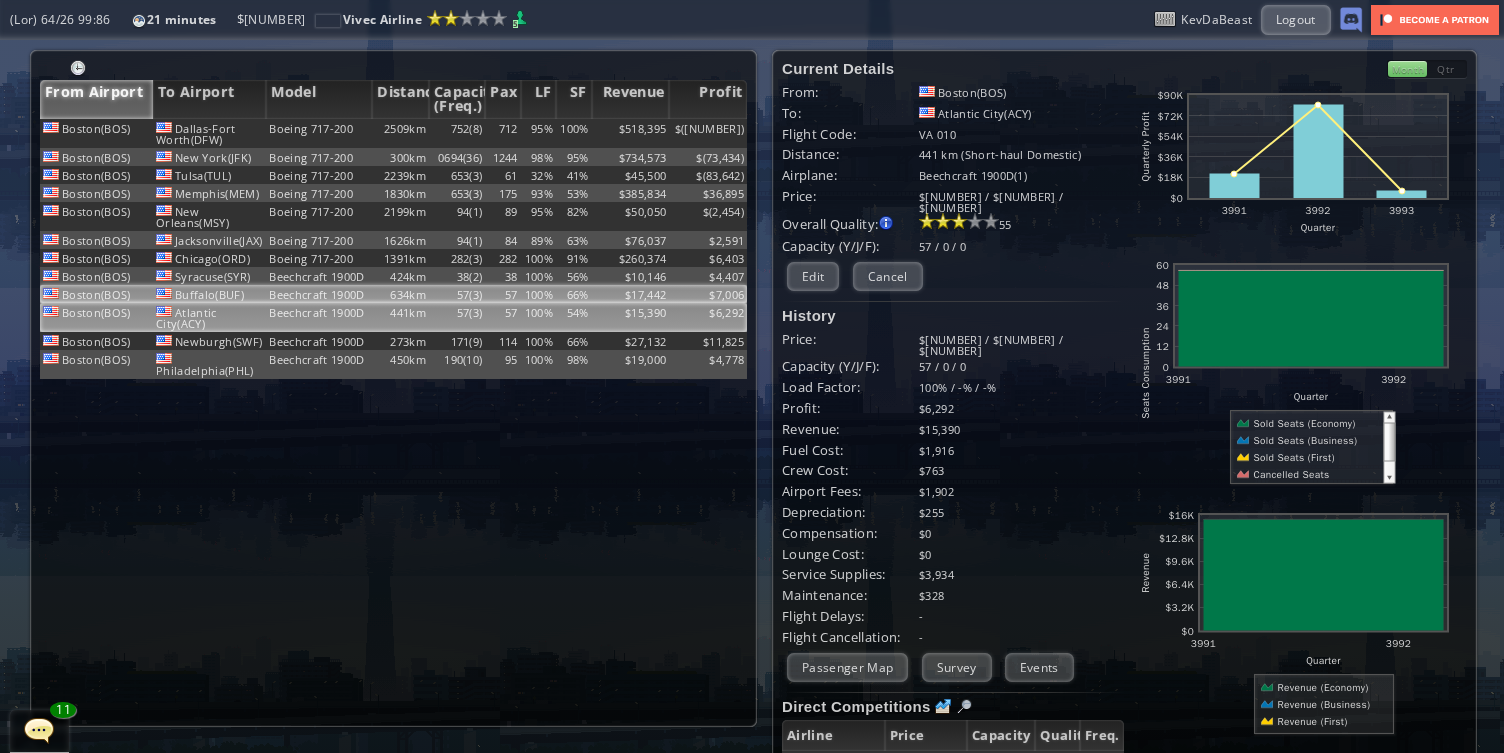 click on "57" at bounding box center (502, 133) 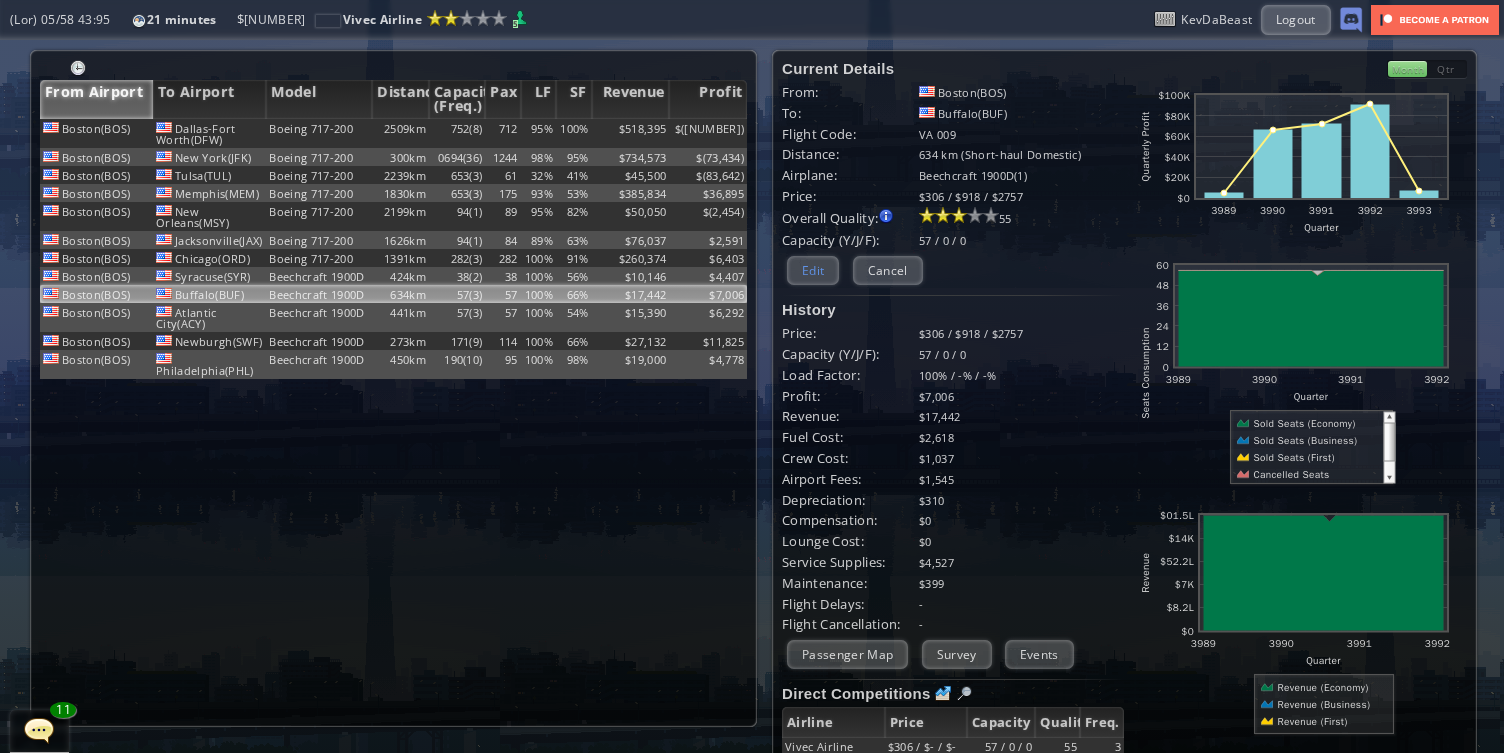 click on "Edit" at bounding box center [813, 270] 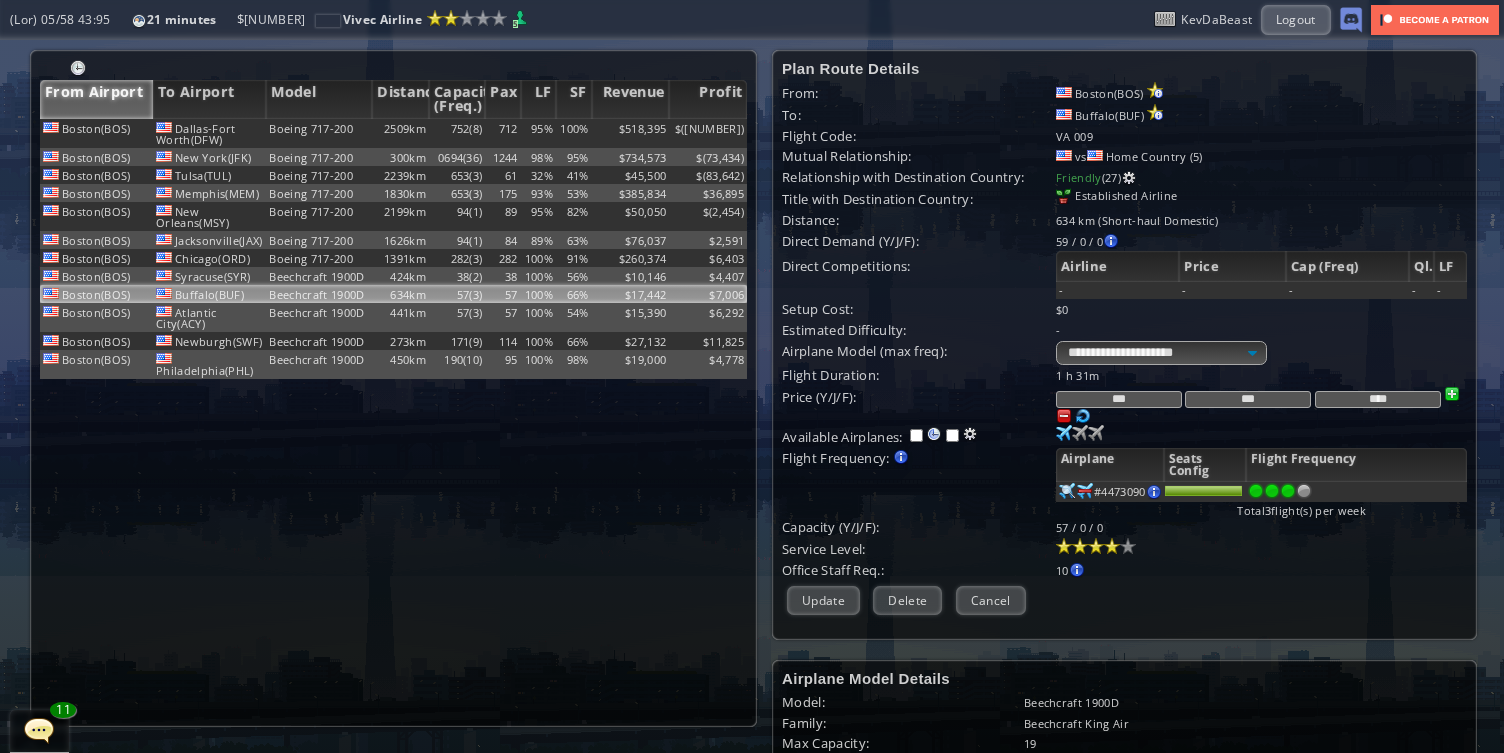click on "Cancel" at bounding box center [991, 600] 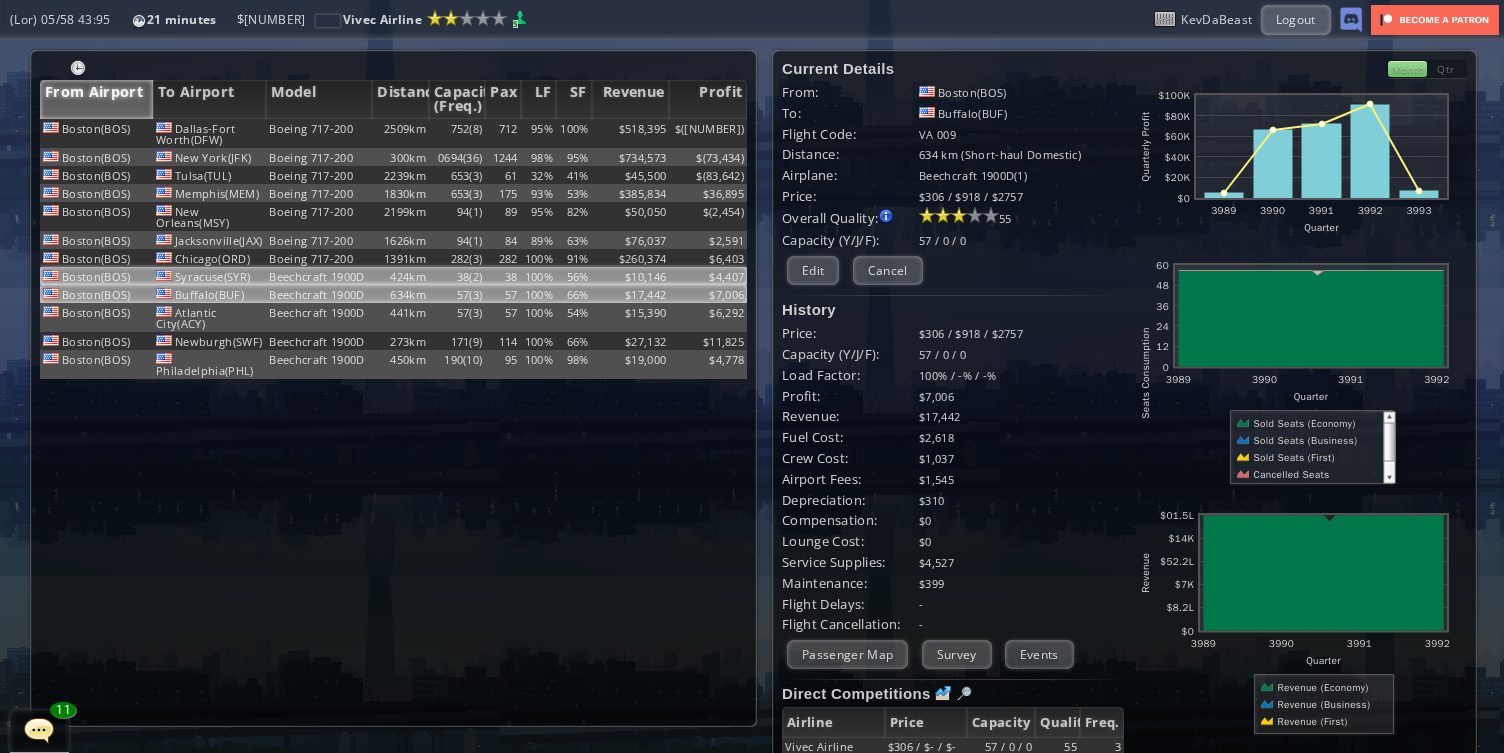 click on "38" at bounding box center [502, 133] 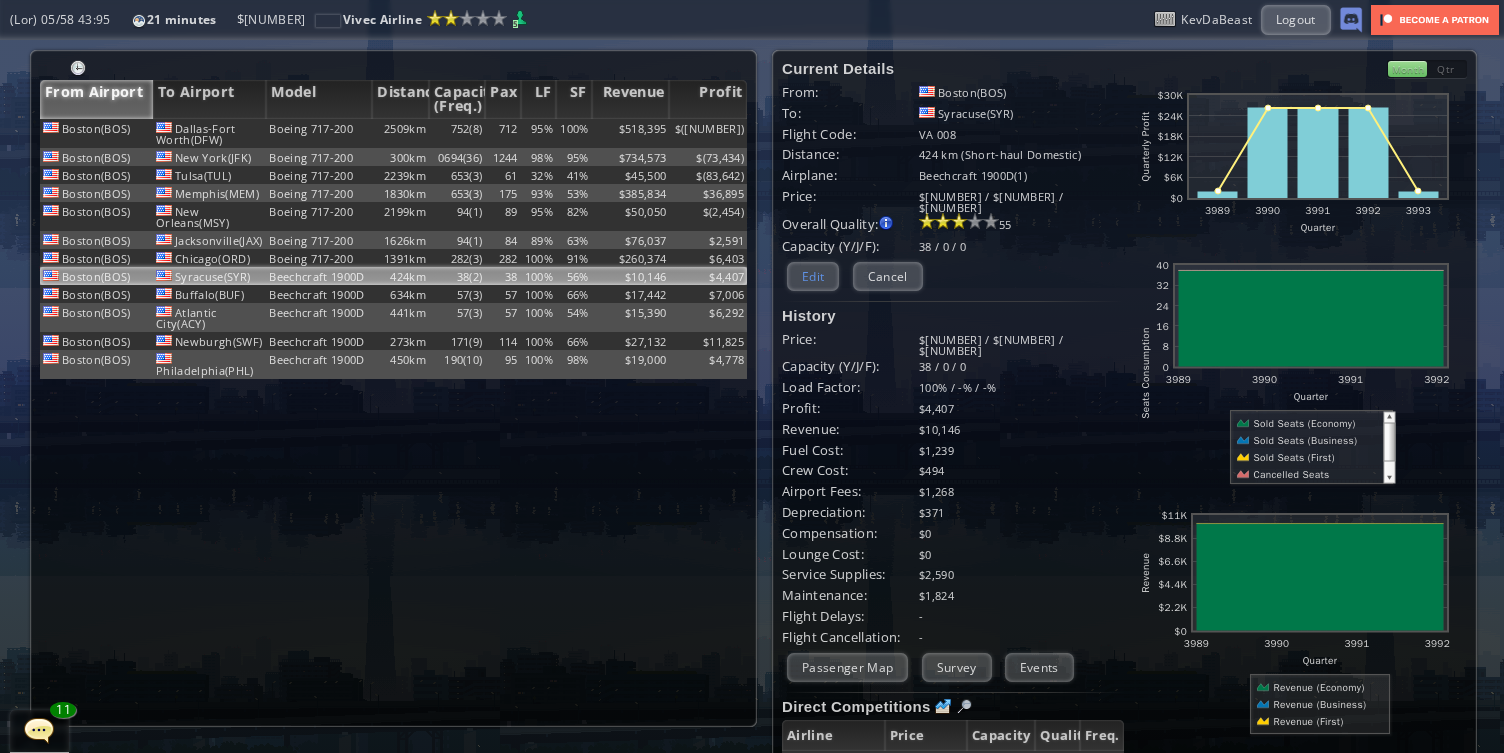 click on "Edit" at bounding box center (813, 276) 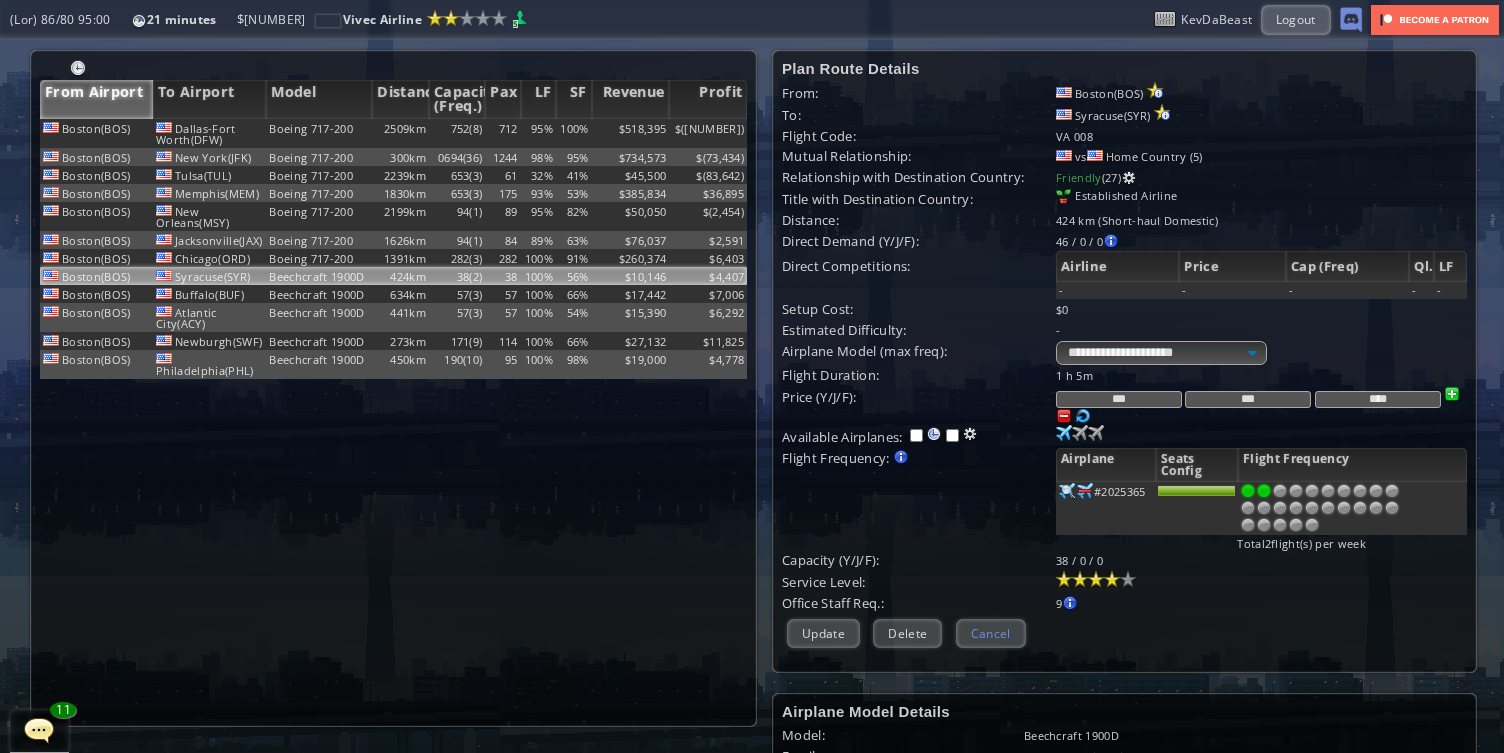 click on "Cancel" at bounding box center [991, 633] 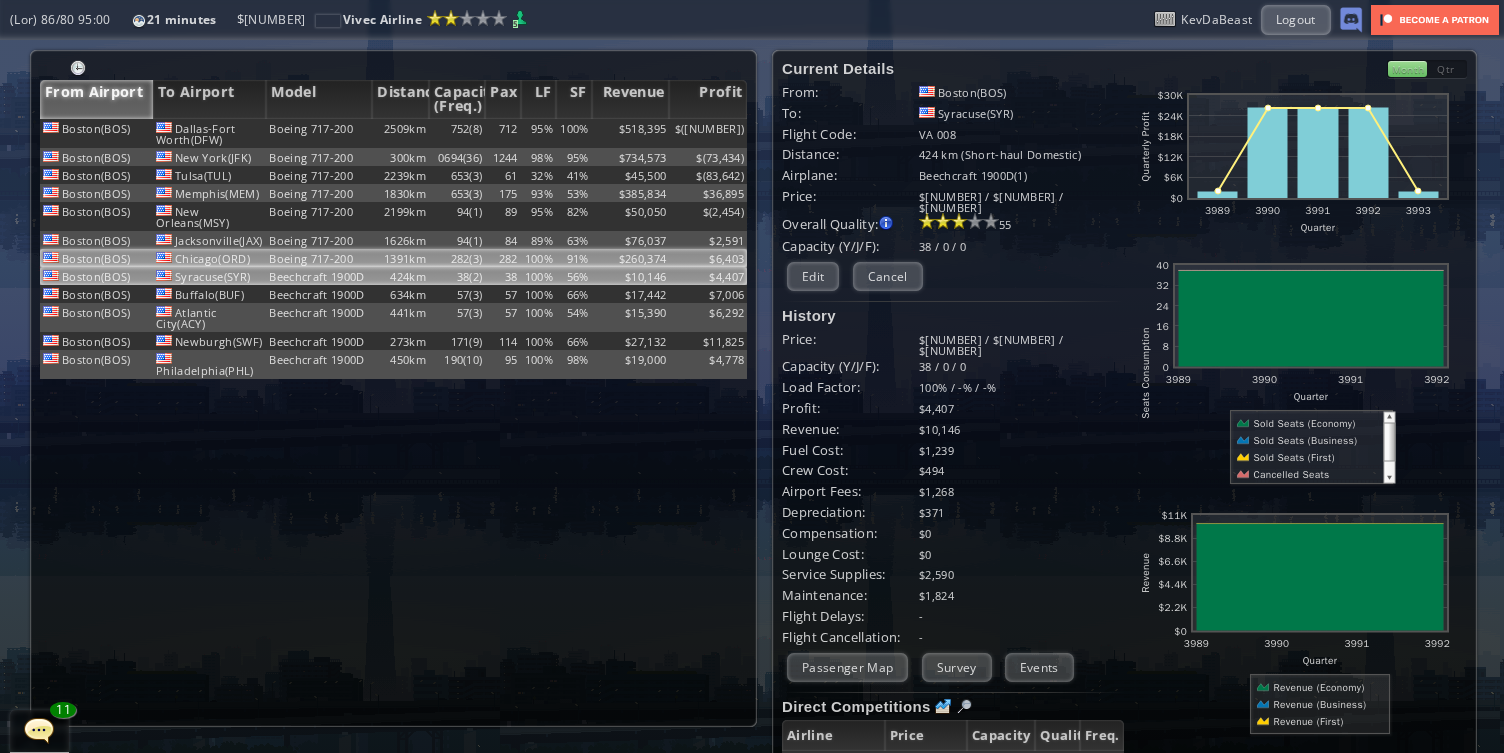 click on "282(3)" at bounding box center [457, 133] 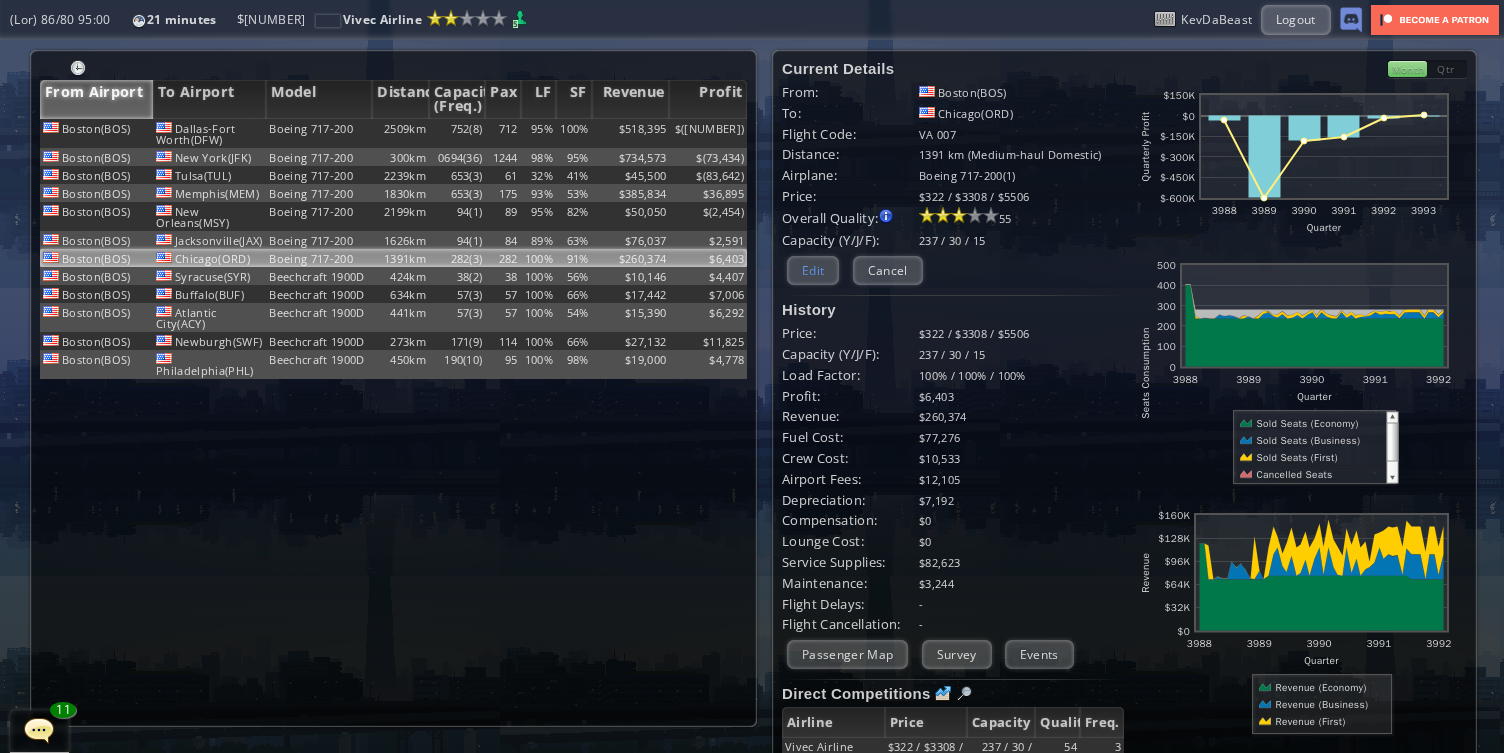 click on "Edit" at bounding box center [813, 270] 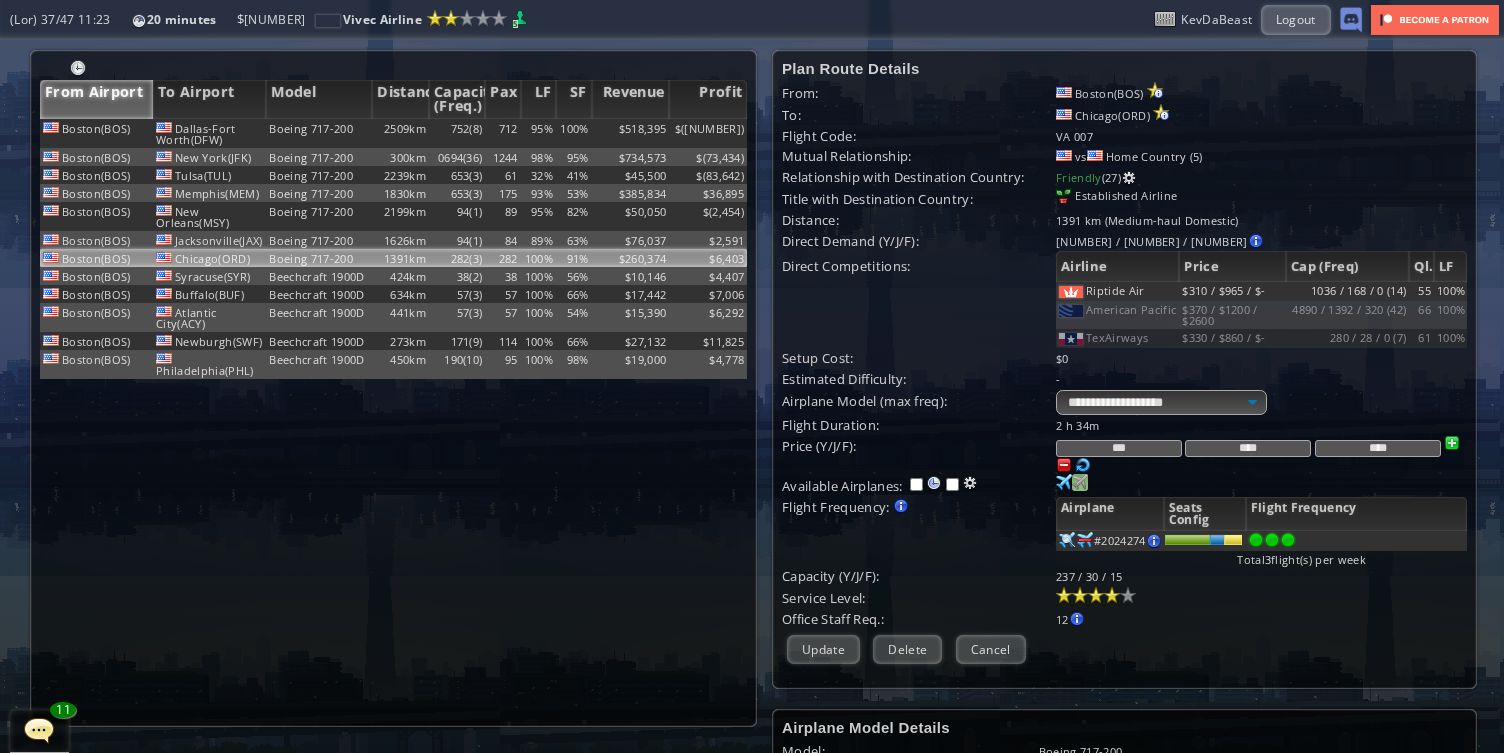 click at bounding box center [1064, 482] 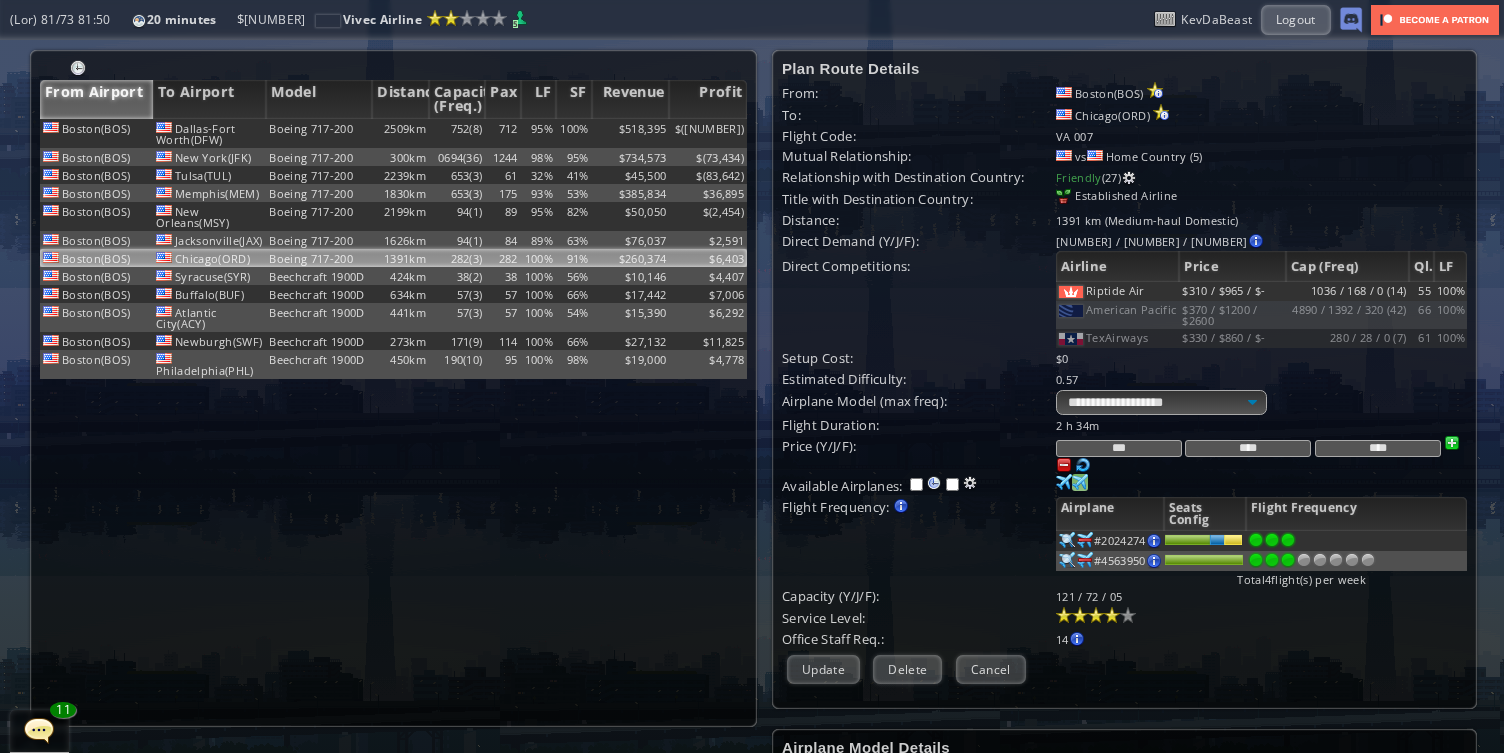 click at bounding box center (1288, 540) 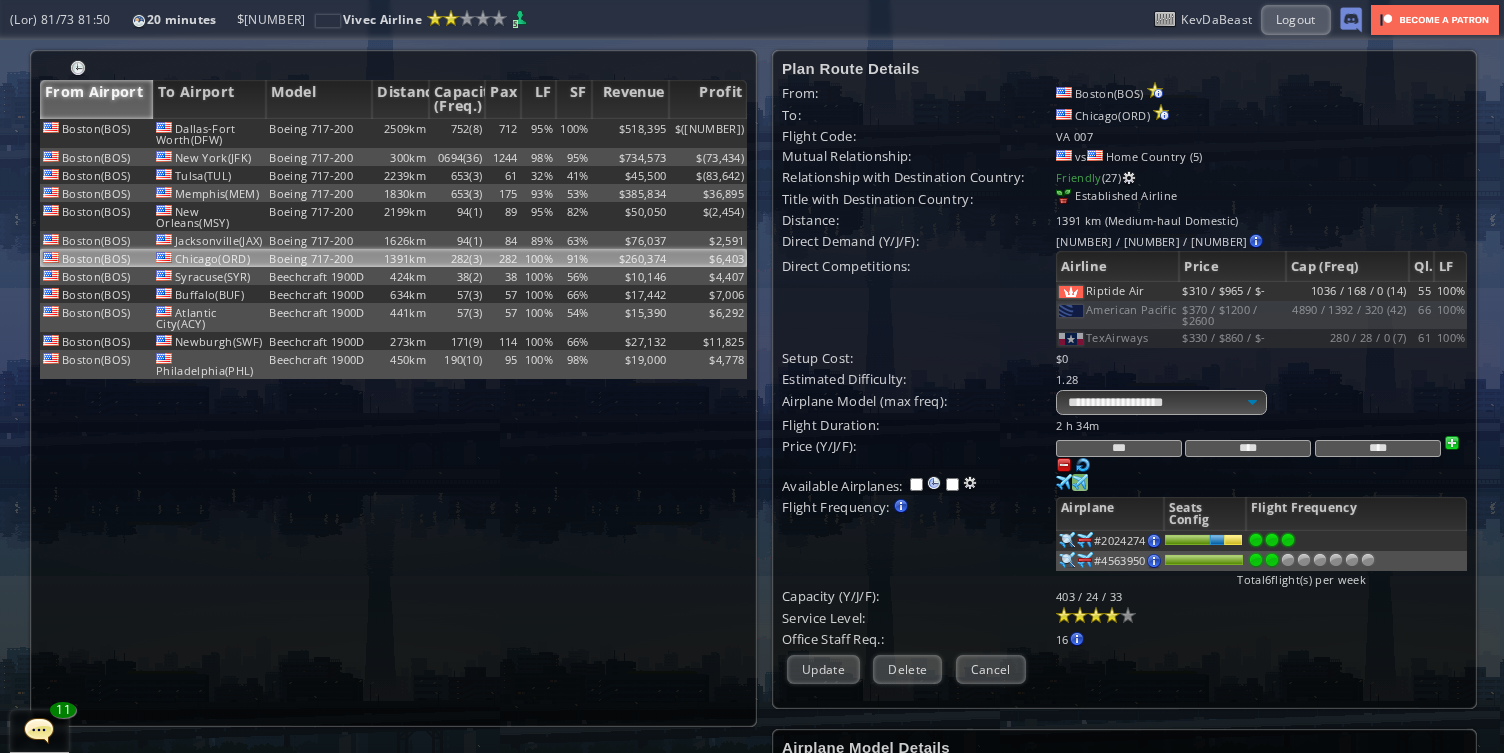 click at bounding box center [1272, 540] 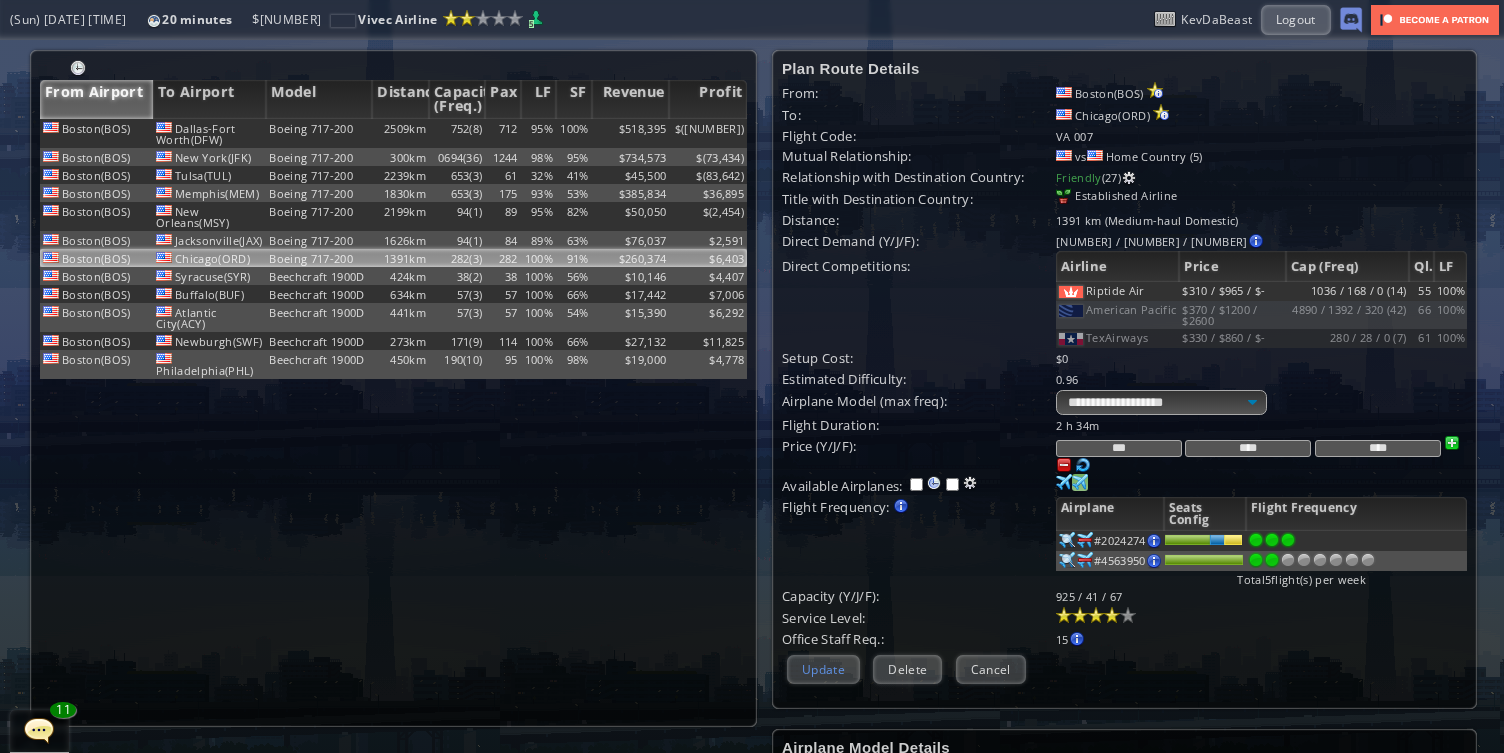 click on "Update" at bounding box center (823, 669) 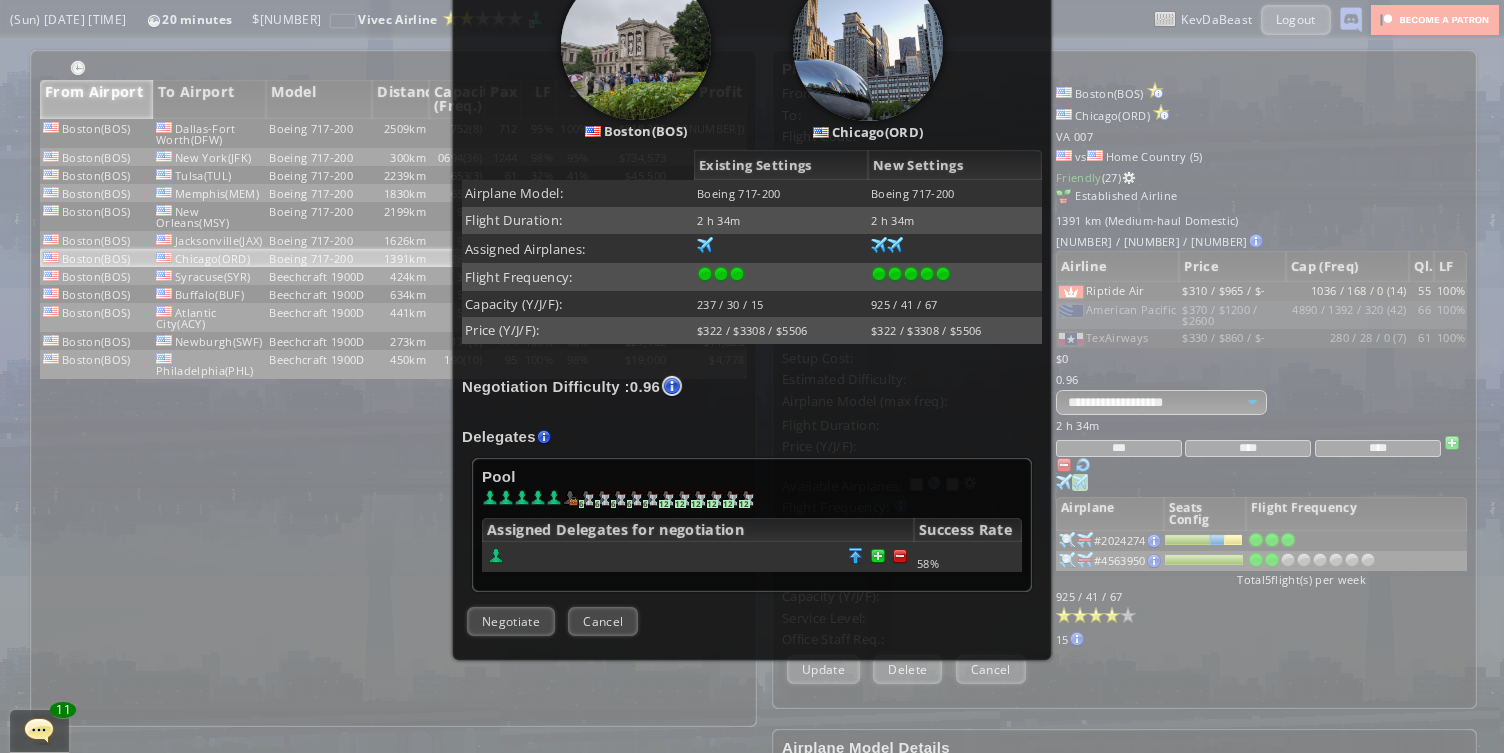 scroll, scrollTop: 424, scrollLeft: 0, axis: vertical 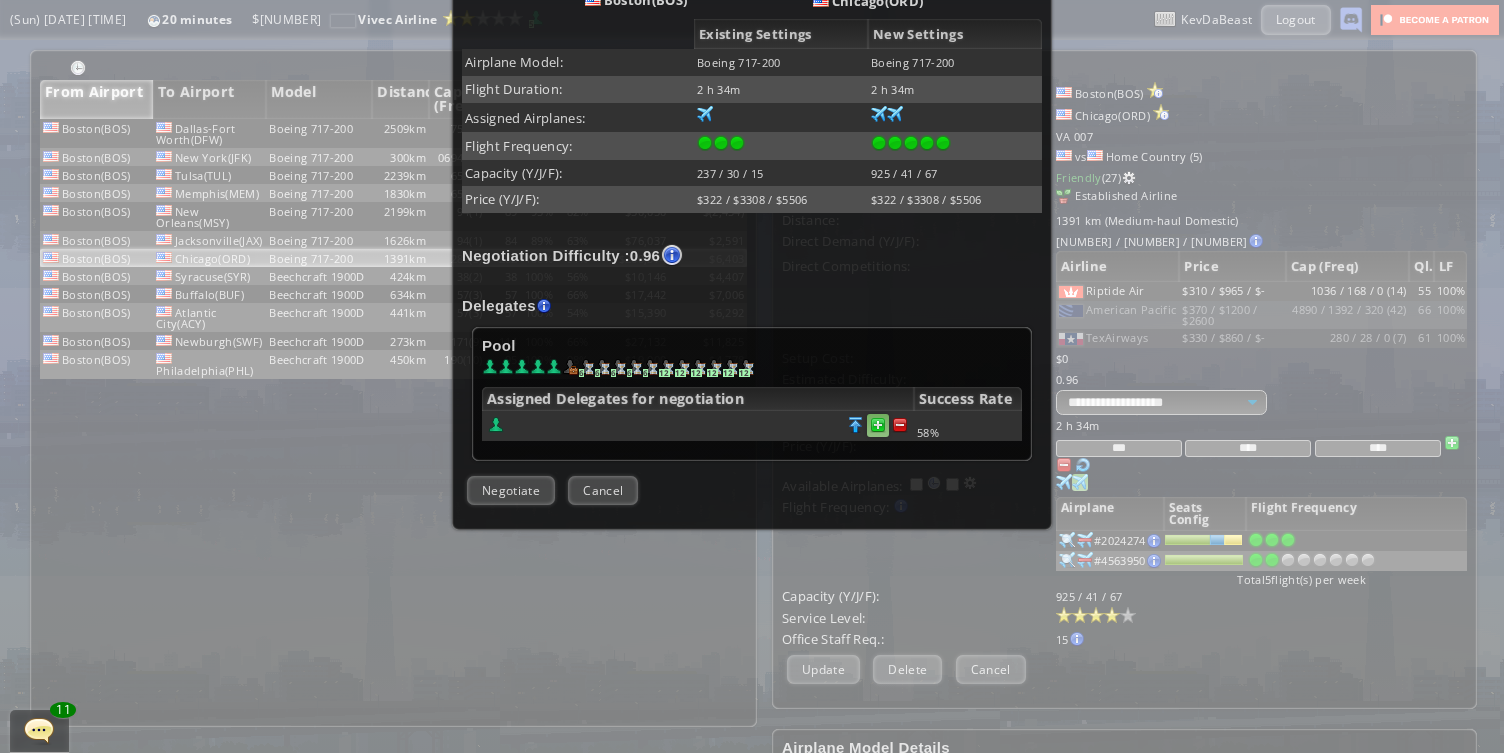 click at bounding box center (900, 425) 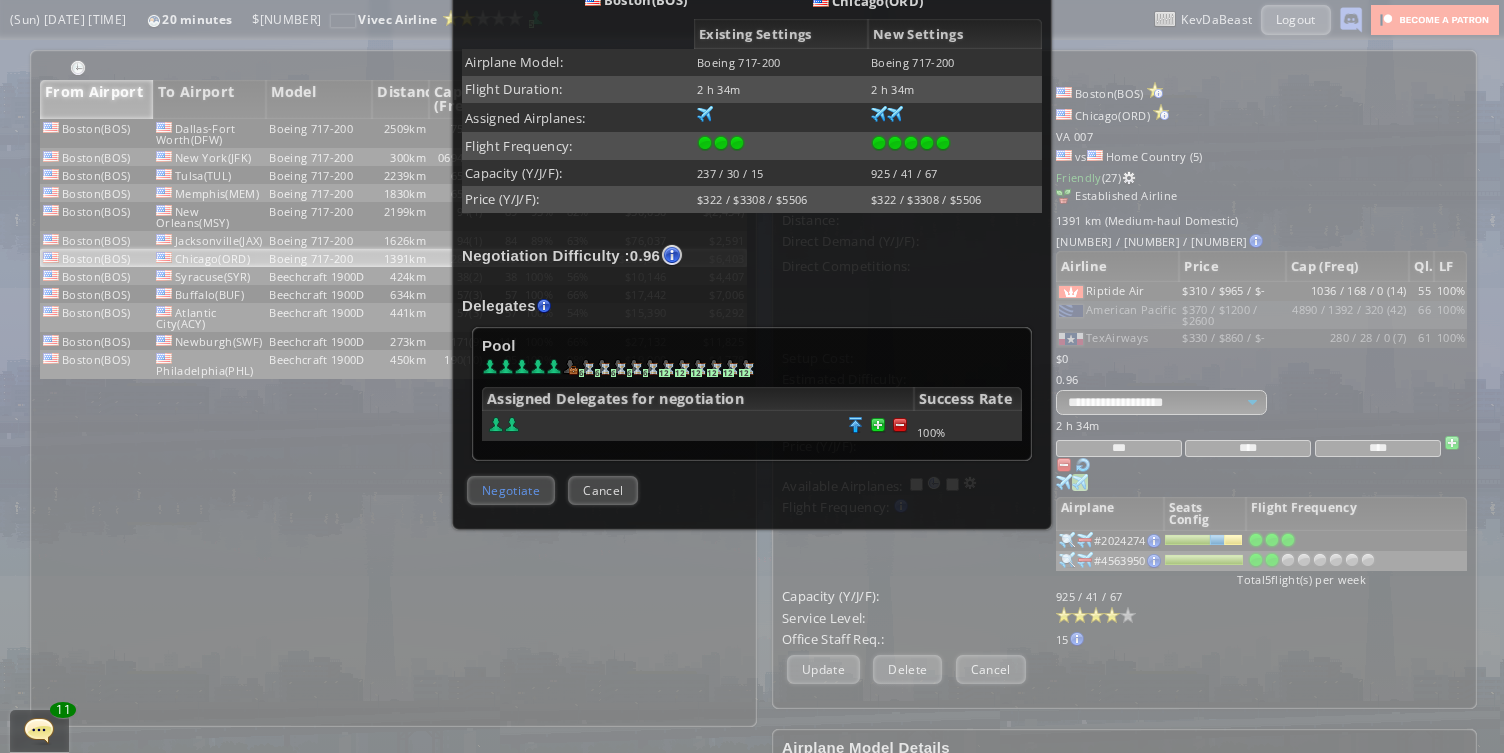 click on "Negotiate" at bounding box center (511, 490) 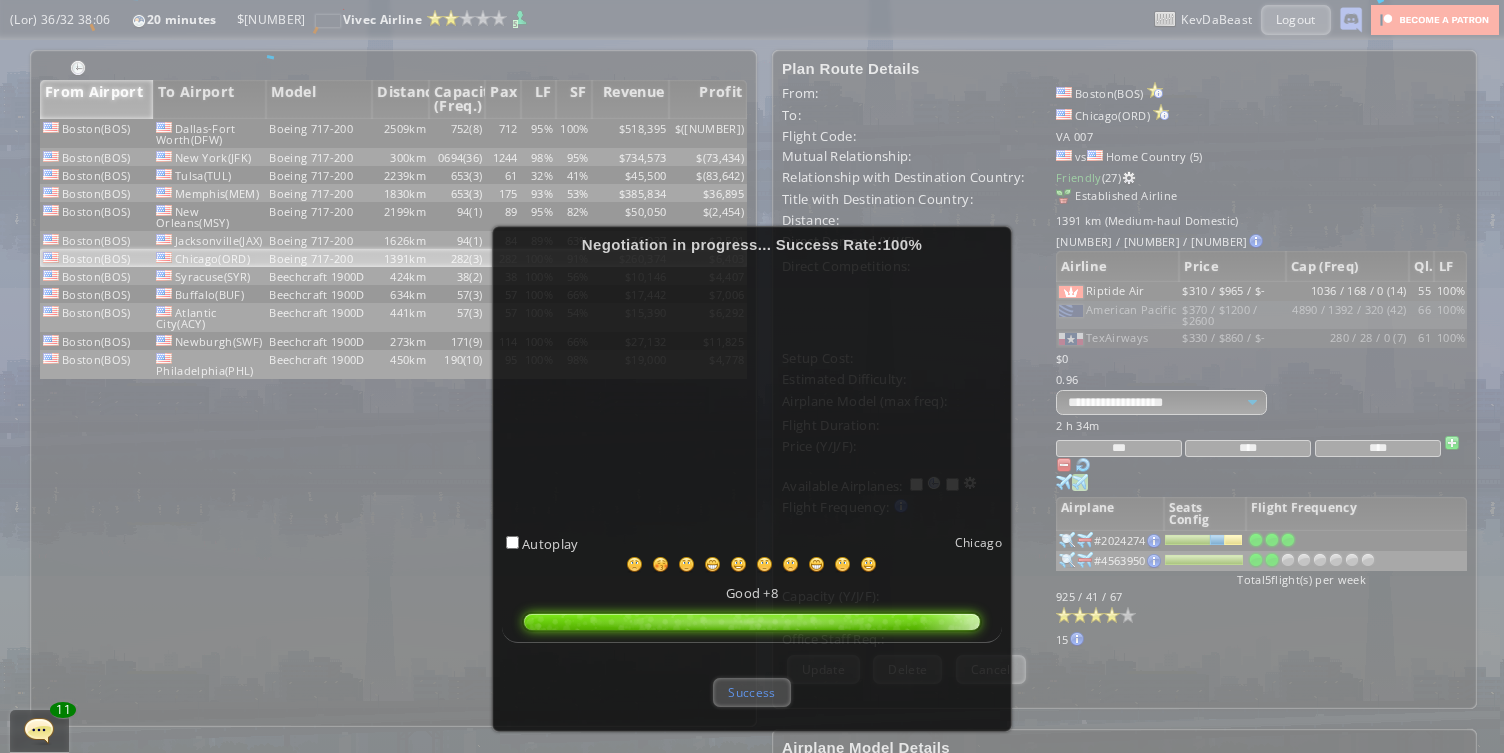 click on "Success" at bounding box center [751, 692] 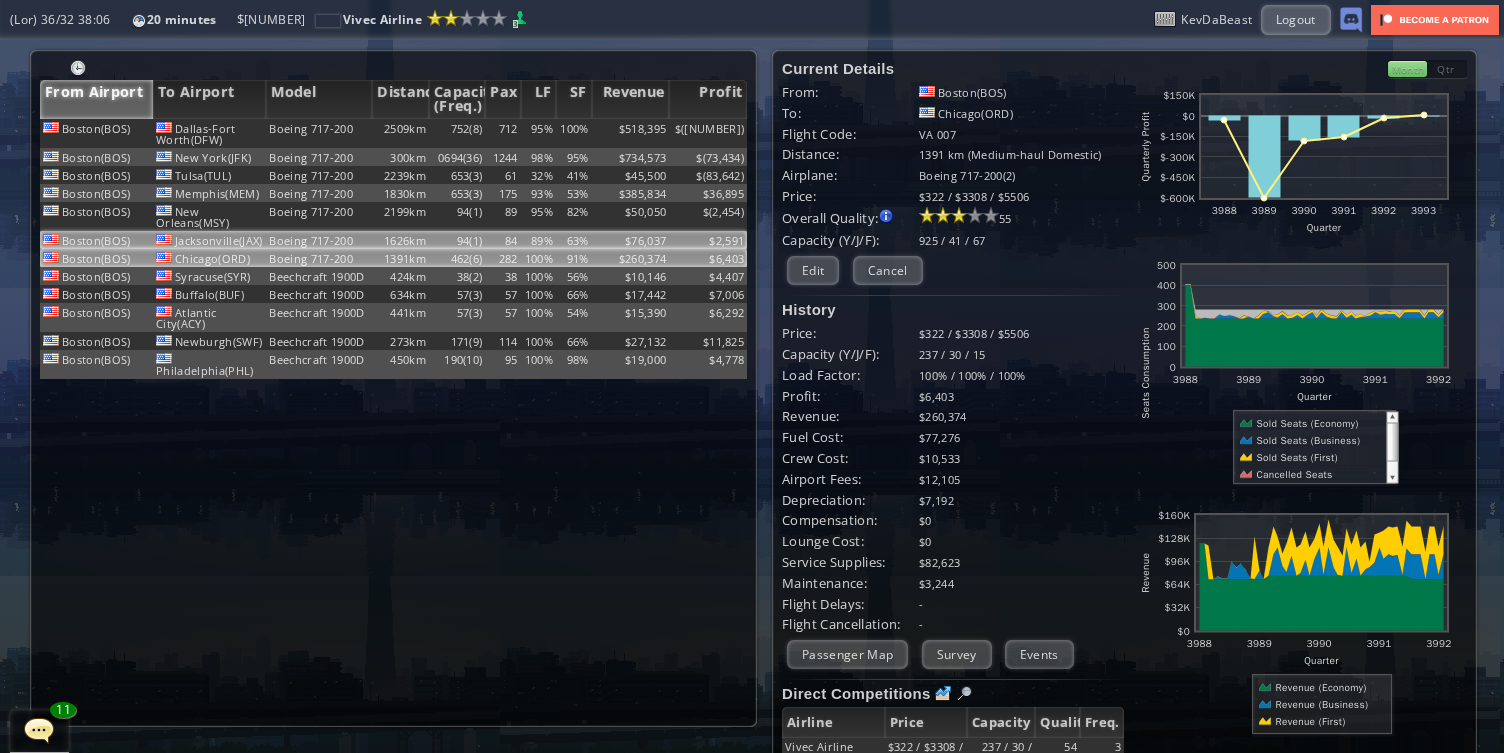 click on "94(1)" at bounding box center [457, 133] 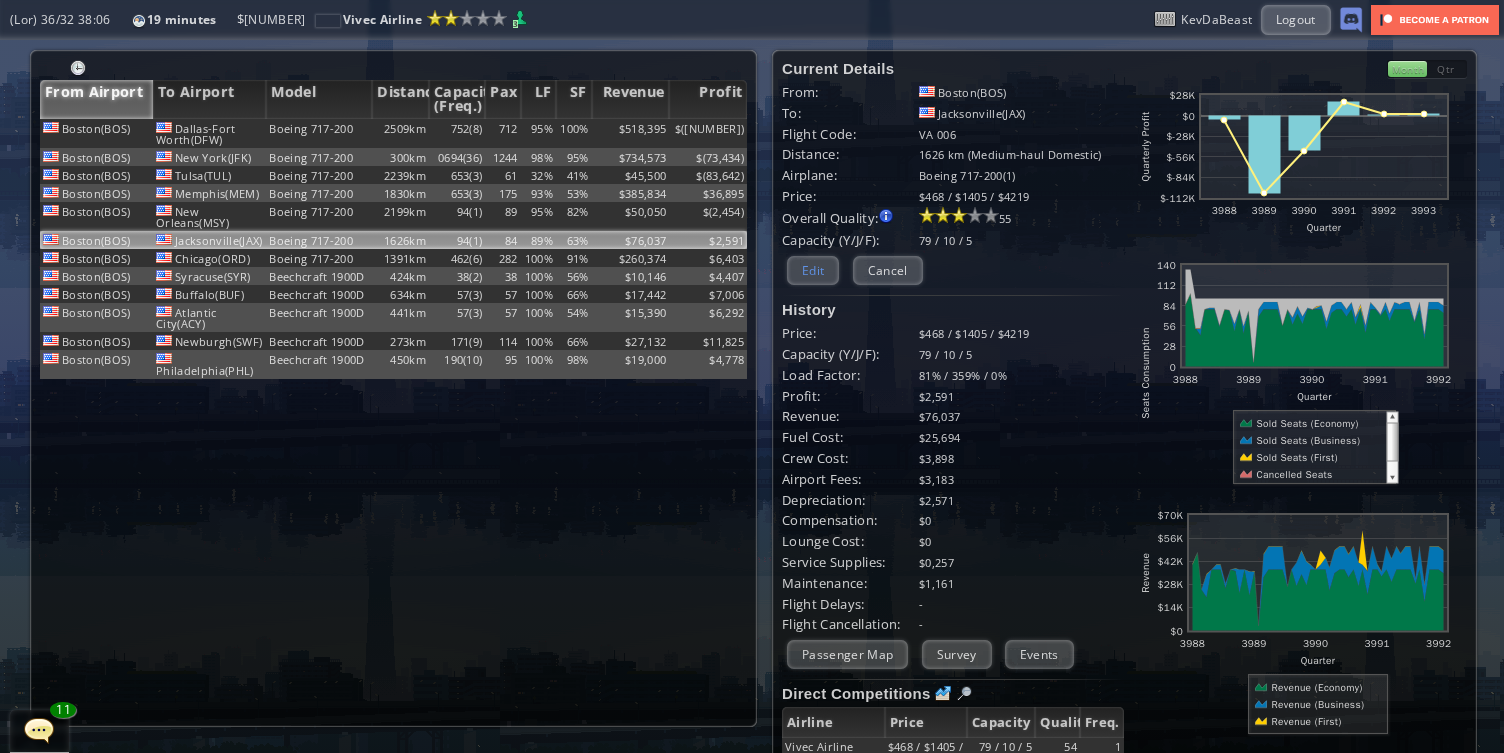 click on "Edit" at bounding box center [813, 270] 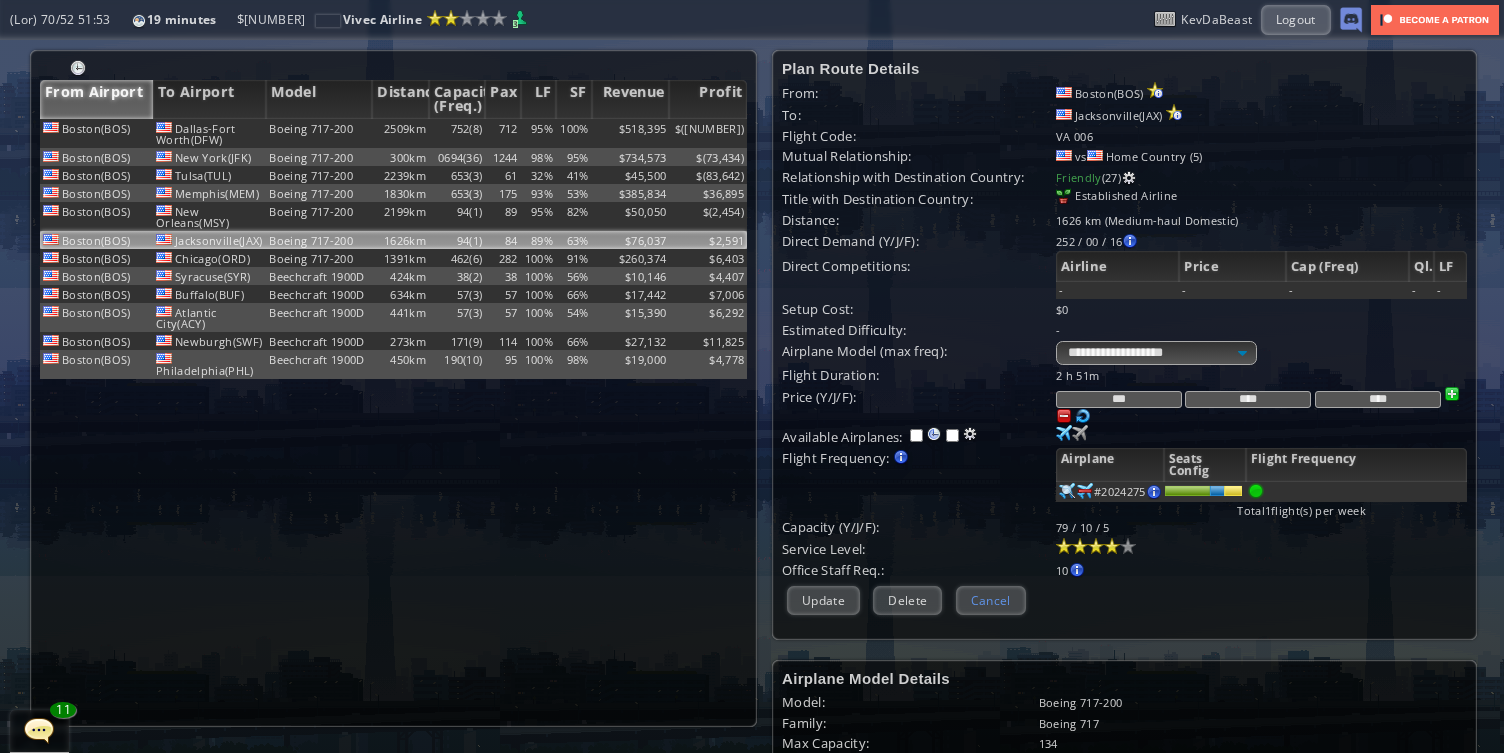 click on "Cancel" at bounding box center (991, 600) 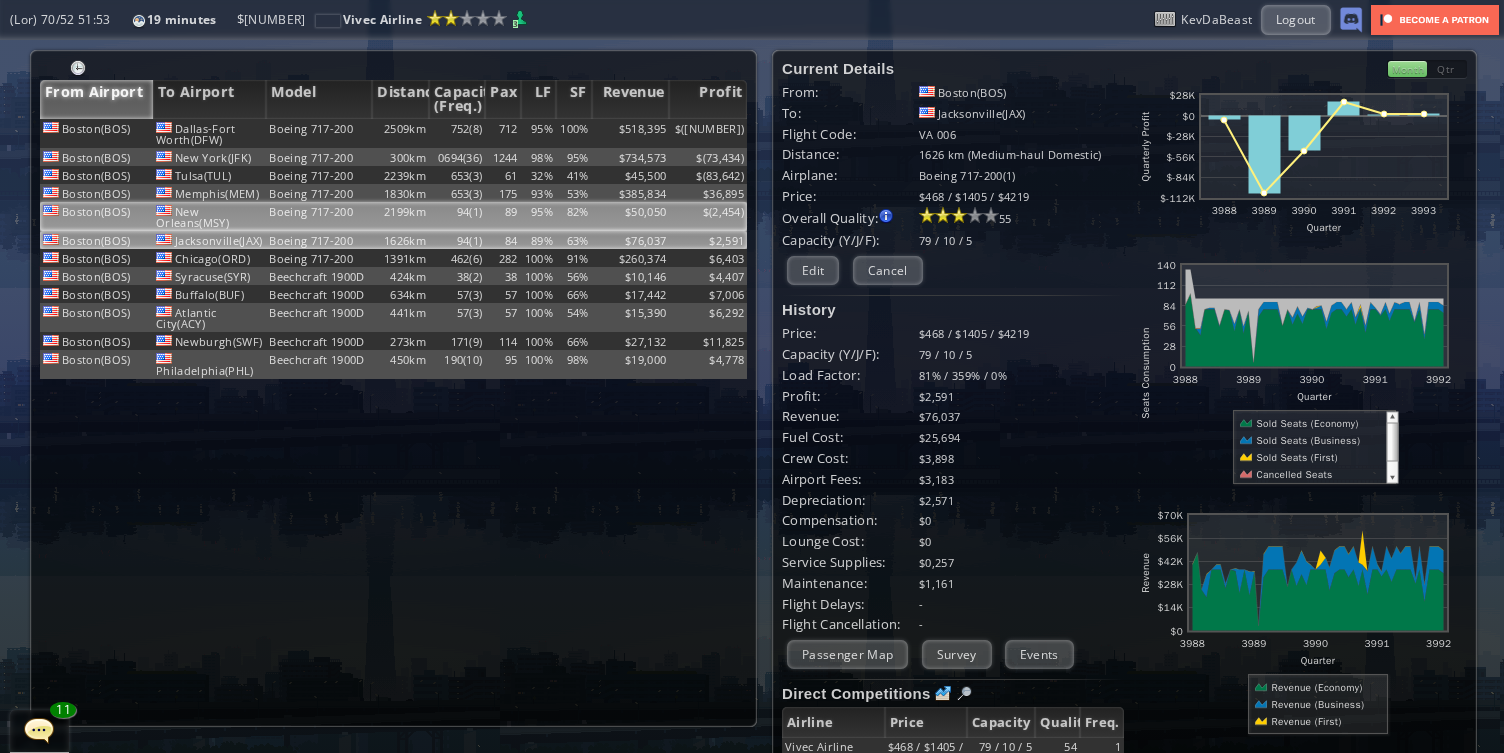 click on "89" at bounding box center (502, 133) 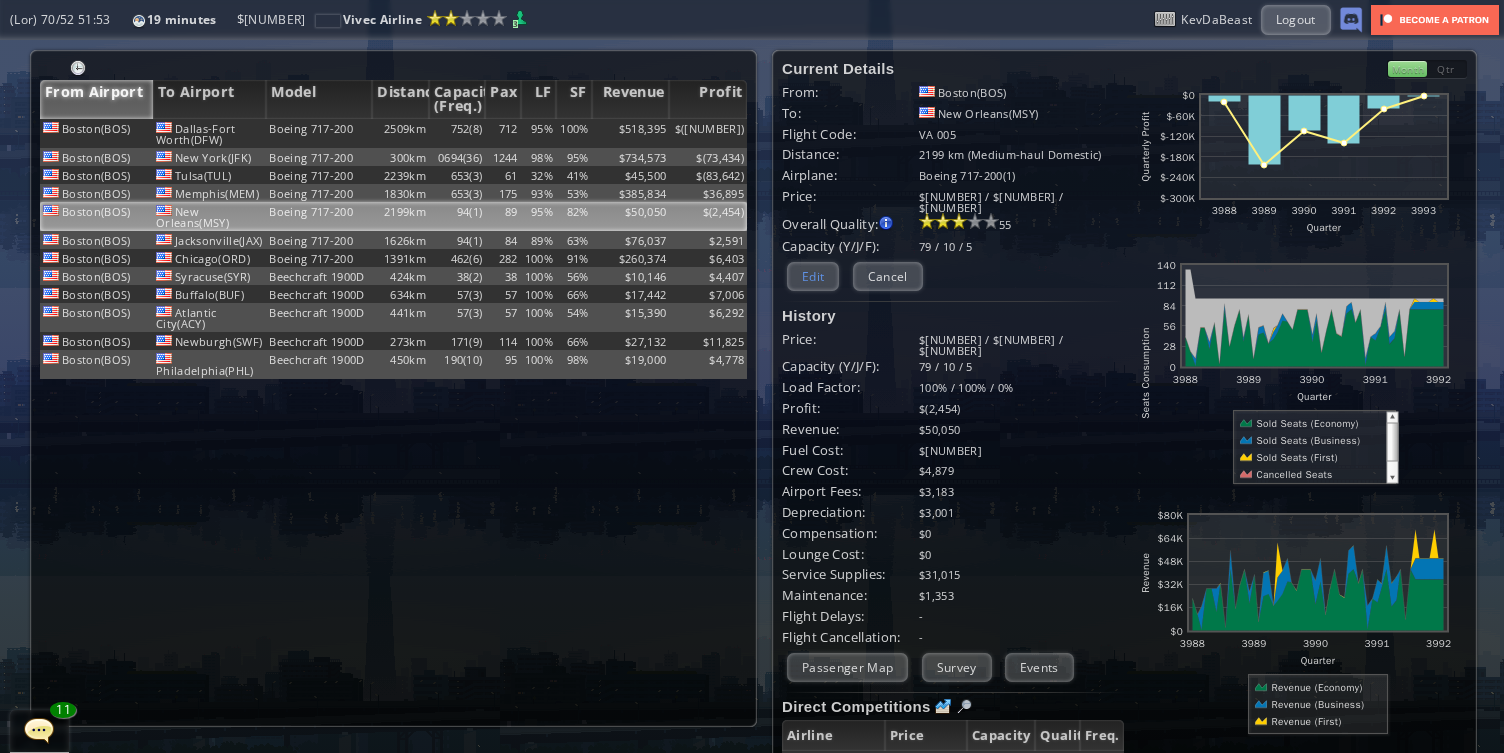 click on "Edit" at bounding box center [813, 276] 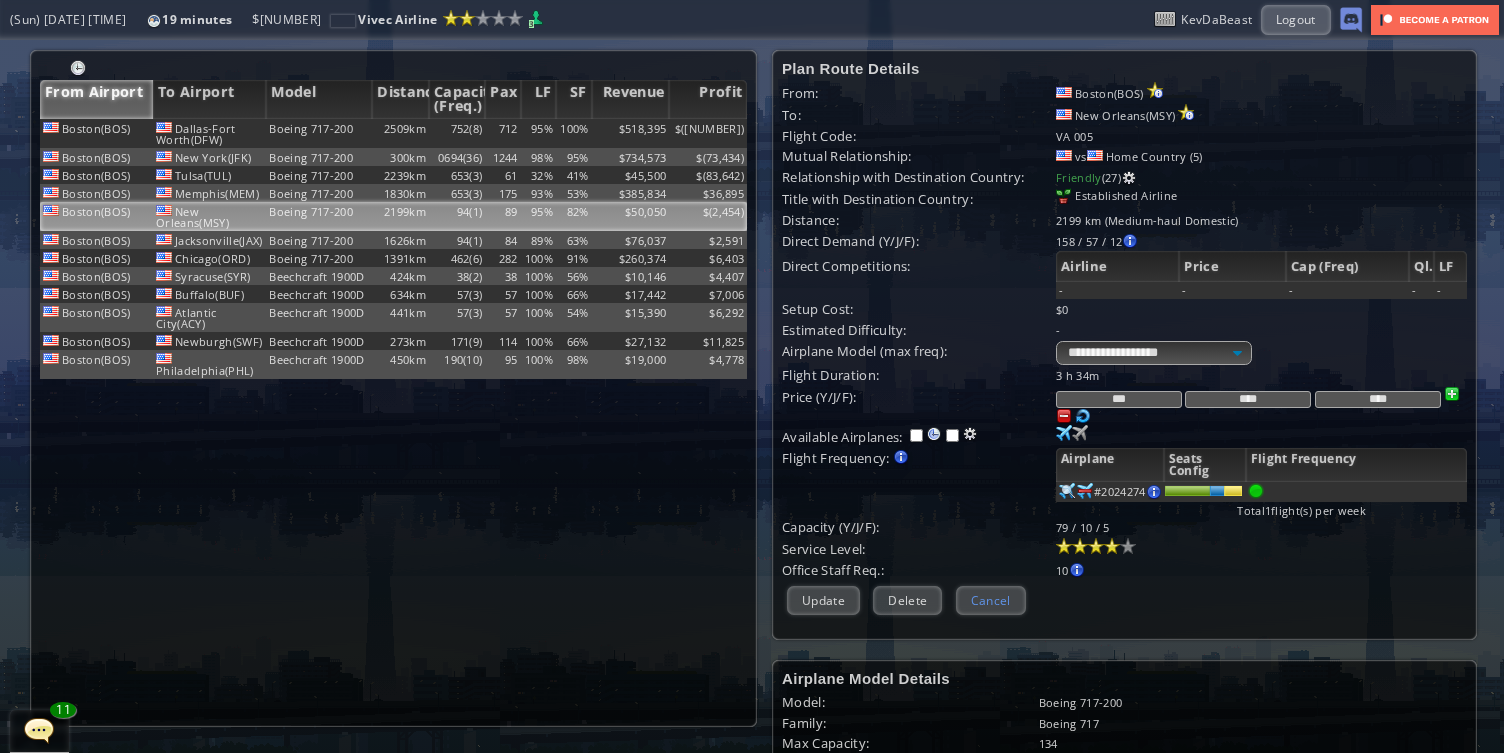 click on "Cancel" at bounding box center (991, 600) 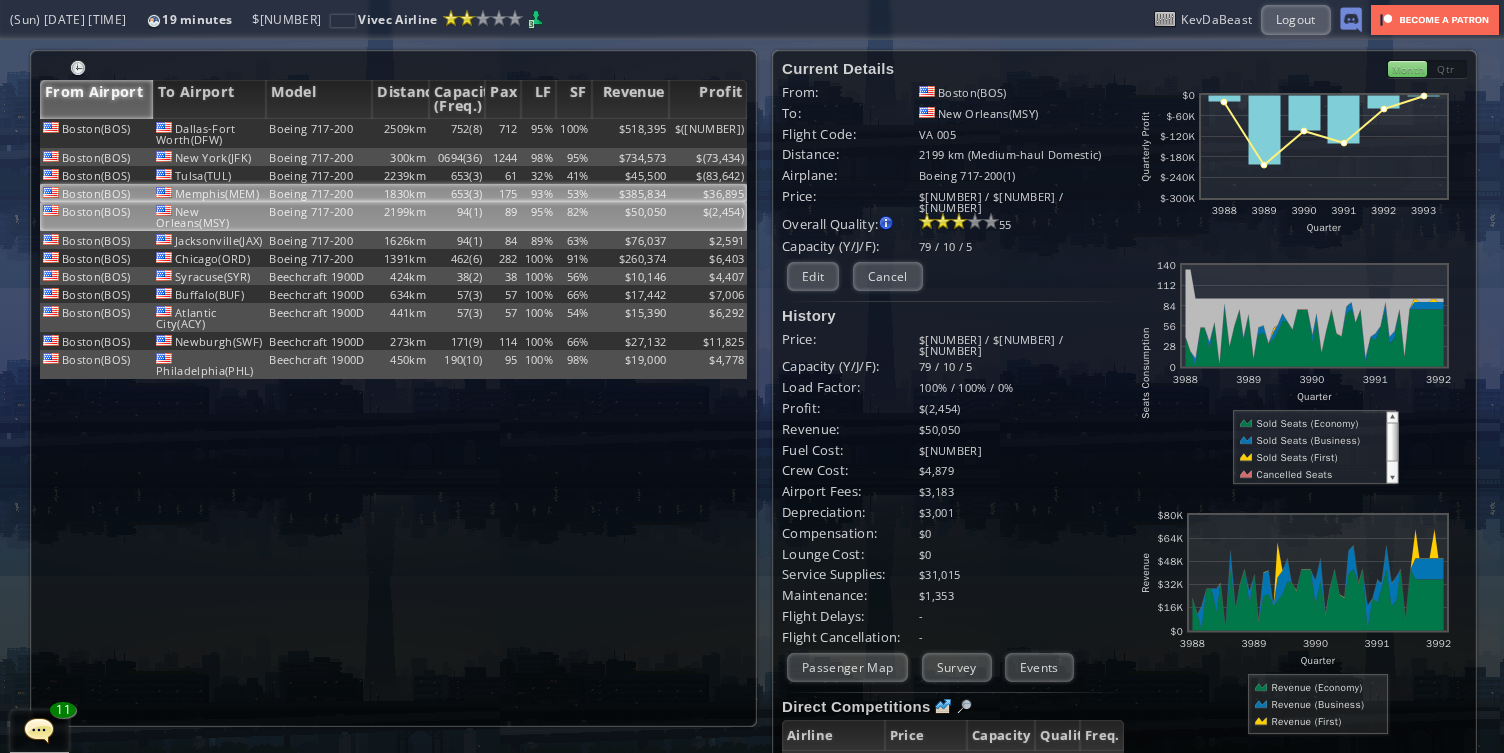 click on "93%" at bounding box center (538, 133) 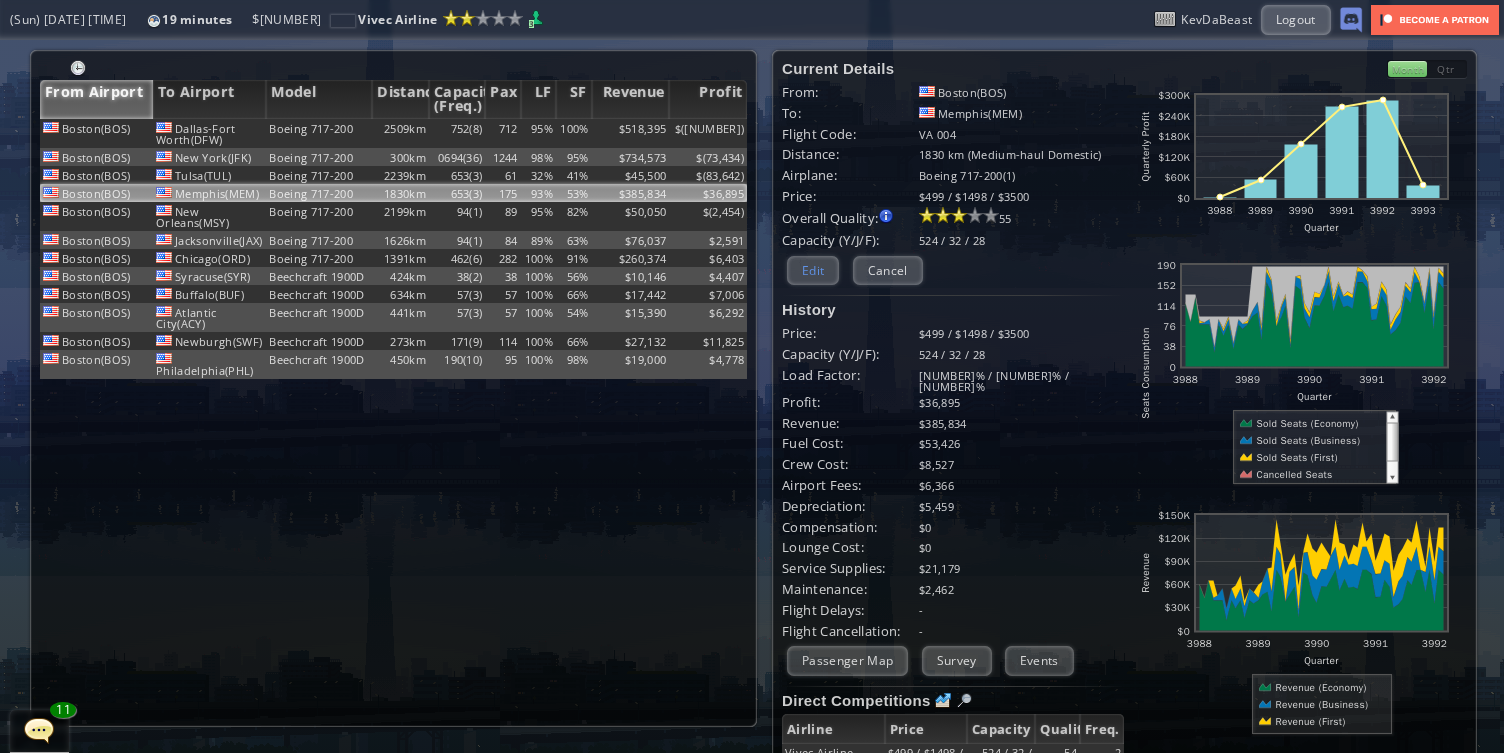 click on "Edit" at bounding box center [813, 270] 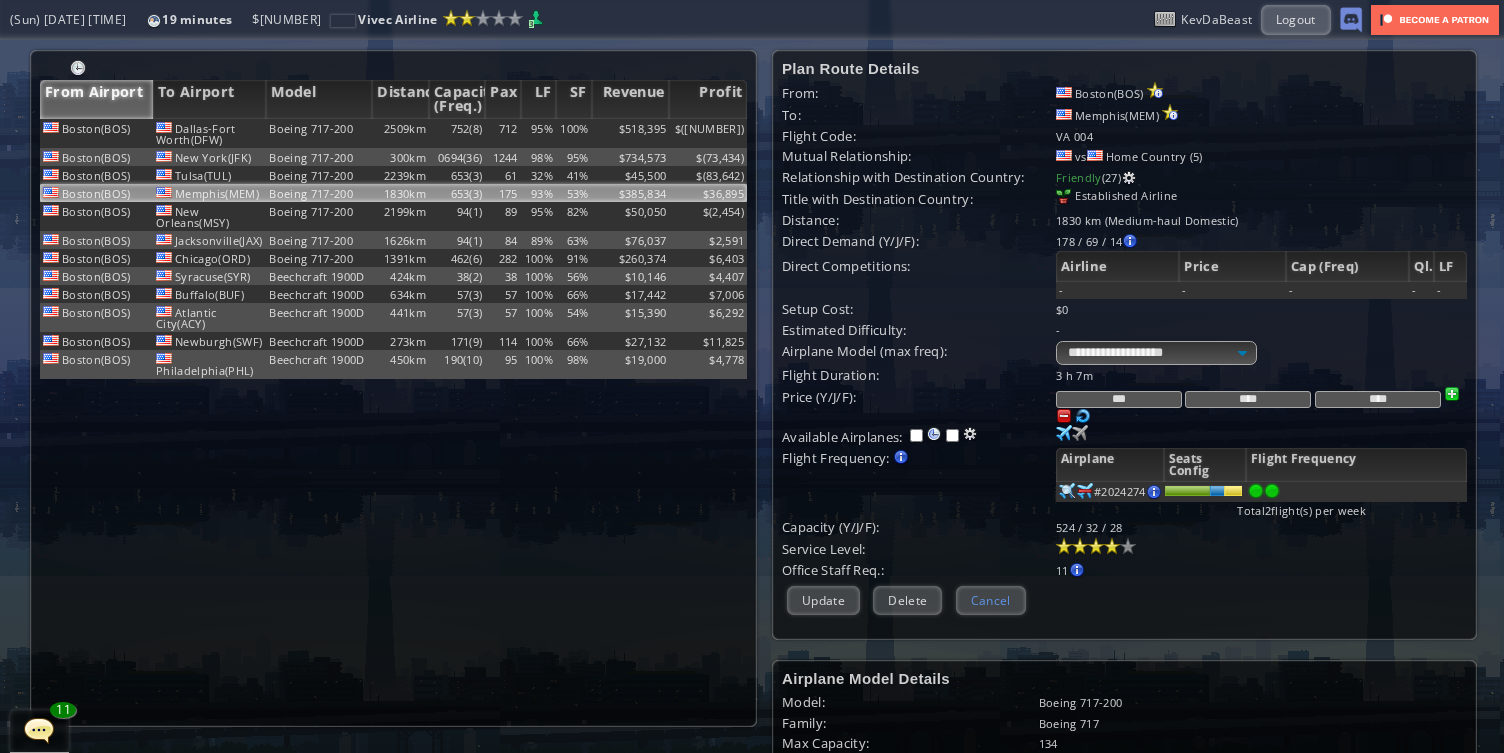 click on "Cancel" at bounding box center (991, 600) 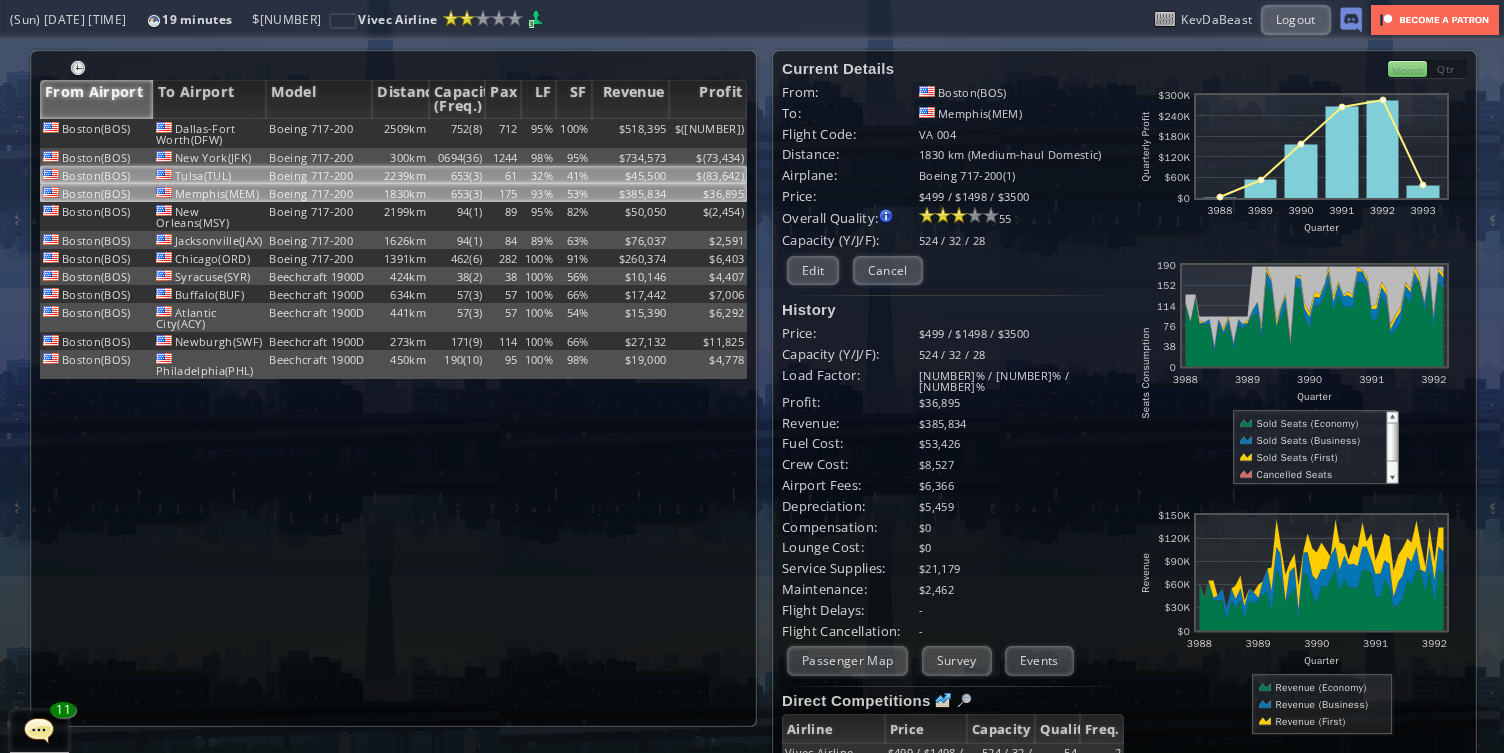 click on "41%" at bounding box center [573, 133] 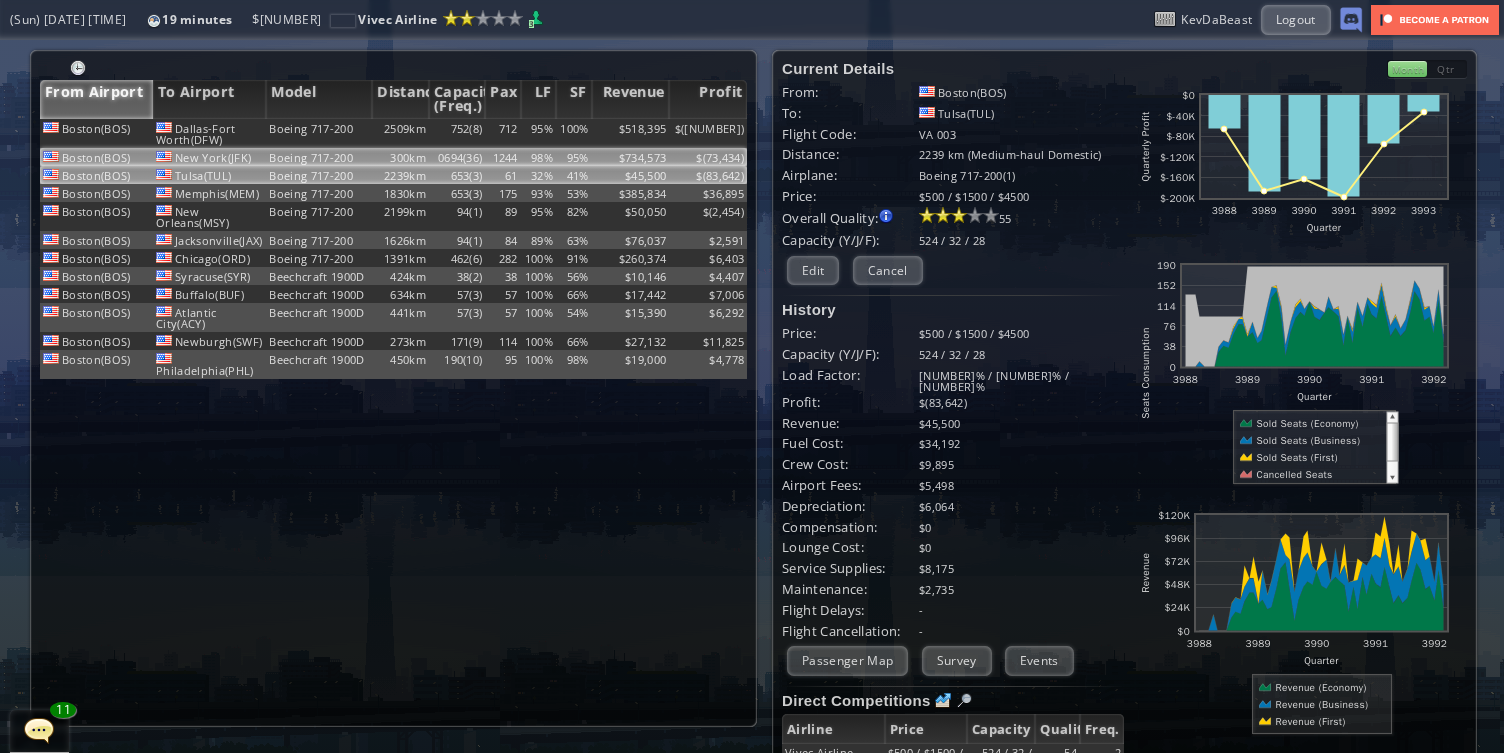 click on "95%" at bounding box center (573, 133) 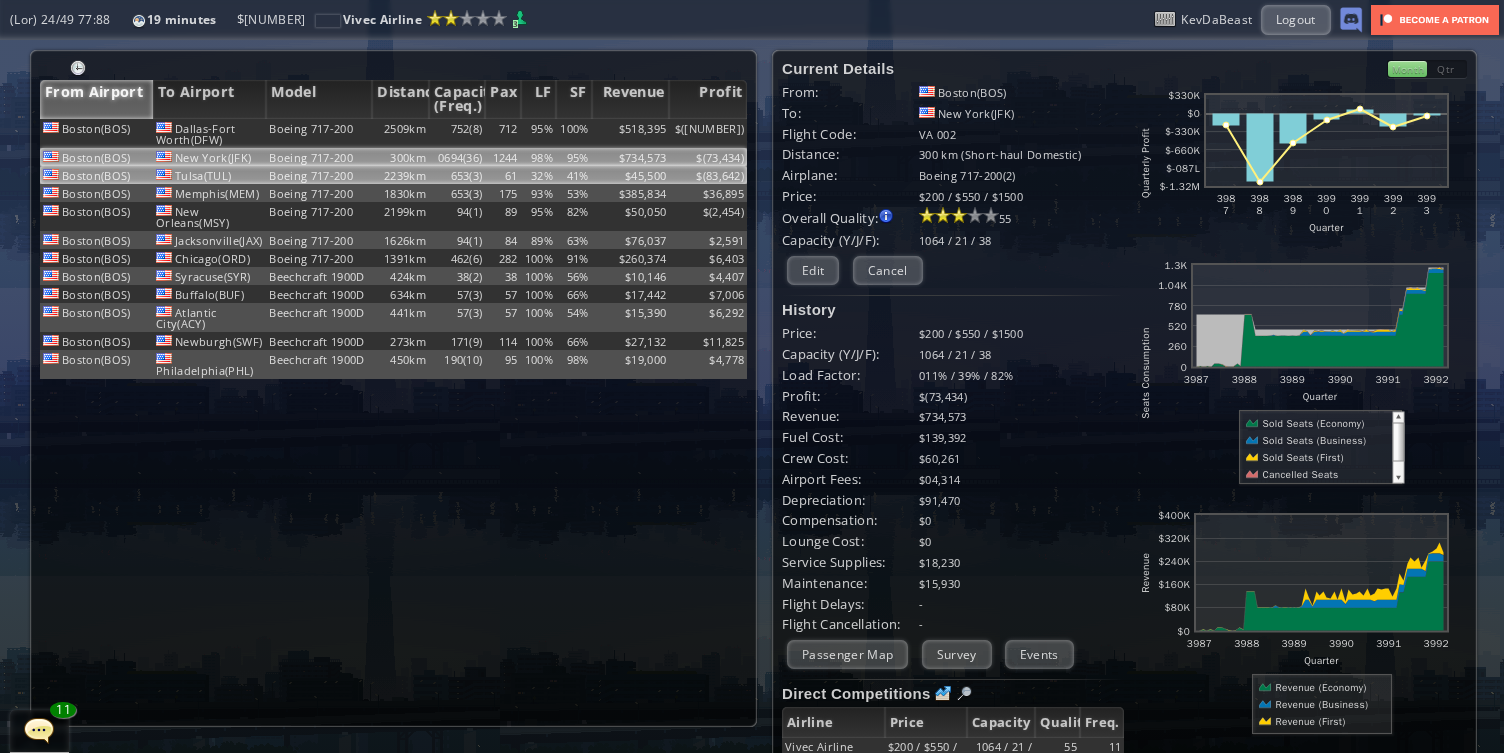 click on "$45,500" at bounding box center [631, 133] 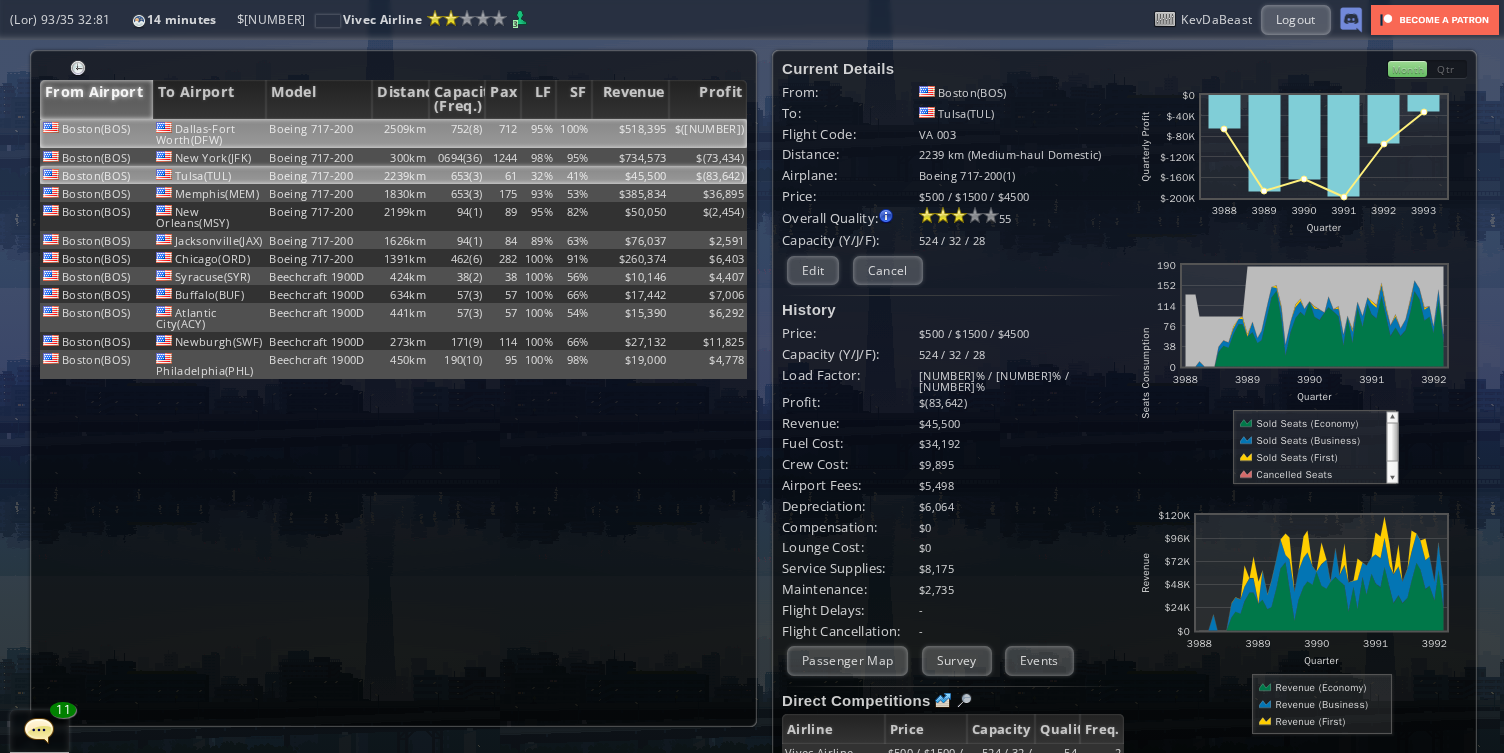 click on "712" at bounding box center (502, 133) 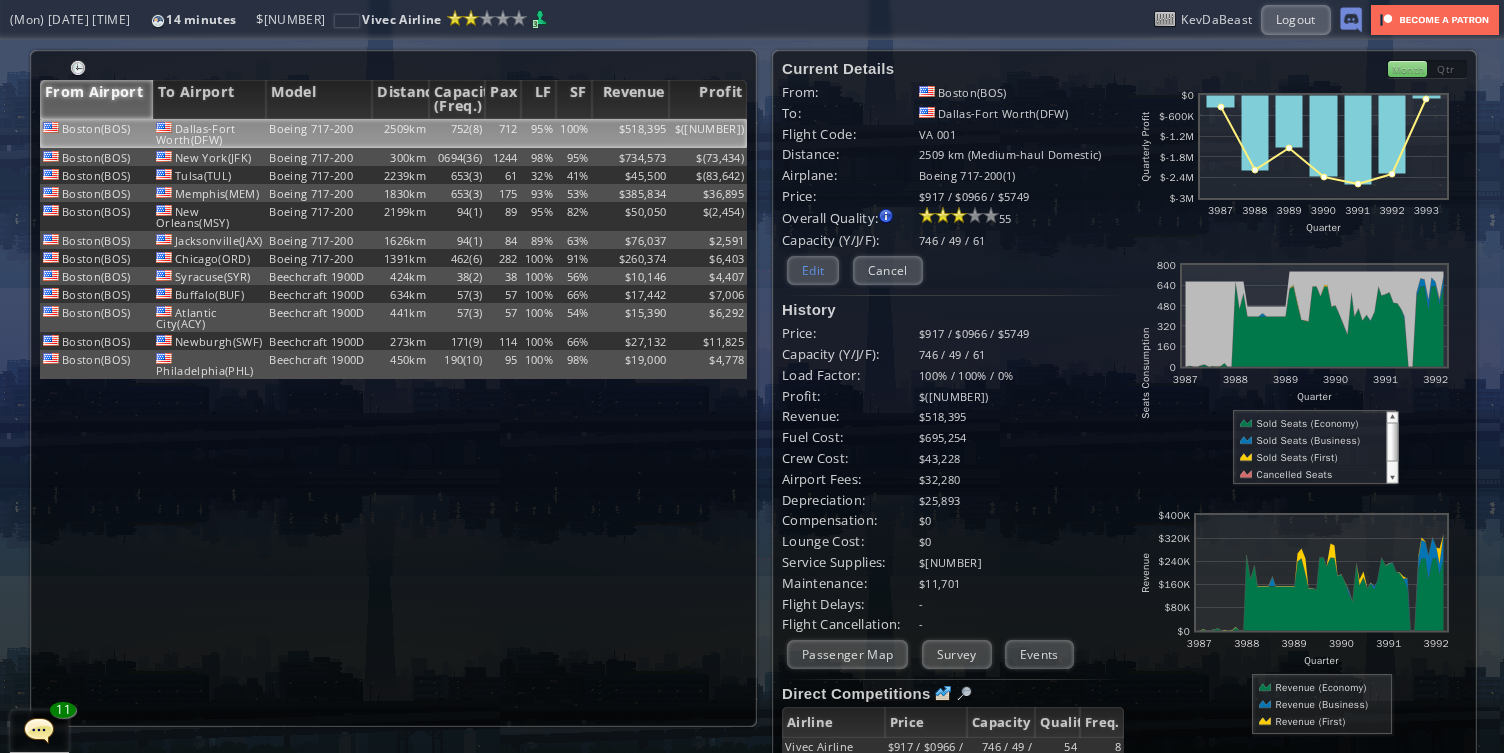 click on "Edit" at bounding box center (813, 270) 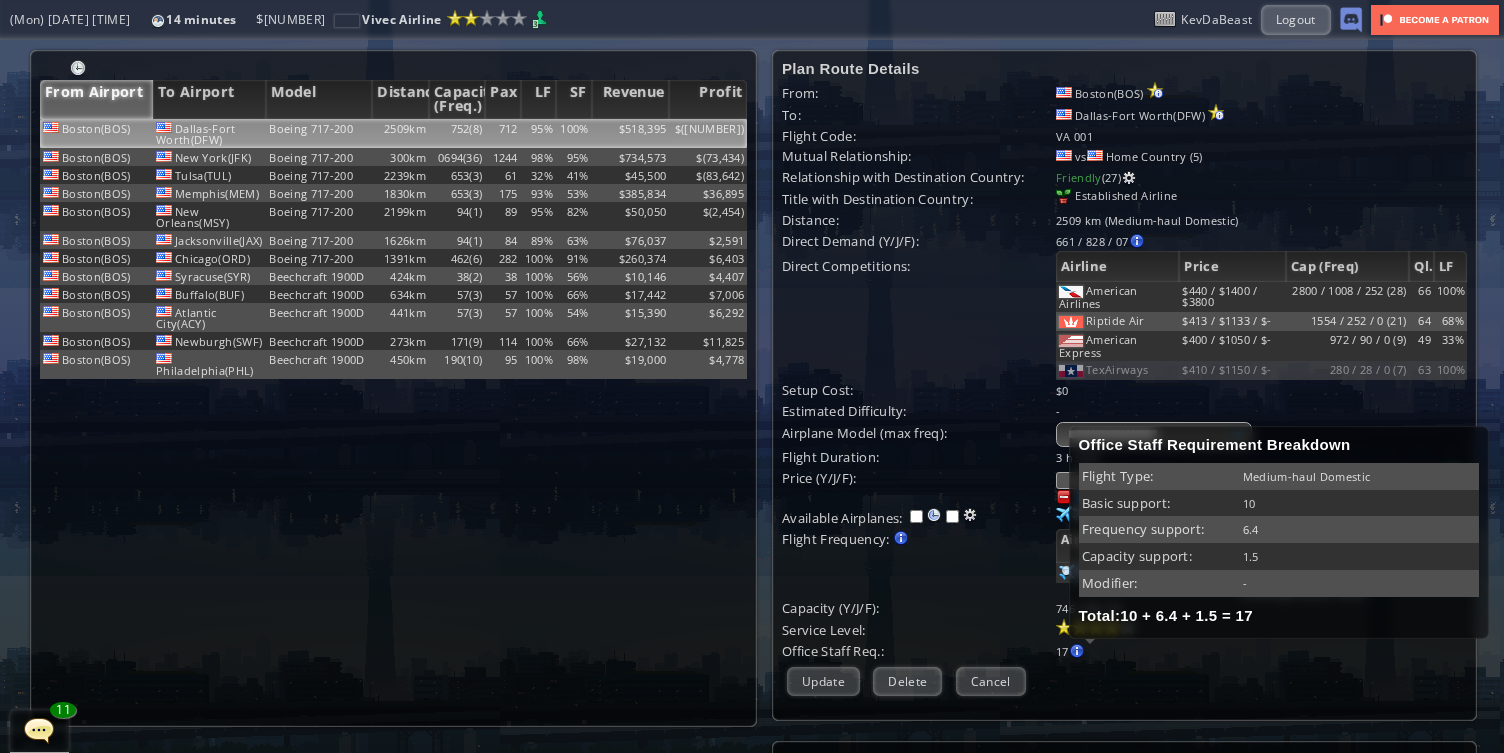 scroll, scrollTop: 358, scrollLeft: 0, axis: vertical 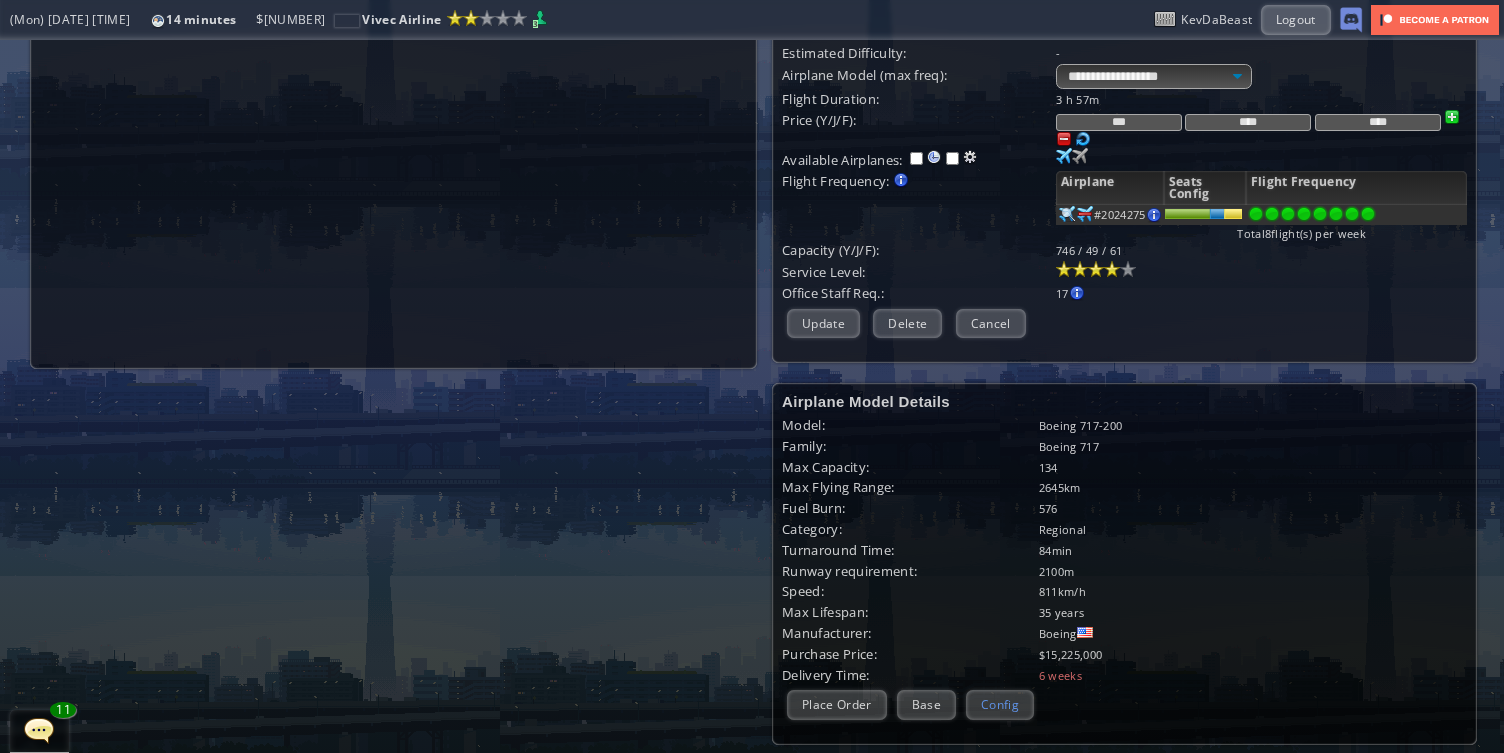 click on "Config" at bounding box center (1000, 704) 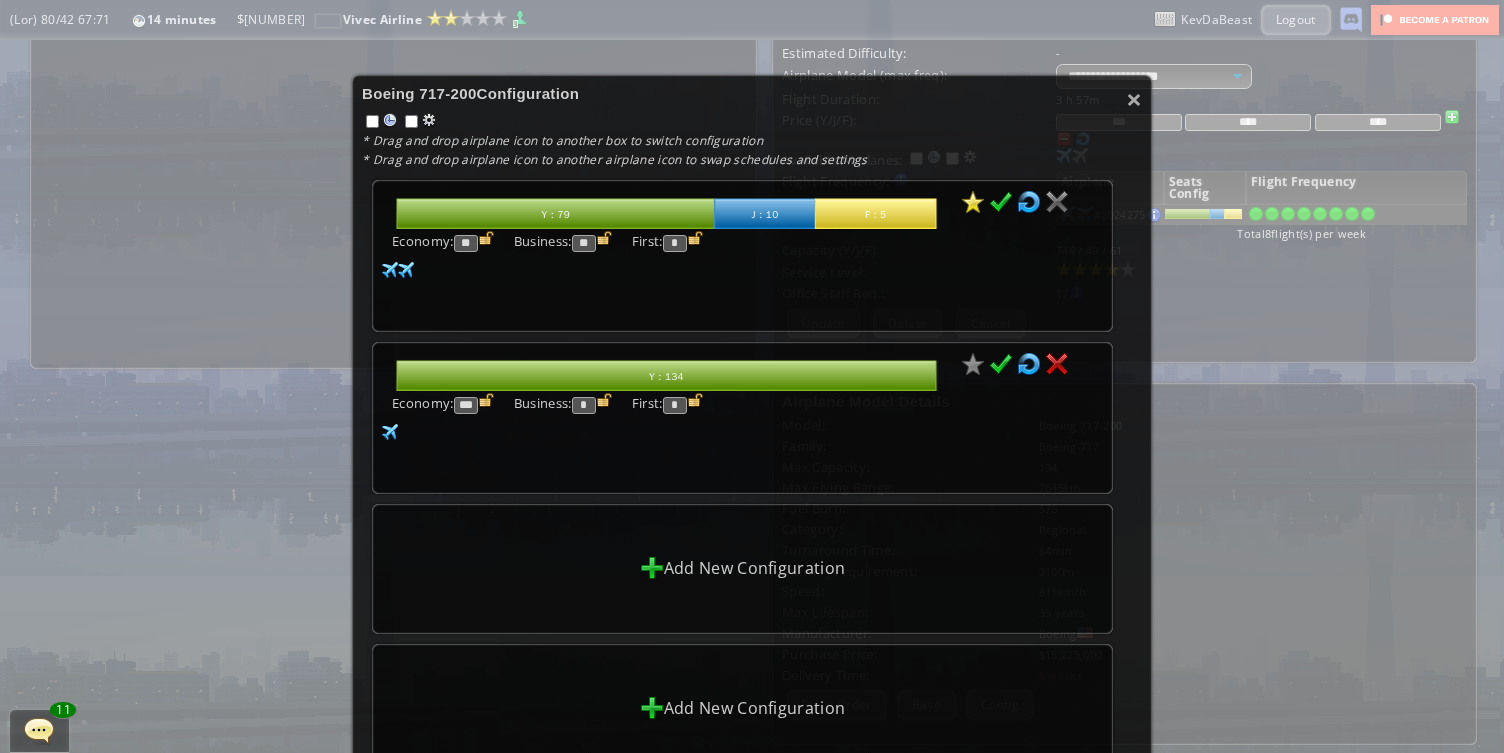 click on "Add New Configuration" at bounding box center (742, 569) 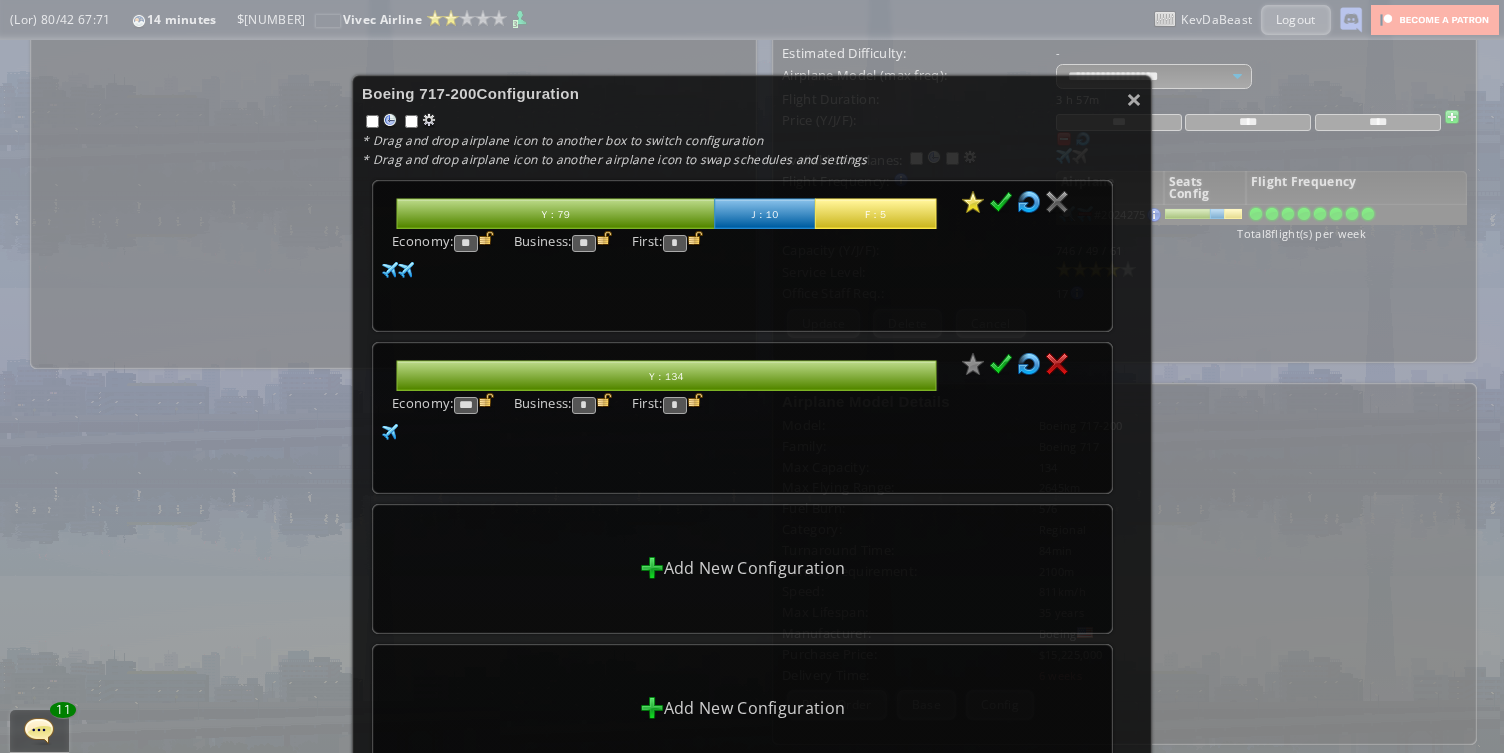 click on "Add New Configuration" at bounding box center (755, 569) 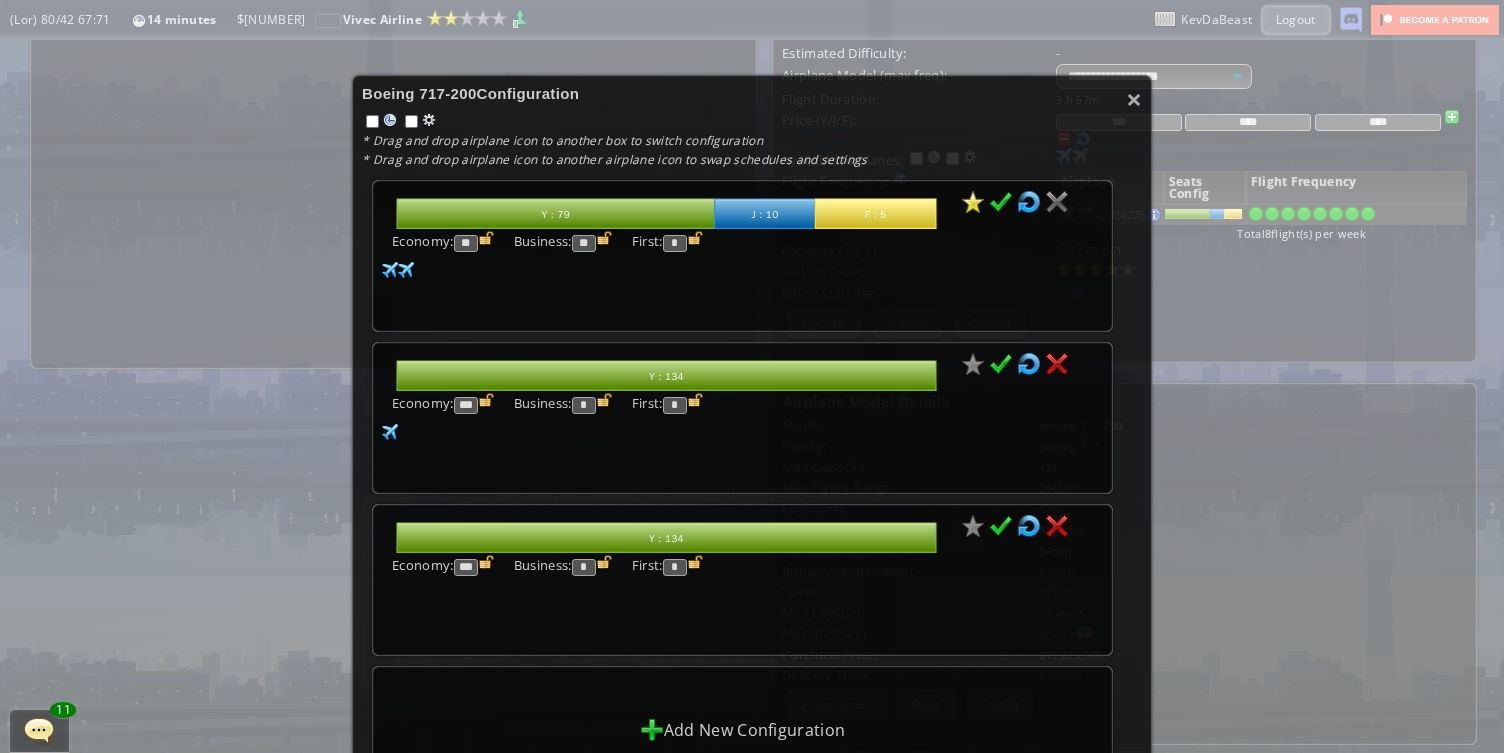 click on "*" at bounding box center (584, 243) 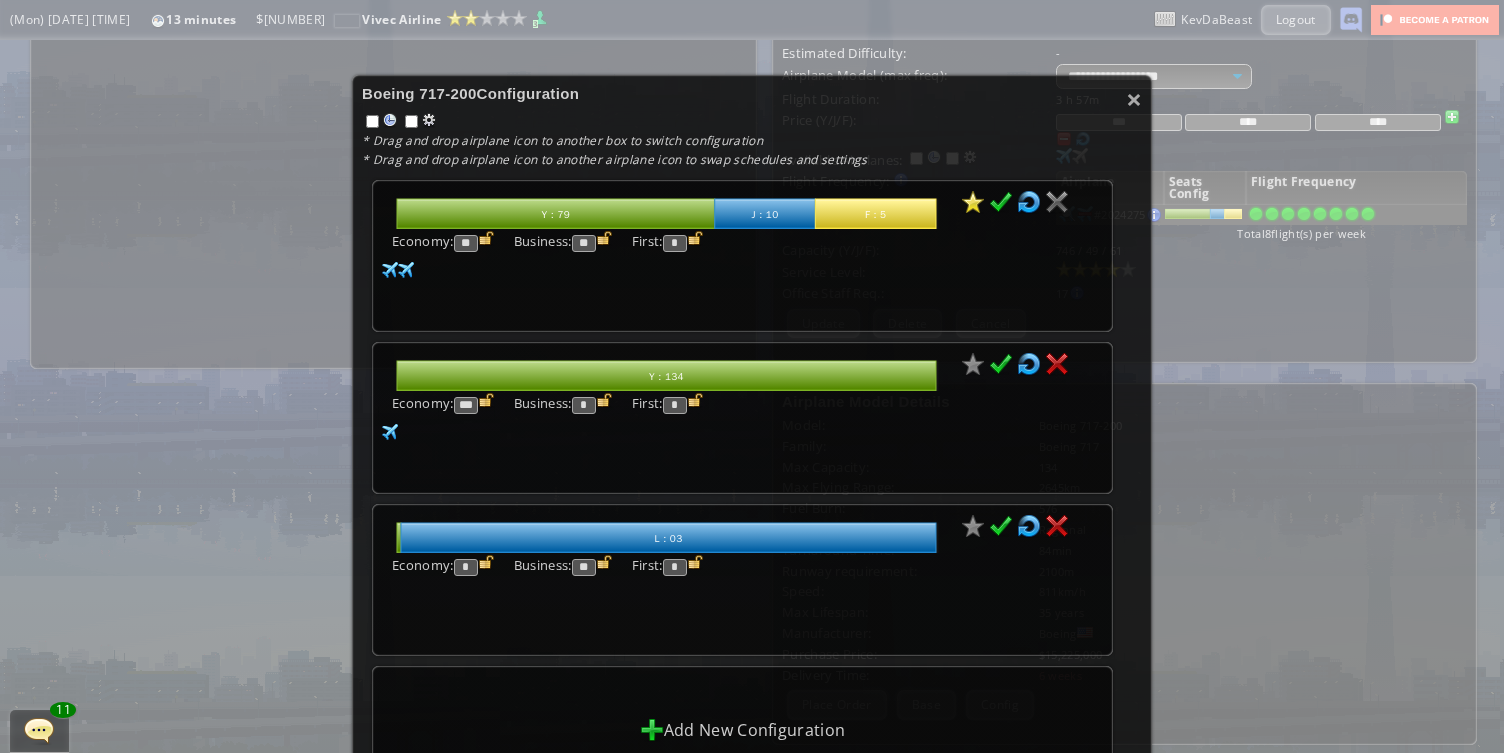 scroll, scrollTop: 86, scrollLeft: 0, axis: vertical 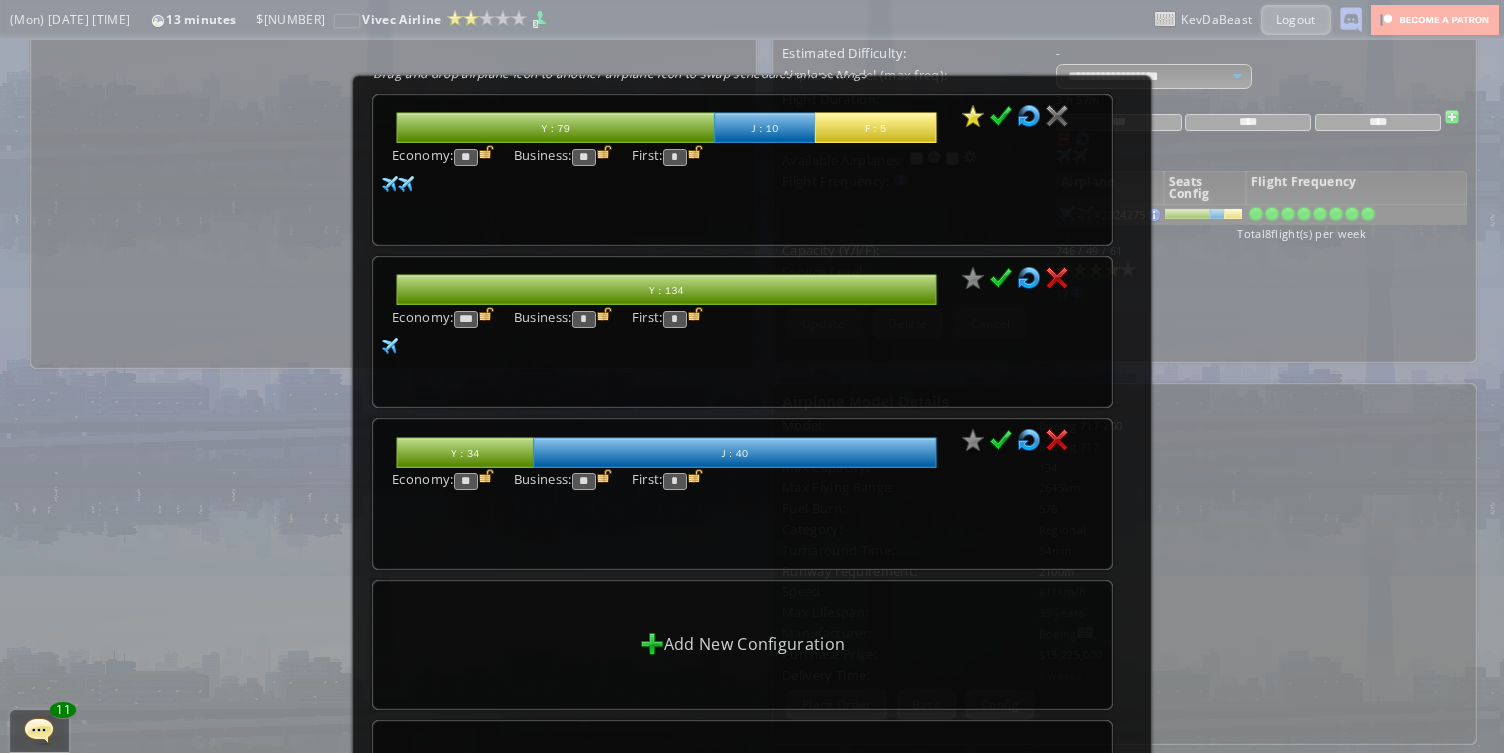 type on "**" 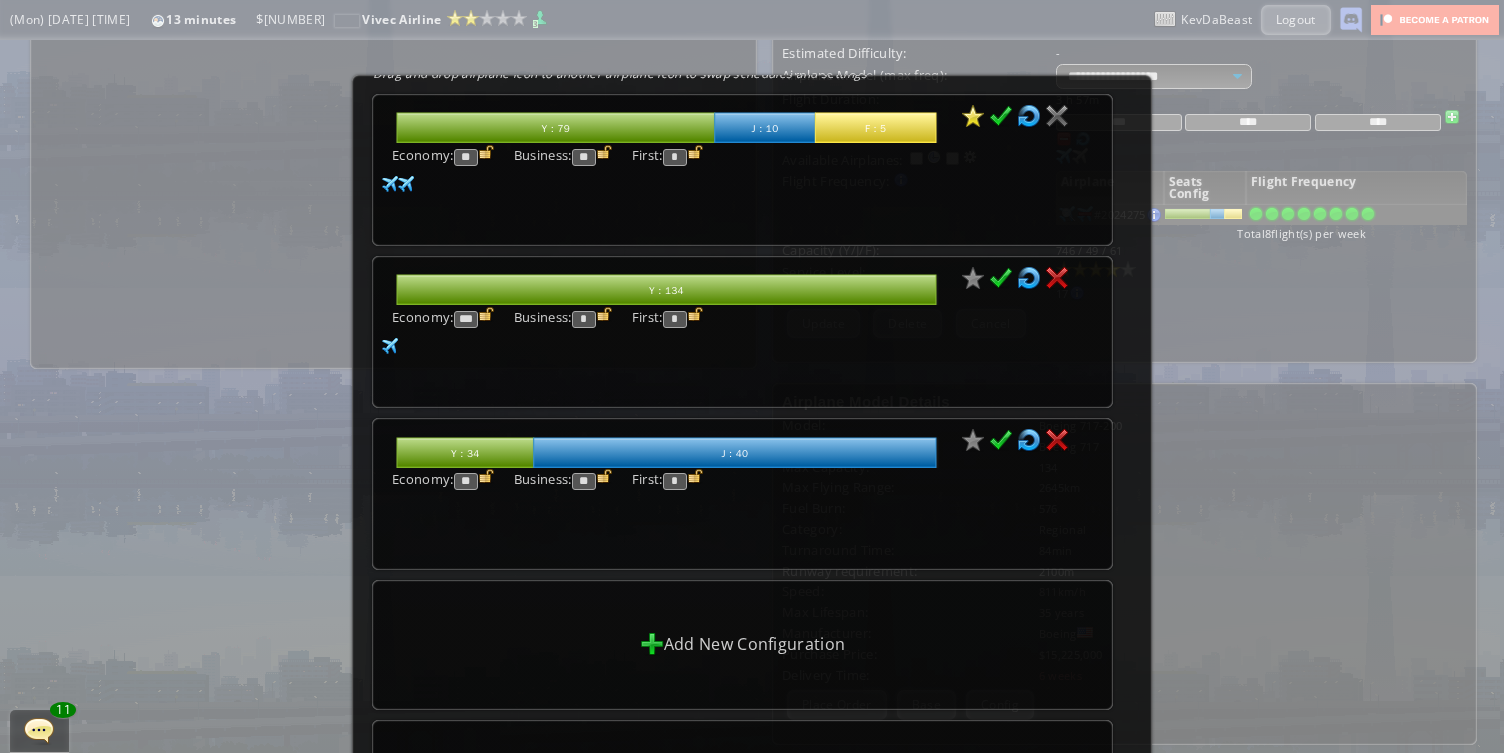 click on "*" at bounding box center [675, 157] 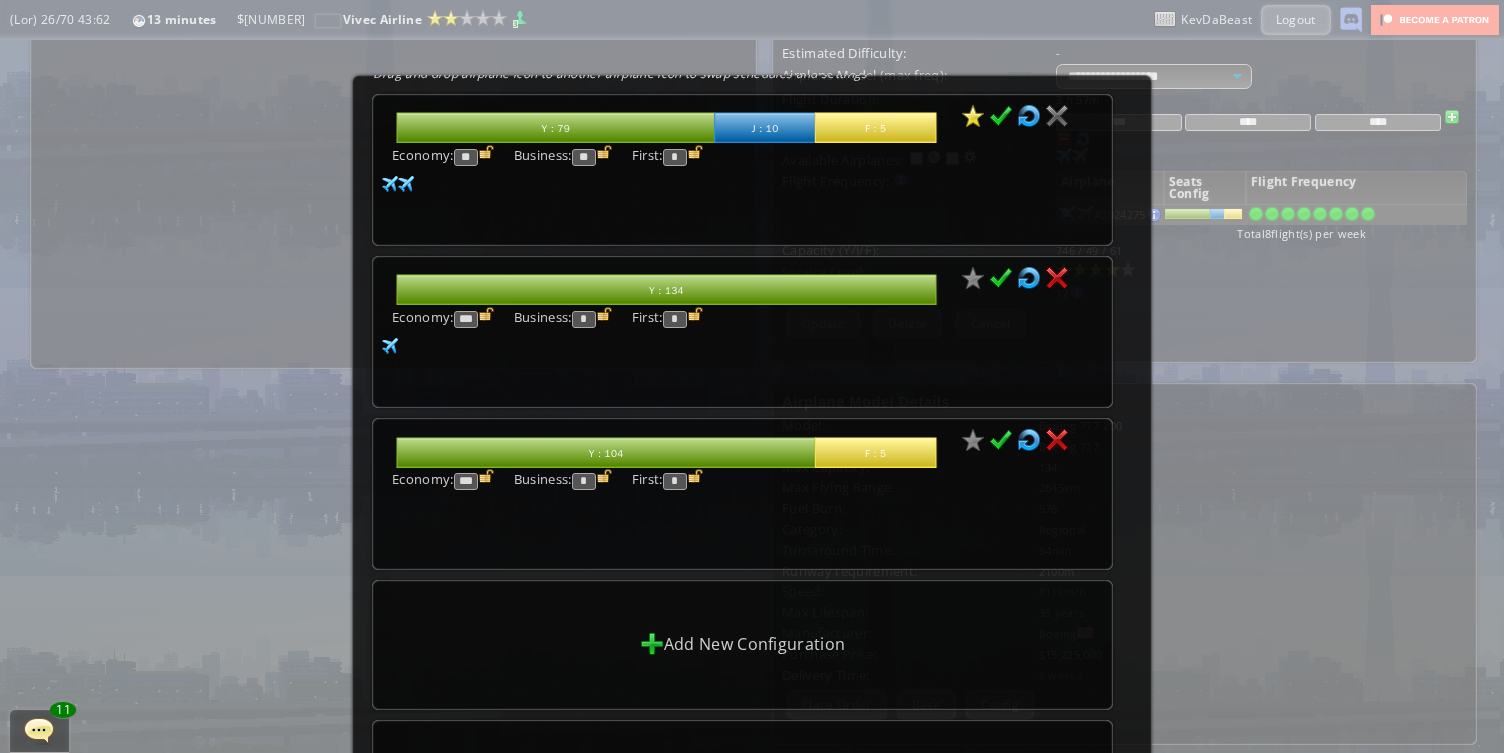 type on "*" 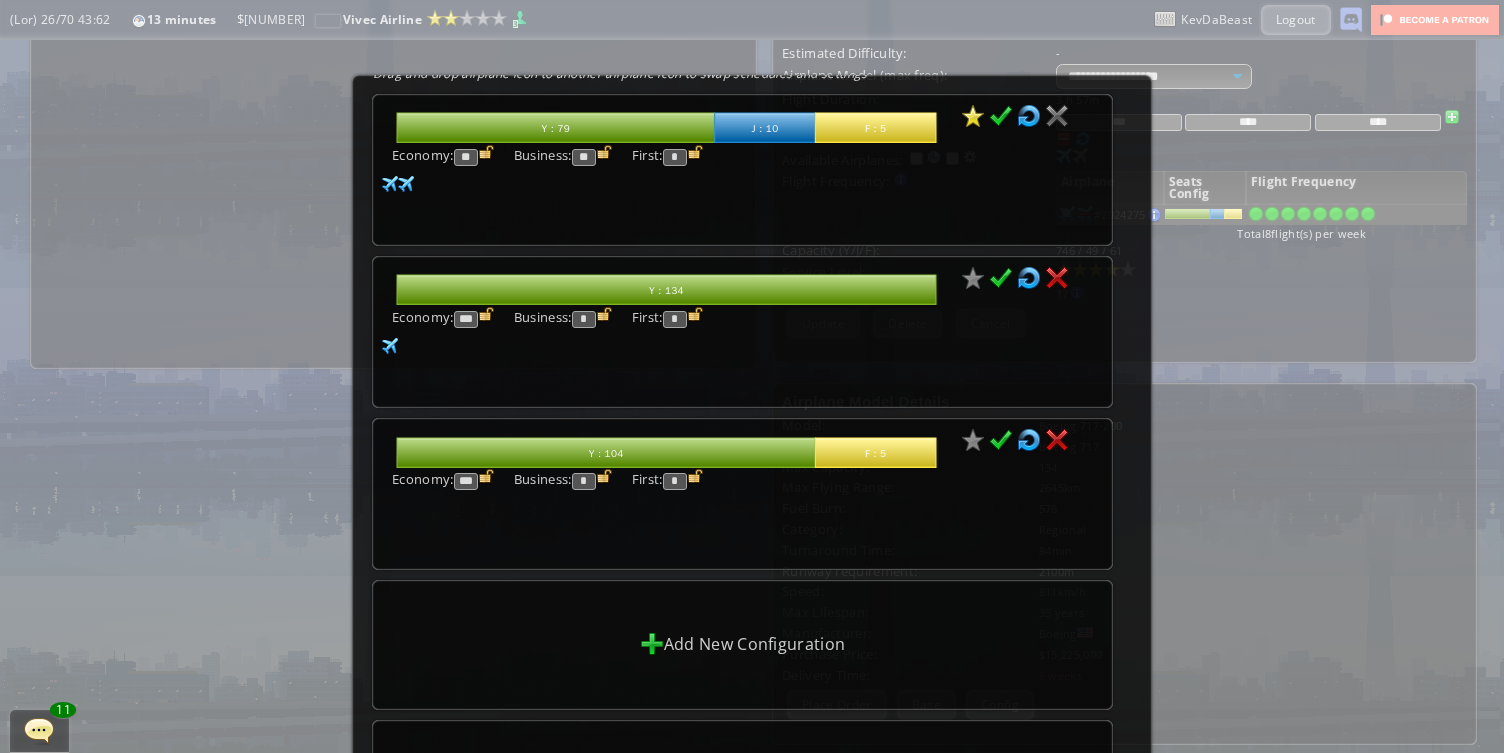 click on "*" at bounding box center (584, 157) 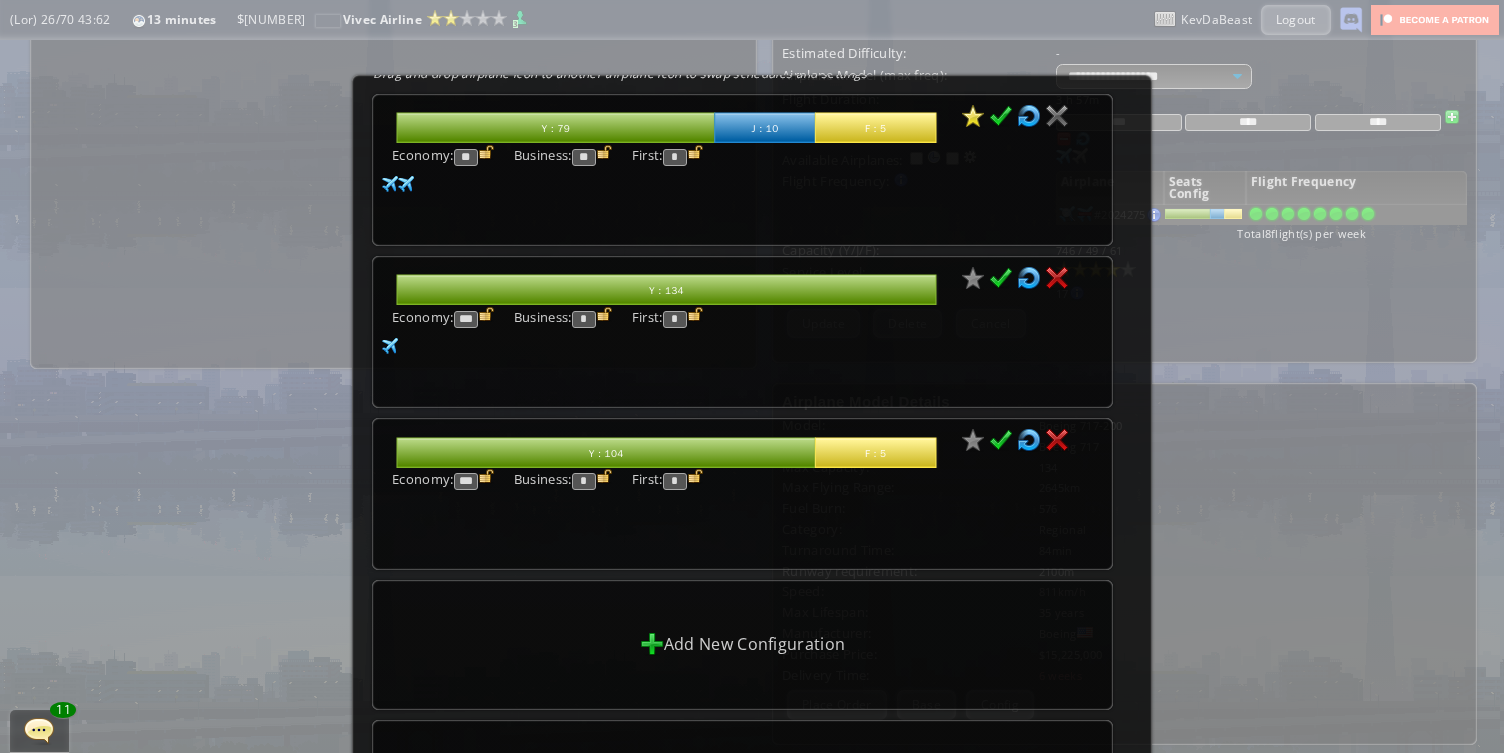 click on "*" at bounding box center (584, 157) 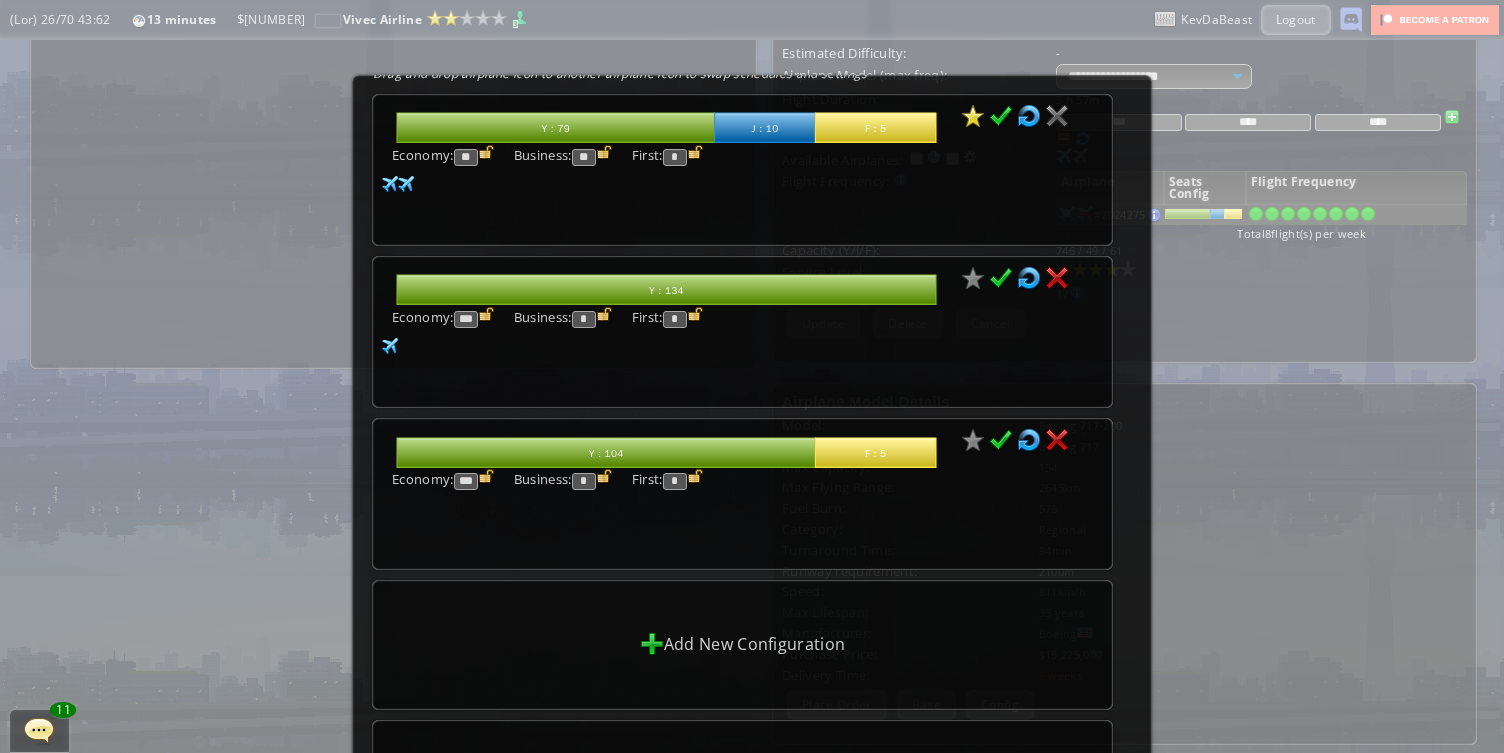 drag, startPoint x: 634, startPoint y: 472, endPoint x: 620, endPoint y: 484, distance: 18.439089 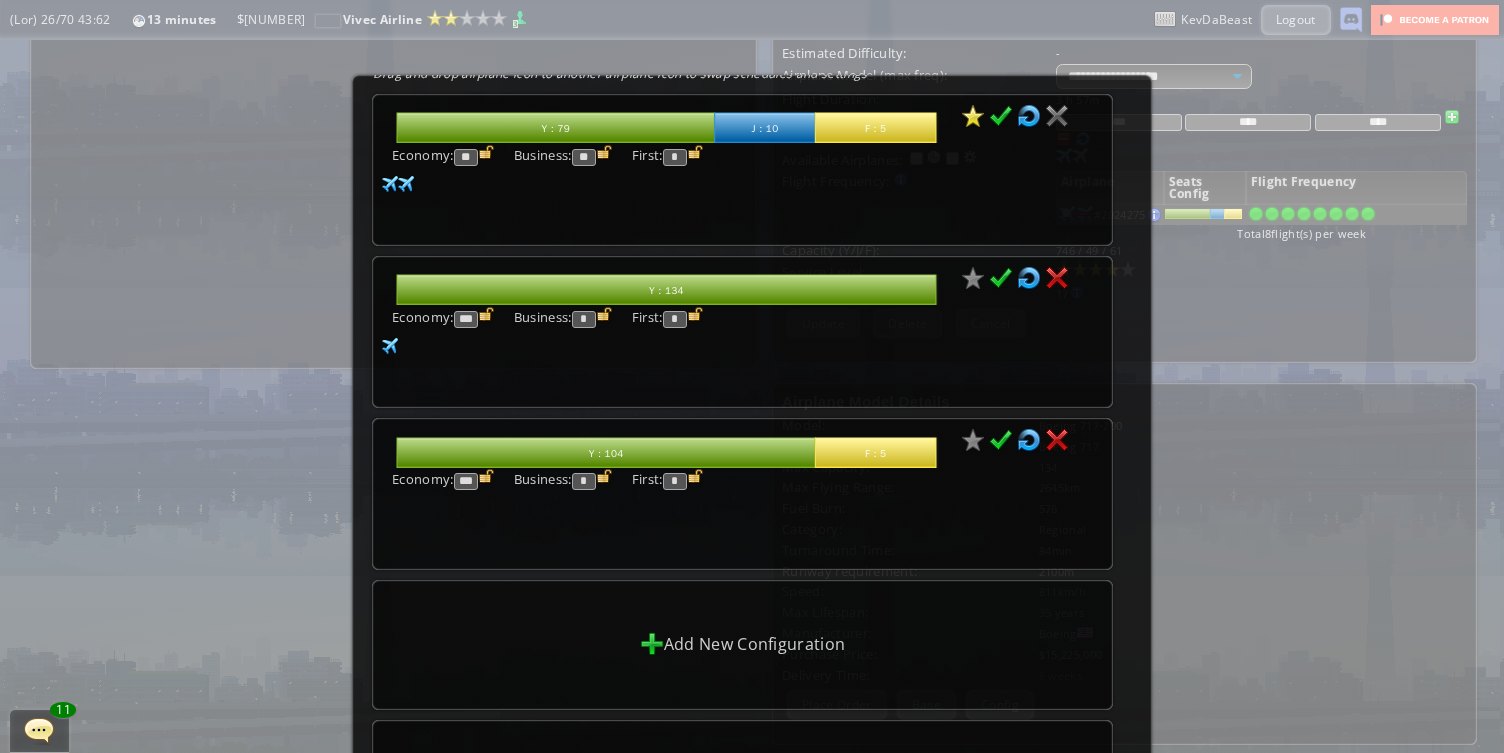 click on "*" at bounding box center [584, 157] 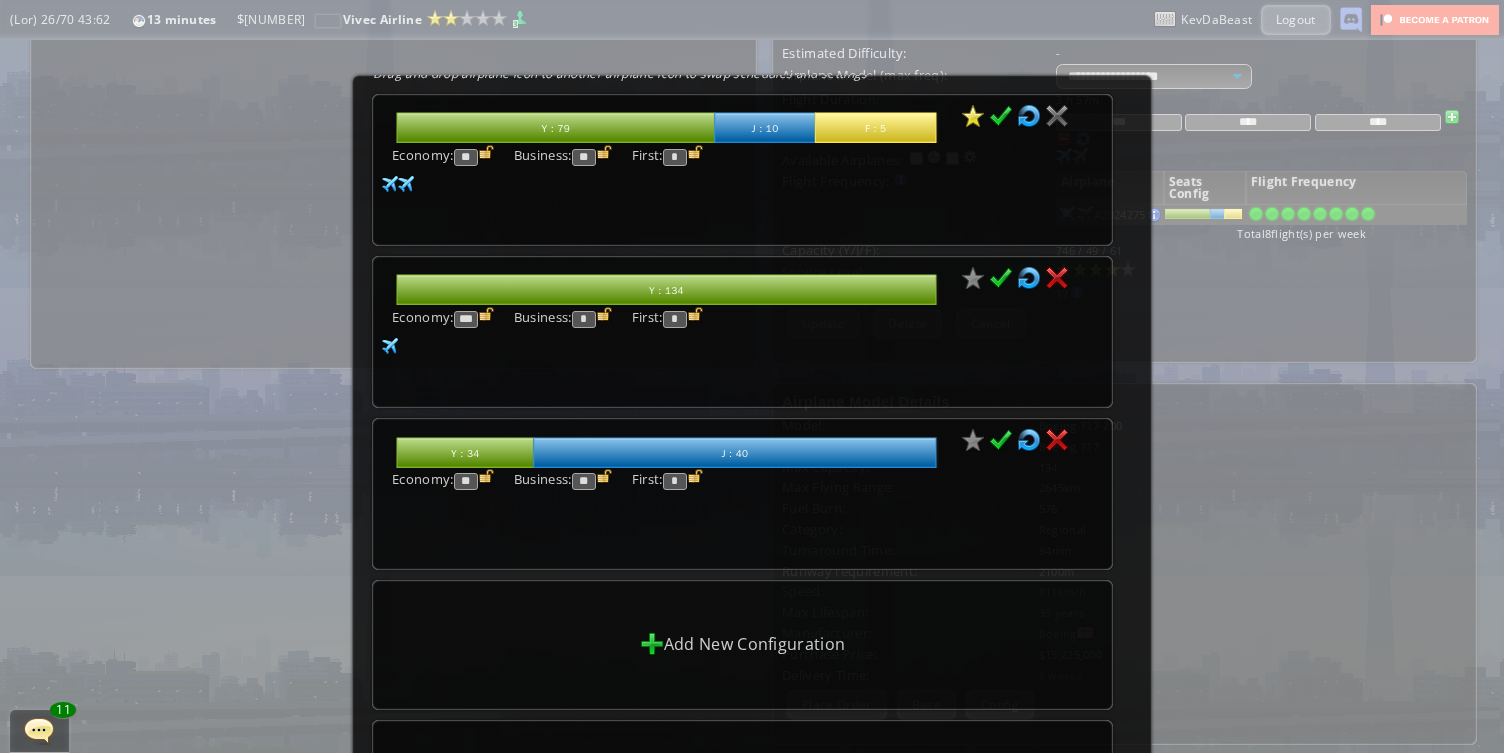 type on "**" 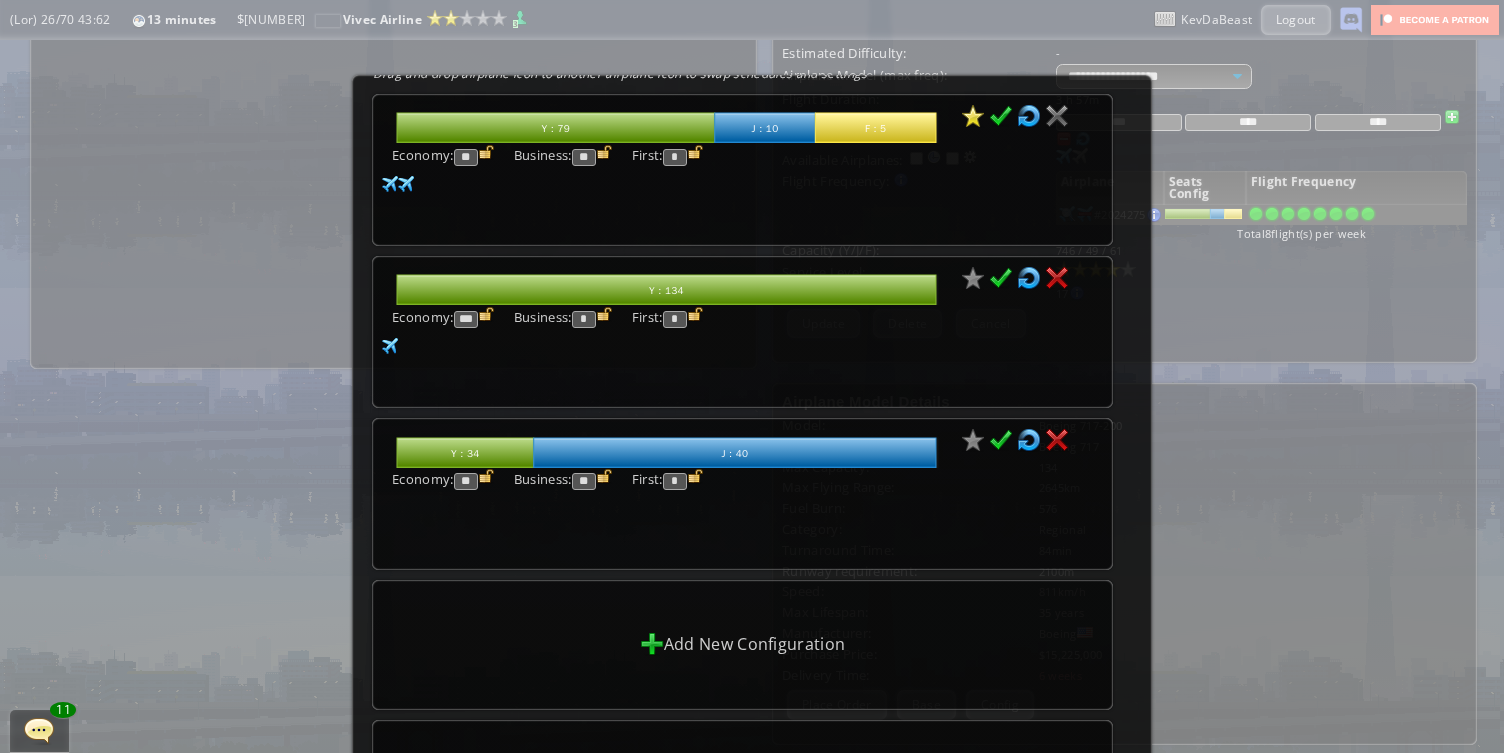 click at bounding box center [604, 152] 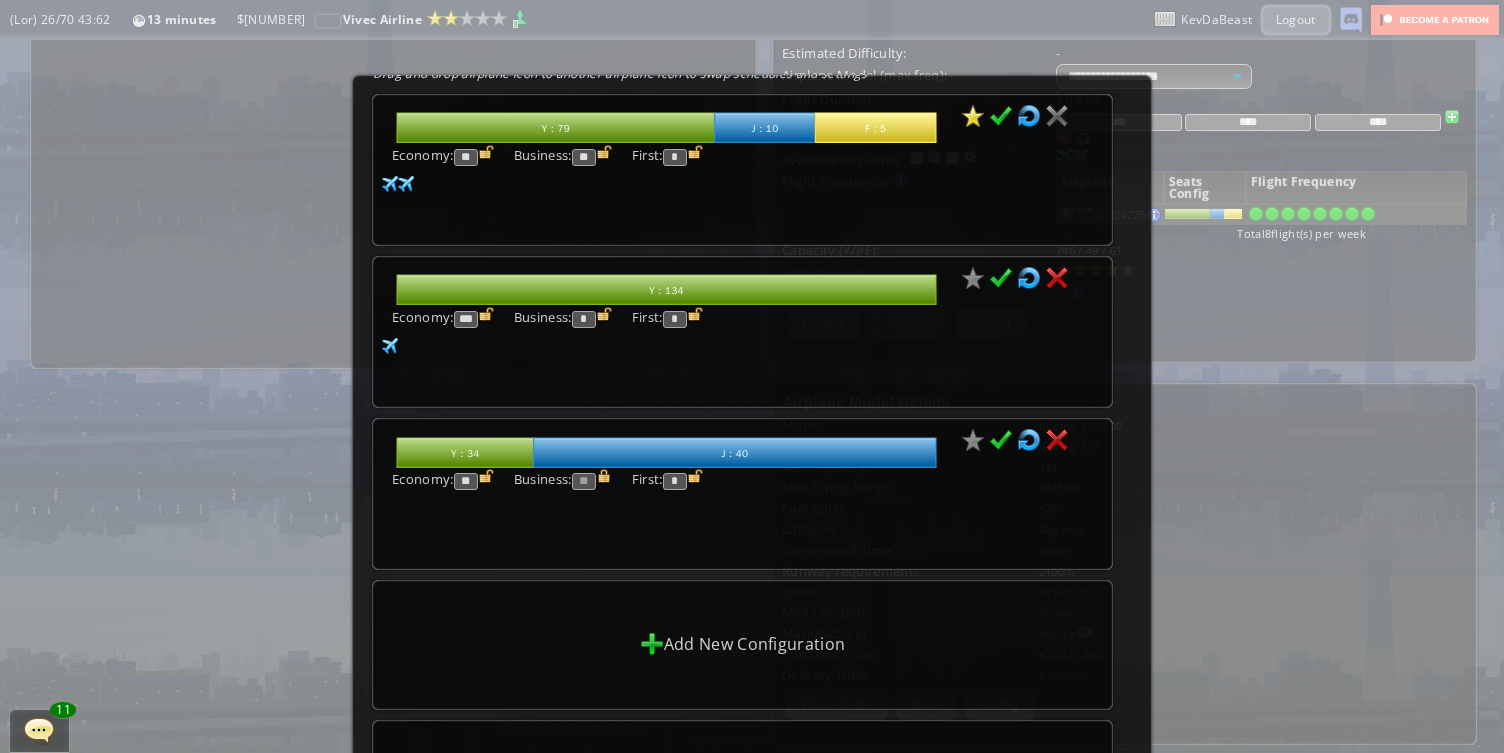 click on "*" at bounding box center [675, 157] 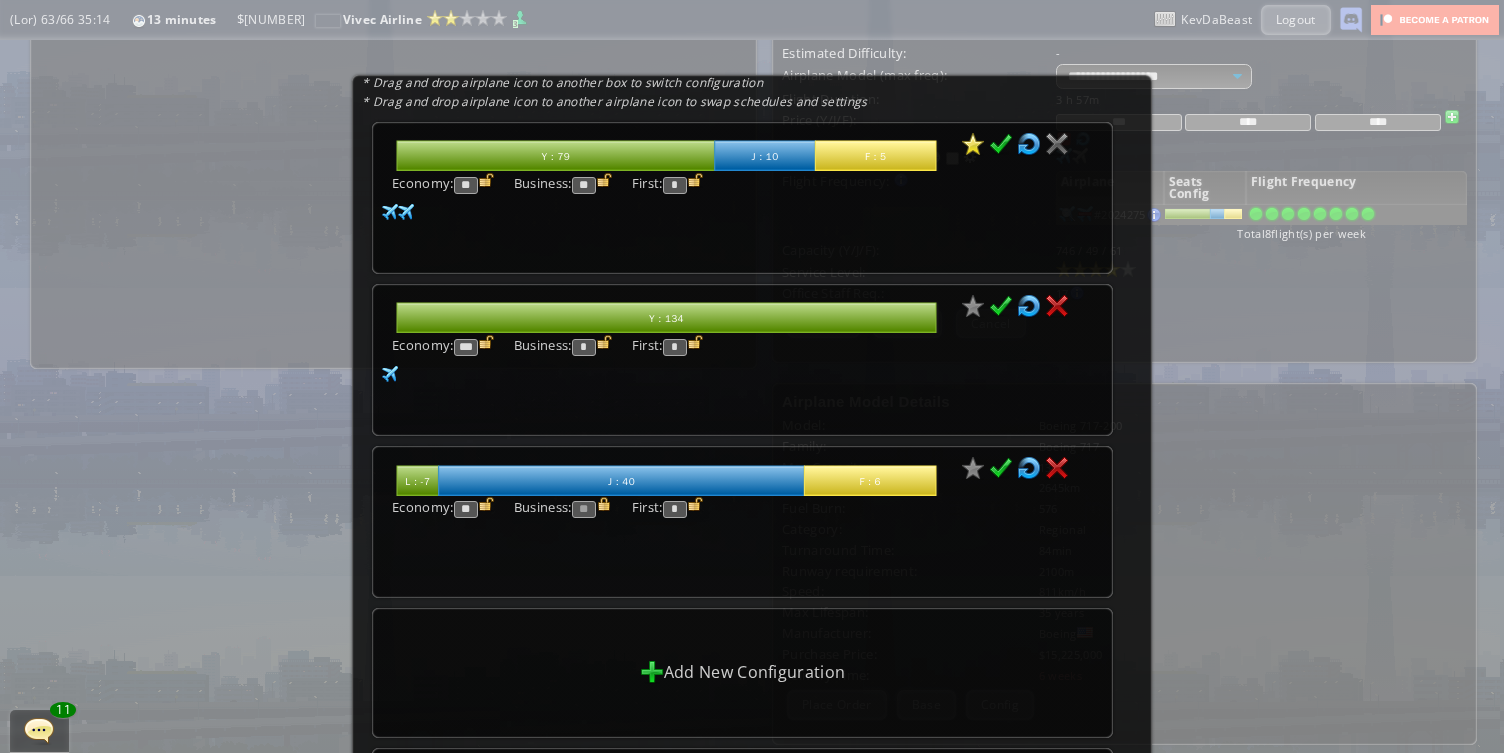 scroll, scrollTop: 0, scrollLeft: 0, axis: both 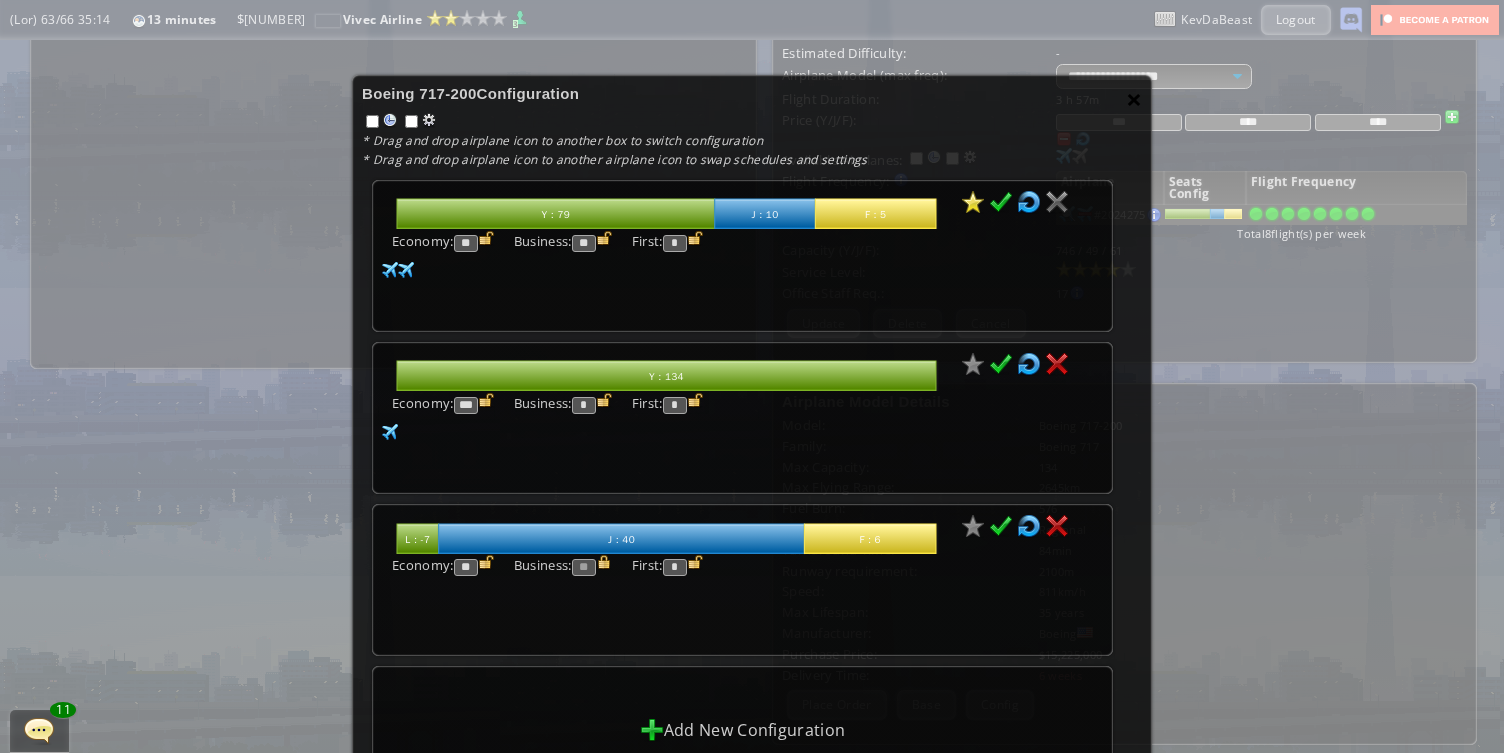 type on "*" 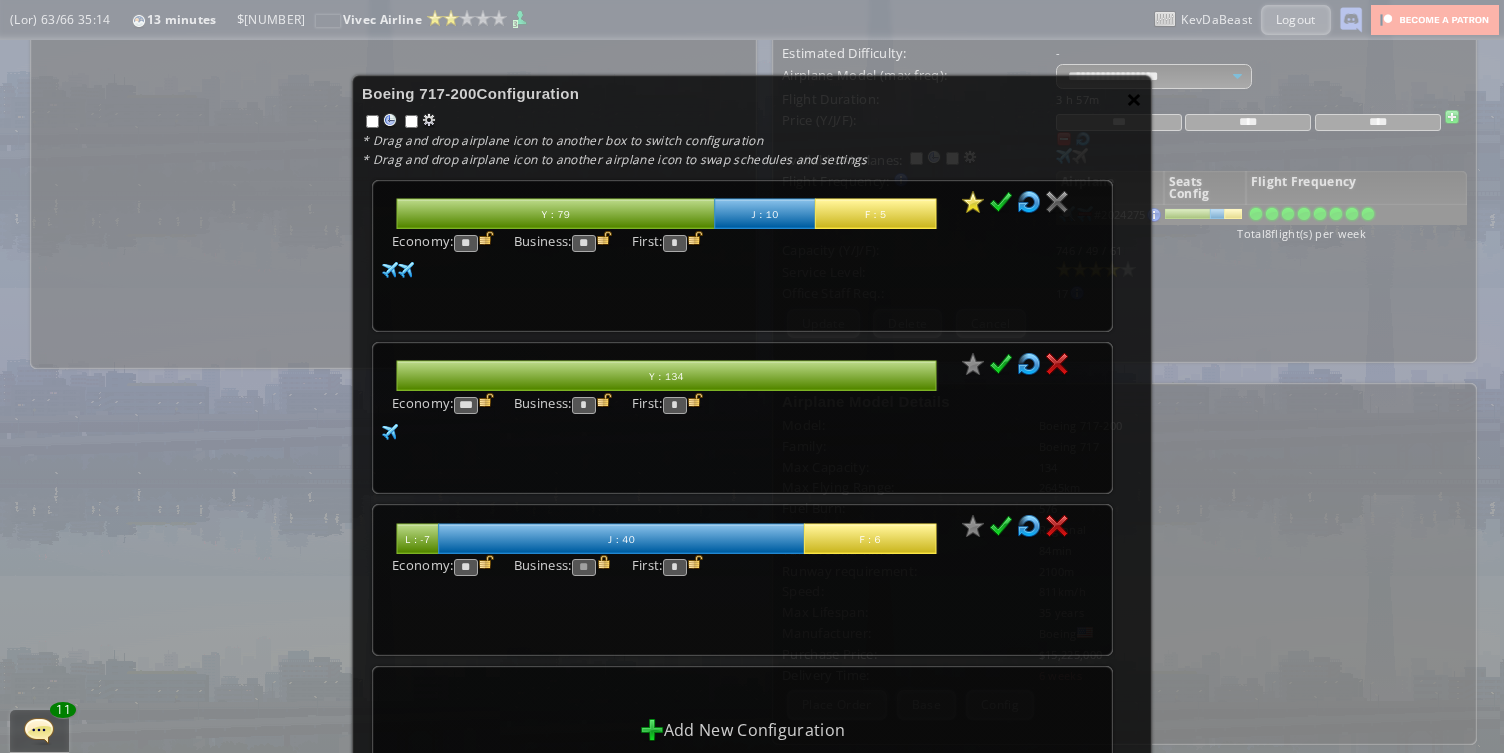 click on "×" at bounding box center [1134, 99] 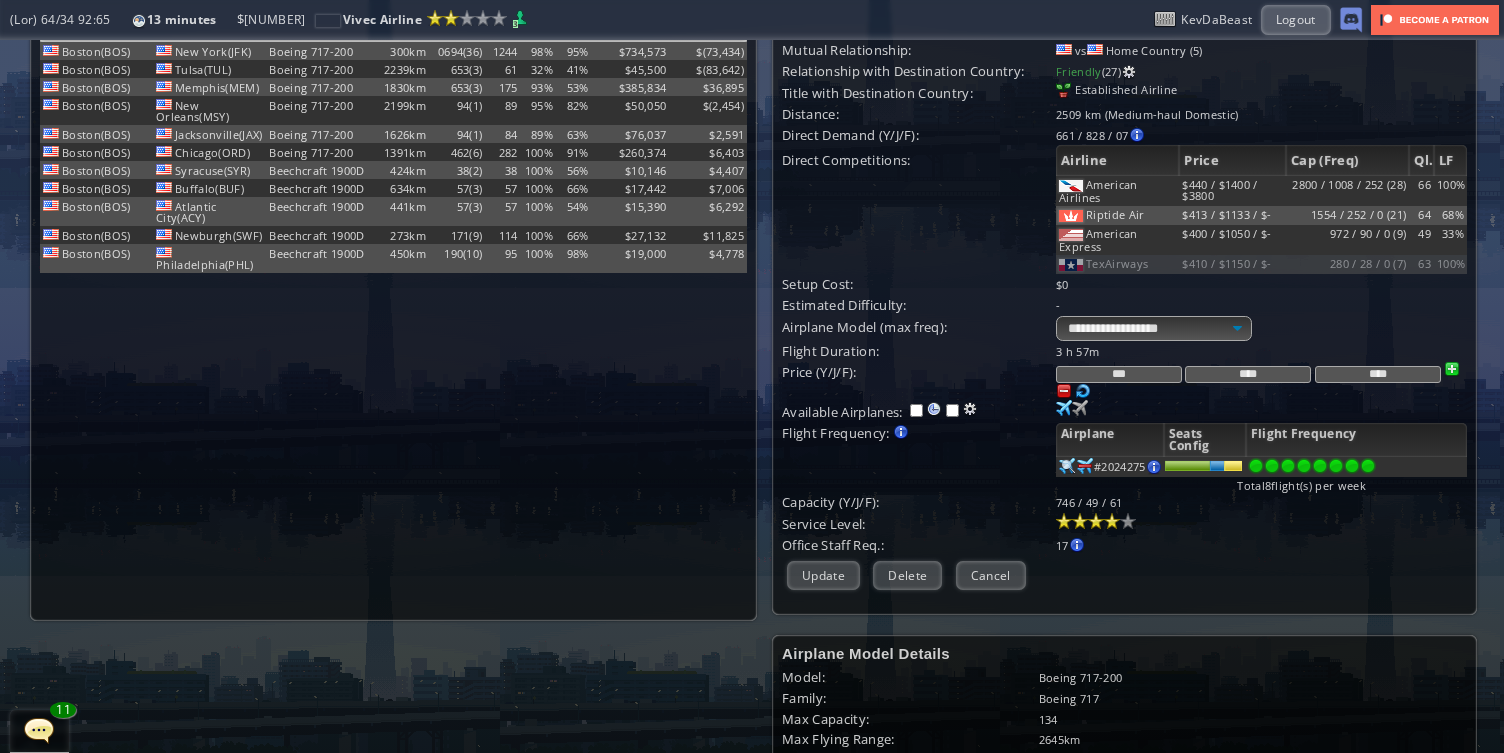 scroll, scrollTop: 0, scrollLeft: 0, axis: both 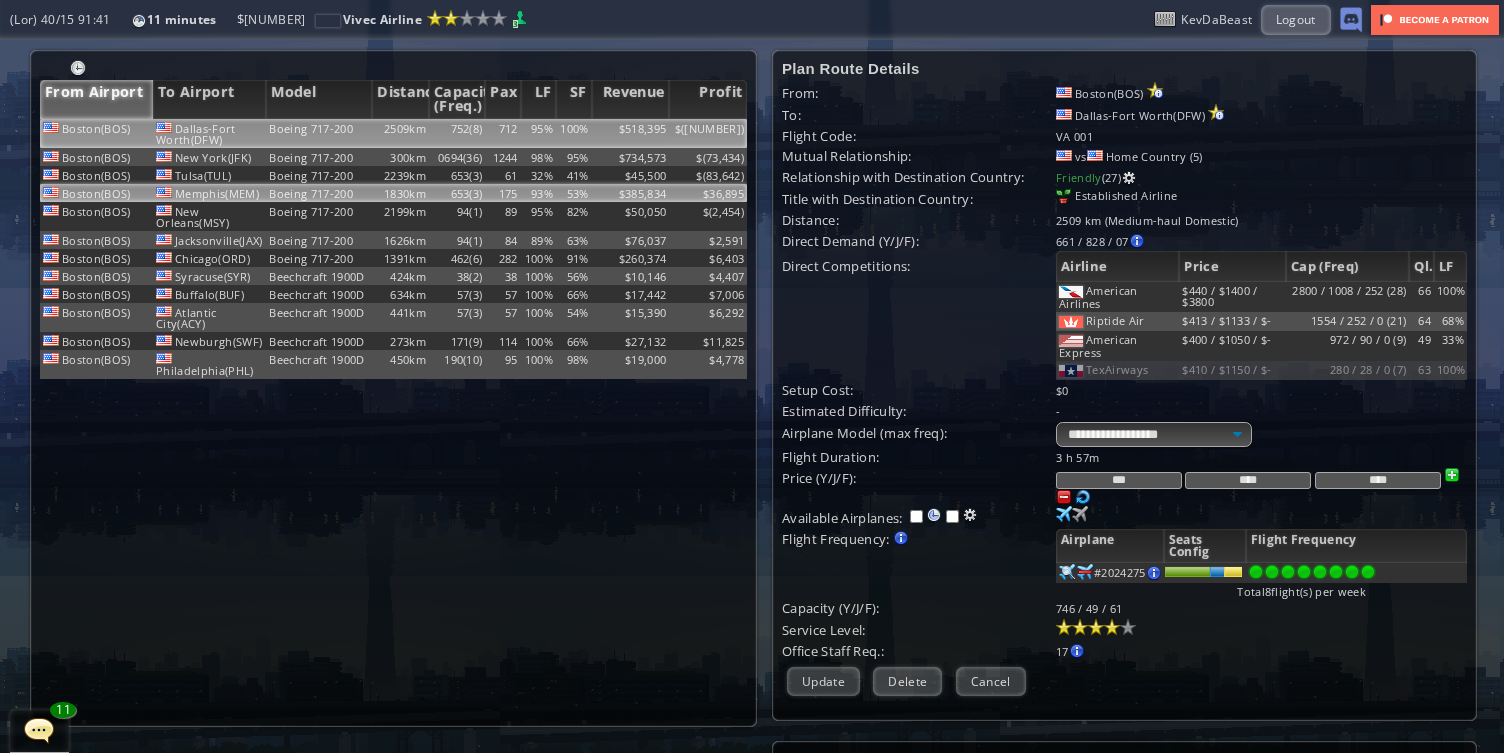 click on "Memphis(MEM)" at bounding box center (209, 133) 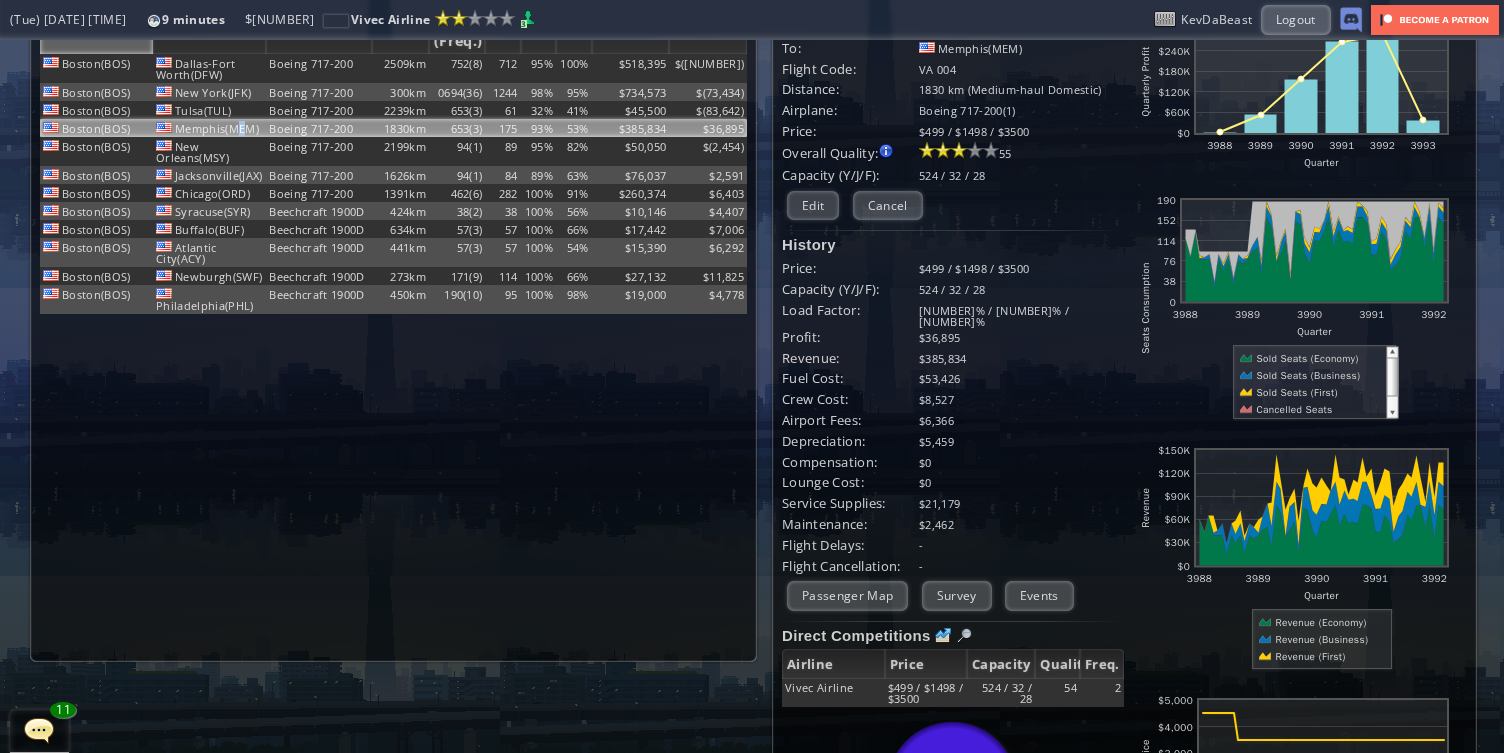 scroll, scrollTop: 0, scrollLeft: 0, axis: both 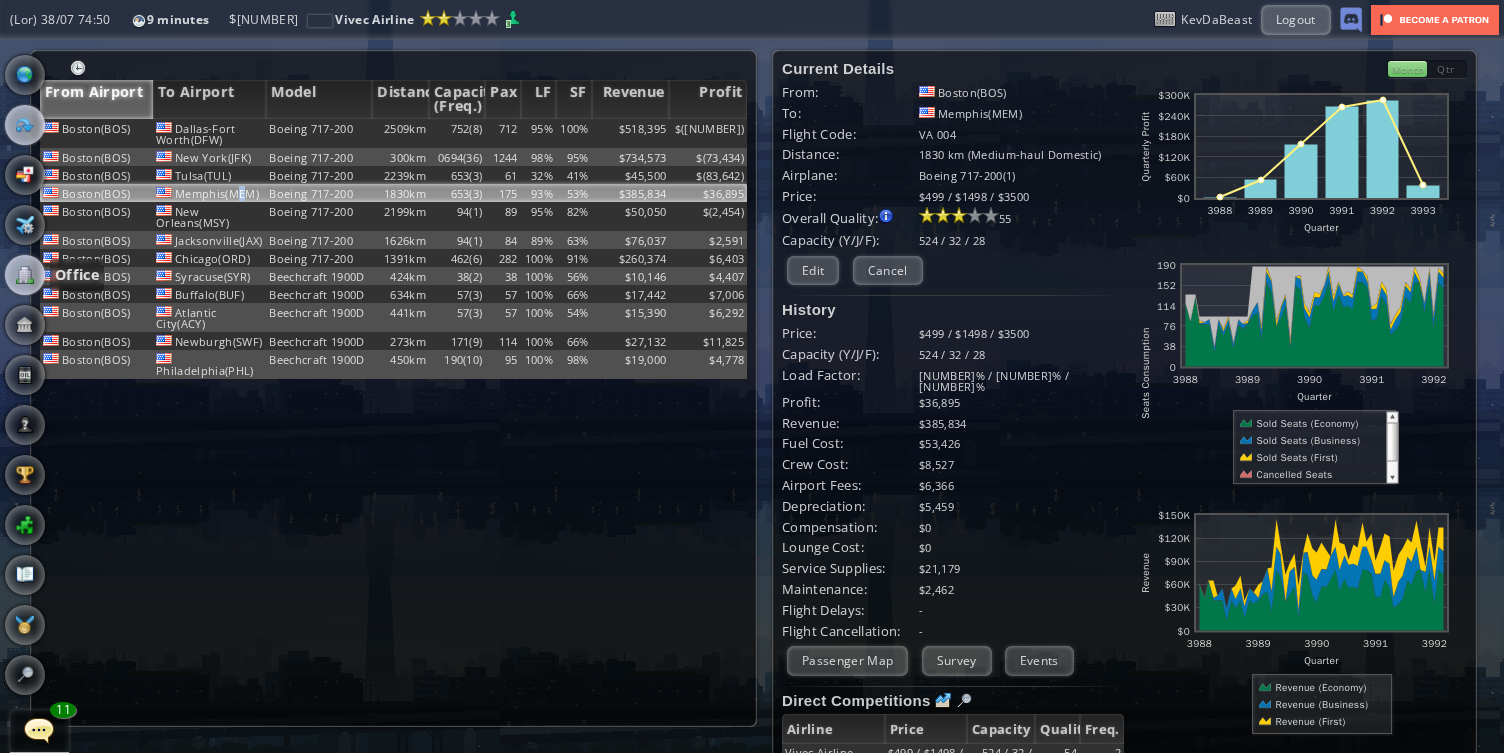 click at bounding box center (25, 275) 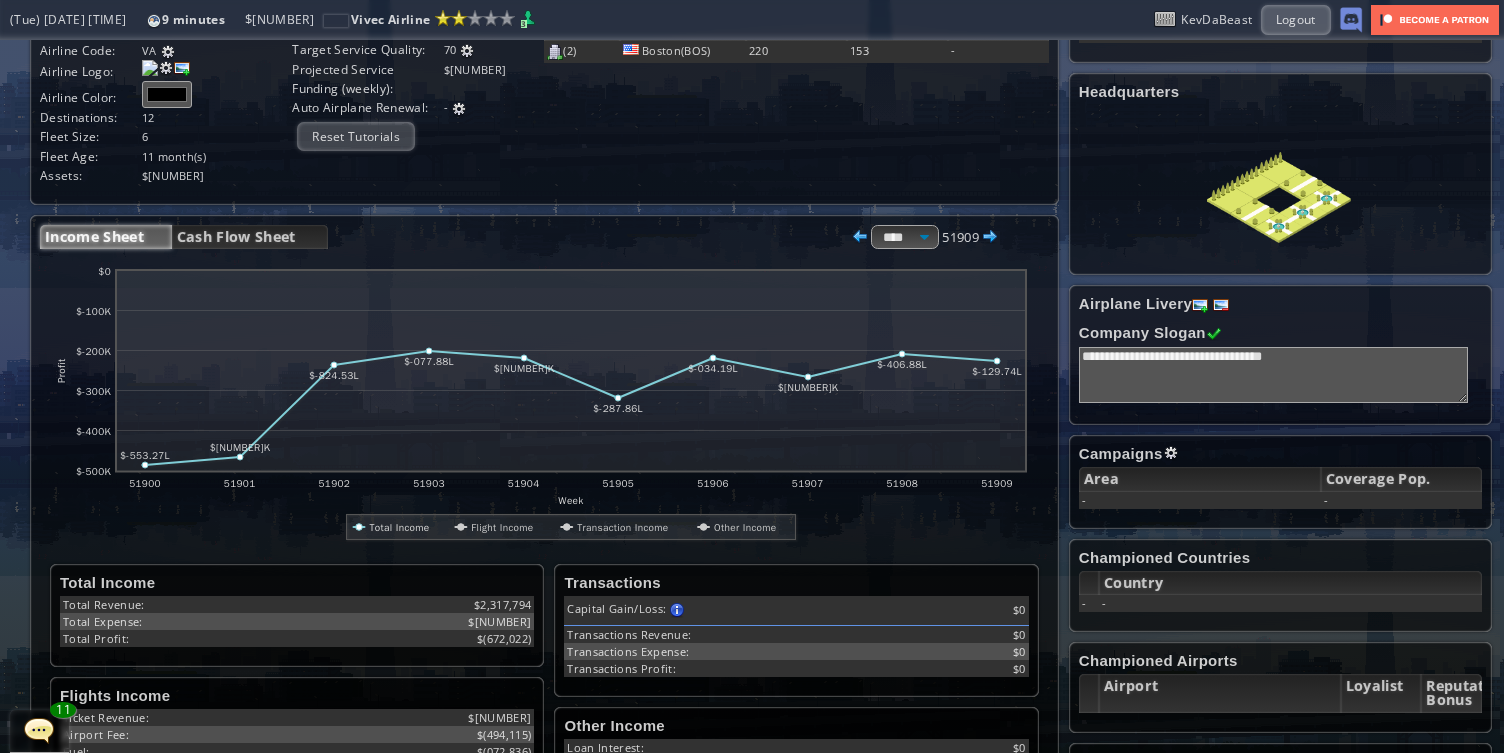 scroll, scrollTop: 0, scrollLeft: 0, axis: both 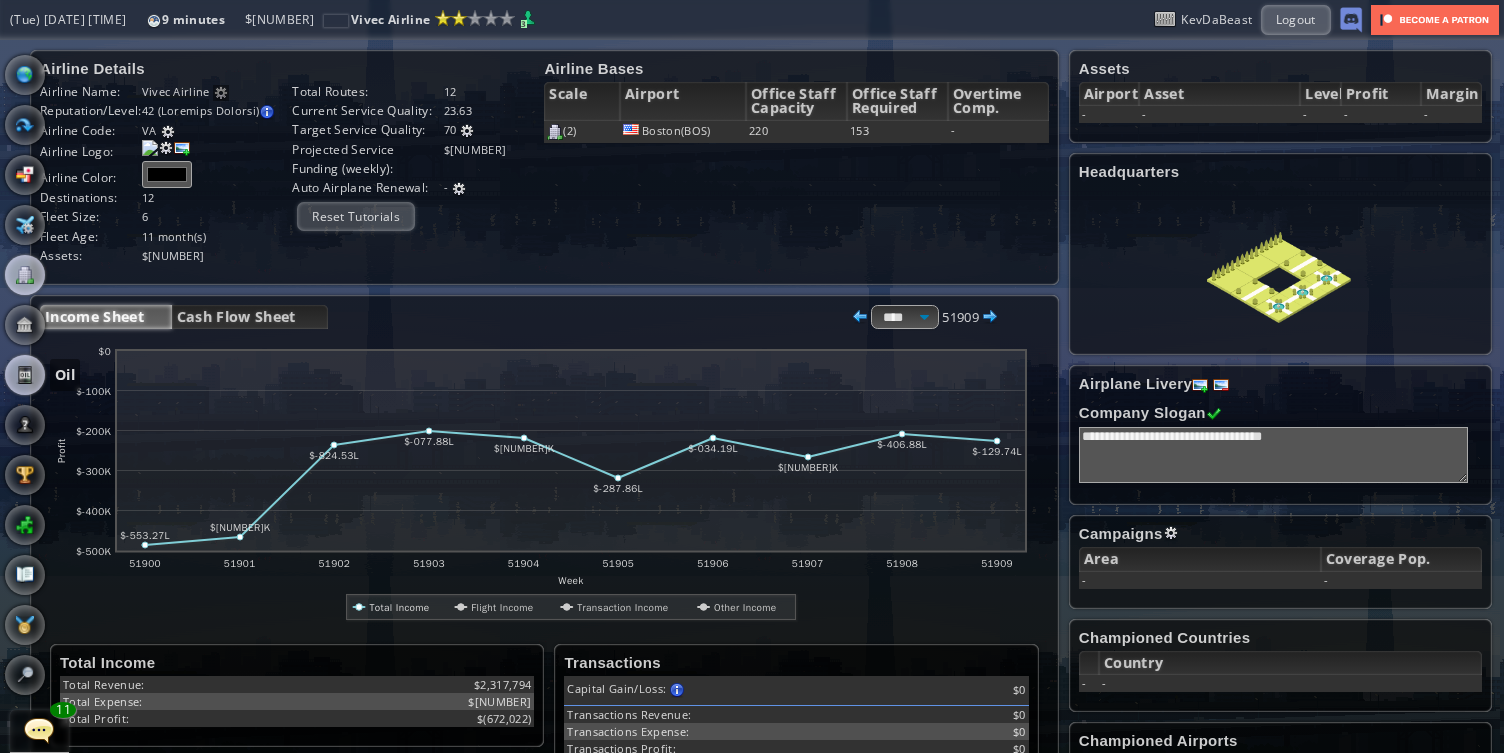click at bounding box center [25, 375] 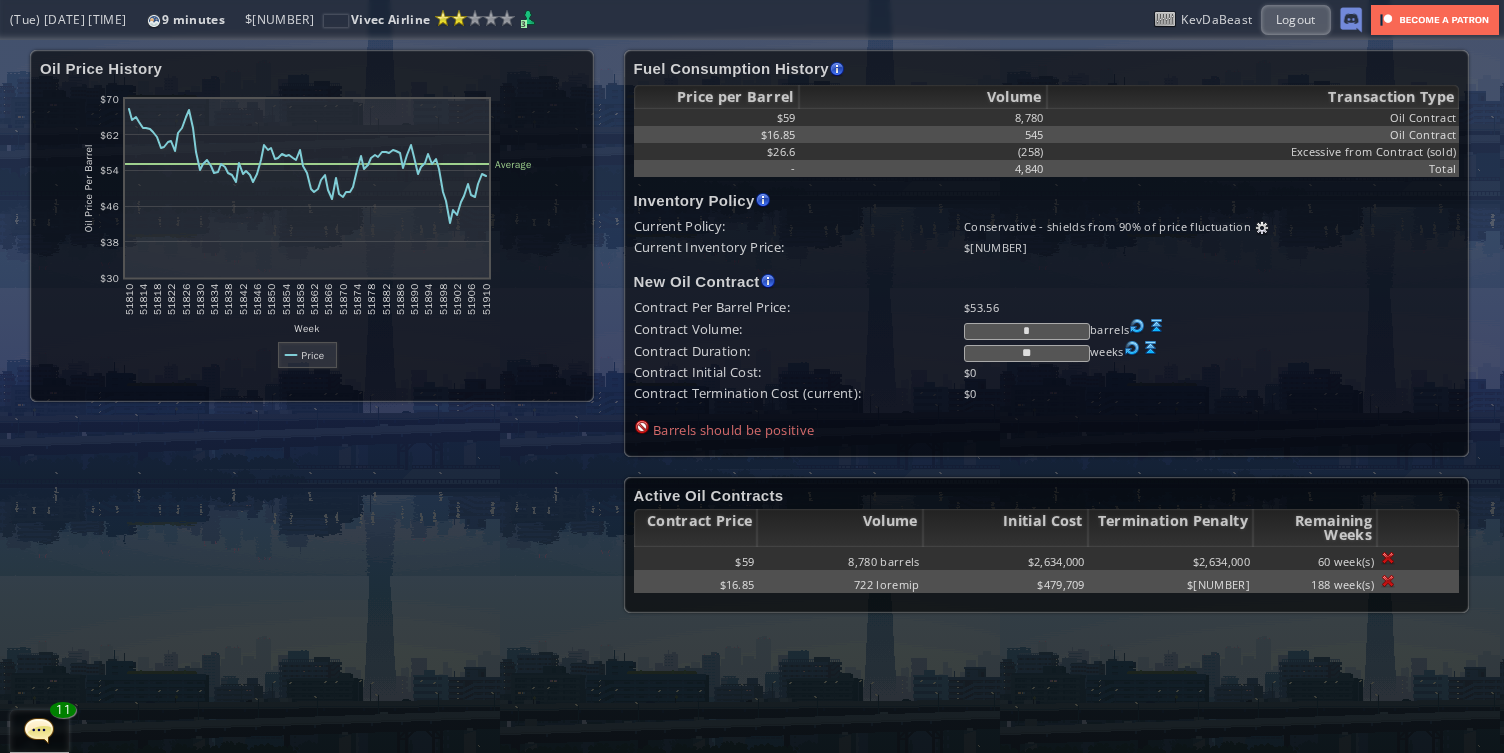 click at bounding box center (1157, 326) 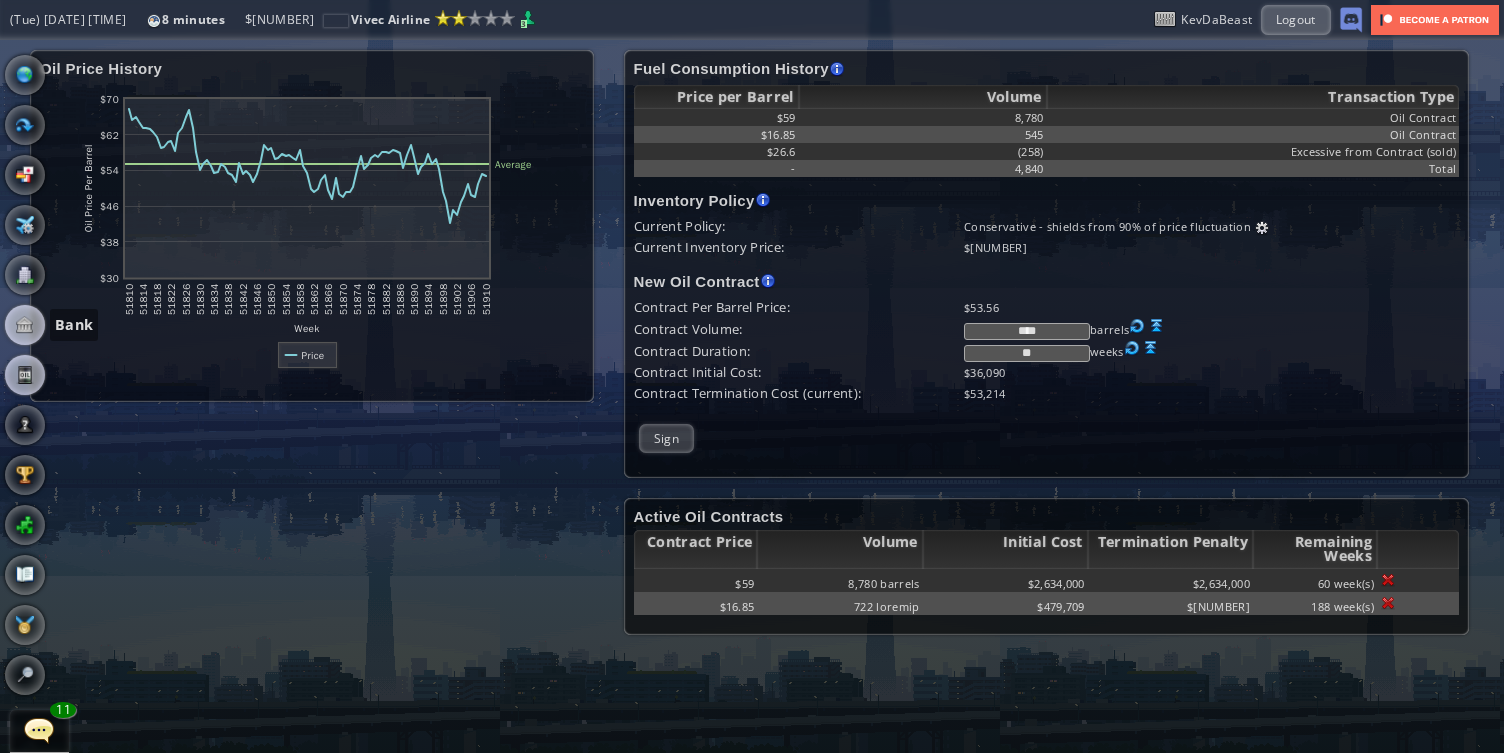 click at bounding box center [25, 325] 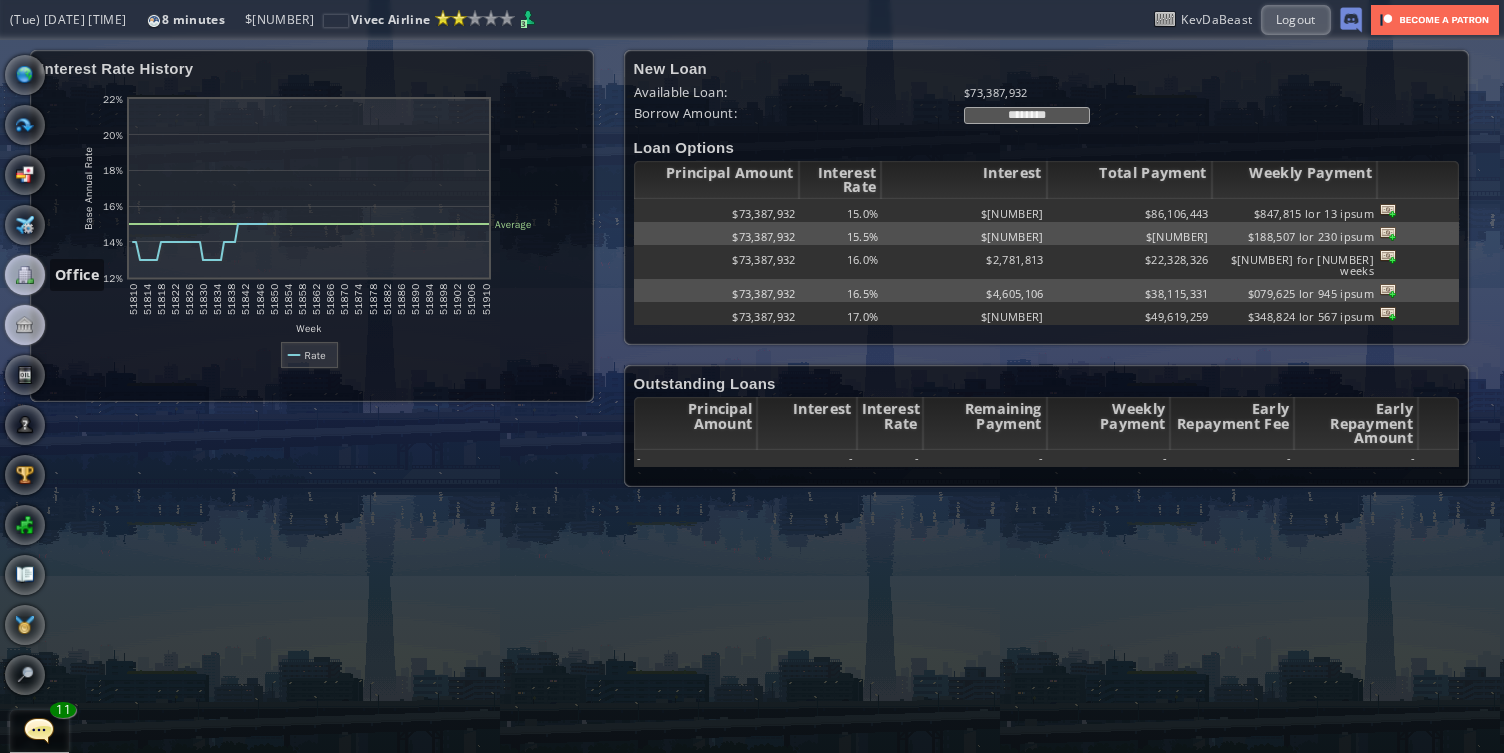 click at bounding box center (25, 275) 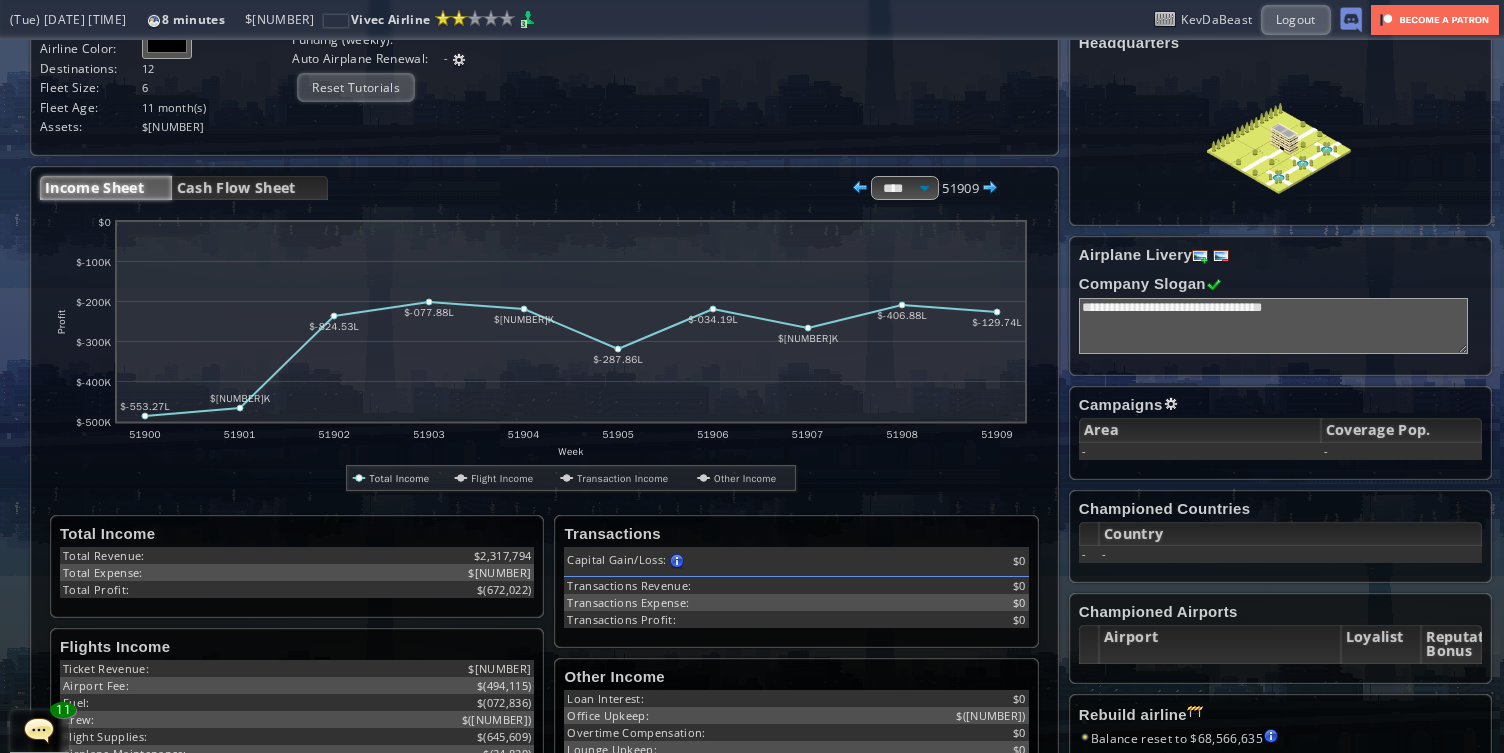 scroll, scrollTop: 480, scrollLeft: 0, axis: vertical 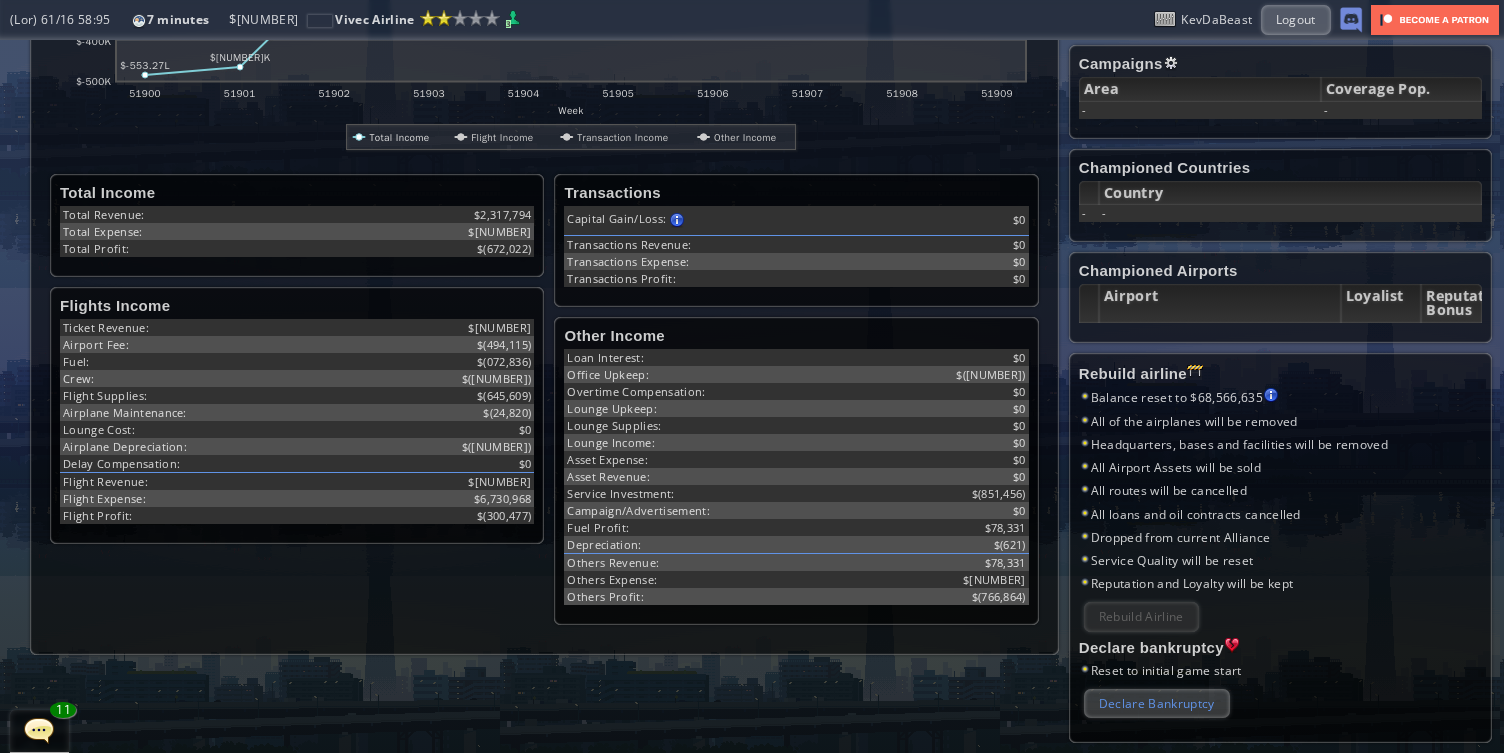 click on "Declare Bankruptcy" at bounding box center [1157, 703] 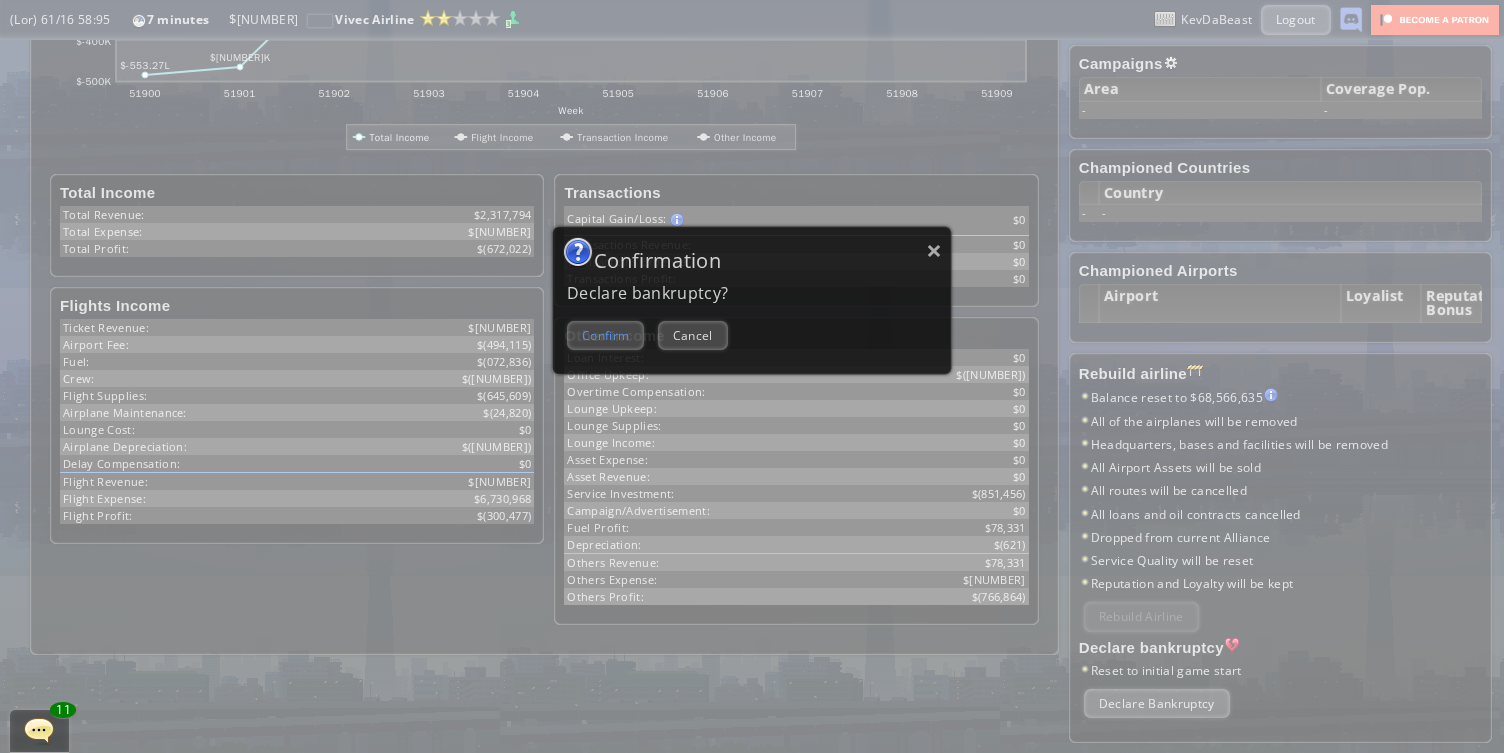 click on "Confirm" at bounding box center (605, 335) 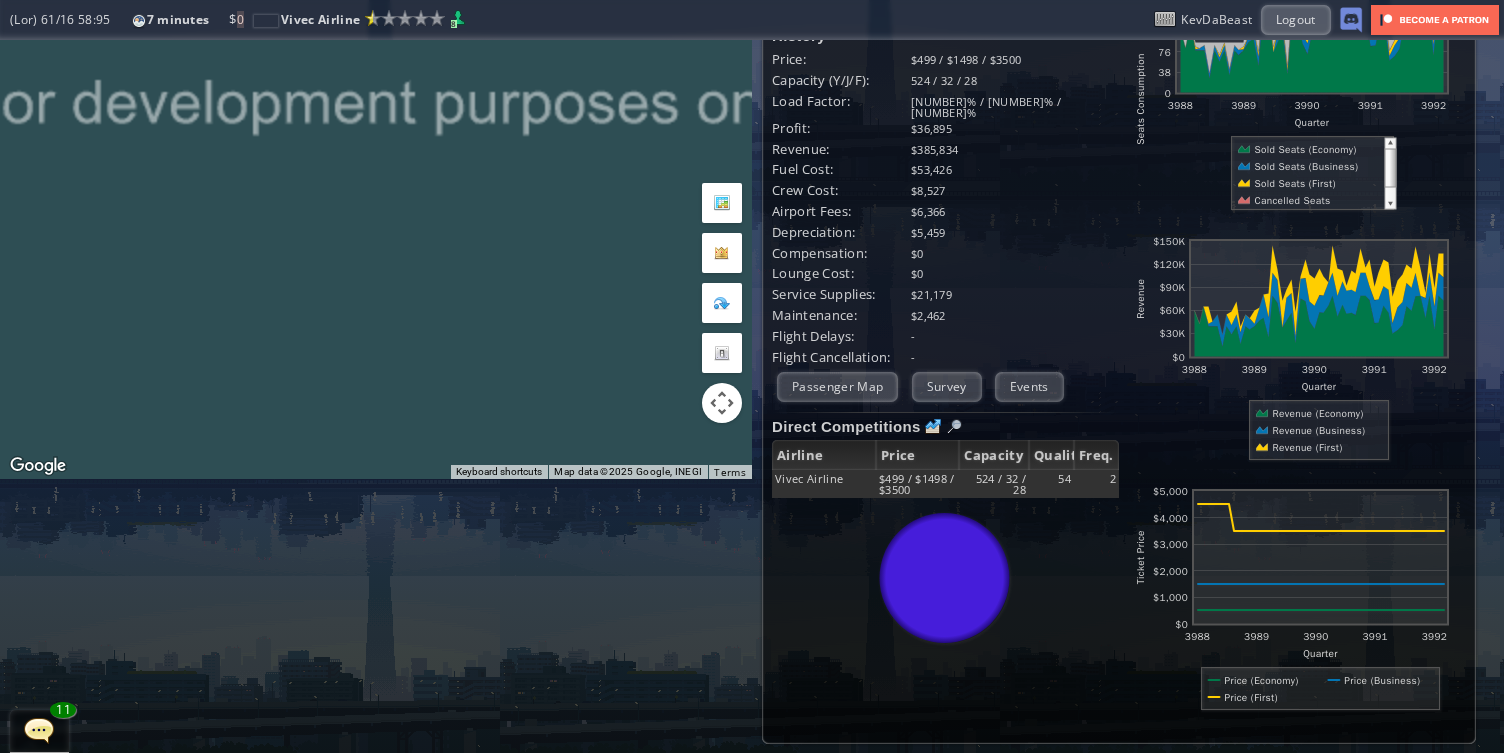 scroll, scrollTop: 0, scrollLeft: 0, axis: both 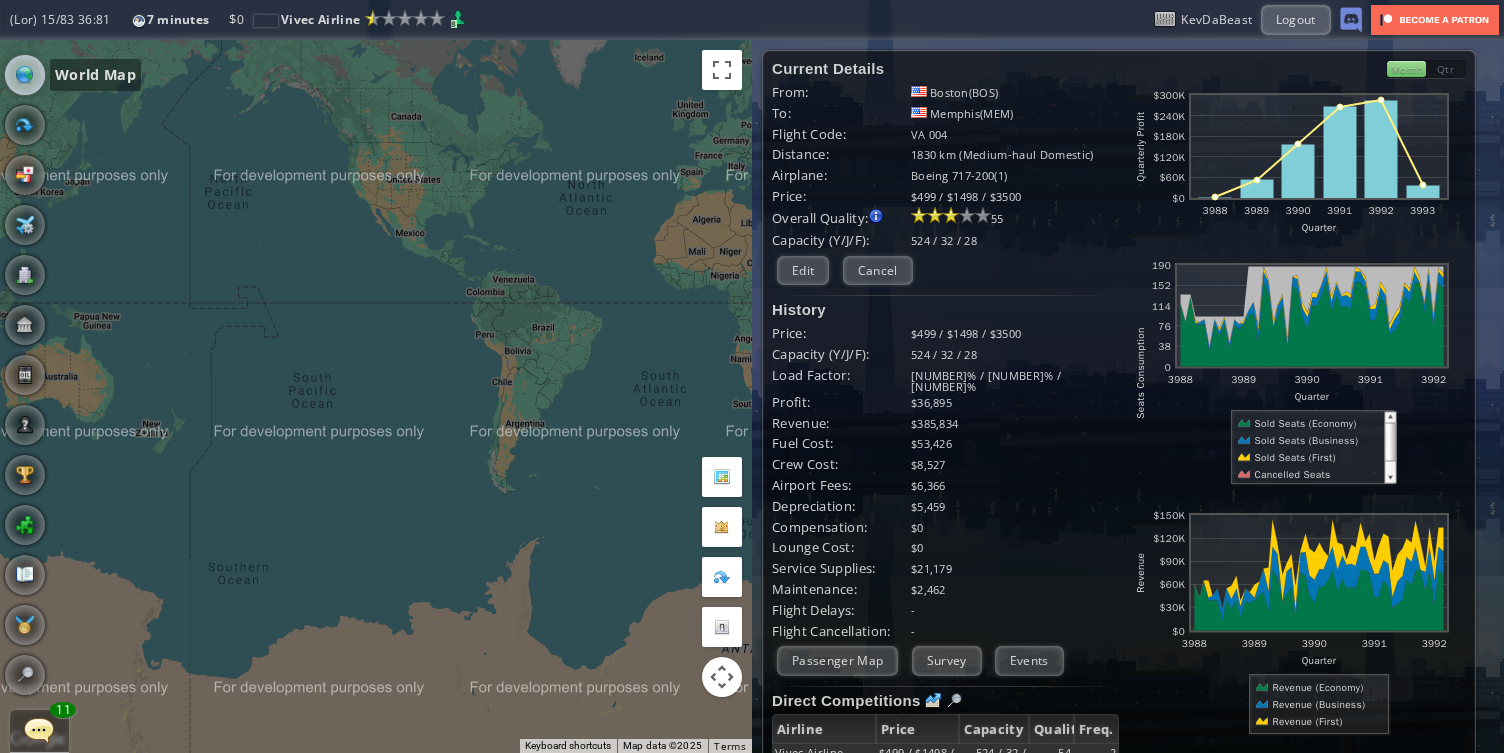 click at bounding box center [25, 75] 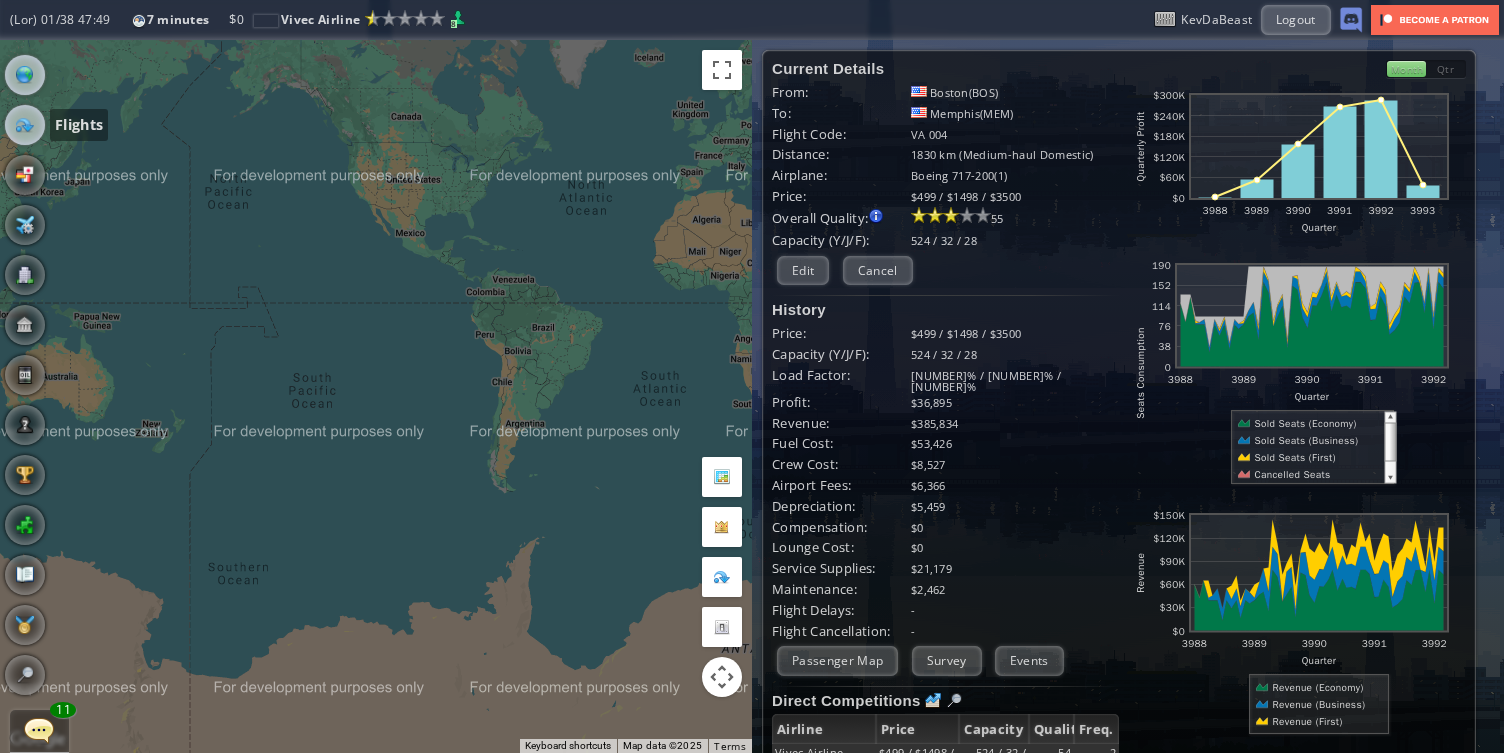 click at bounding box center [25, 125] 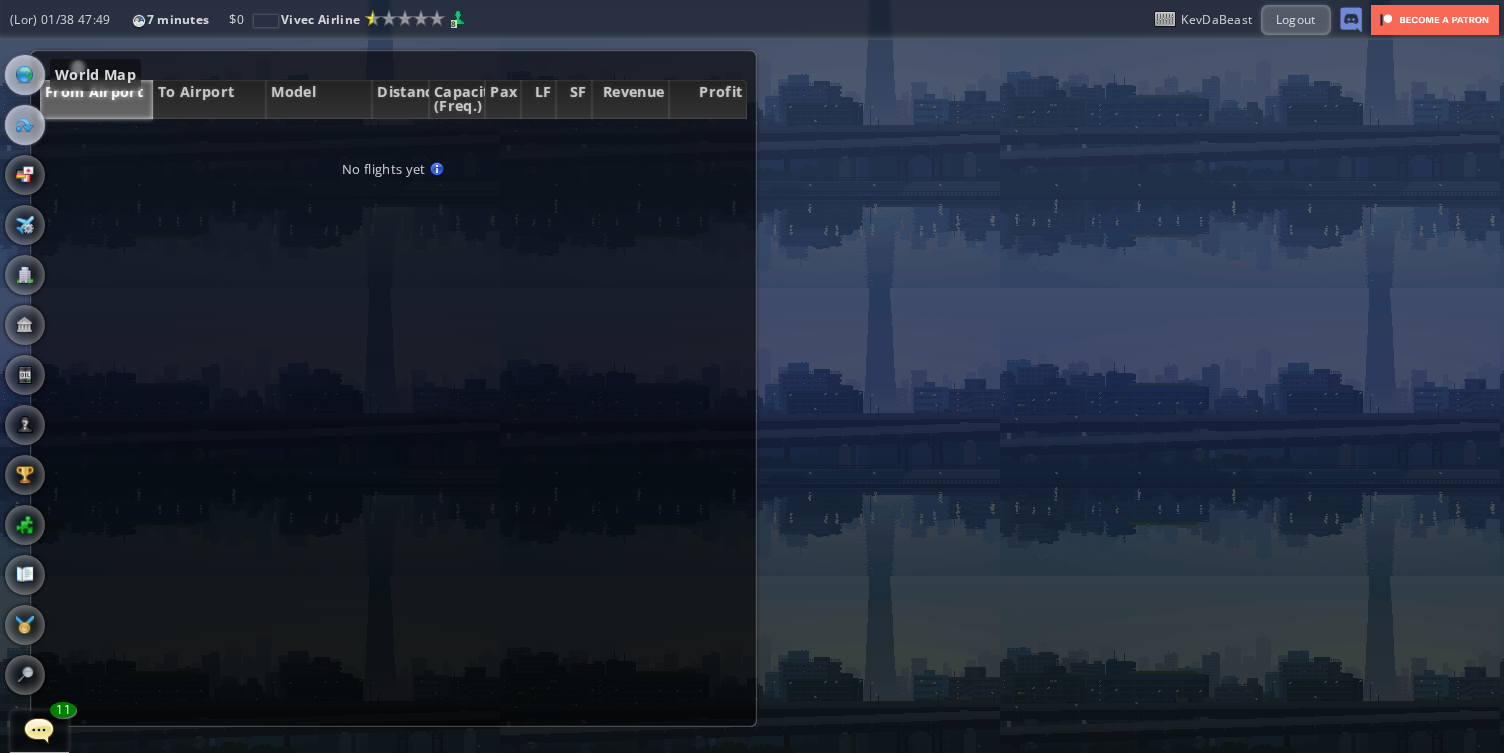 click at bounding box center [25, 75] 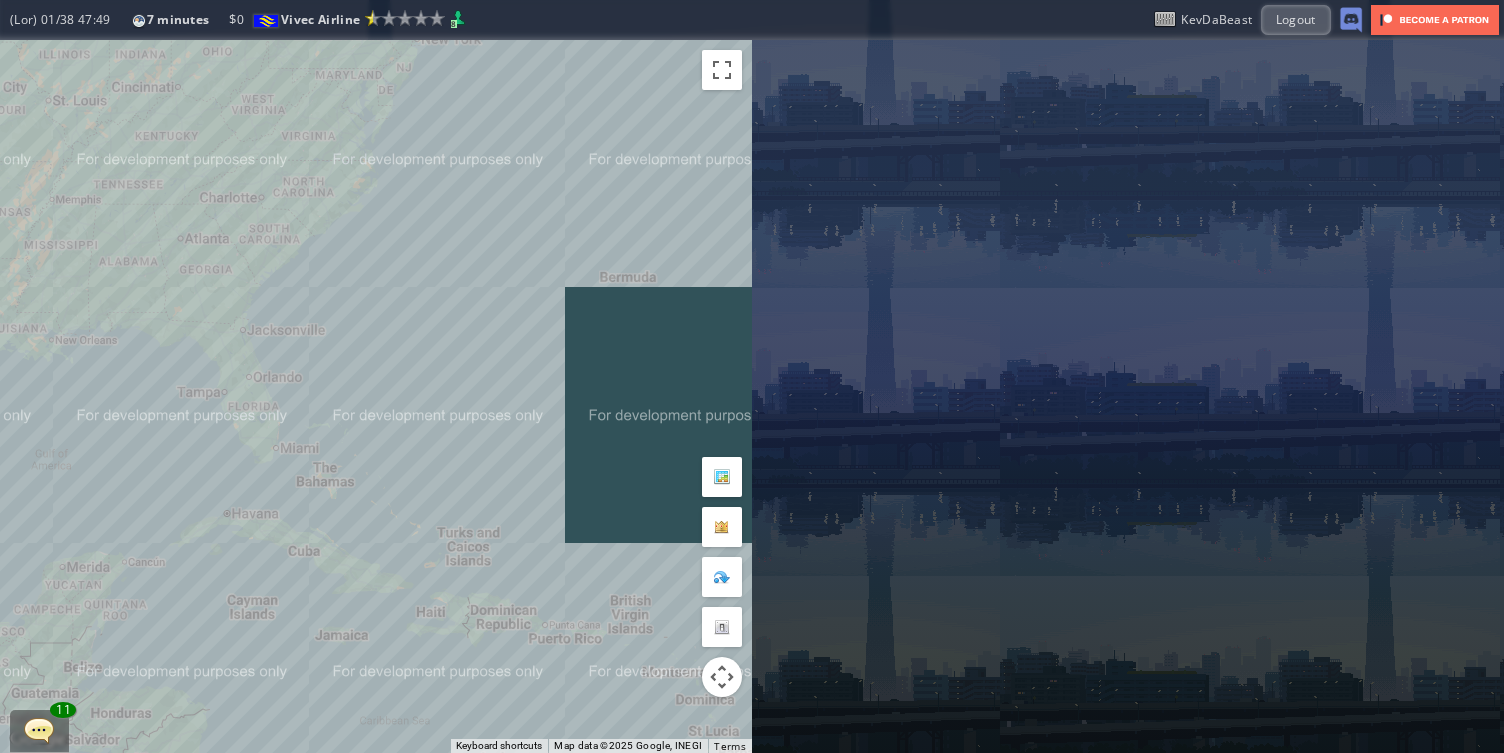 drag, startPoint x: 464, startPoint y: 147, endPoint x: 459, endPoint y: 562, distance: 415.03012 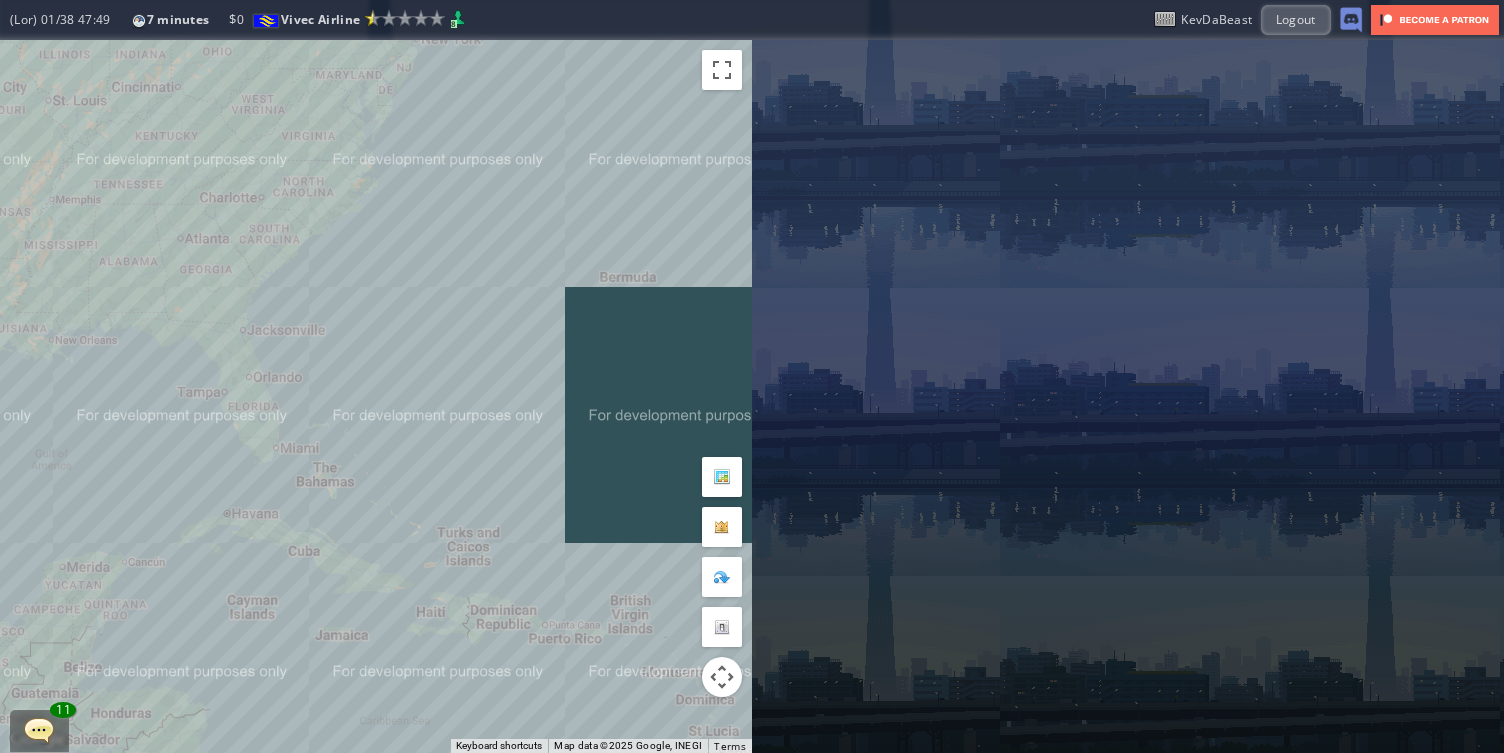click on "To navigate, press the arrow keys." at bounding box center (376, 396) 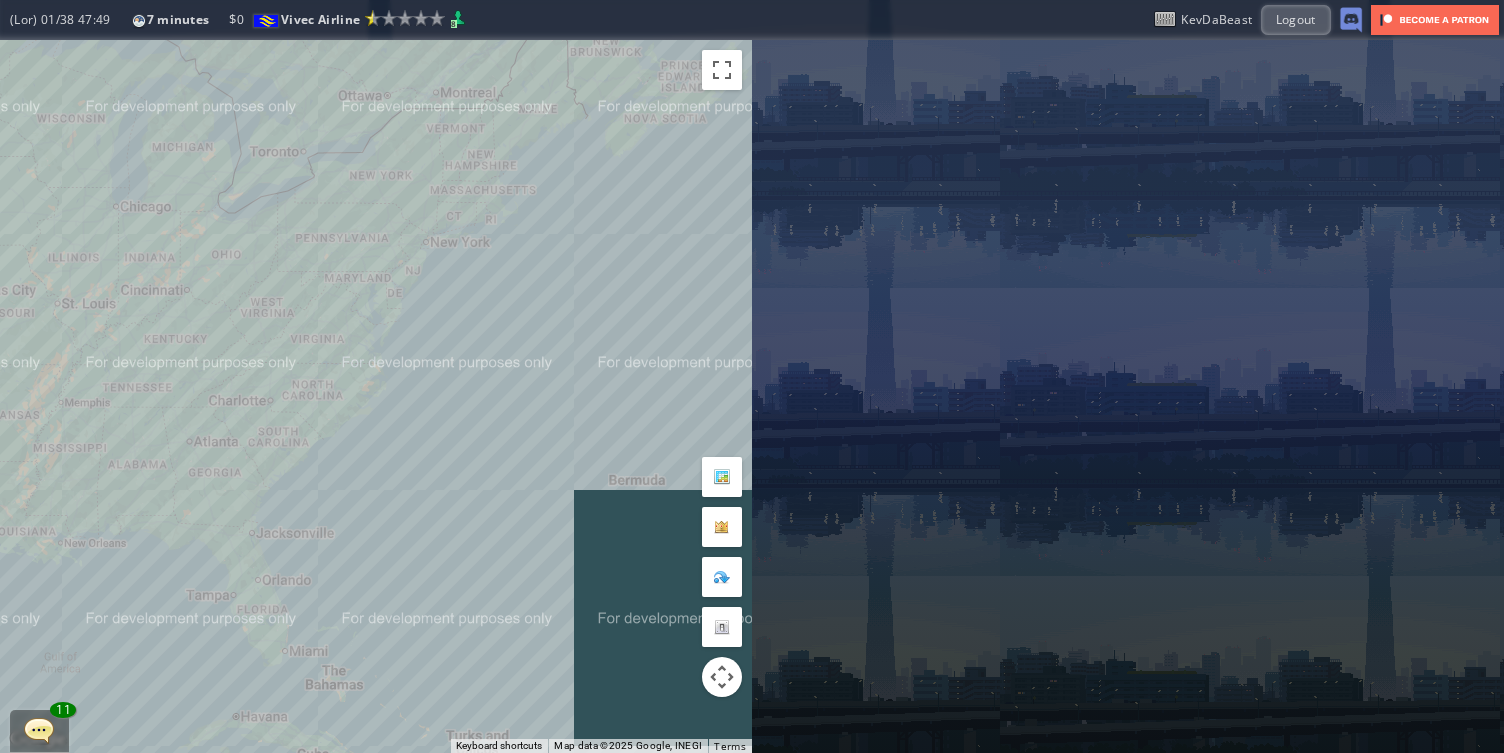 drag, startPoint x: 410, startPoint y: 255, endPoint x: 419, endPoint y: 398, distance: 143.28294 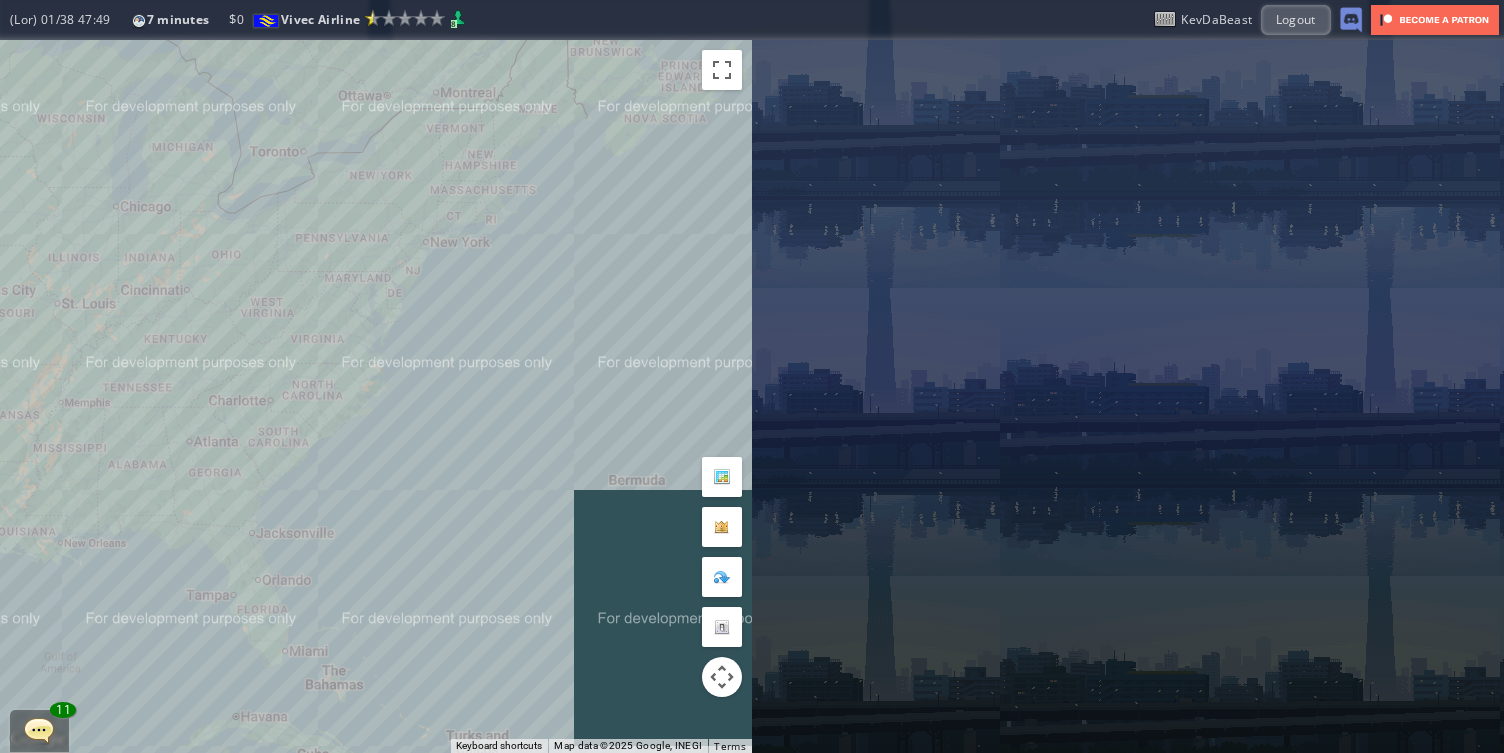 click on "To navigate, press the arrow keys." at bounding box center (376, 396) 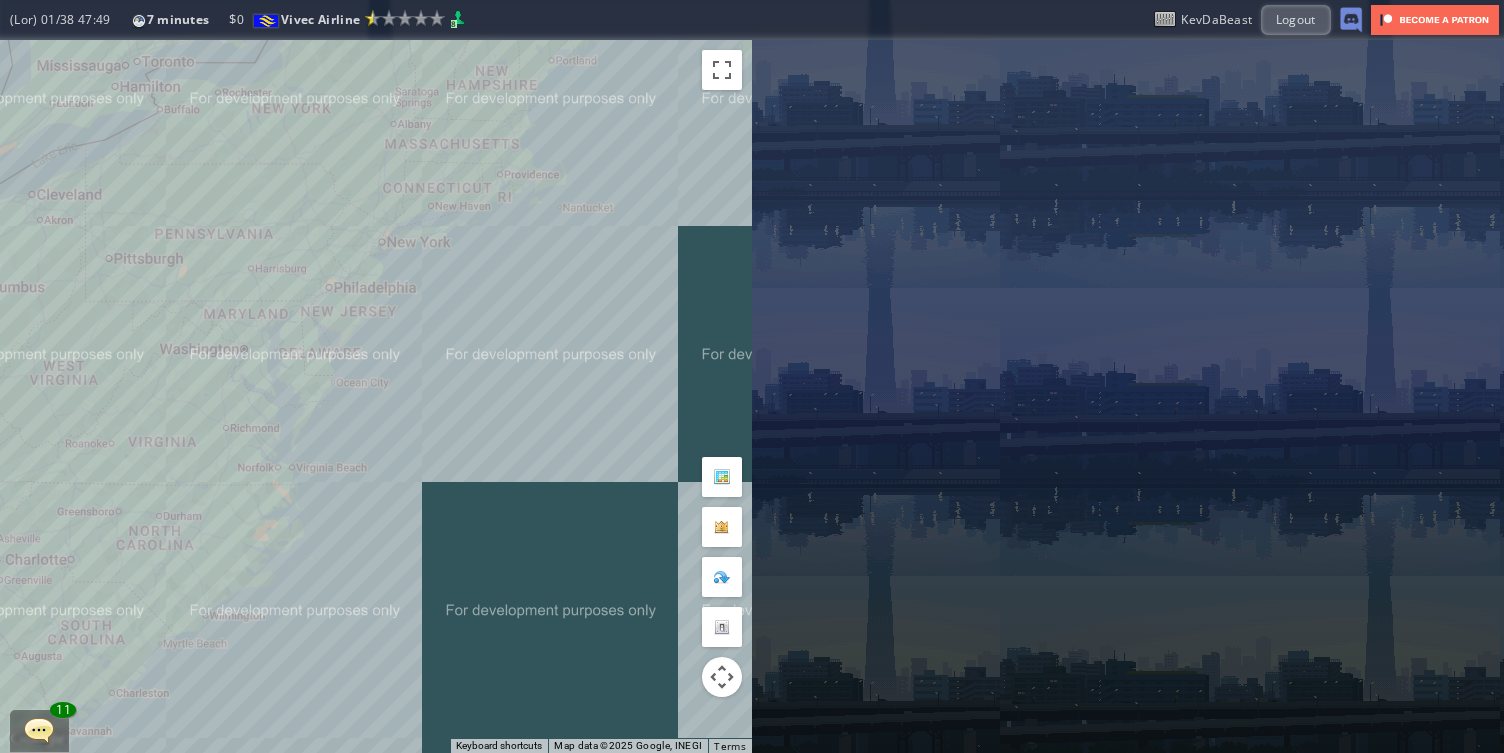 drag, startPoint x: 452, startPoint y: 465, endPoint x: 432, endPoint y: 525, distance: 63.245552 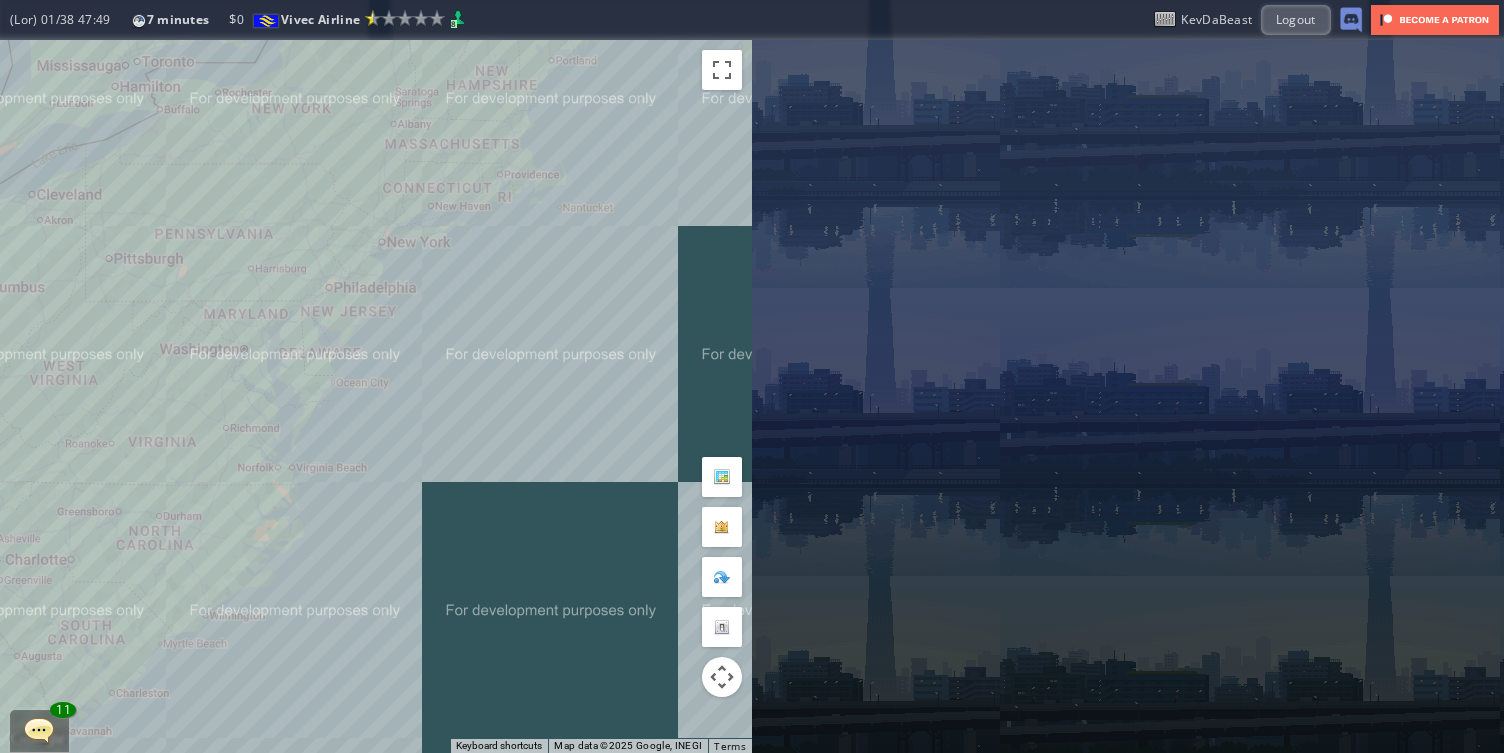 click on "To navigate, press the arrow keys." at bounding box center [376, 396] 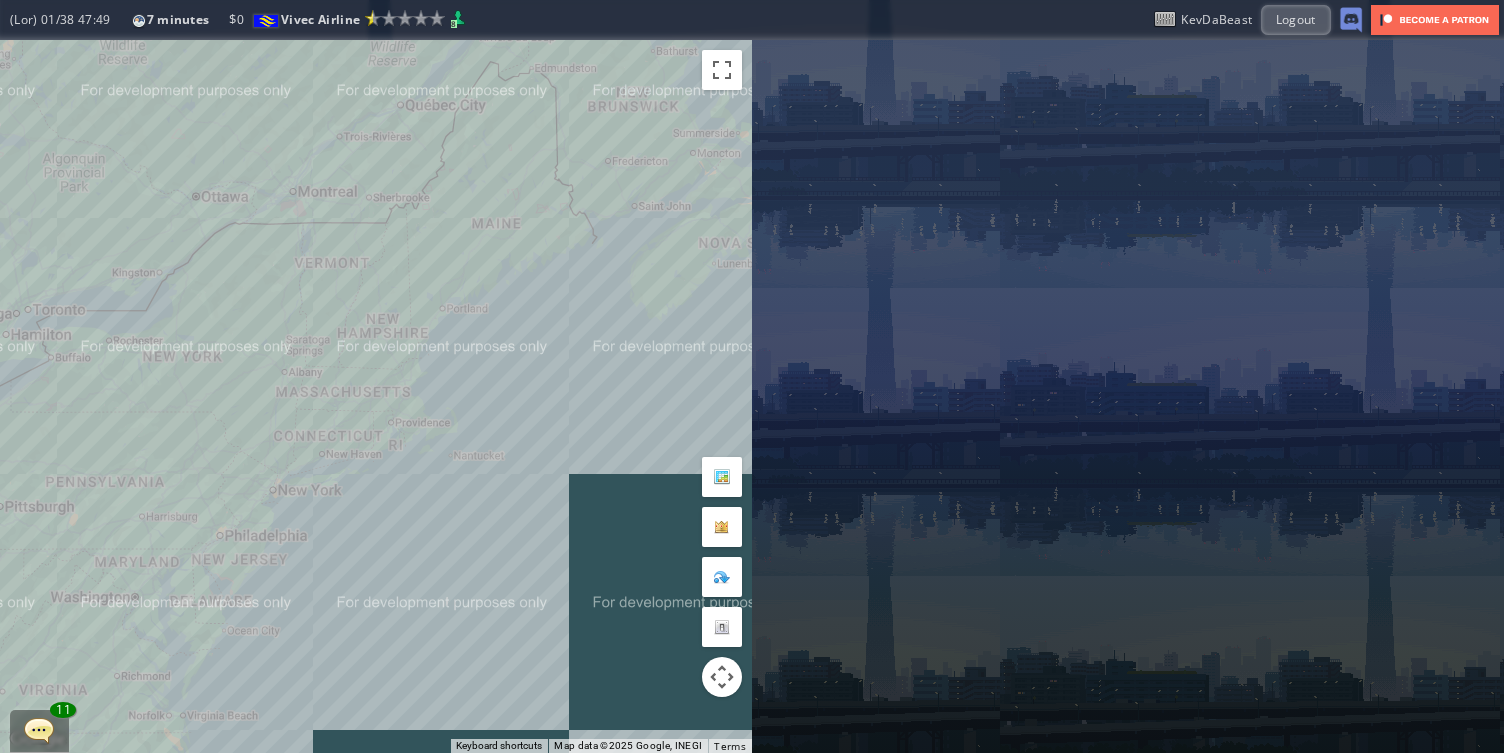 drag, startPoint x: 526, startPoint y: 256, endPoint x: 419, endPoint y: 504, distance: 270.09814 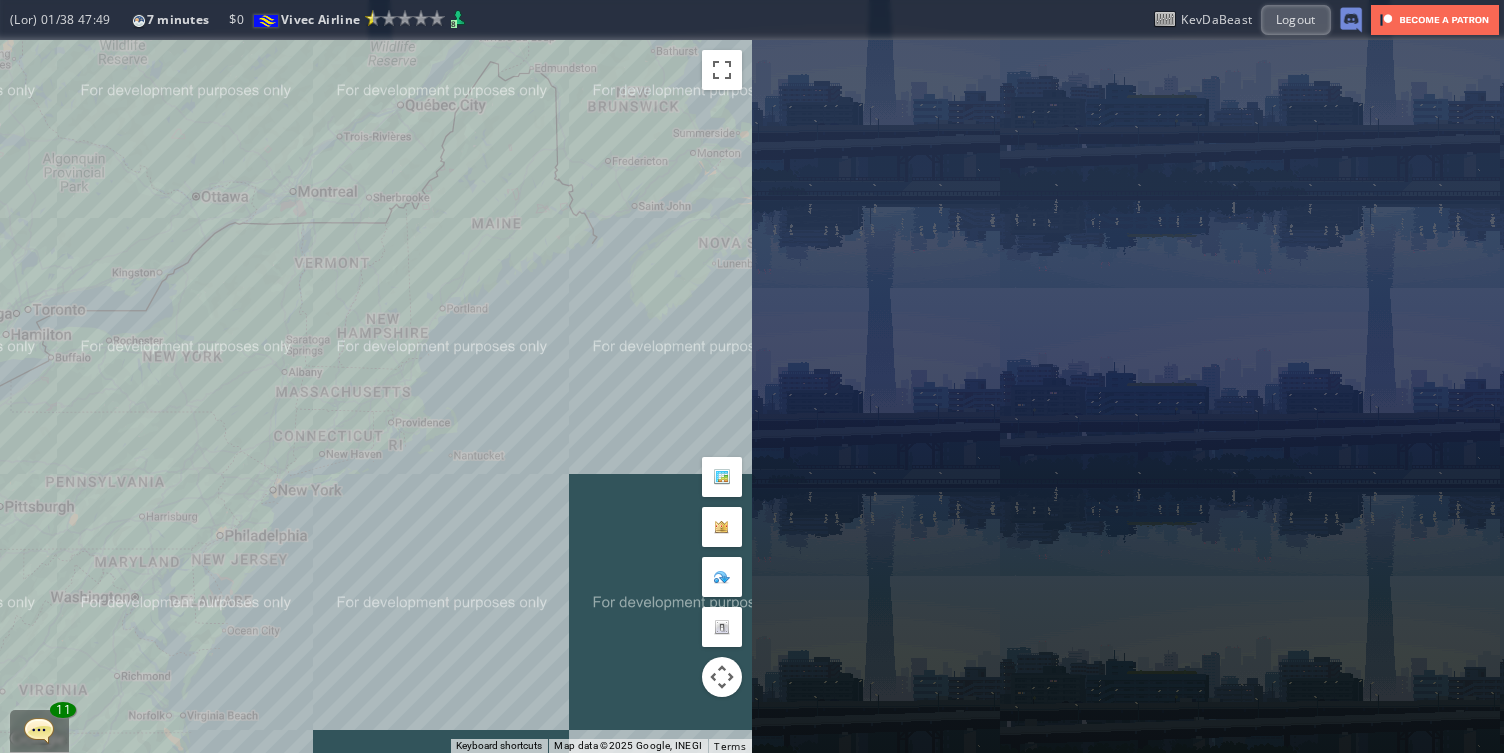 click on "To navigate, press the arrow keys." at bounding box center (376, 396) 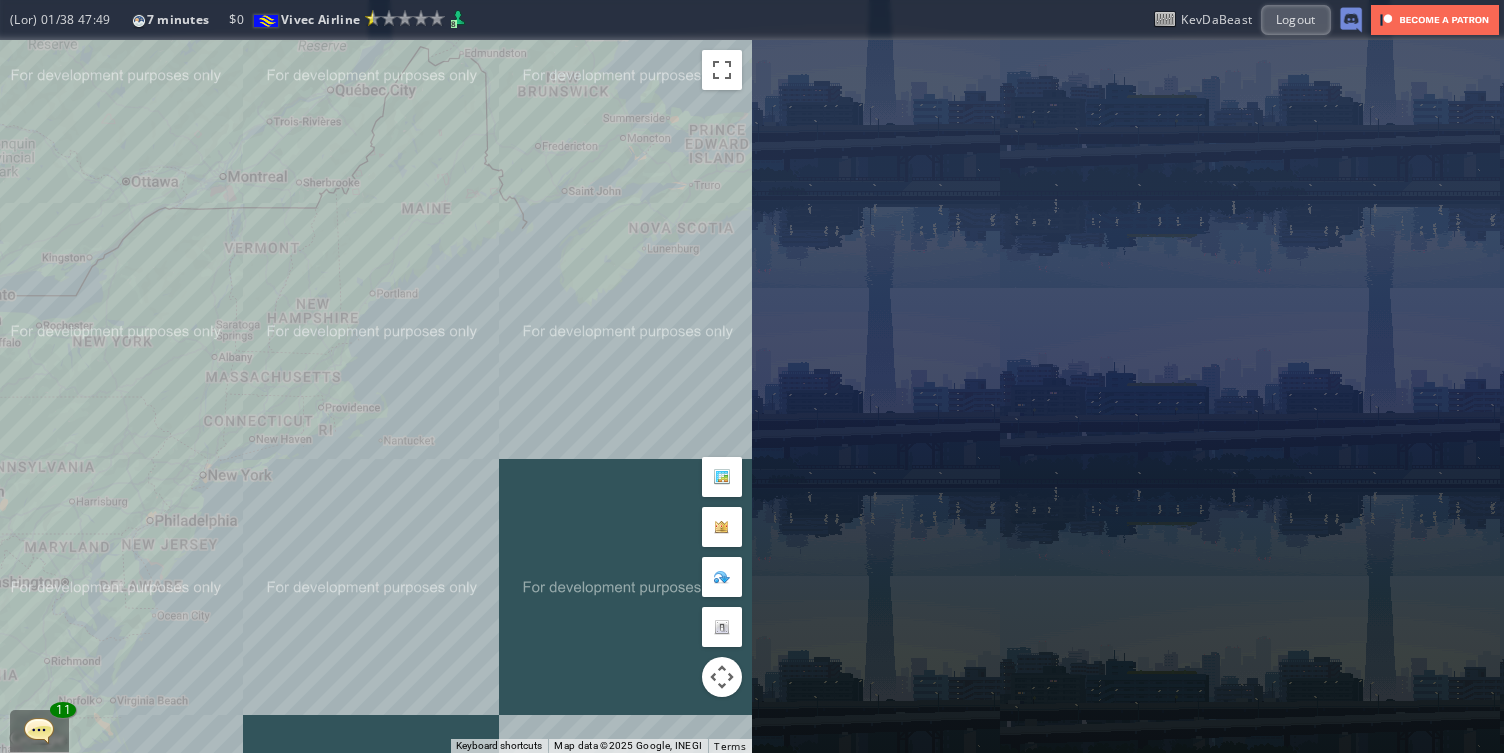 drag, startPoint x: 498, startPoint y: 400, endPoint x: 438, endPoint y: 371, distance: 66.64083 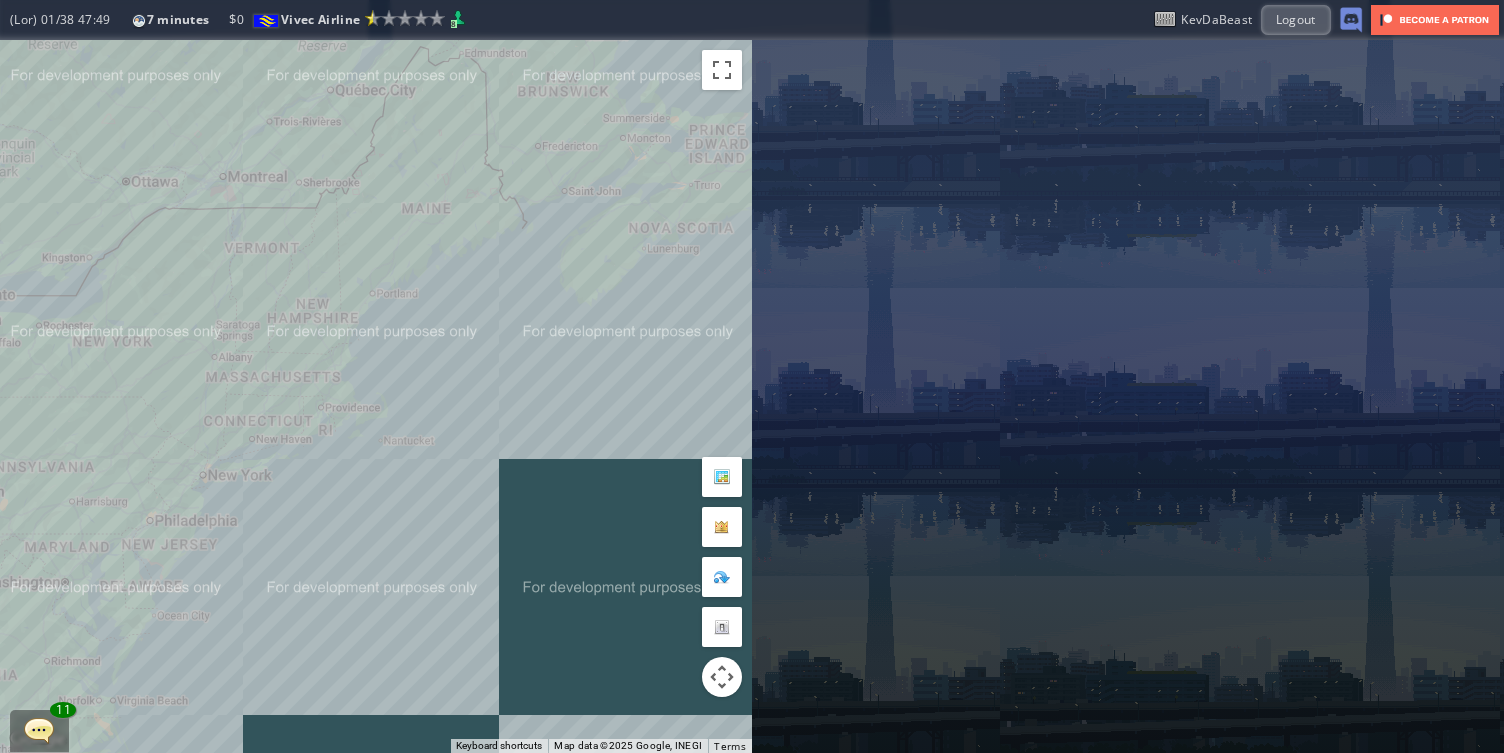 click on "To navigate, press the arrow keys." at bounding box center (376, 396) 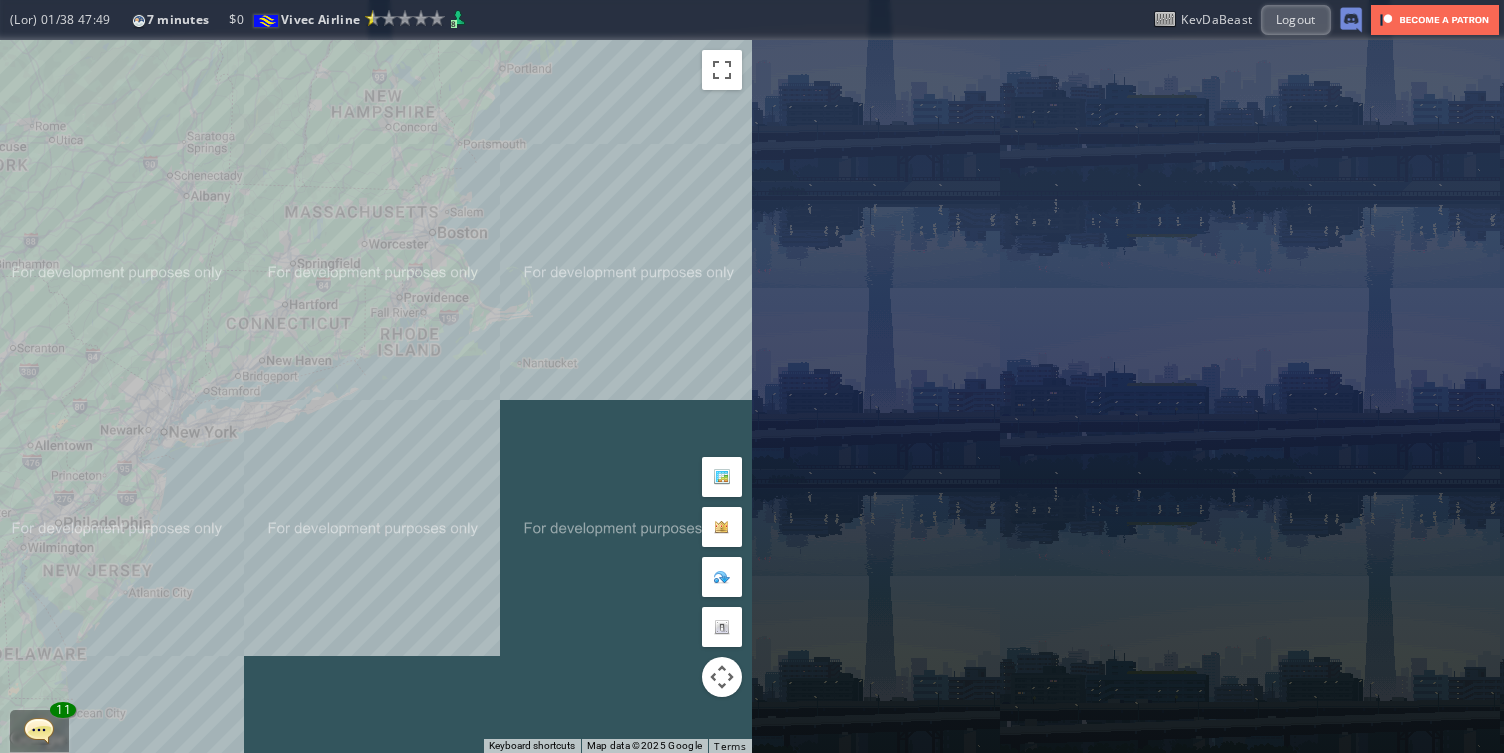 drag, startPoint x: 330, startPoint y: 589, endPoint x: 513, endPoint y: 470, distance: 218.2888 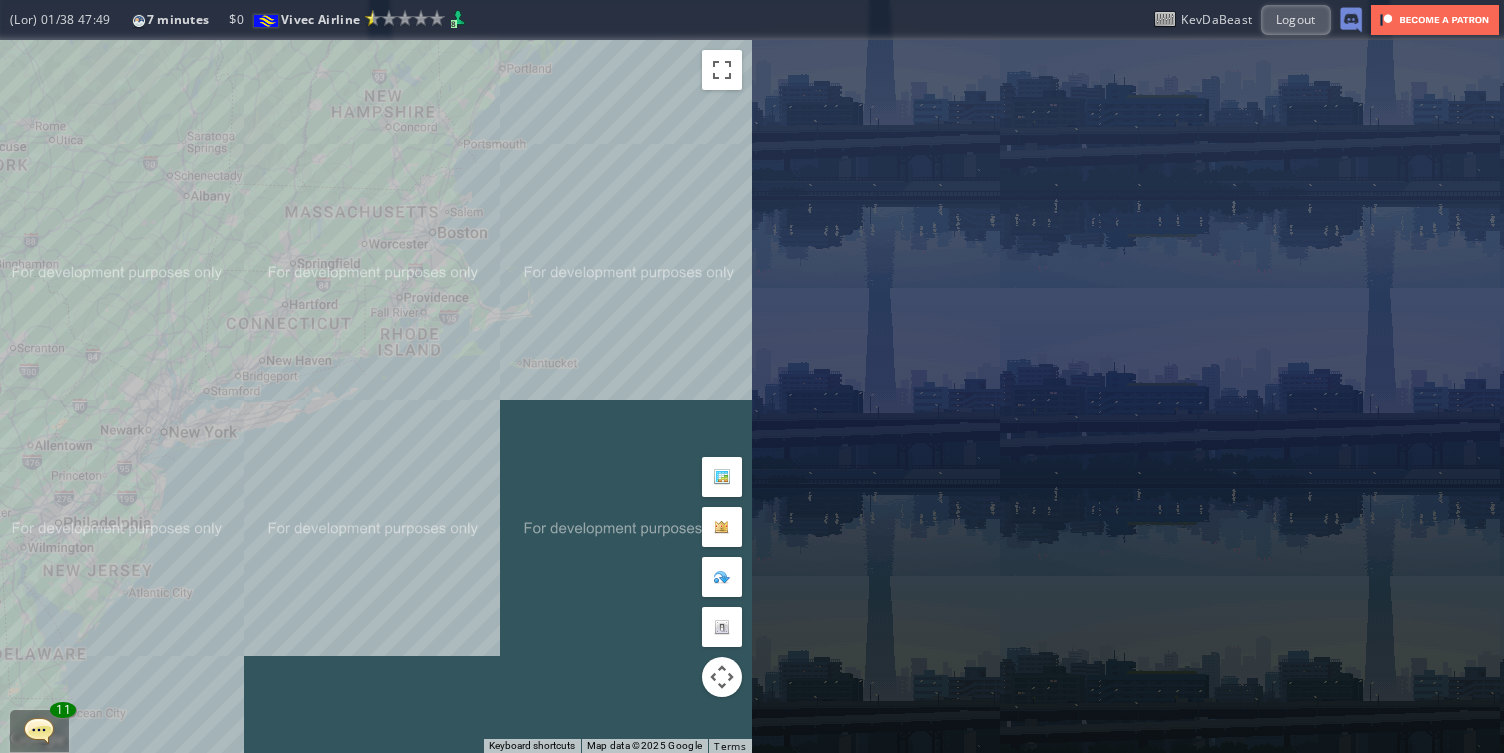 click on "To navigate, press the arrow keys." at bounding box center [376, 396] 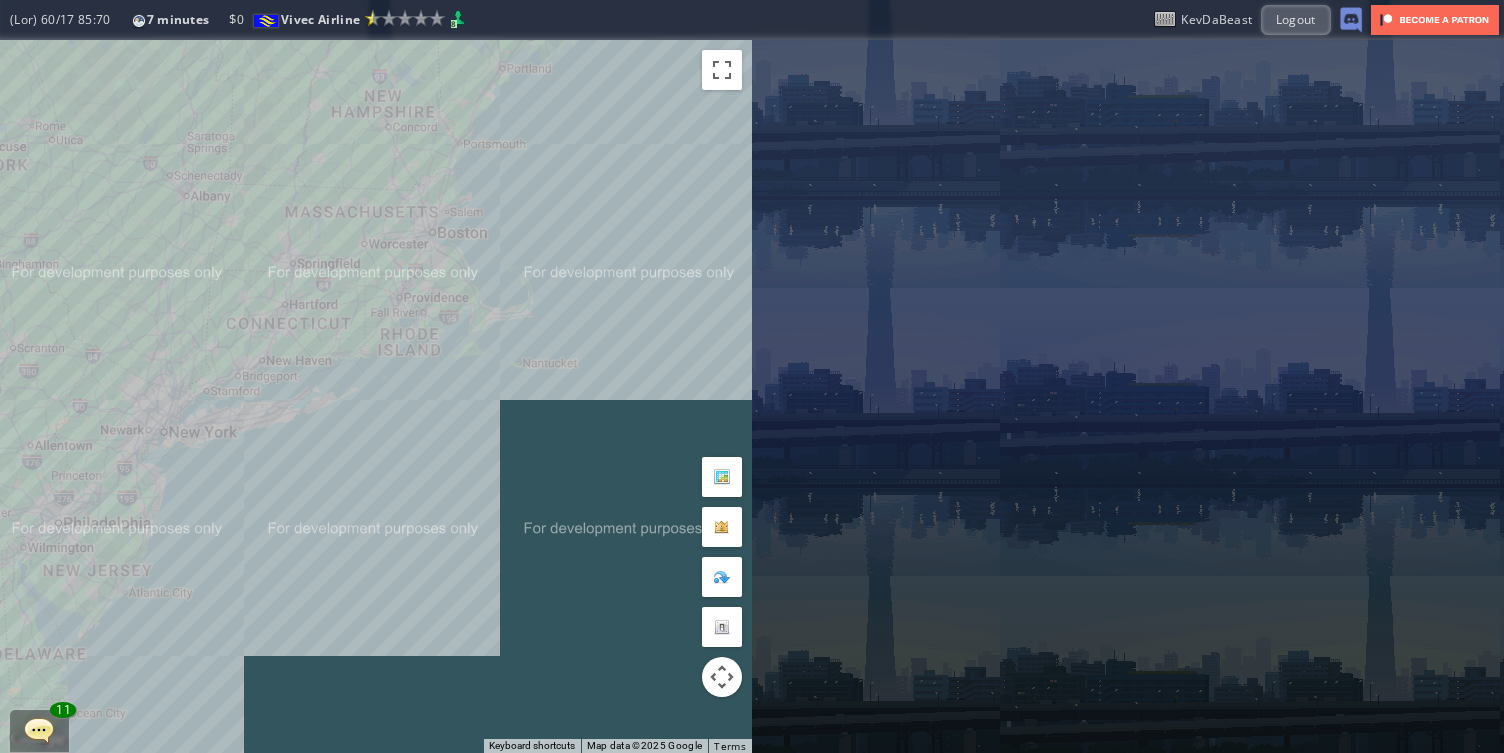 click on "To navigate, press the arrow keys." at bounding box center [376, 396] 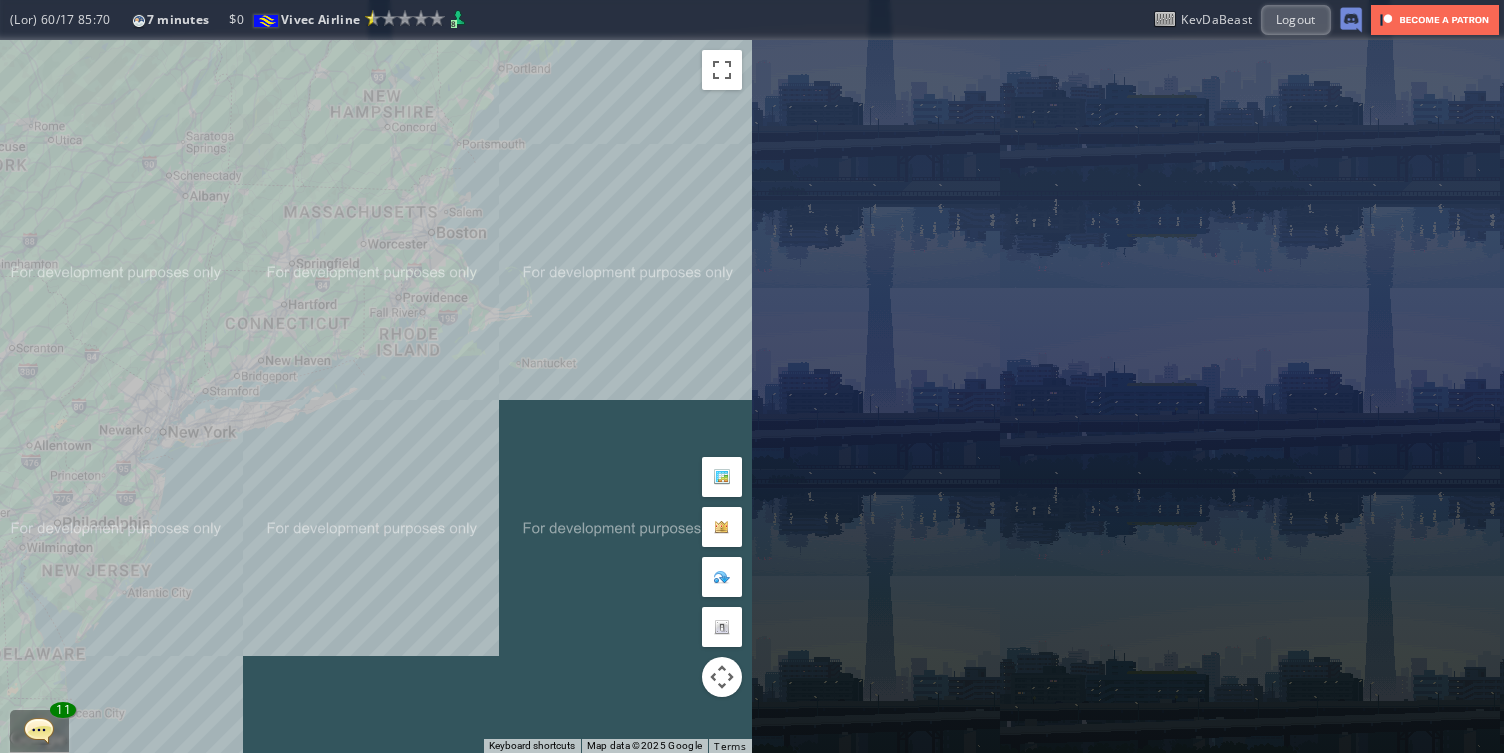 click on "To navigate, press the arrow keys." at bounding box center (376, 396) 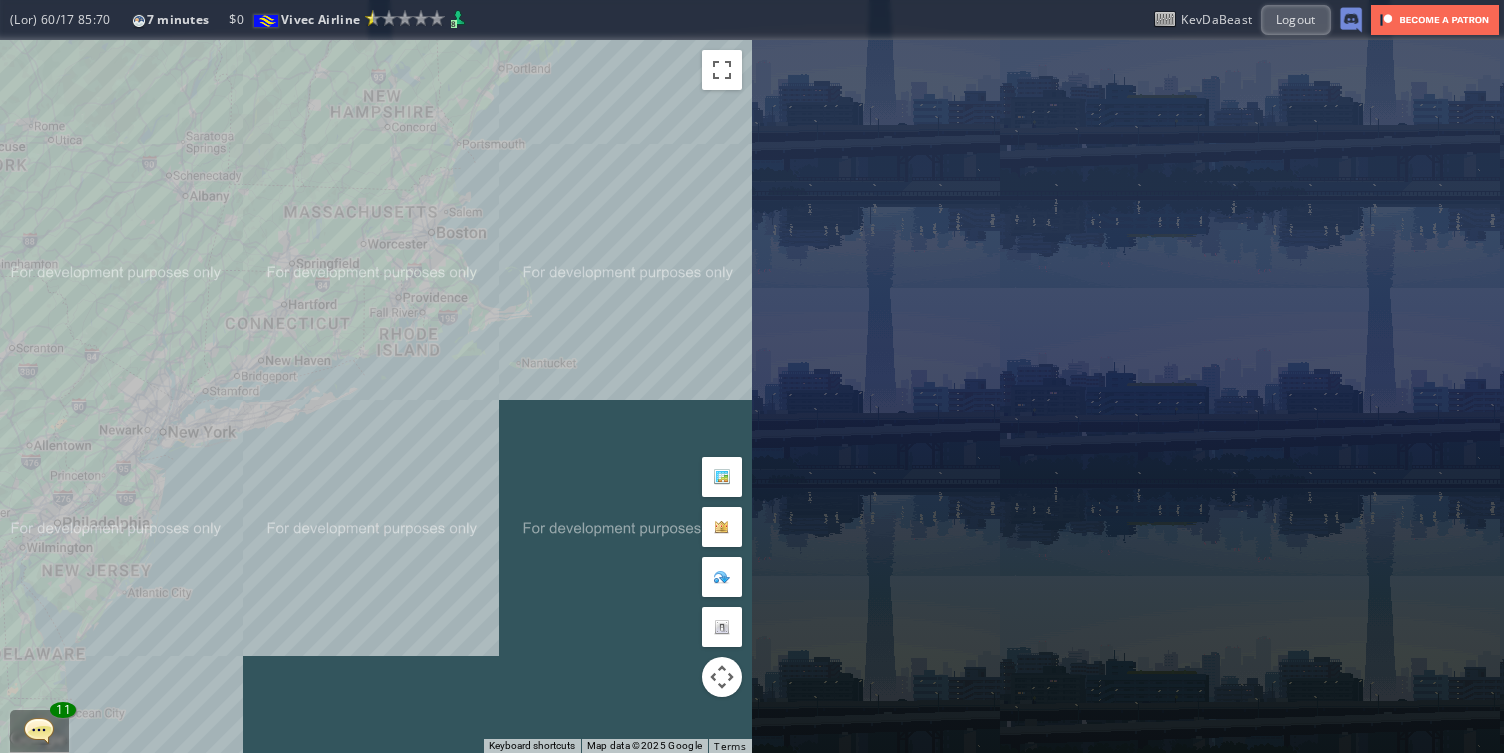 click on "To navigate, press the arrow keys." at bounding box center [376, 396] 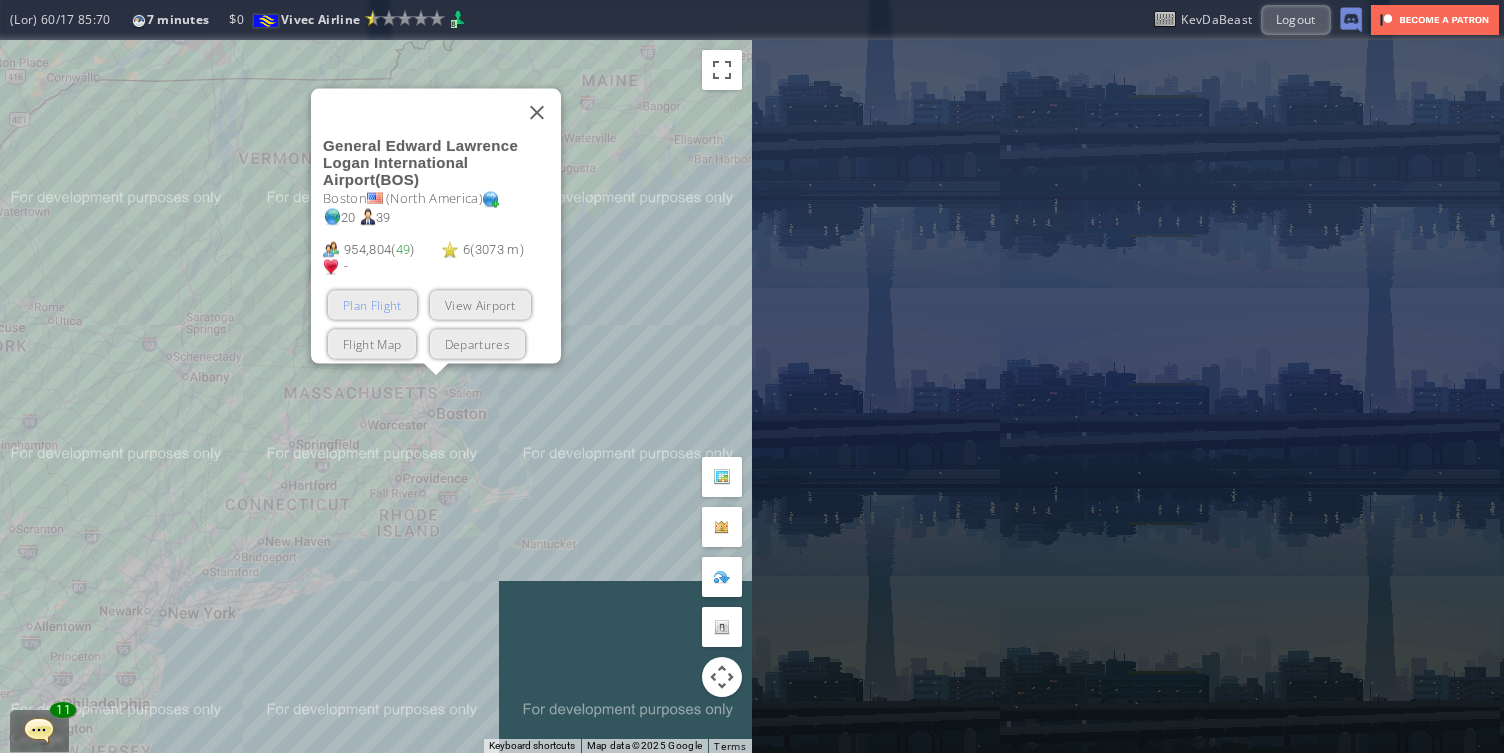 click on "Plan Flight" at bounding box center [372, 304] 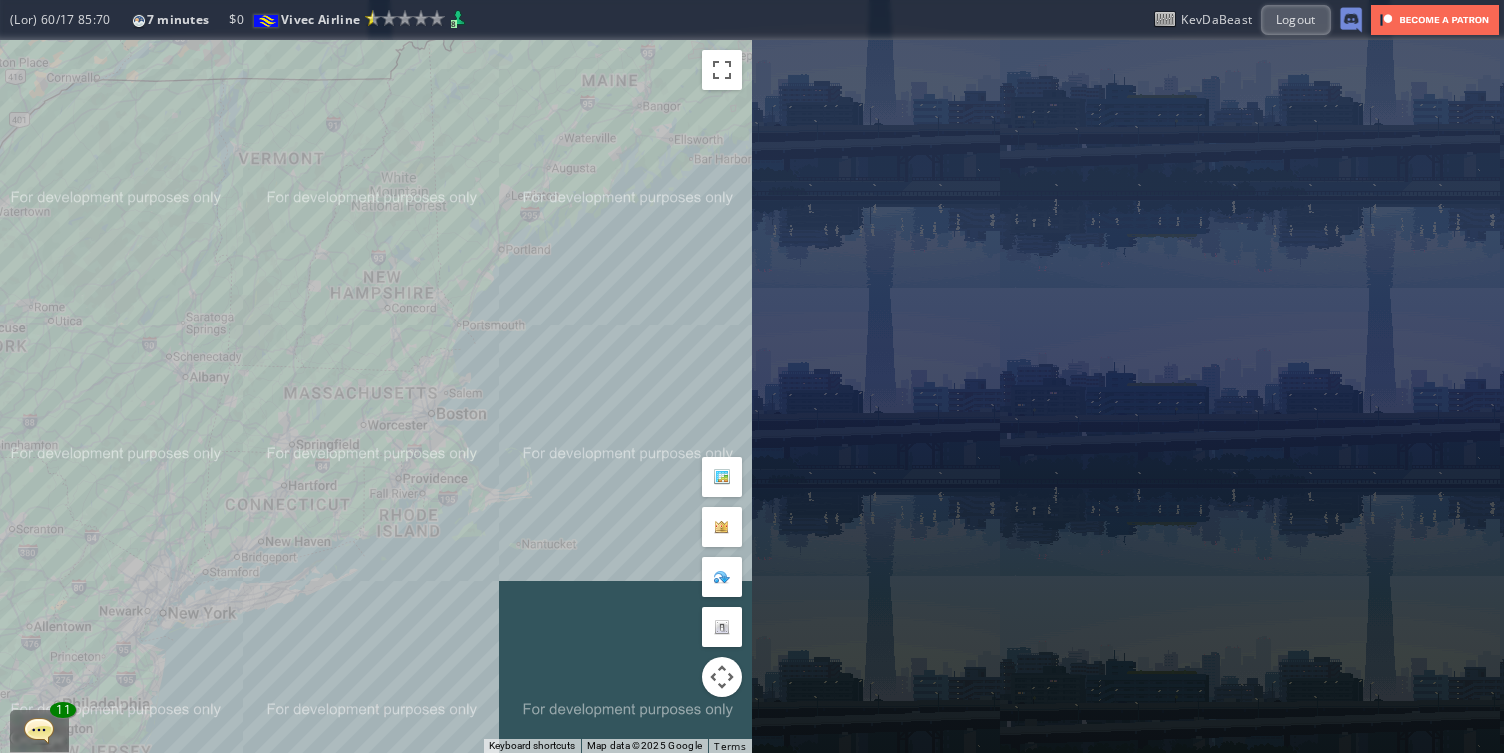 click on "To navigate, press the arrow keys." at bounding box center (376, 396) 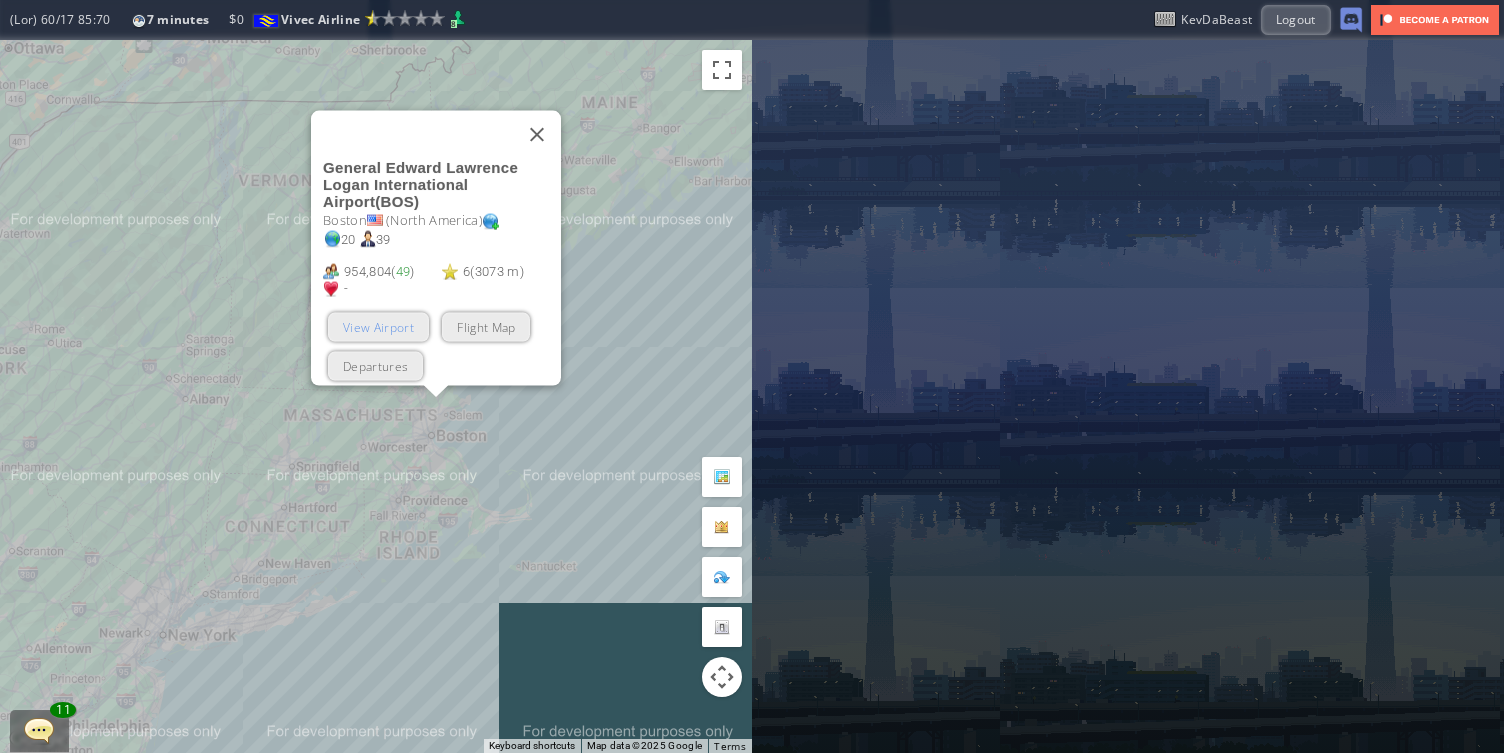 click on "Plan Flight
View Airport
Flight Map
Departures" at bounding box center [442, 346] 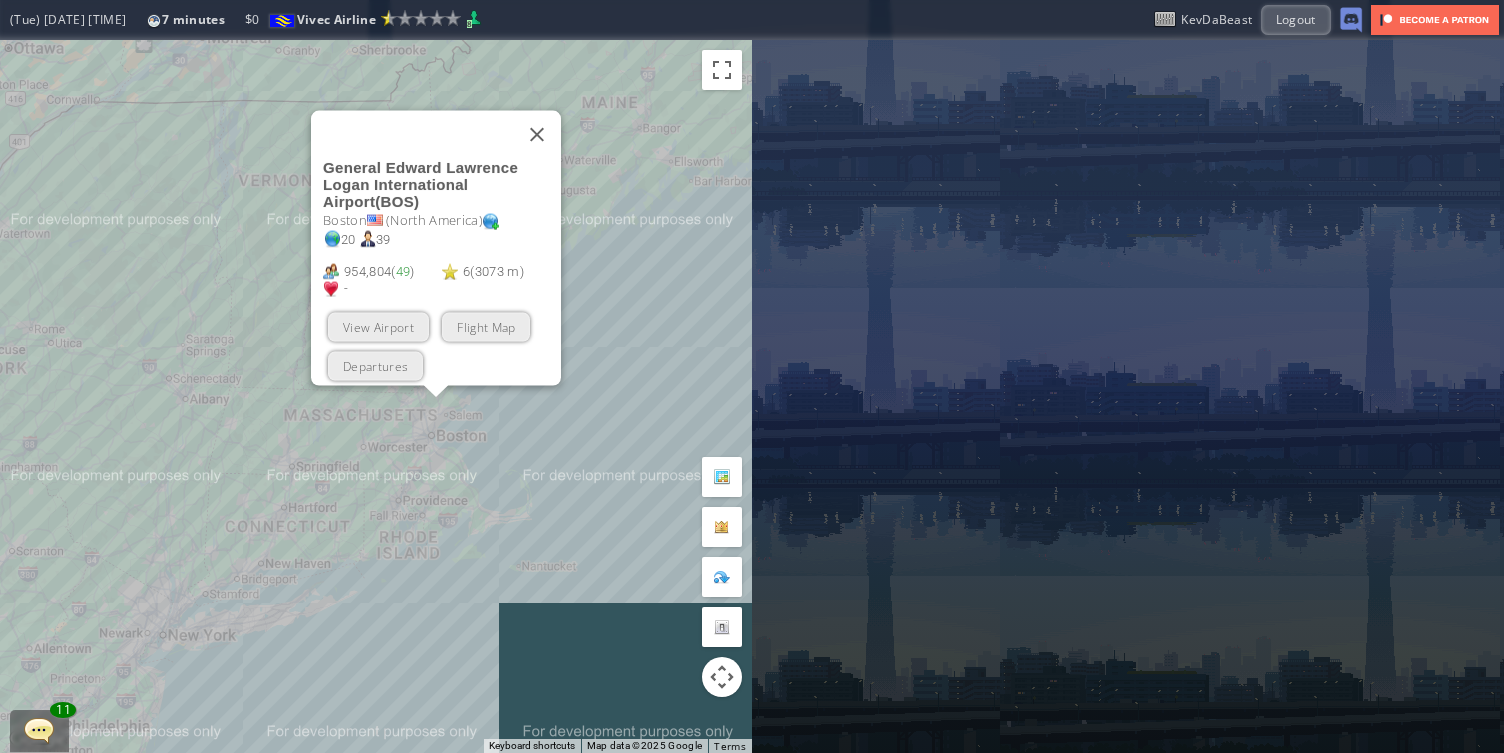 click on "View Airport" at bounding box center (378, 326) 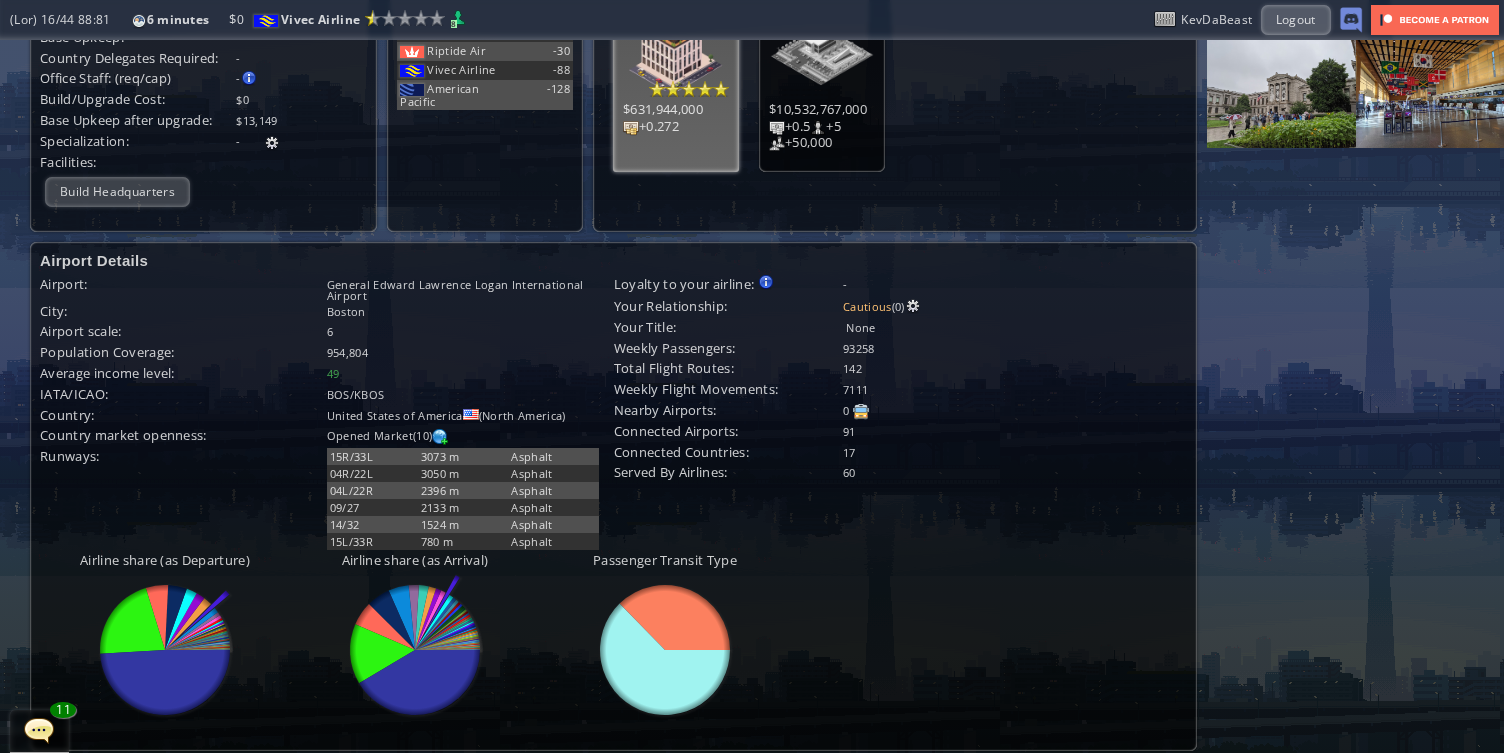 scroll, scrollTop: 0, scrollLeft: 0, axis: both 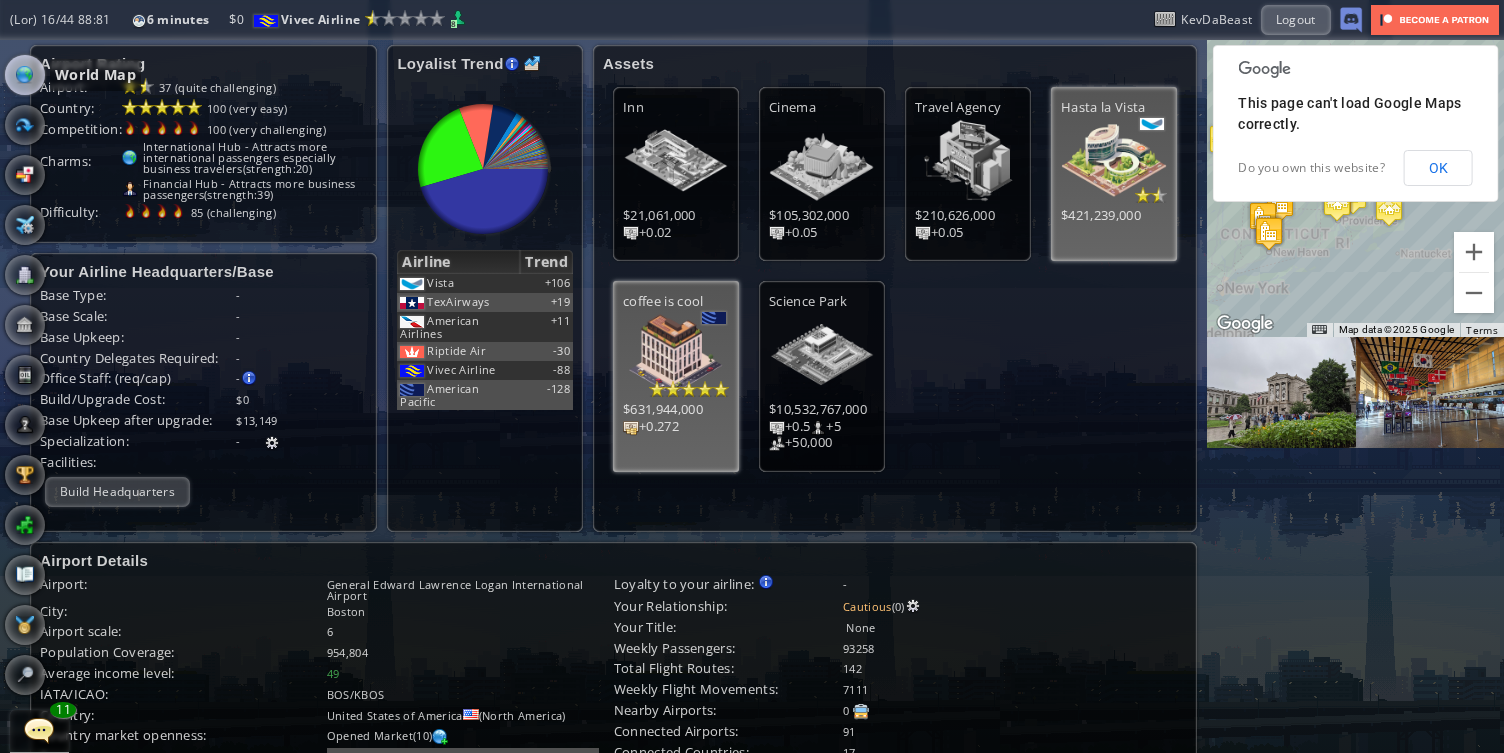 click at bounding box center [25, 75] 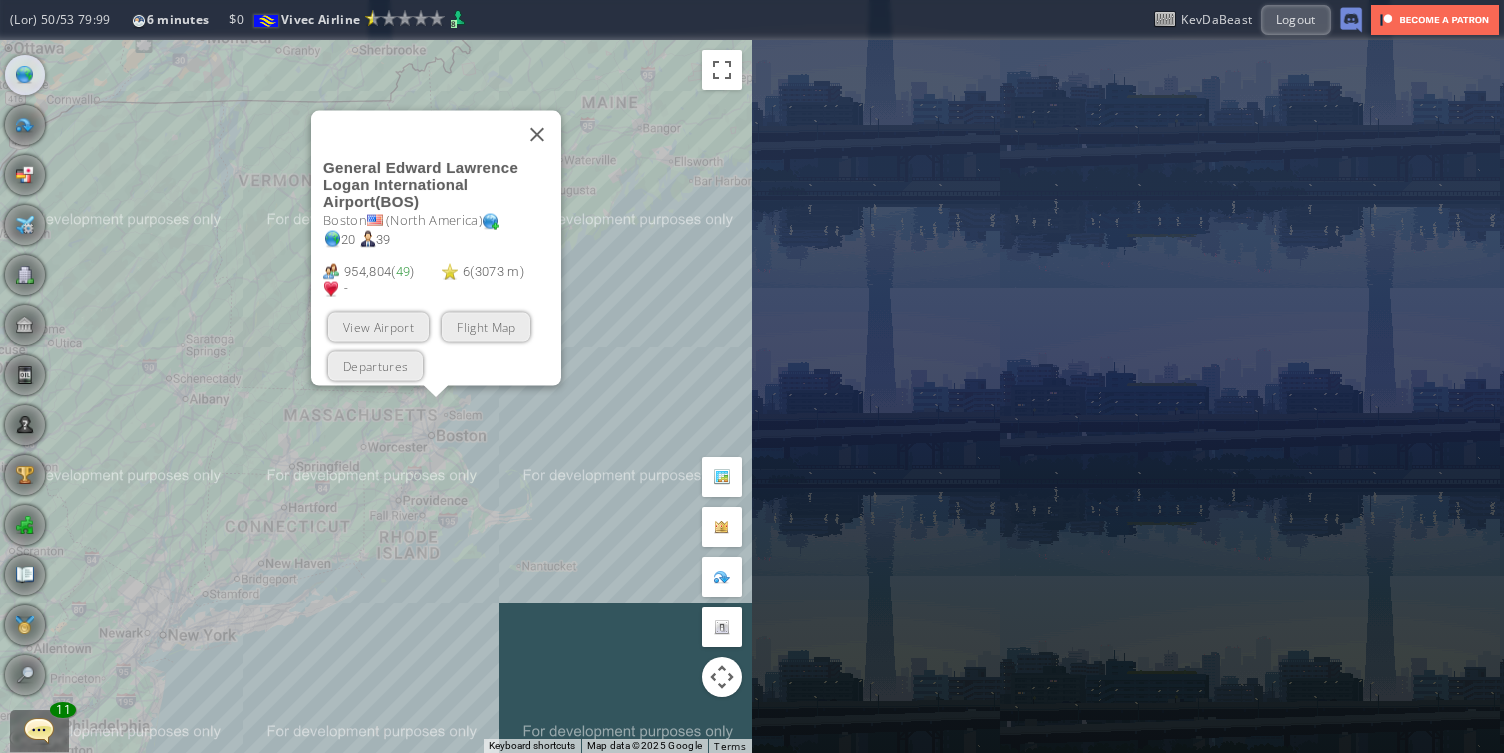 click on "Lo ipsumdol, sitam con adipi elit.
Seddoei Tempor Incididu Utlab Etdoloremagna Aliquae  ( ADM )
Veniam  ( Quisn Exercit )
03 74
265,432  ( 67 )
8  ( 3028 u )
-
Labo Nisial
Exea Commodo
Conseq Dui
Auteirurei" at bounding box center [376, 396] 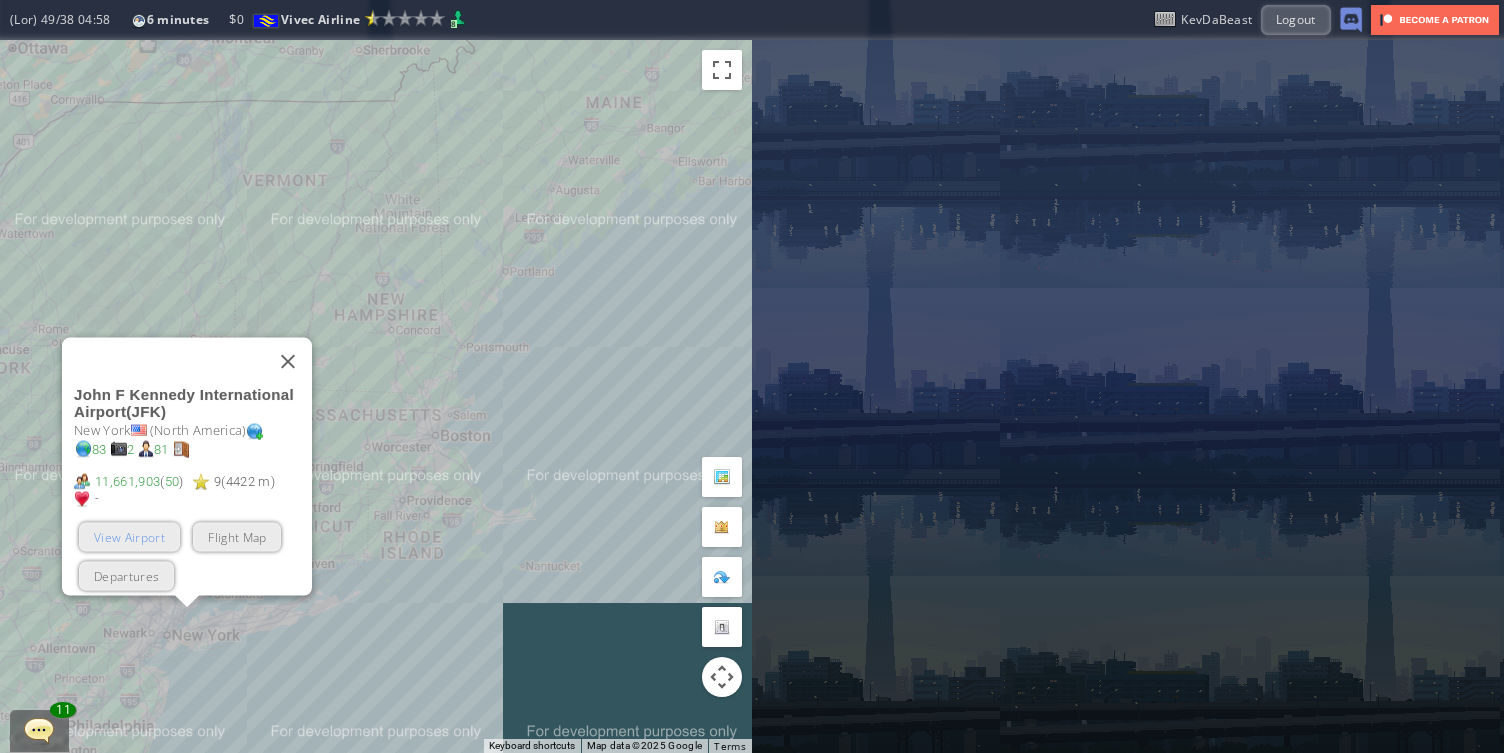 click on "View Airport" at bounding box center [129, 536] 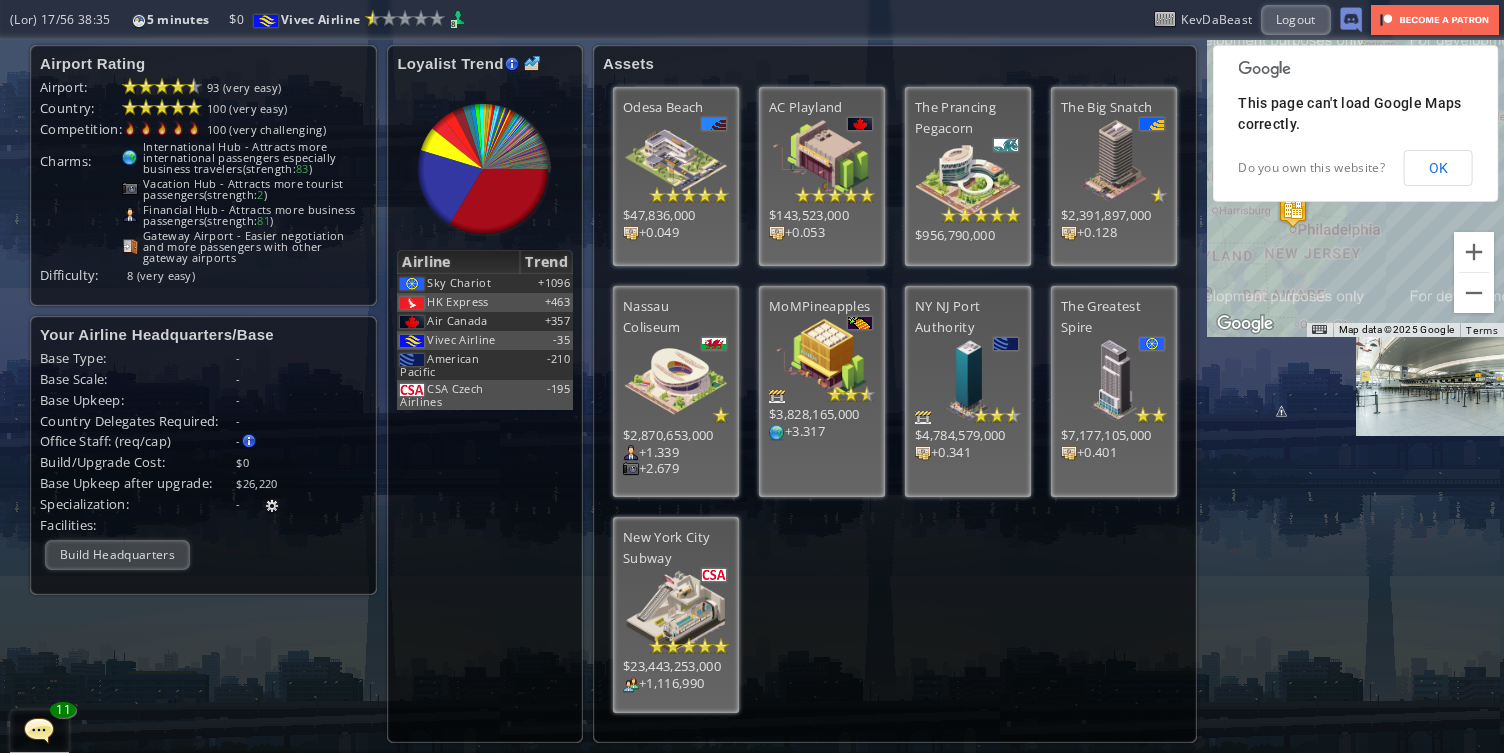 click on "OK" at bounding box center [1438, 168] 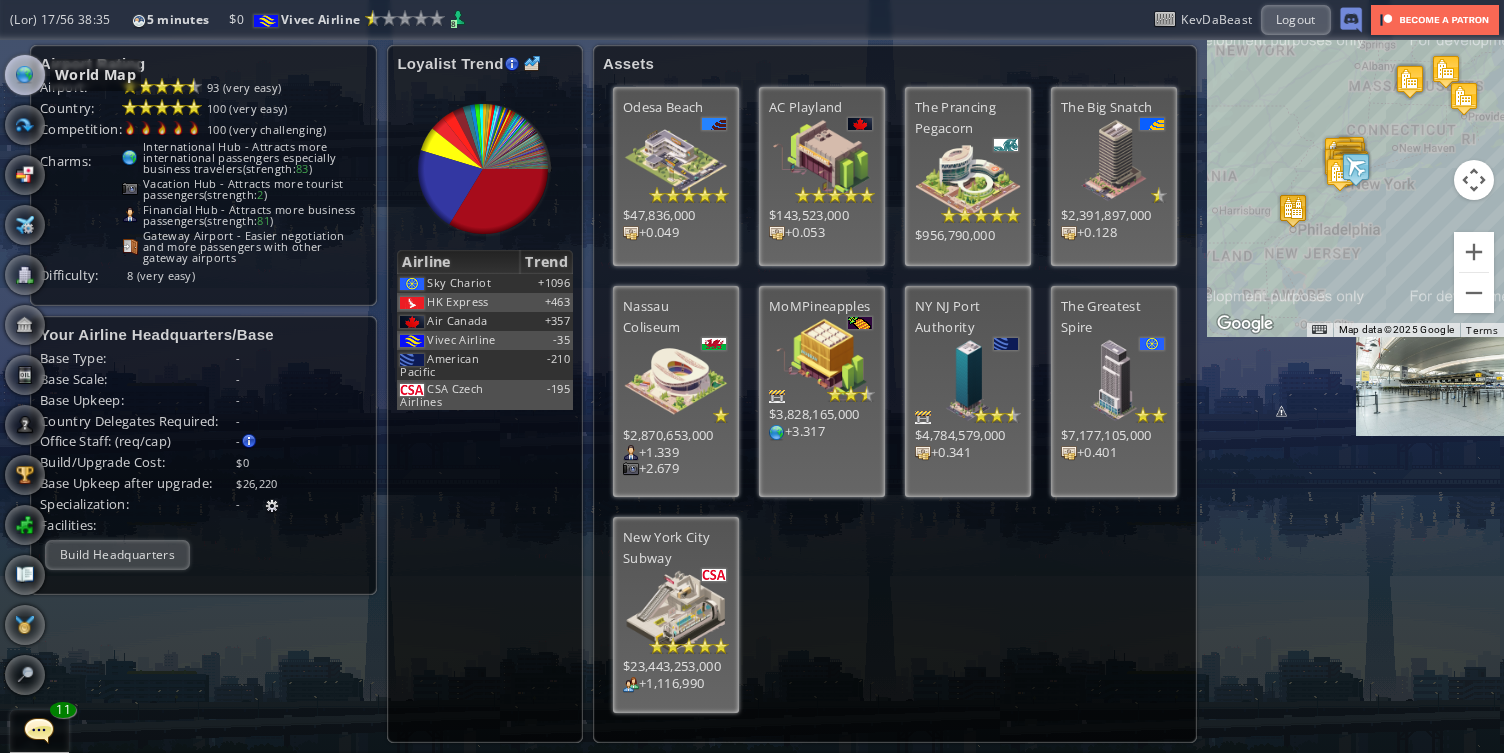 click at bounding box center [25, 75] 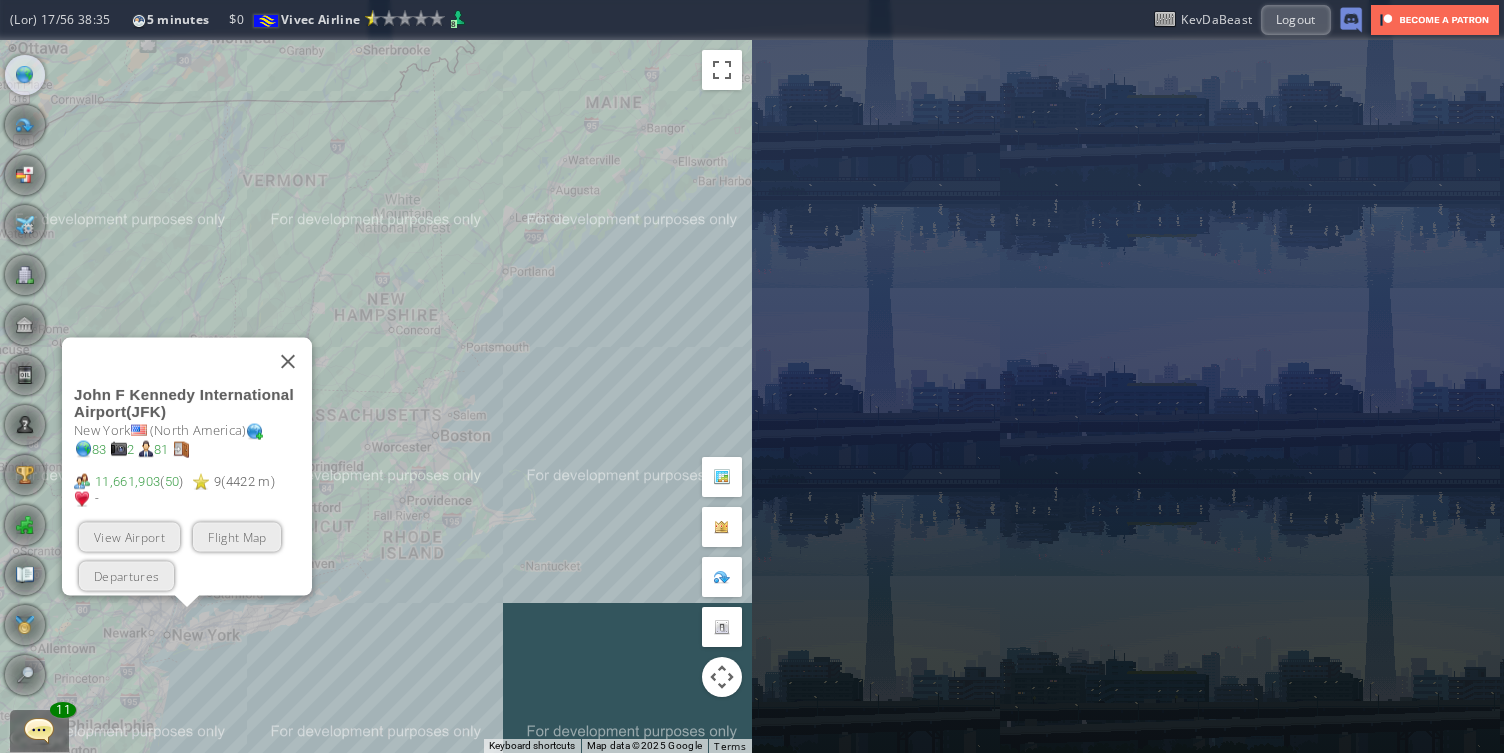 click on "Lo ipsumdol, sitam con adipi elit.
Sedd E Tempori Utlaboreetdol Magnaal  ( ENI )
Adm Veni  ( Quisn Exercit )
59 0 52
44,798,040  ( 08 )
0  ( 7350 u )
-
Labo Nisial
Exea Commodo
Conseq Dui
Auteirurei" at bounding box center (376, 396) 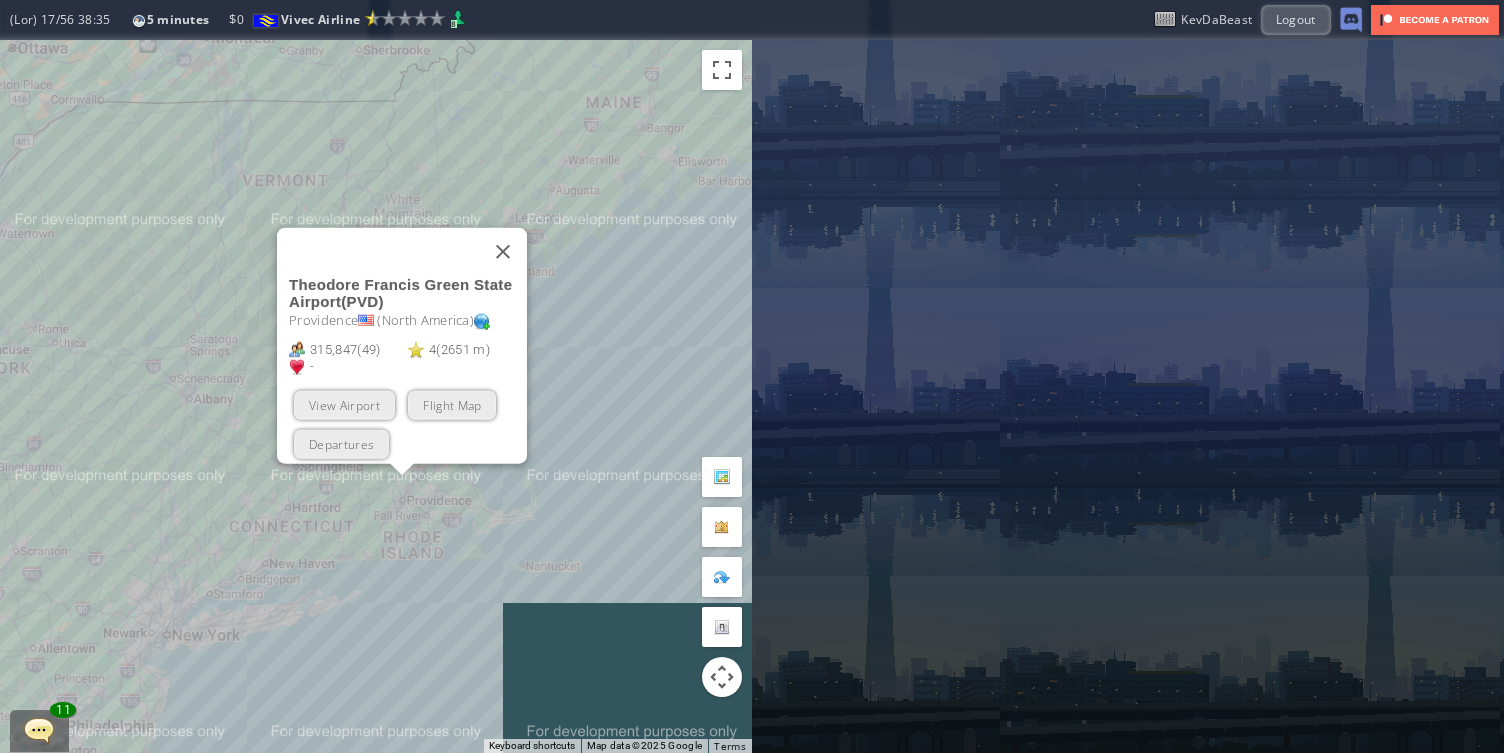 click on "Lo ipsumdol, sitam con adipi elit.
Seddoeiu Tempori Utlab Etdol Magnaal  ( ENI )
Adminimven  ( Quisn Exercit )
041,852  ( 86 )
0  ( 3127 u )
-
Labo Nisial
Exea Commodo
Conseq Dui
Auteirurei" at bounding box center [376, 396] 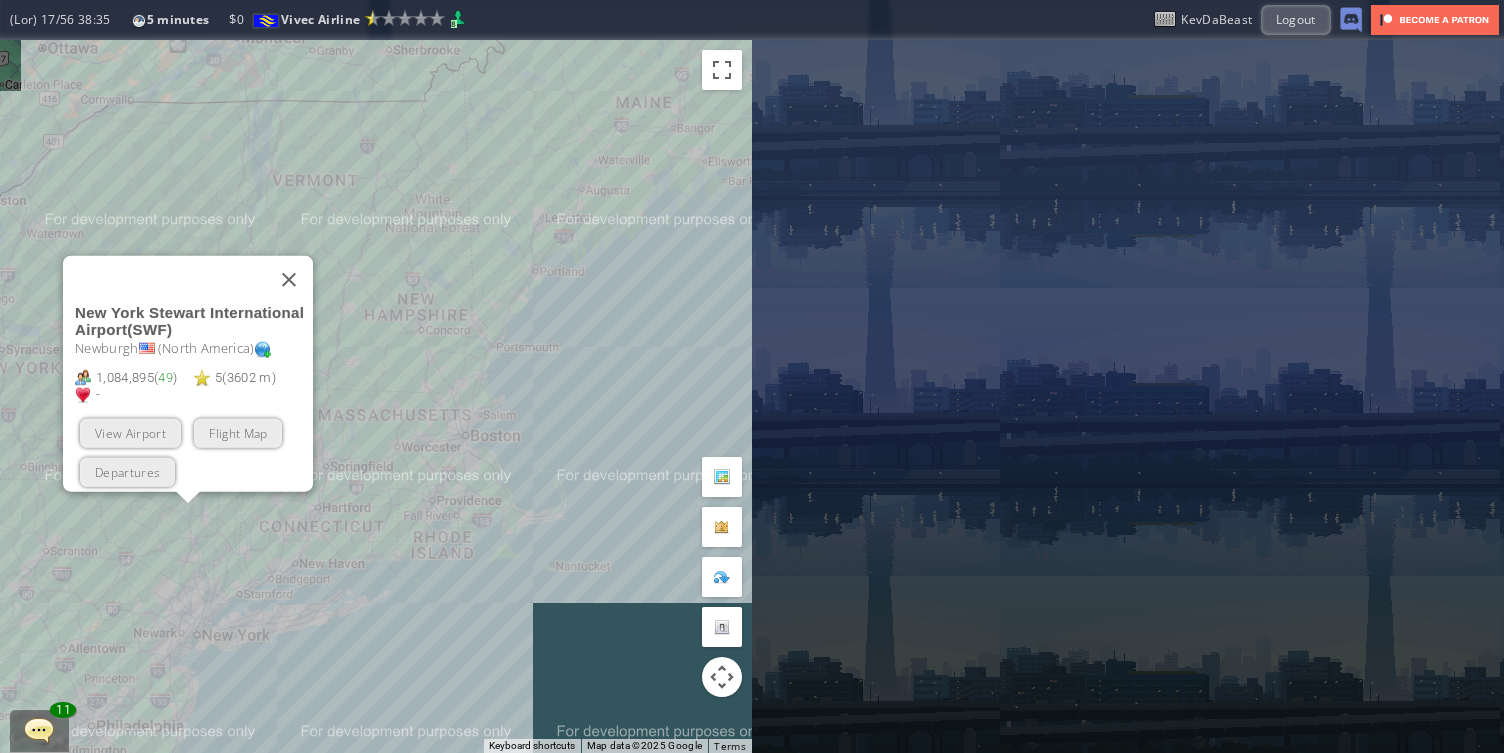 click on "Lo ipsumdol, sitam con adipi elit.
Sed Doei Tempori Utlaboreetdol Magnaal  ( ENI )
Adminimv  ( Quisn Exercit )
5,983,836  ( 14 )
4  ( 0854 u )
-
Labo Nisial
Exea Commodo
Conseq Dui
Auteirurei" at bounding box center [376, 396] 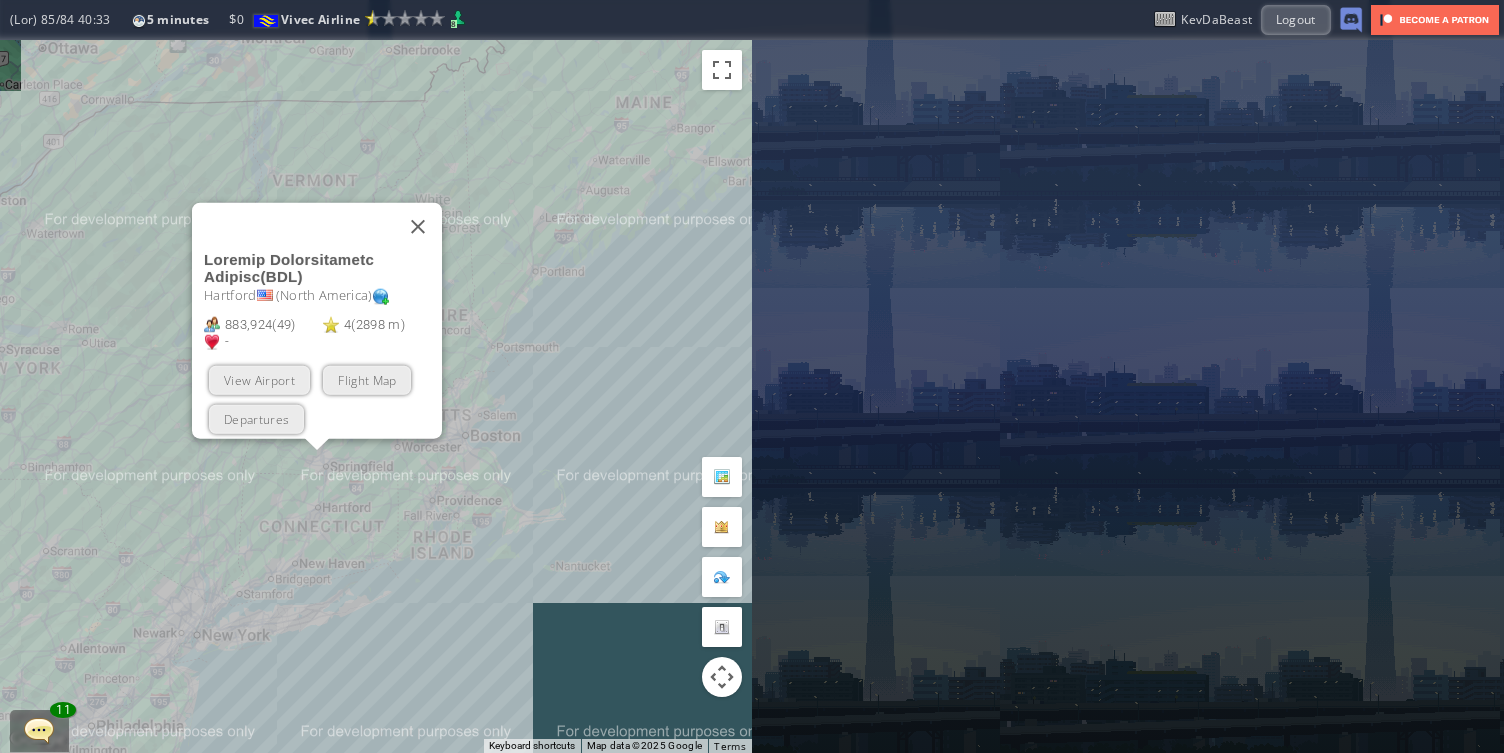 click on "To navigate, press the arrow keys.
[PERSON] [AIRPORT_NAME]  ( [CODE] )
[CITY]  ( North America )
[NUMBER]  ( [NUMBER] )
[NUMBER]  ( [NUMBER] m )
-
Plan Flight
View Airport
Flight Map
Departures" at bounding box center (376, 396) 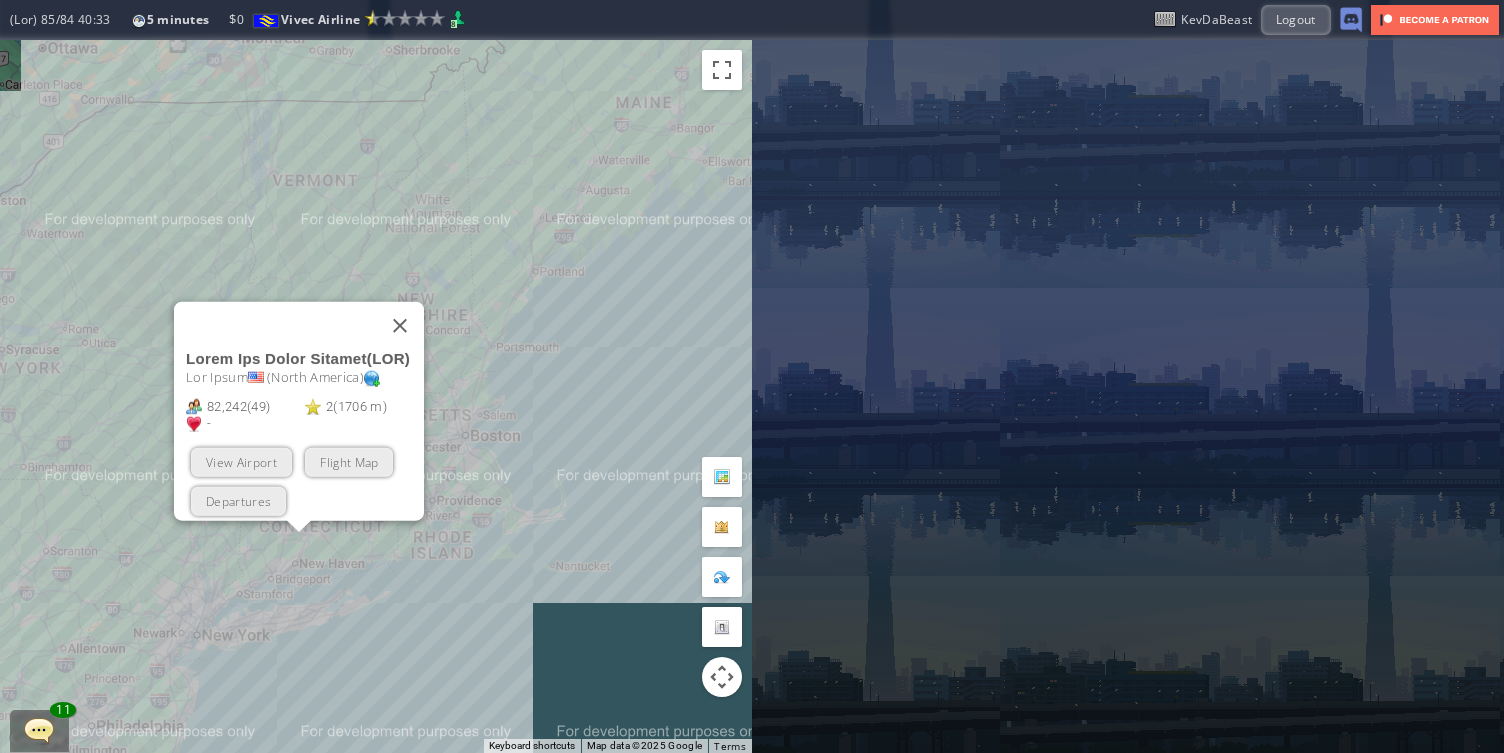 click on "Lo ipsumdol, sitam con adipi elit.
Seddo Eiu Tempo Incidid  ( UTL )
Etd Magna  ( Aliqu Enimadm )
94,832  ( 01 )
1  ( 0862 v )
-
Quis Nostru
Exer Ullamco
Labori Nis
Aliquipexe" at bounding box center (376, 396) 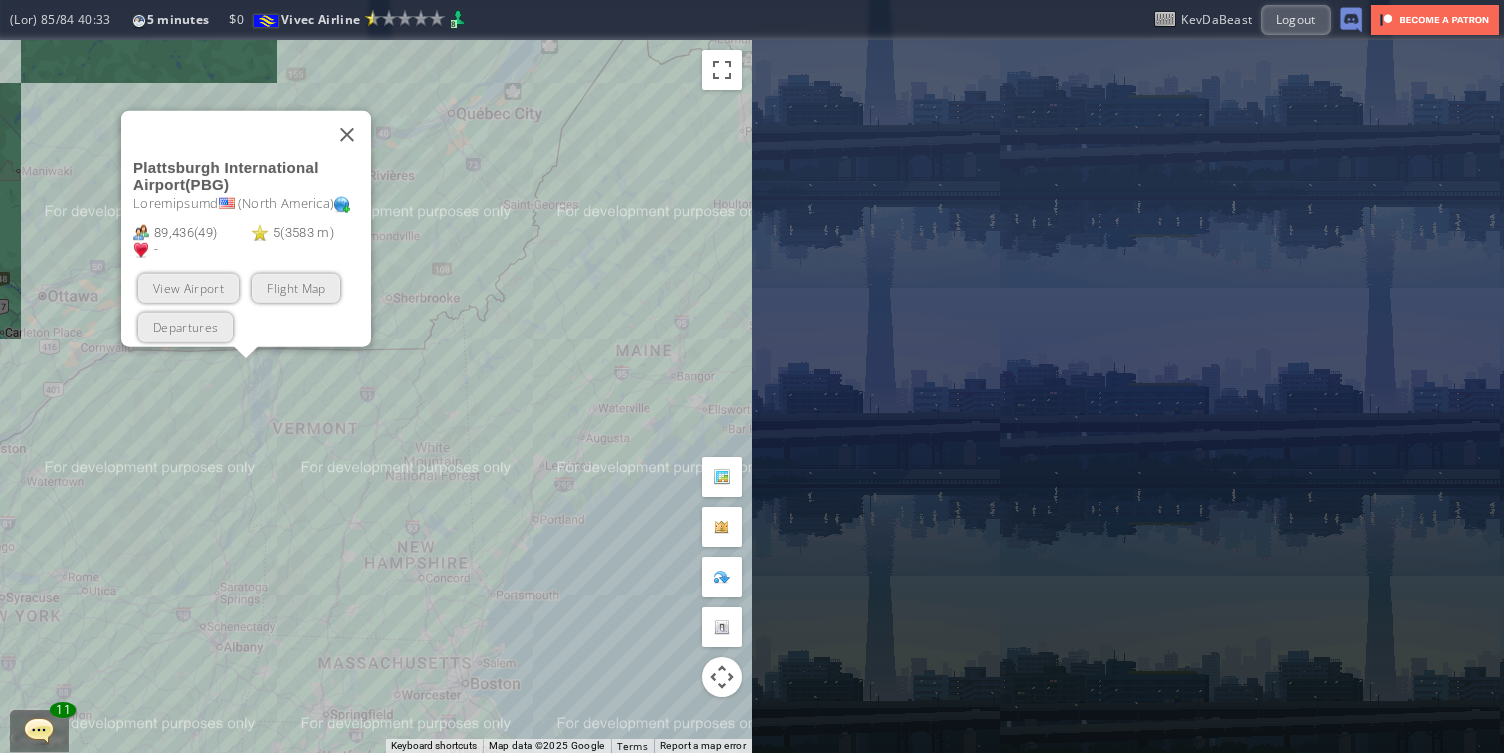 click on "Lo ipsumdol, sitam con adipi elit.
Seddoeiusmo Temporincidid Utlabor  ( ETD )
Magnaaliqua  ( Enima Minimve )
28,176  ( 17 )
2  ( 5556 q )
-
Nost Exerci
Ulla Laboris
Nisial Exe
Commodocon" at bounding box center (376, 396) 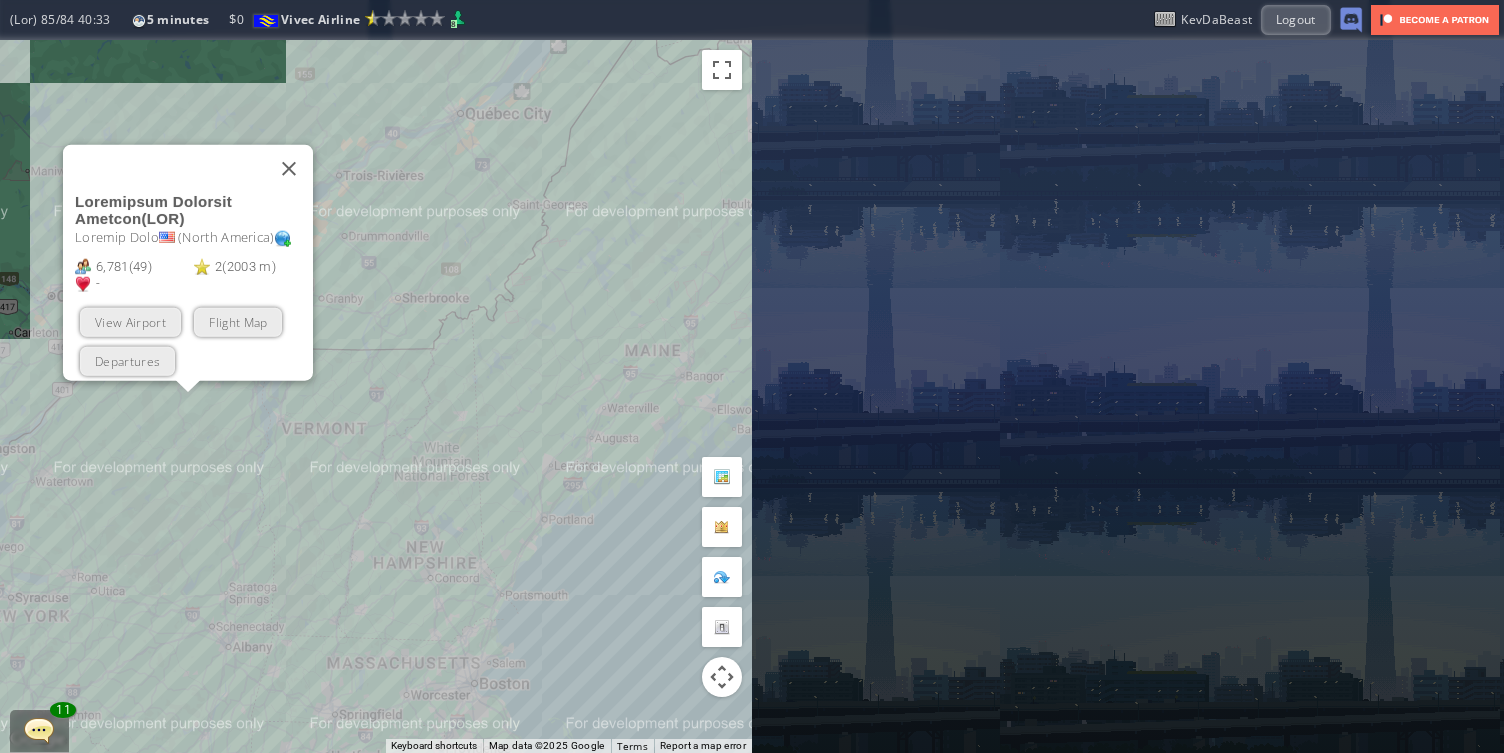 click on "Lo ipsumdol, sitam con adipi elit.
Seddoeiusm Temporin Utlabor  ( ETD )
Magnaal Enim  ( Admin Veniamq )
8,713  ( 93 )
2  ( 5403 n )
-
Exer Ullamc
Labo Nisiali
Exeaco Con
Duisauteir" at bounding box center (376, 396) 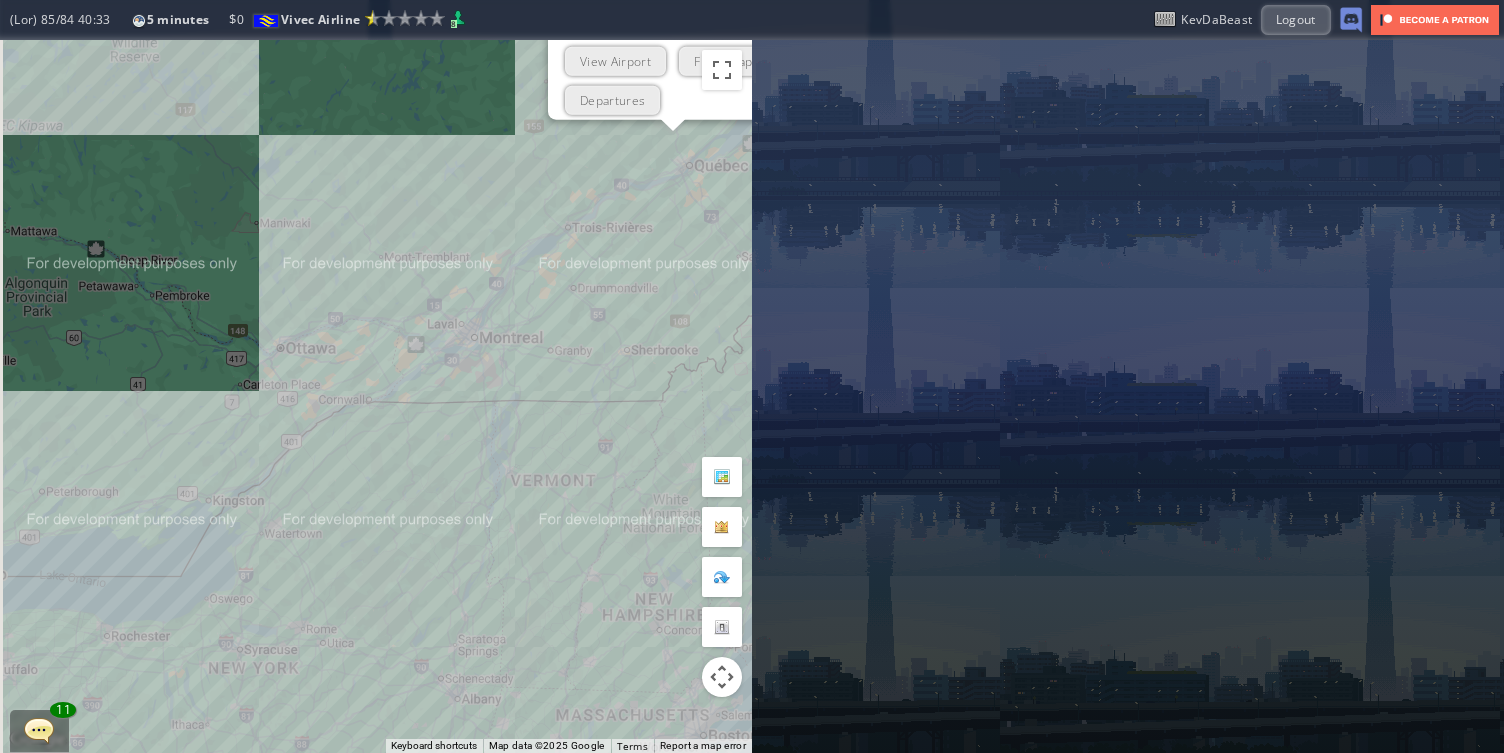 drag, startPoint x: 378, startPoint y: 524, endPoint x: 608, endPoint y: 288, distance: 329.53906 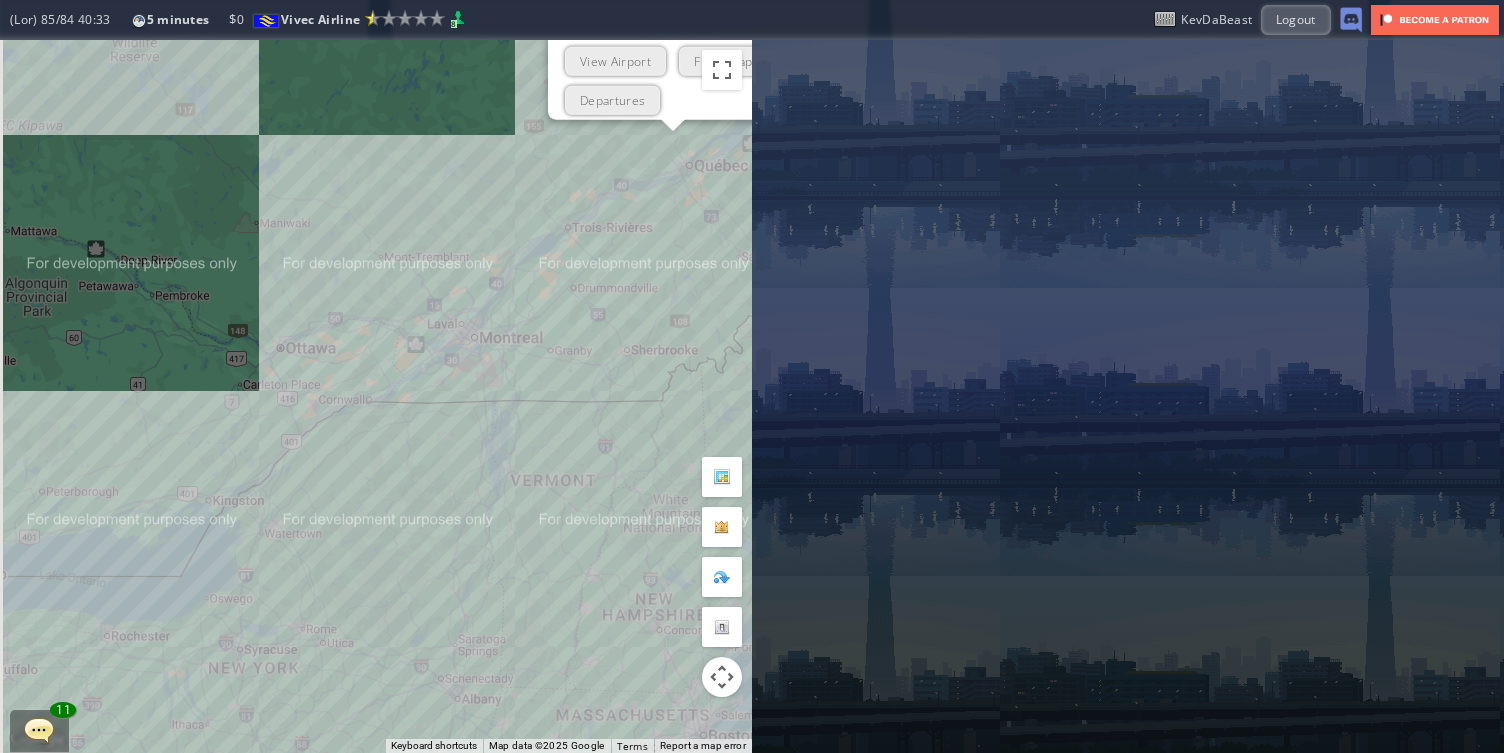 click on "To navigate, press the arrow keys.
[PERSON] [AIRPORT_NAME]  ( [CODE] )
[CITY]  ( North America )
[NUMBER]  ( [NUMBER] )
[NUMBER]  ( [NUMBER] m )
-
Plan Flight
View Airport
Flight Map
Departures" at bounding box center (376, 396) 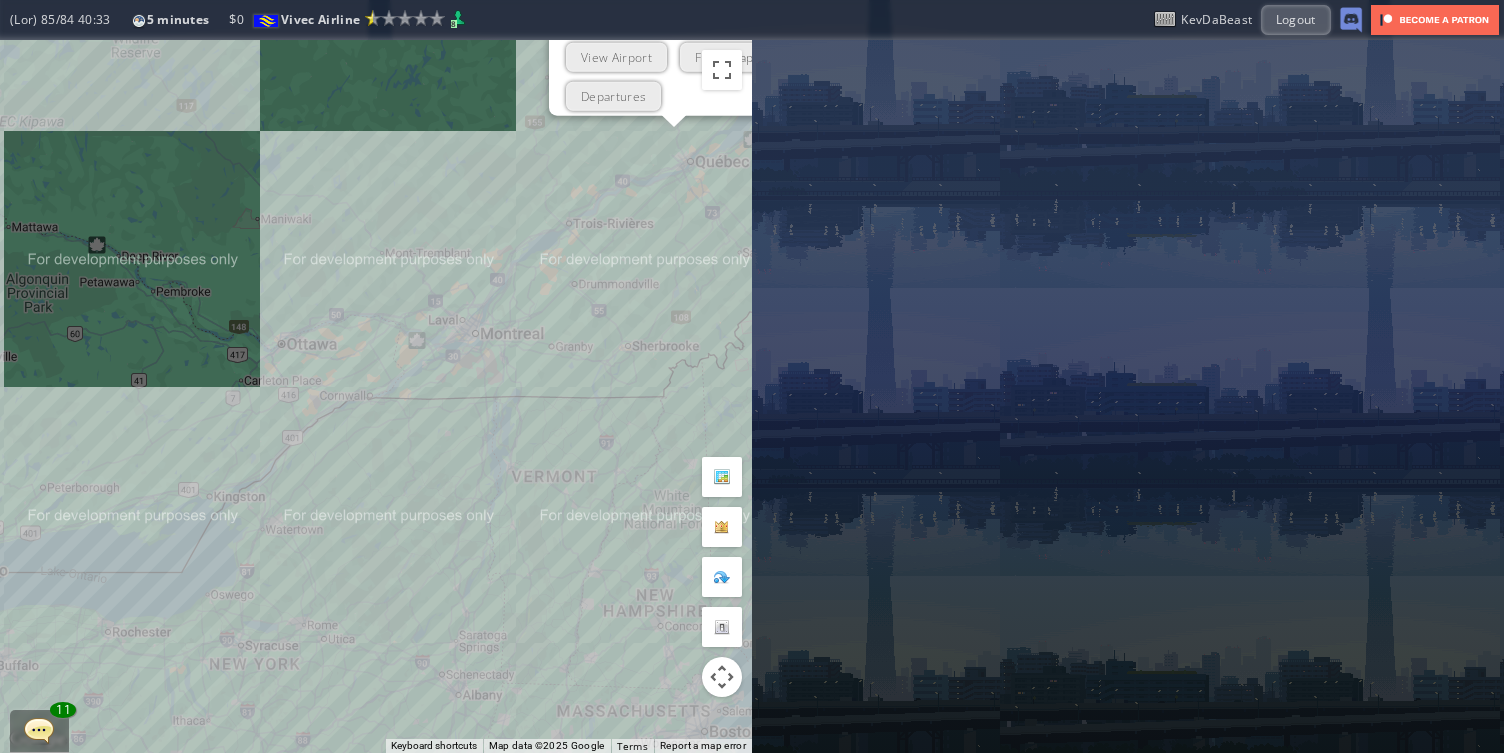 click on "To navigate, press the arrow keys.
[PERSON] [AIRPORT_NAME]  ( [CODE] )
[CITY]  ( North America )
[NUMBER]  ( [NUMBER] )
[NUMBER]  ( [NUMBER] m )
-
Plan Flight
View Airport
Flight Map
Departures" at bounding box center (376, 396) 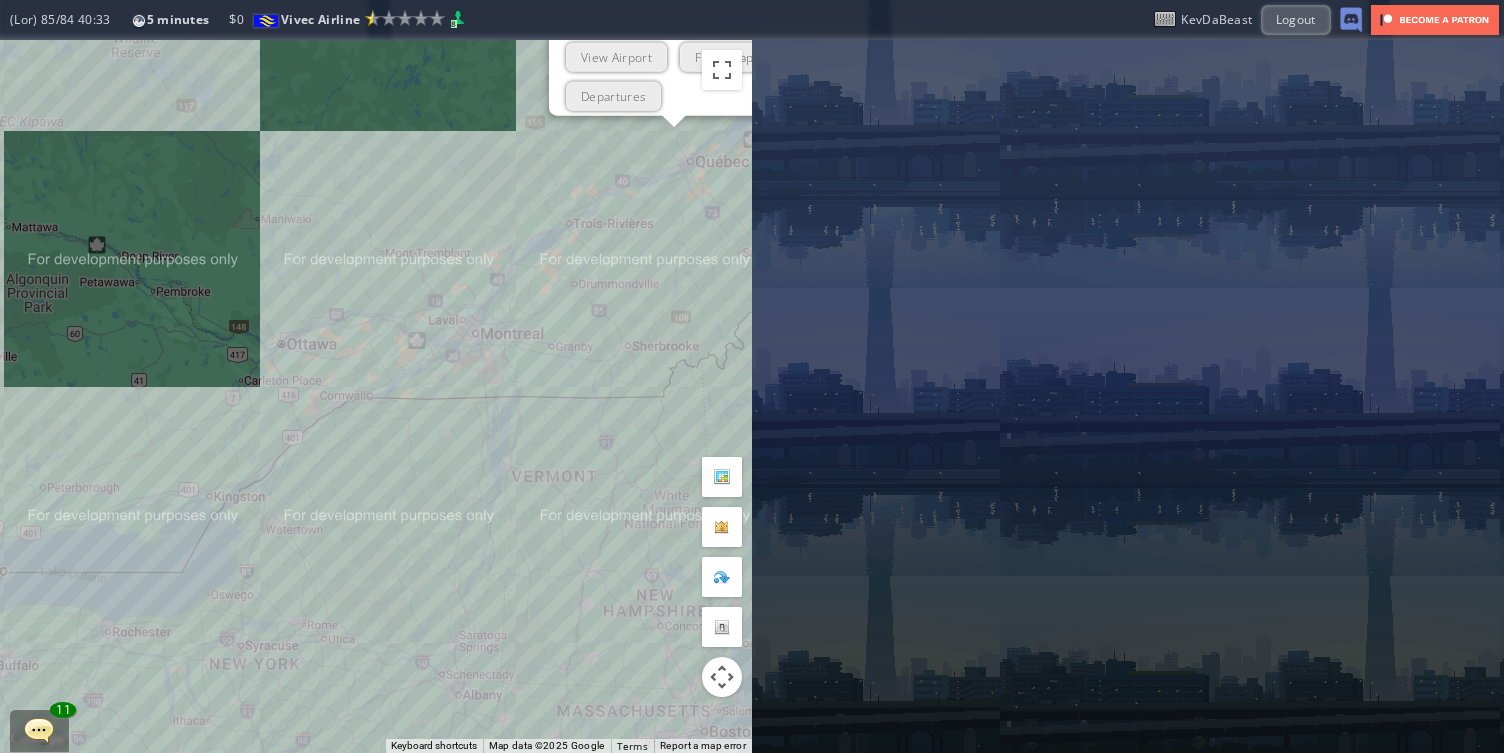 click on "To navigate, press the arrow keys.
[PERSON] [AIRPORT_NAME]  ( [CODE] )
[CITY]  ( North America )
[NUMBER]  ( [NUMBER] )
[NUMBER]  ( [NUMBER] m )
-
Plan Flight
View Airport
Flight Map
Departures" at bounding box center [376, 396] 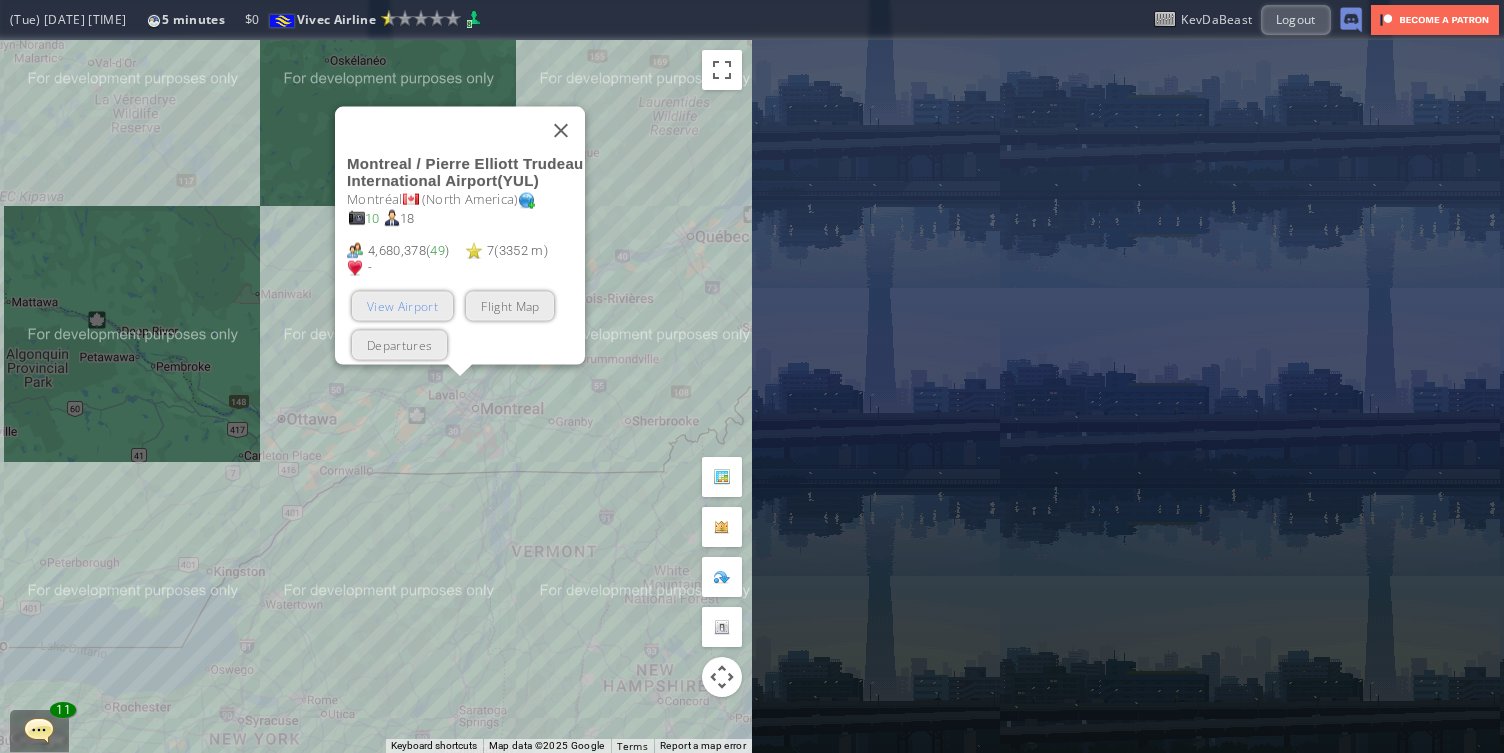 click on "View Airport" at bounding box center [402, 305] 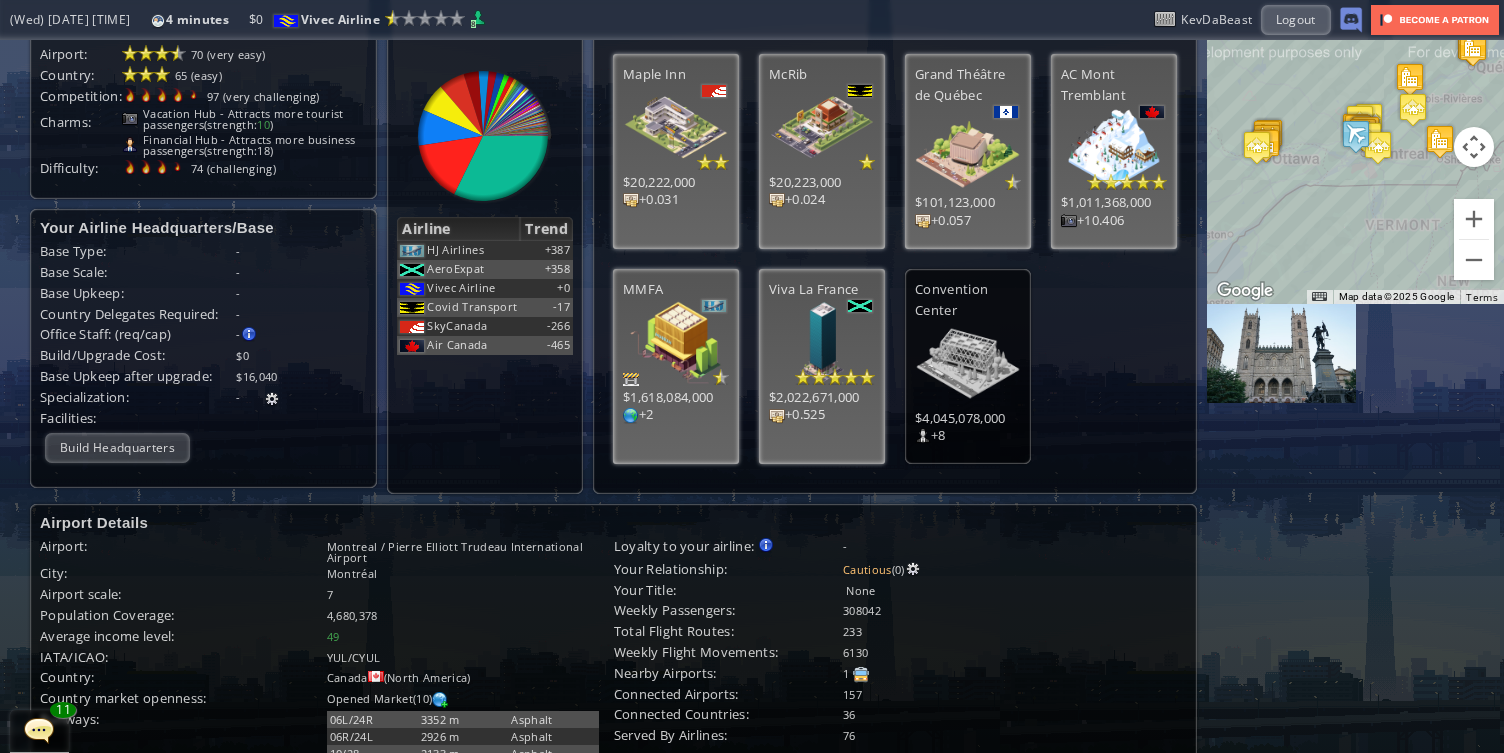 scroll, scrollTop: 0, scrollLeft: 0, axis: both 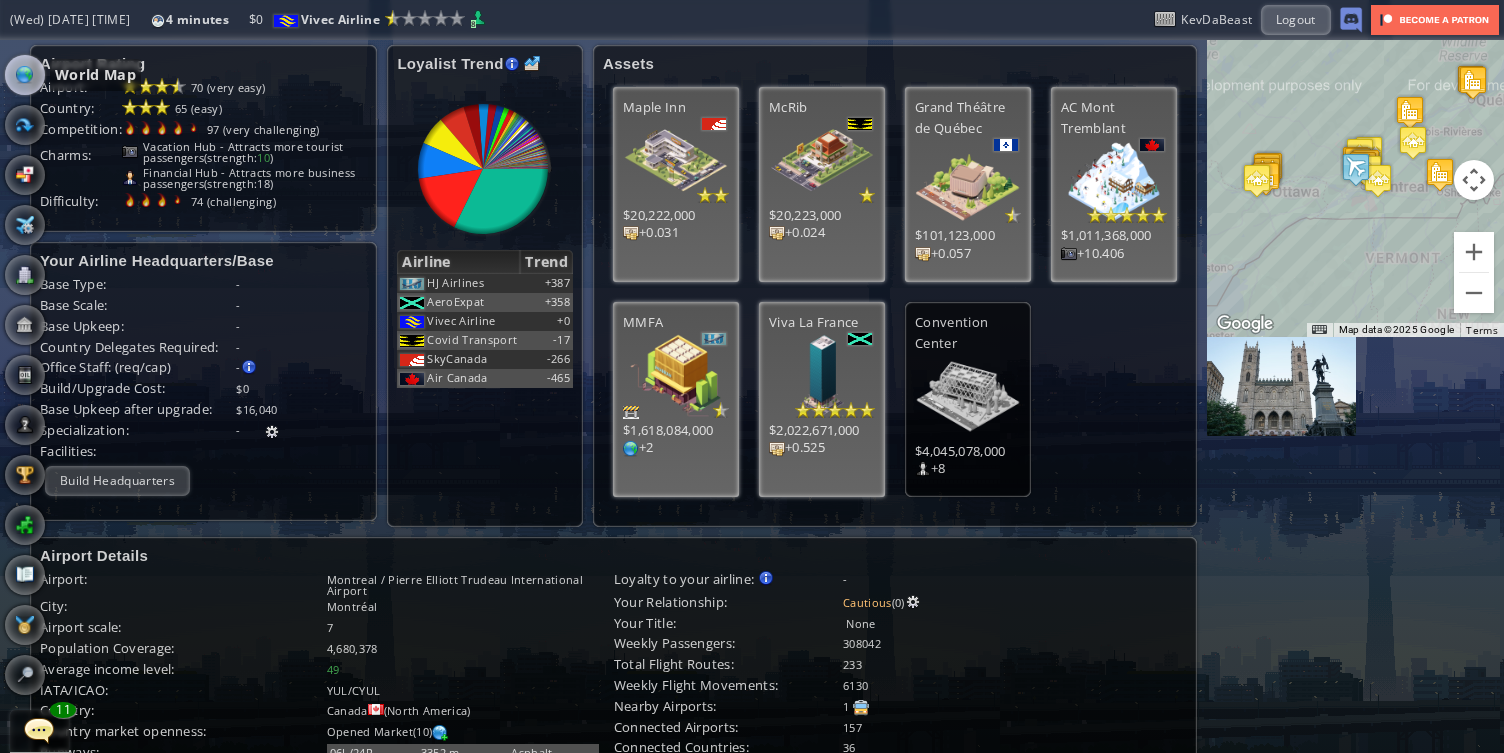 click at bounding box center (25, 75) 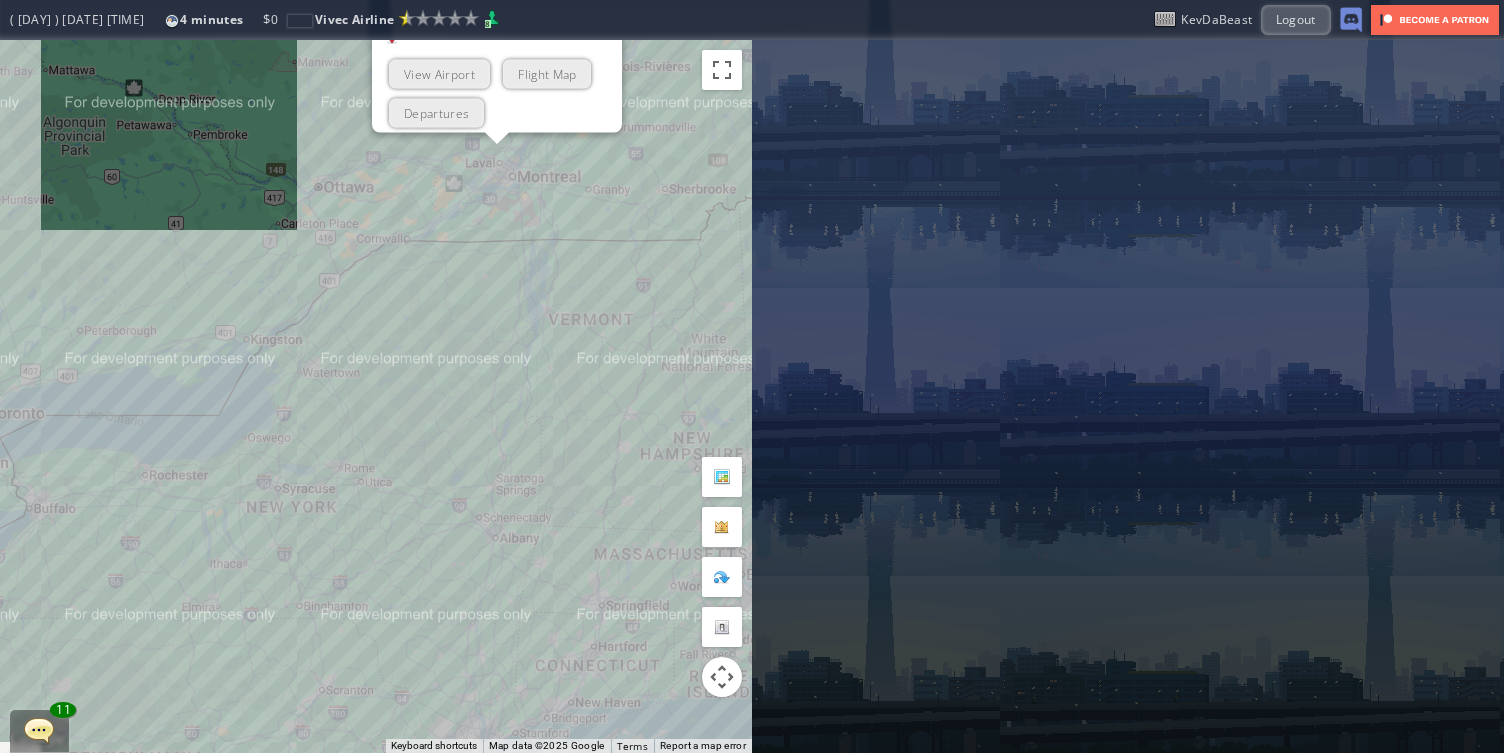 click on "To navigate, press the arrow keys.
[AIRPORT]  ( [AIRPORT_CODE] )
[CITY]  ( North America )
[NUMBER] [NUMBER]
[NUMBER]  ( [NUMBER] )
[NUMBER]  ( [NUMBER] m )
-
Plan Flight
View Airport
Flight Map
Departures" at bounding box center [376, 396] 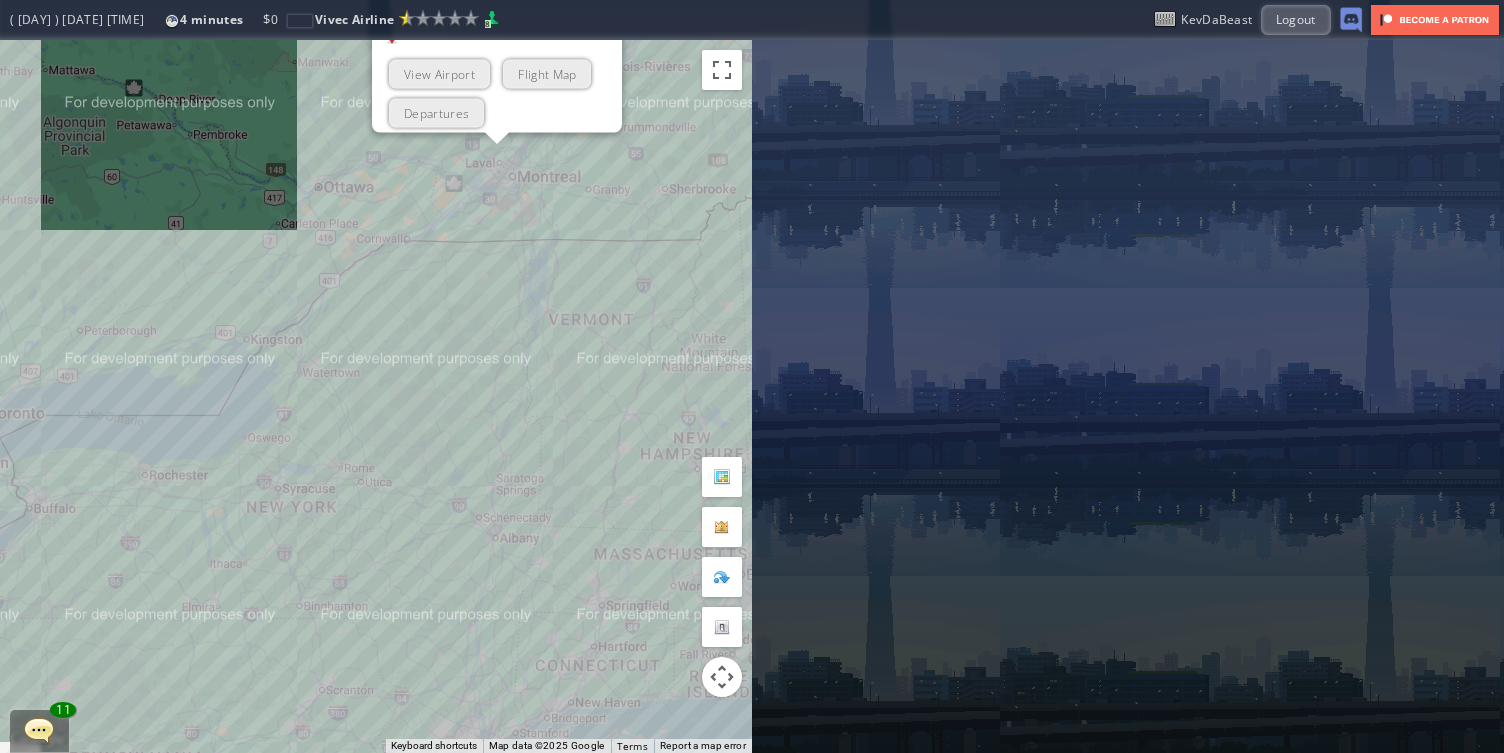 scroll, scrollTop: 0, scrollLeft: 0, axis: both 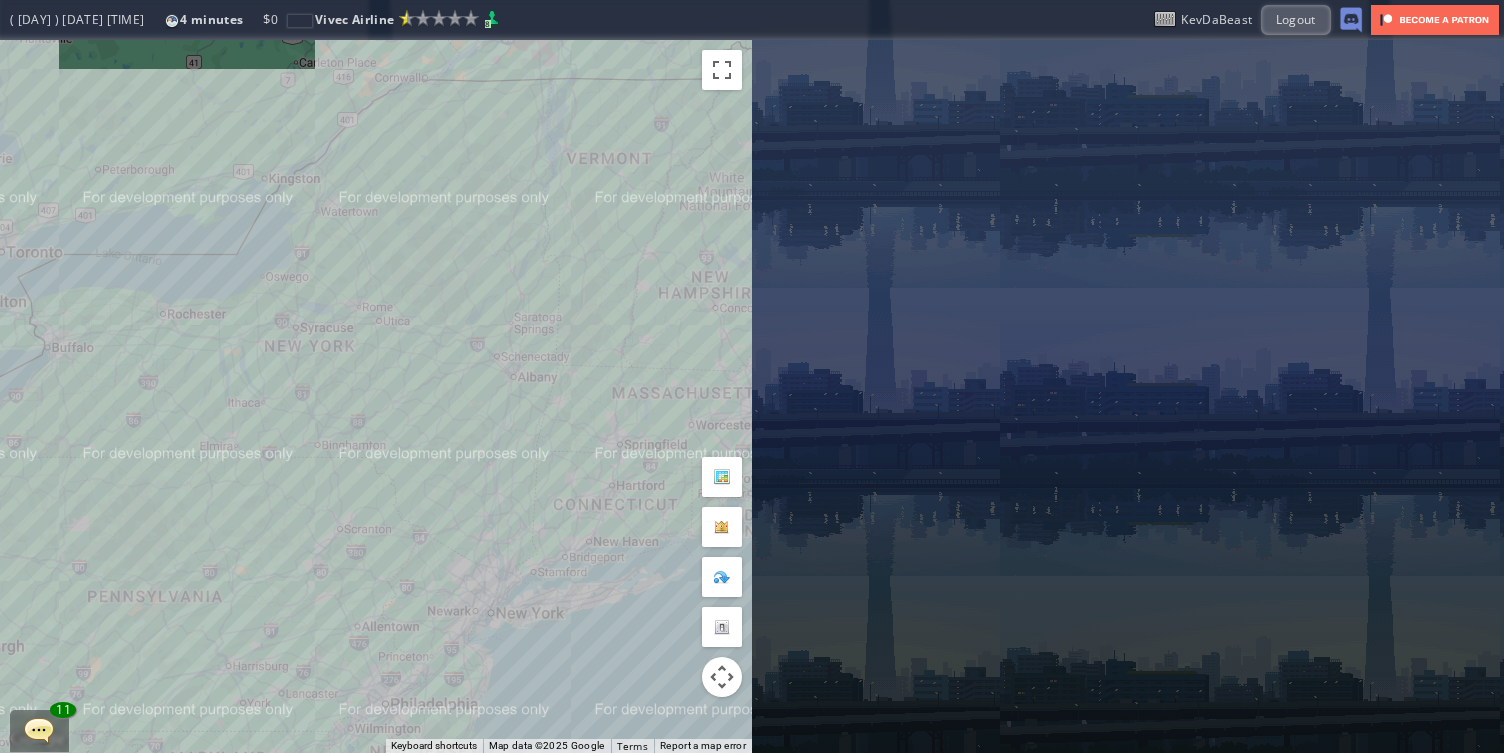 drag, startPoint x: 332, startPoint y: 446, endPoint x: 351, endPoint y: 282, distance: 165.09694 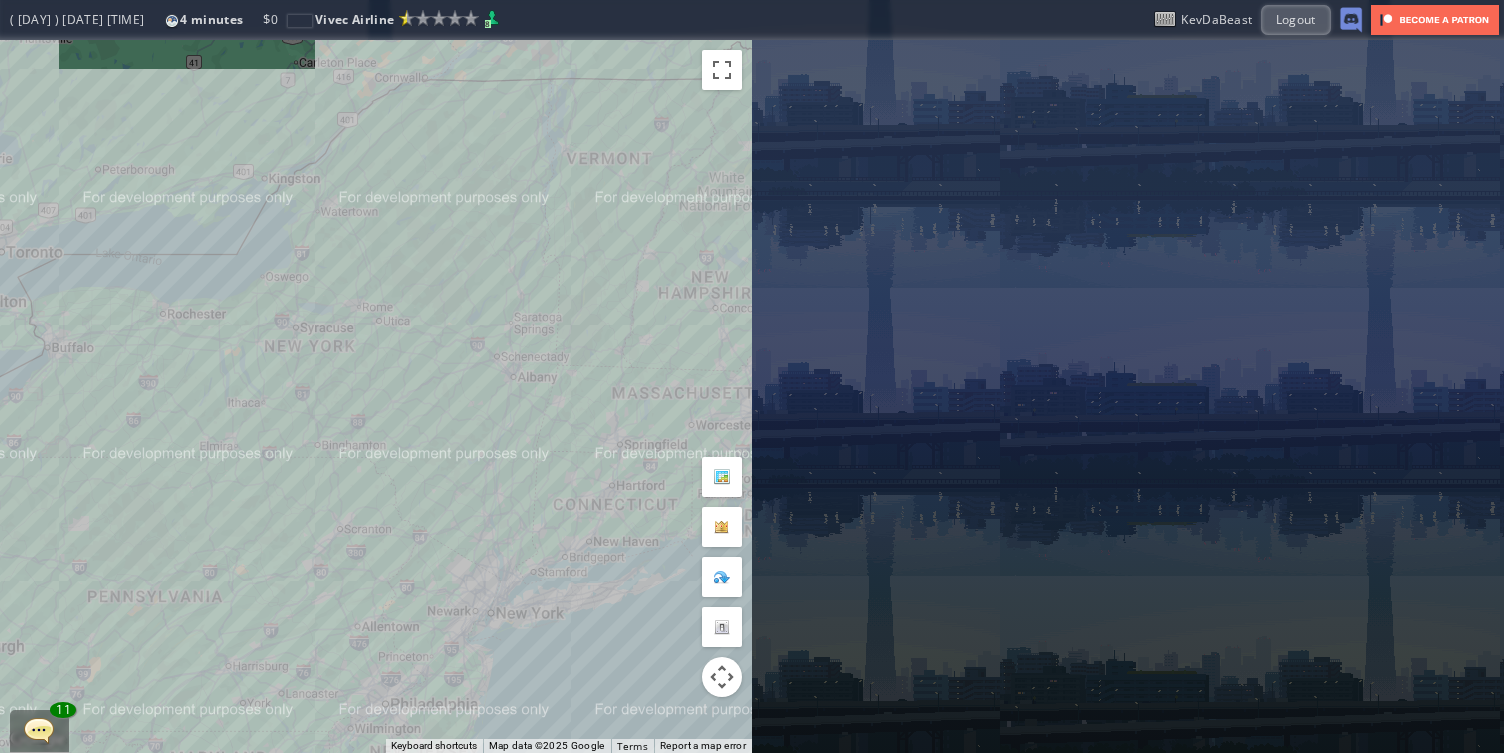 click on "To navigate, press the arrow keys.
[AIRPORT]  ( [AIRPORT_CODE] )
[CITY]  ( North America )
[NUMBER] [NUMBER]
[NUMBER]  ( [NUMBER] )
[NUMBER]  ( [NUMBER] m )
-
Plan Flight
View Airport
Flight Map
Departures" at bounding box center [376, 396] 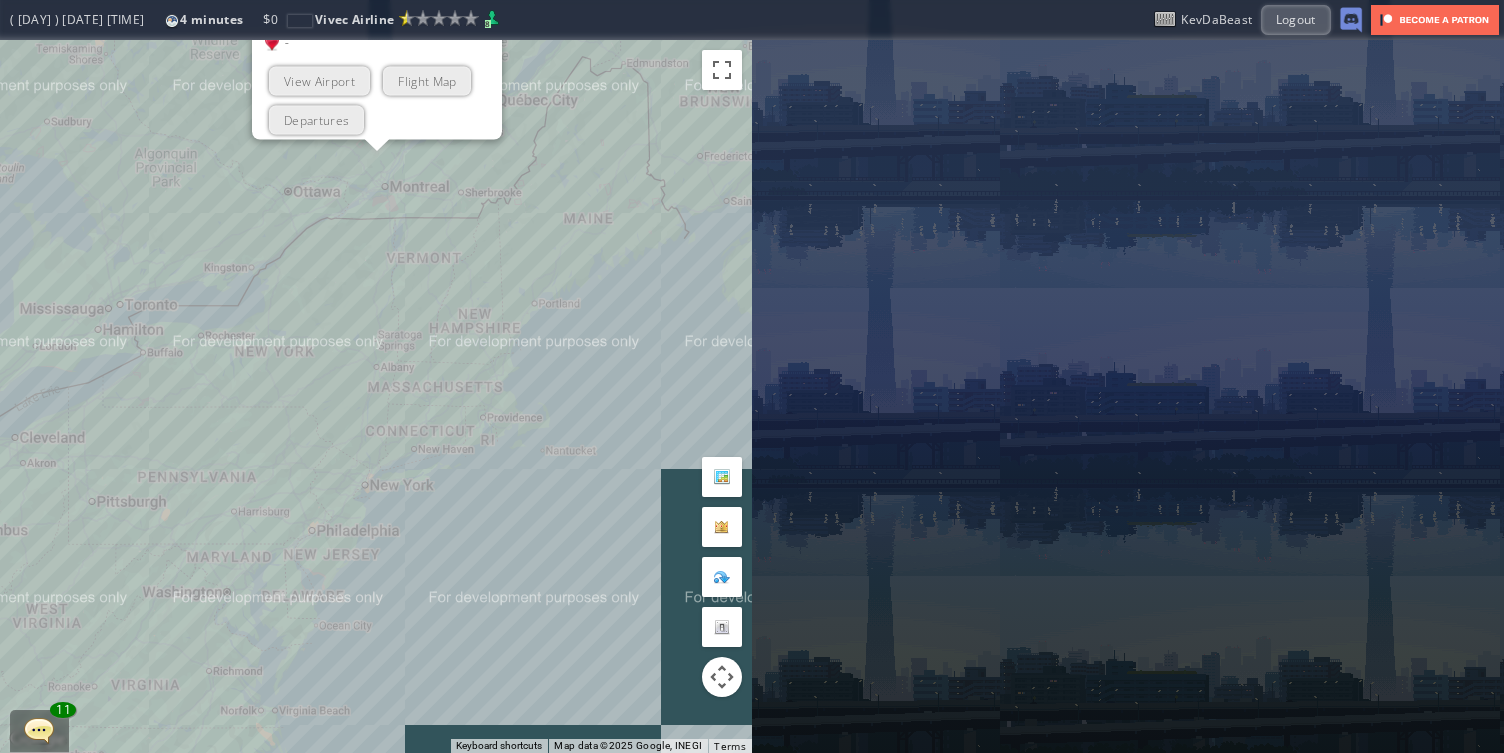 click on "To navigate, press the arrow keys.
[AIRPORT]  ( [AIRPORT_CODE] )
[CITY]  ( North America )
[NUMBER] [NUMBER]
[NUMBER]  ( [NUMBER] )
[NUMBER]  ( [NUMBER] m )
-
Plan Flight
View Airport
Flight Map
Departures" at bounding box center (376, 396) 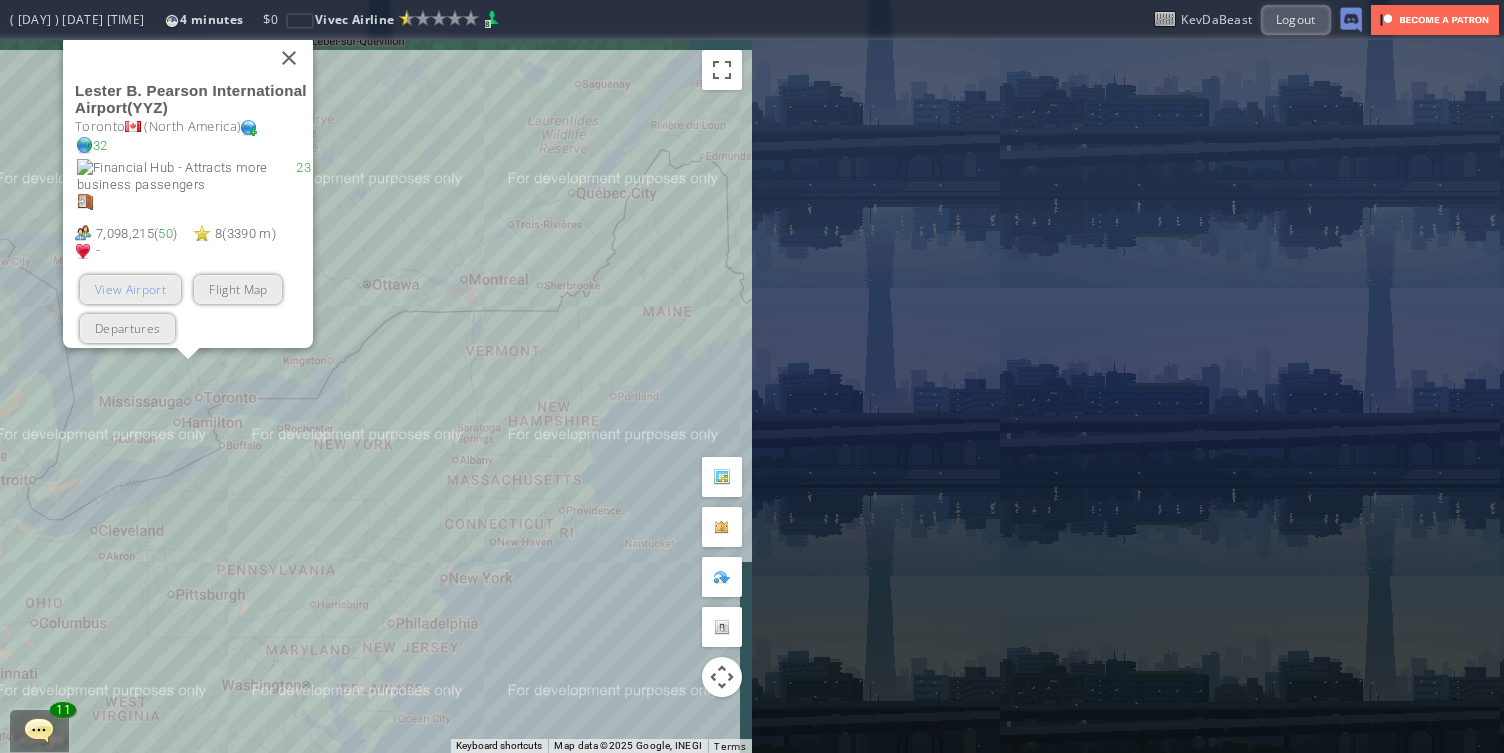 click on "View Airport" at bounding box center [130, 288] 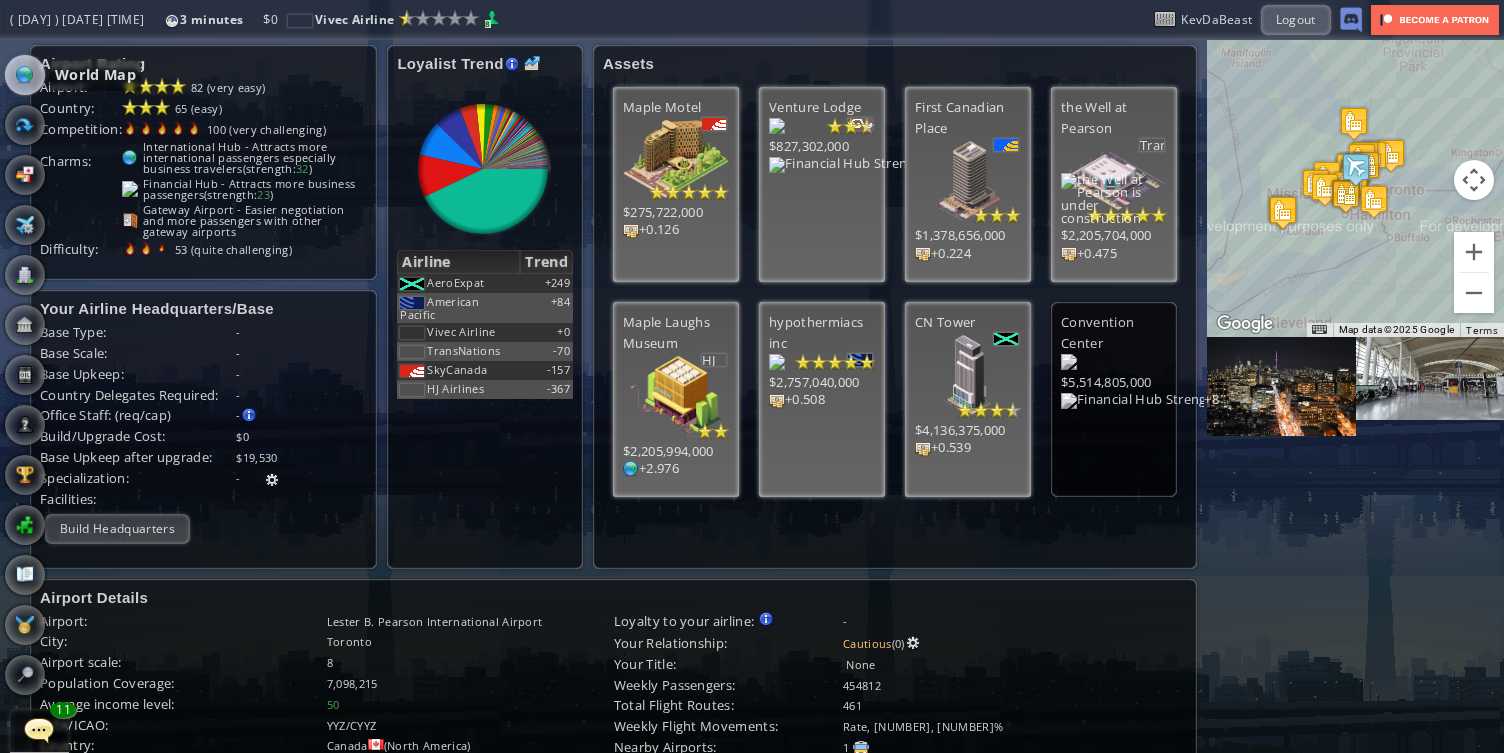 click at bounding box center [25, 75] 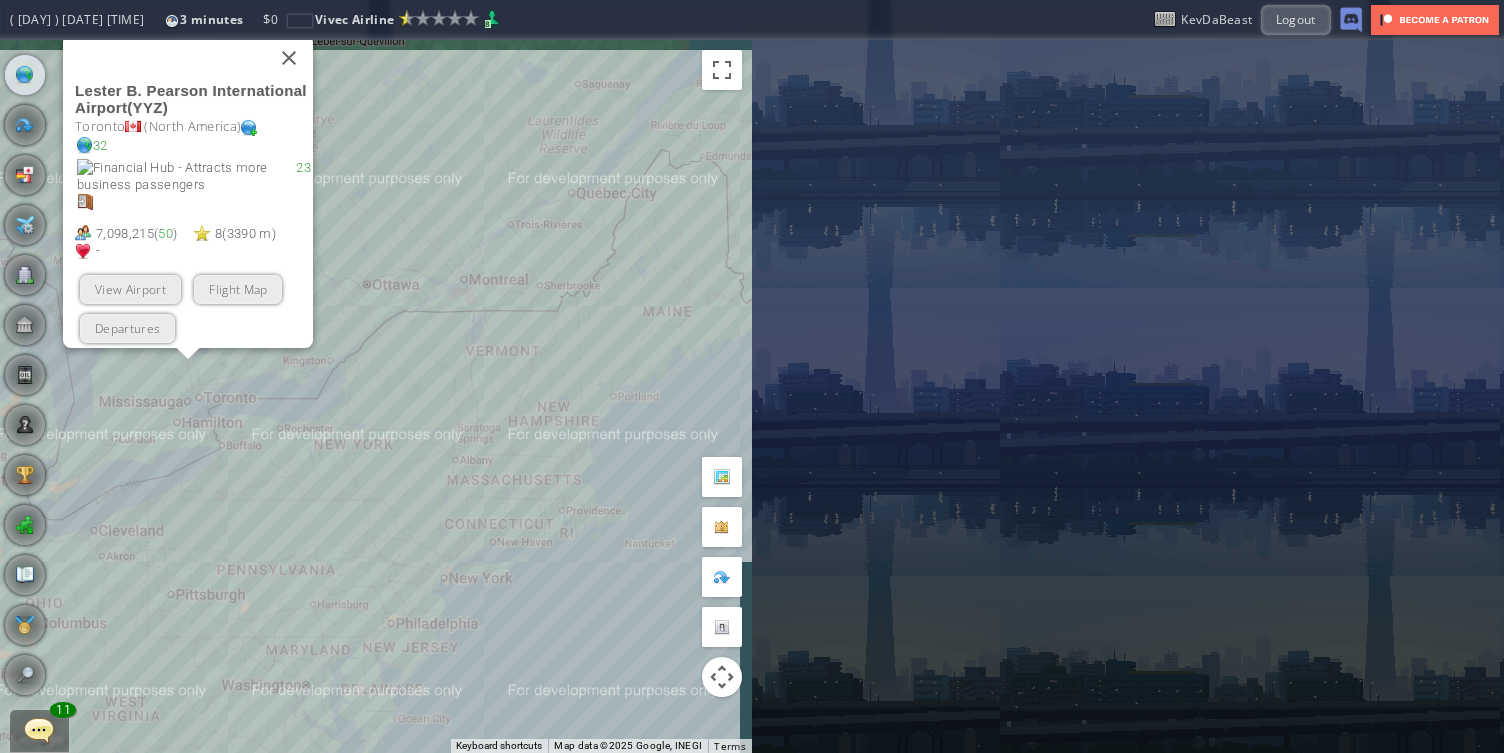 click on "To navigate, press the arrow keys.
Lester B. Pearson International Airport  ( YYZ )
Toronto  ( North America )
32 23
7,098,215  ( 50 )
8  ( 3390 m )
-
Plan Flight
View Airport
Flight Map
Departures" at bounding box center [376, 396] 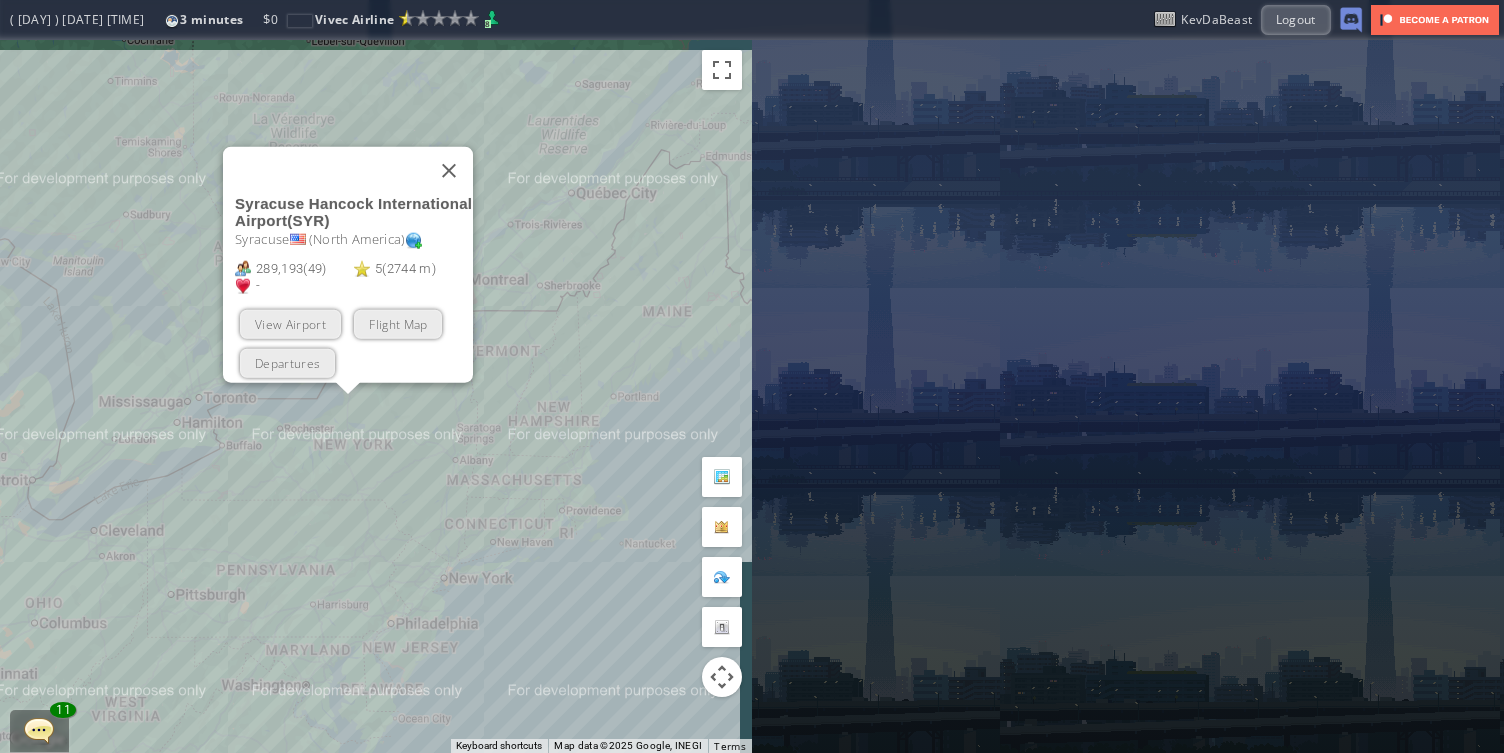click on "To navigate, press the arrow keys.
Syracuse Hancock International Airport  ( SYR )
Syracuse  ( North America )
289,193  ( 49 )
5  ( 2744 m )
-
Plan Flight
View Airport
Flight Map
Departures" at bounding box center [376, 396] 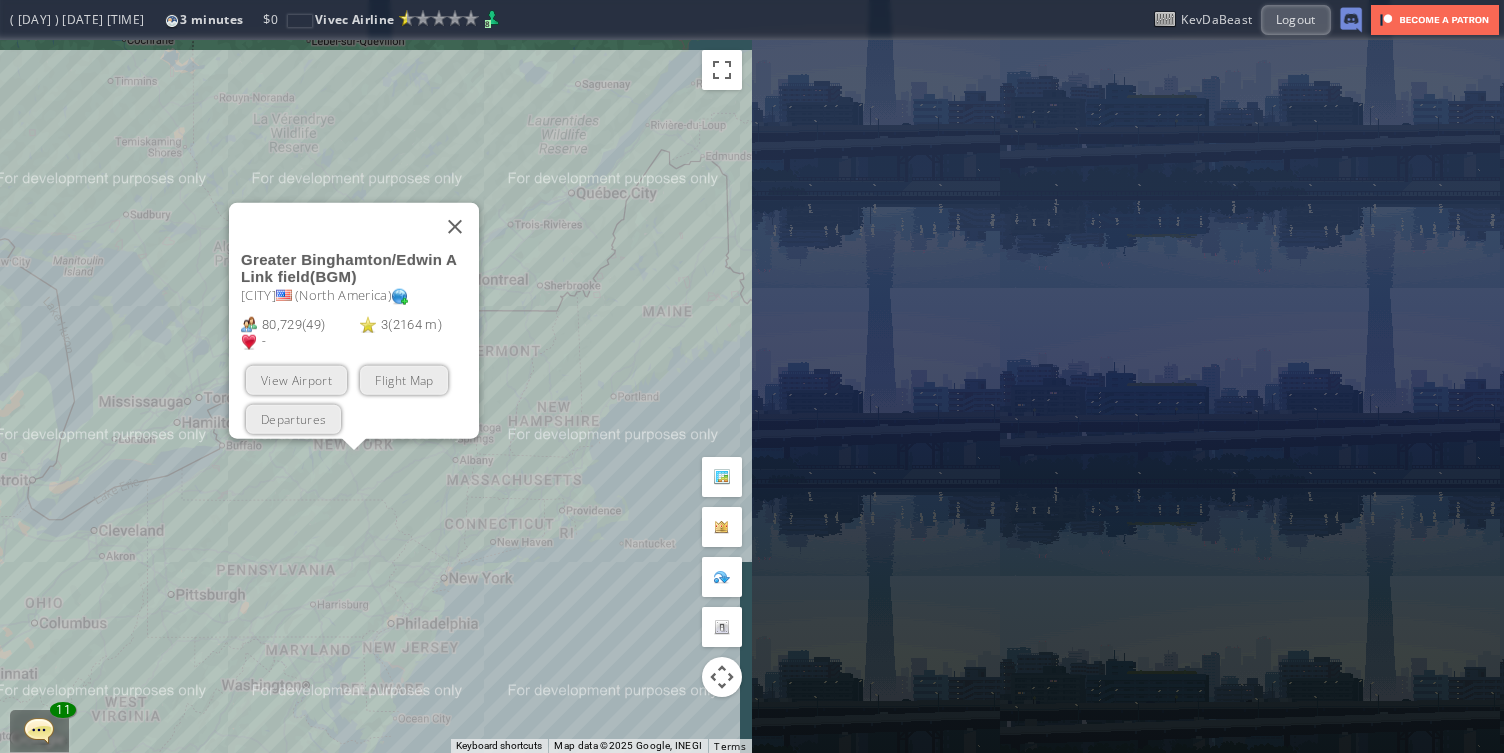 click on "To navigate, press the arrow keys.
Greater Binghamton/Edwin A Link field  ( BGM )
Binghamton  ( North America )
80,729  ( 49 )
3  ( 2164 m )
-
Plan Flight
View Airport
Flight Map
Departures" at bounding box center [376, 396] 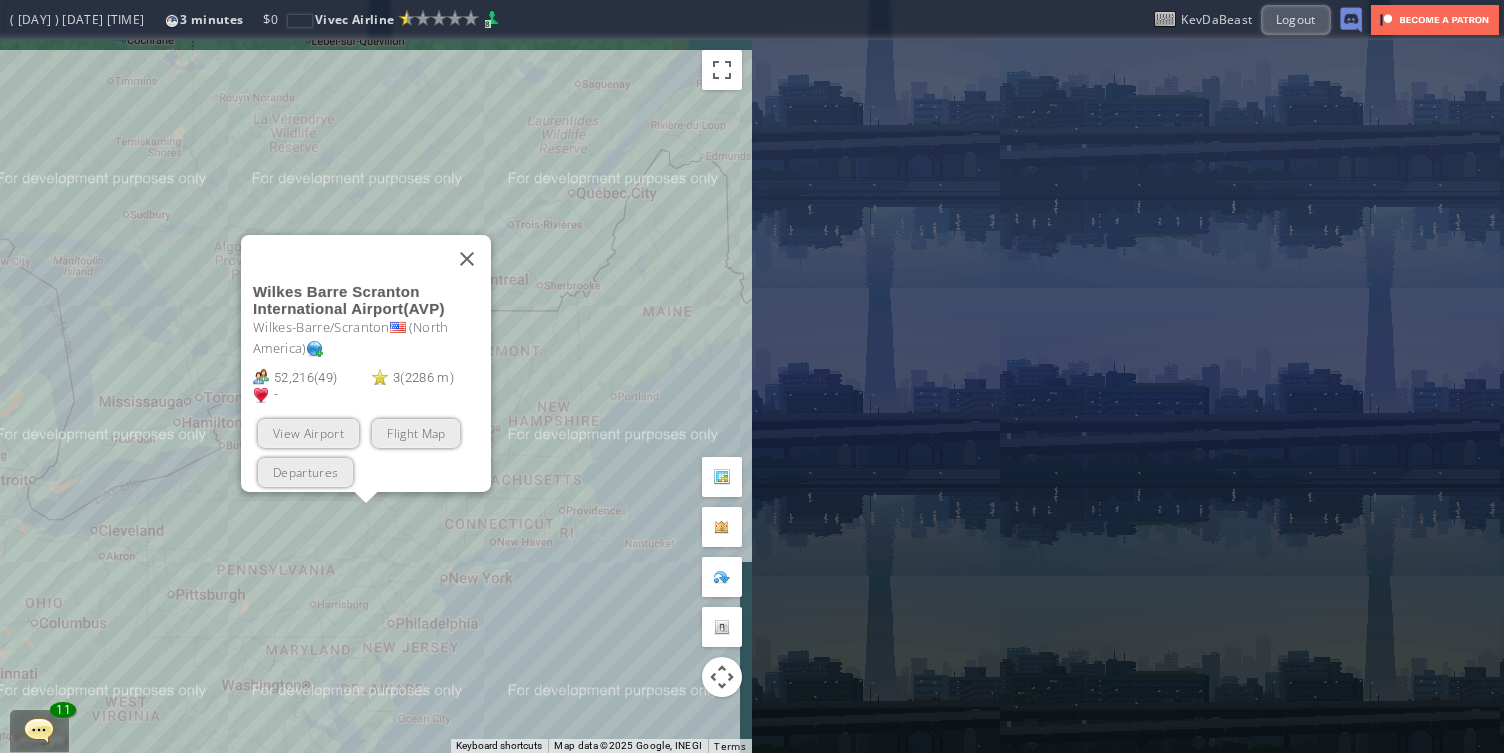 click on "To navigate, press the arrow keys.
Wilkes Barre Scranton International Airport  ( AVP )
Wilkes-Barre/Scranton  ( North America )
52,216  ( 49 )
3  ( 2286 m )
-
Plan Flight
View Airport
Flight Map
Departures" at bounding box center (376, 396) 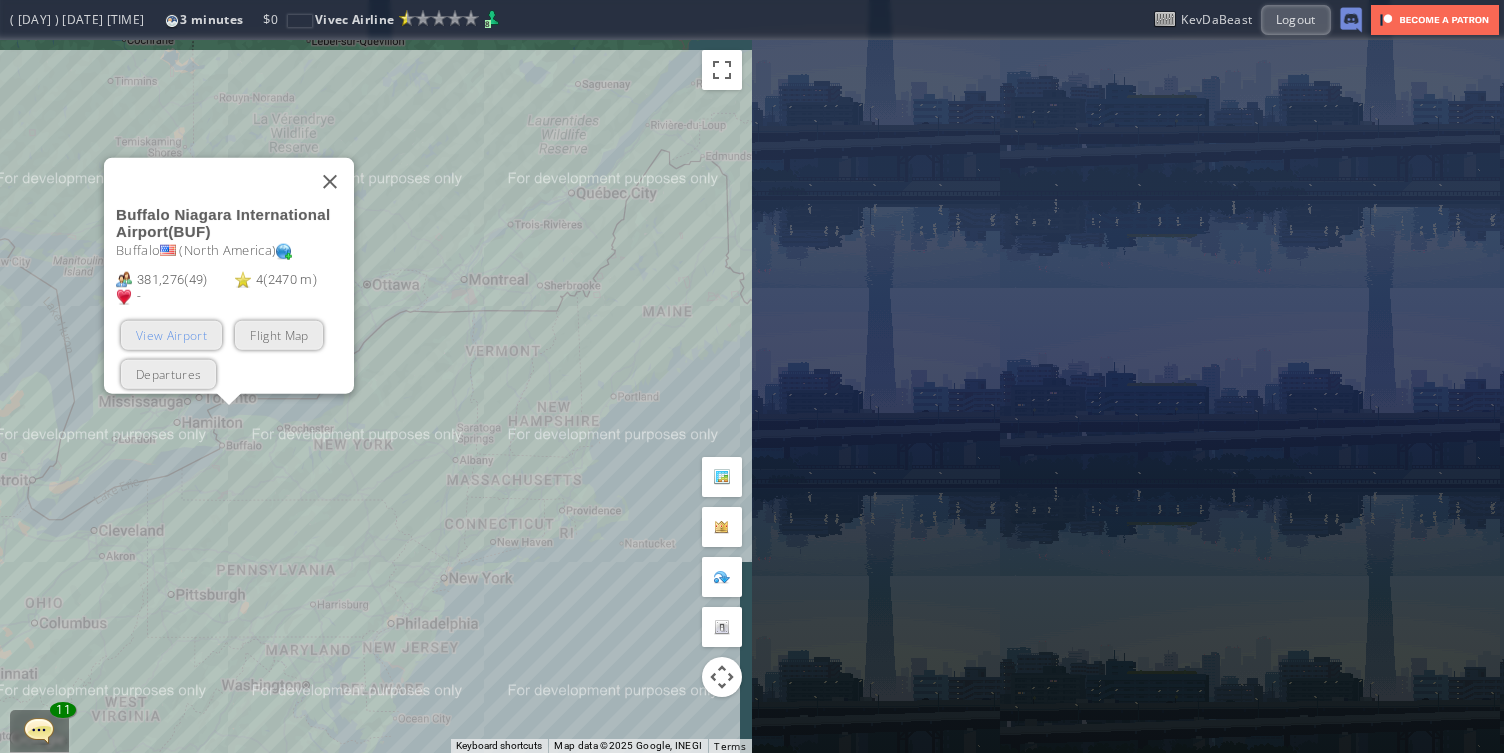 click on "View Airport" at bounding box center (171, 334) 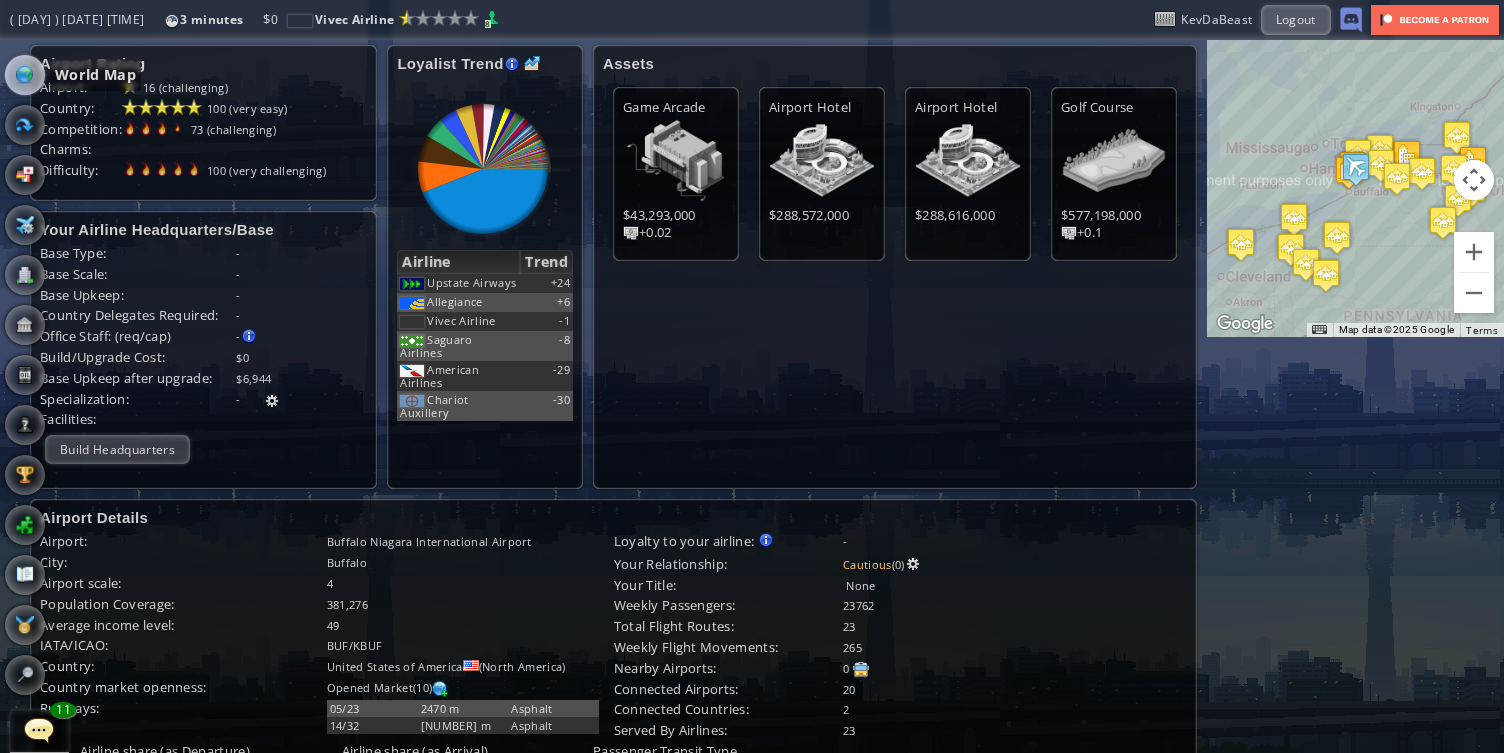 click at bounding box center [25, 75] 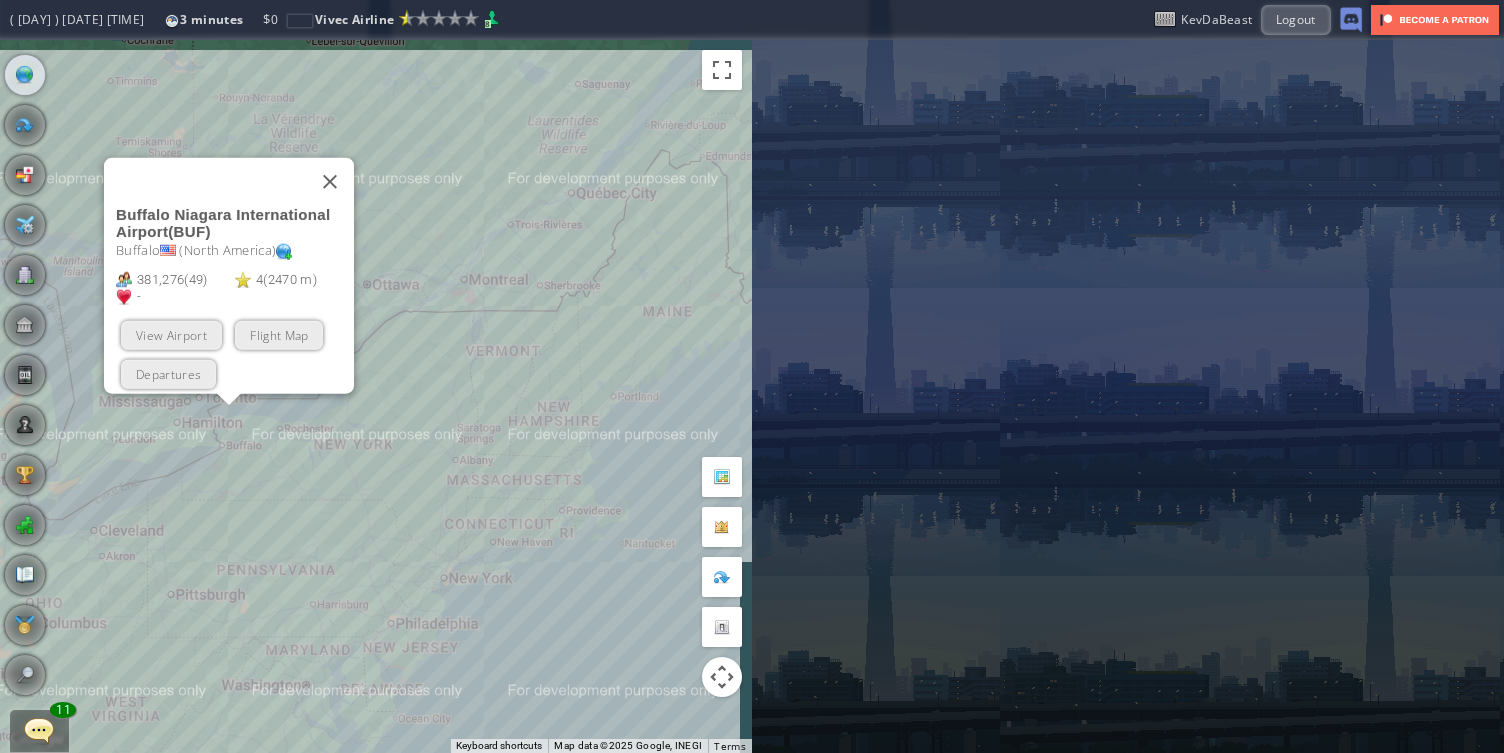 click on "To navigate, press the arrow keys.
Buffalo Niagara International Airport  ( BUF )
Buffalo  ( North America )
381,276  ( 49 )
4  ( 2470 m )
-
Plan Flight
View Airport
Flight Map
Departures" at bounding box center [376, 396] 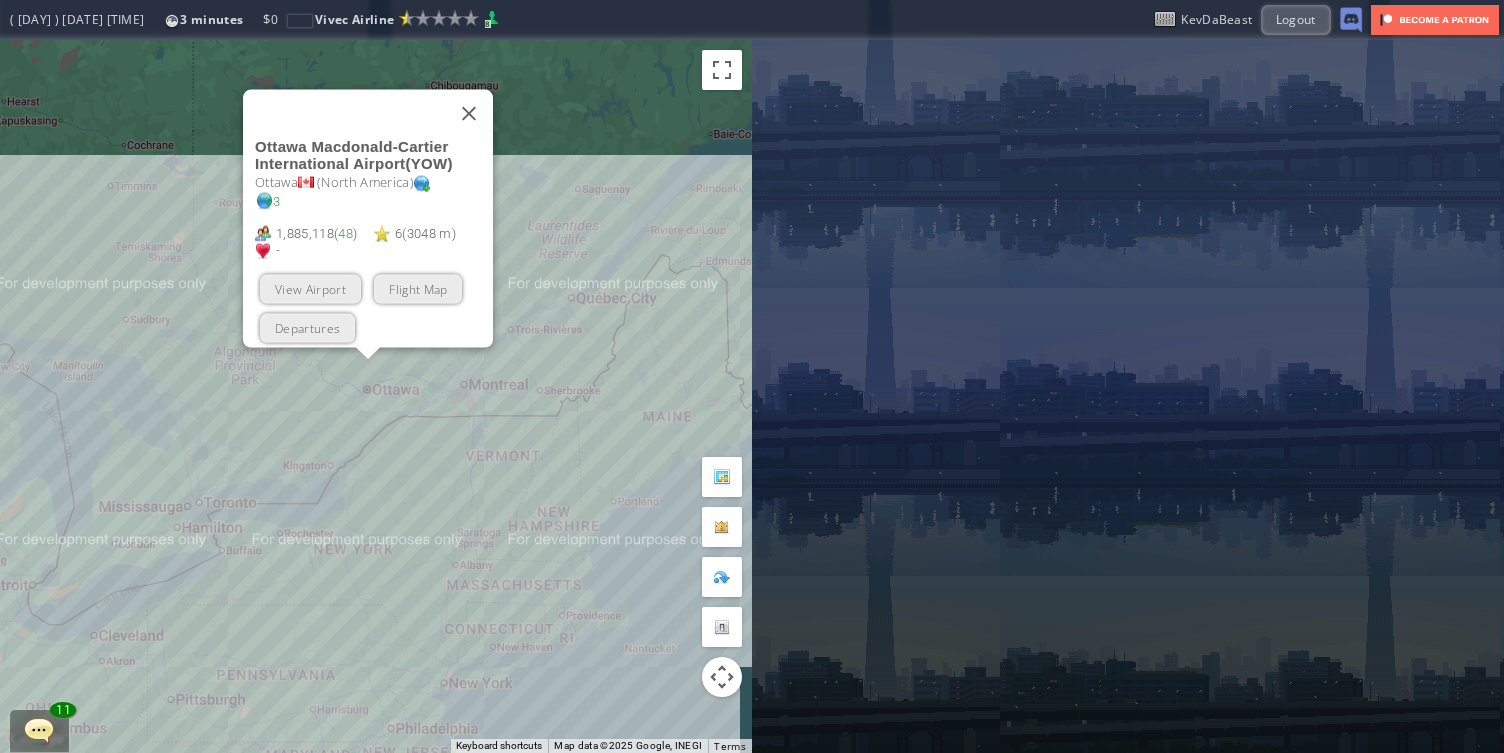 click on "View Airport" at bounding box center [310, 288] 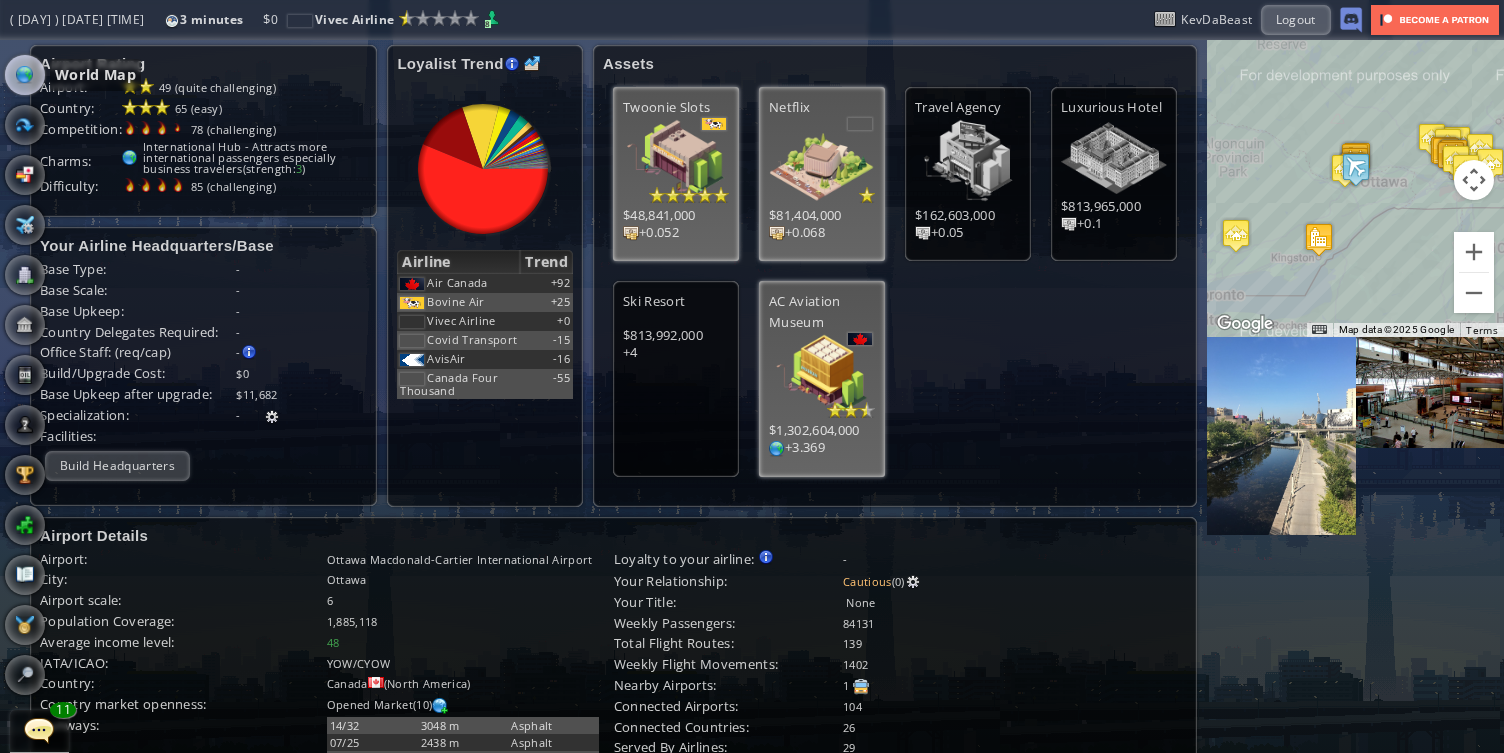click at bounding box center (25, 75) 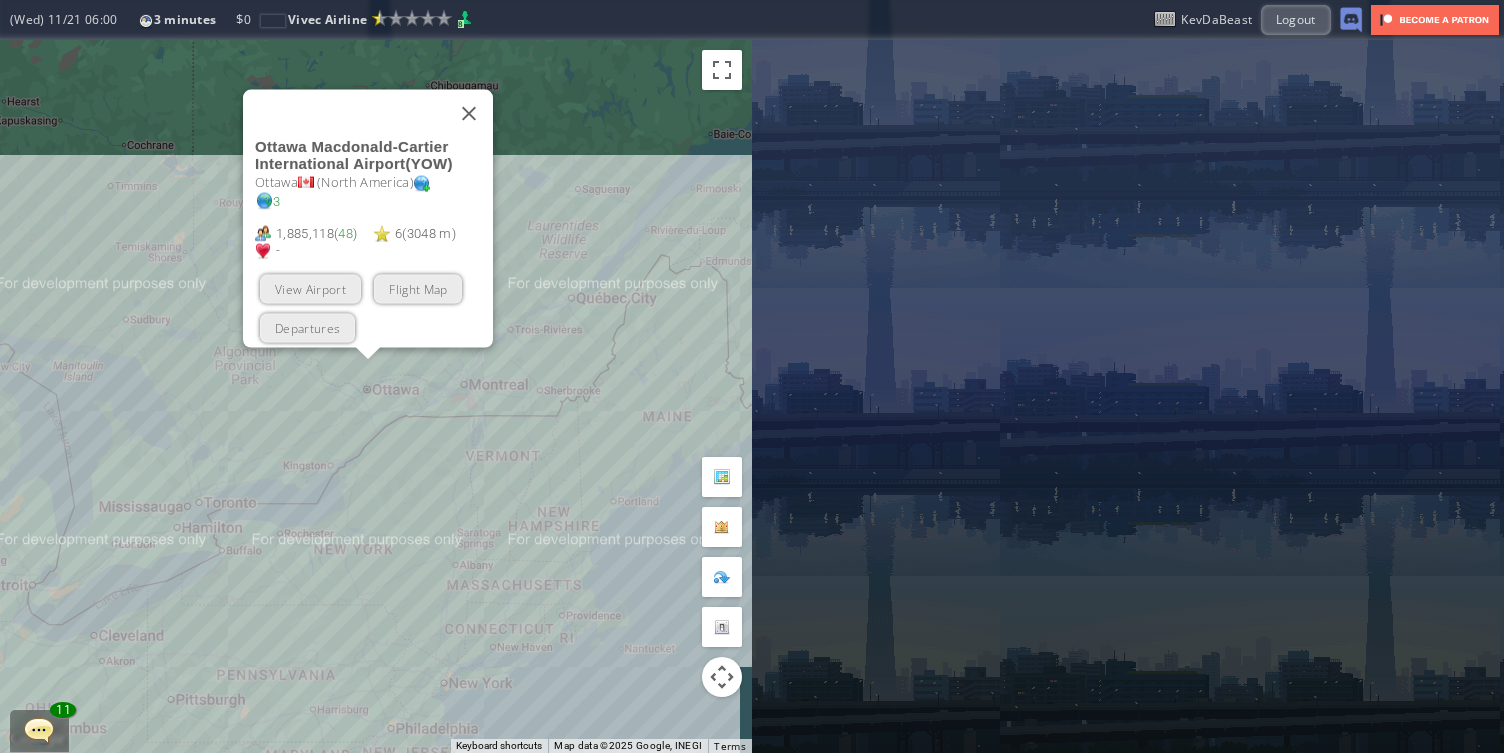 click on "To navigate, press the arrow keys.
Ottawa Macdonald-Cartier International Airport  ( YOW )
Ottawa  ( North America )
3
1,885,118  ( 48 )
6  ( 3048 m )
-
Plan Flight
View Airport
Flight Map
Departures" at bounding box center [376, 396] 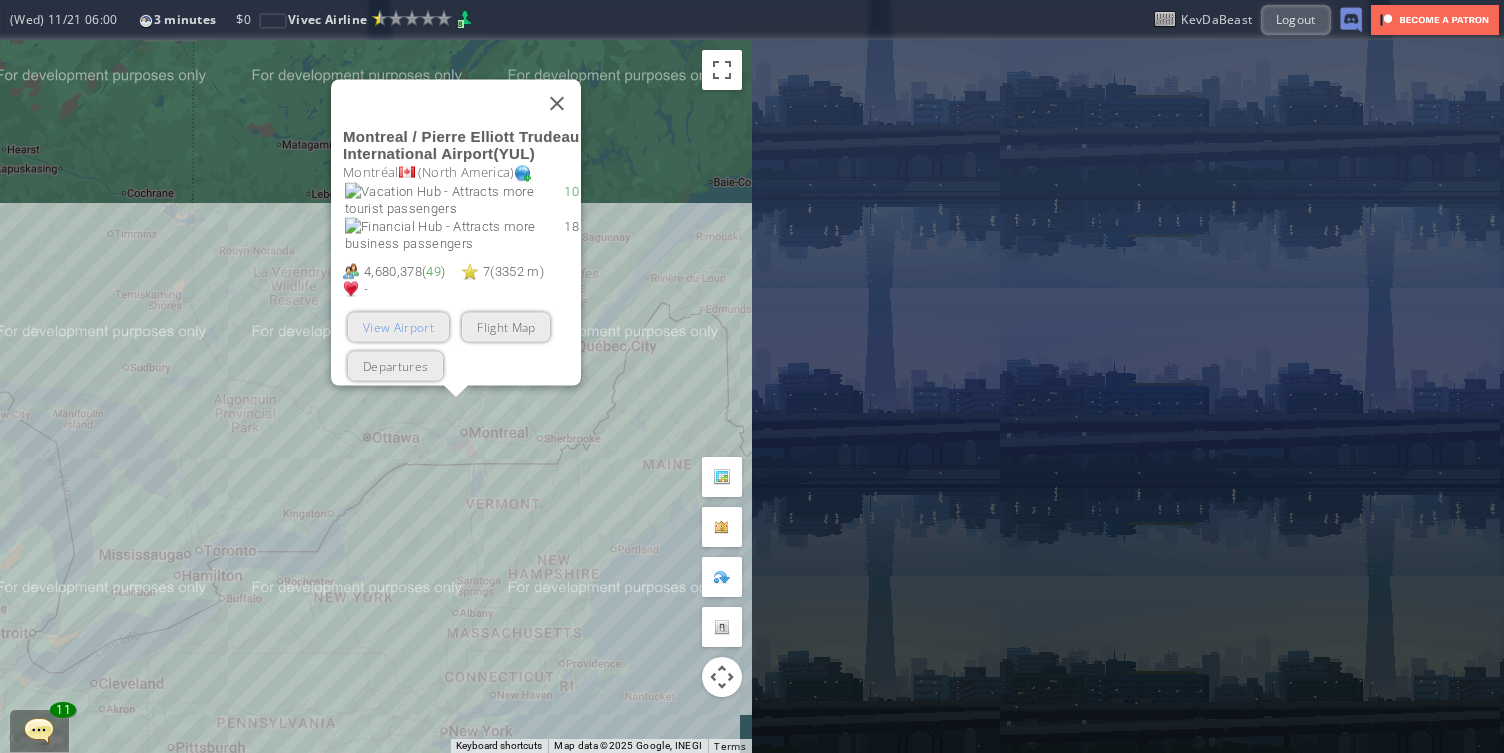 click on "View Airport" at bounding box center [398, 326] 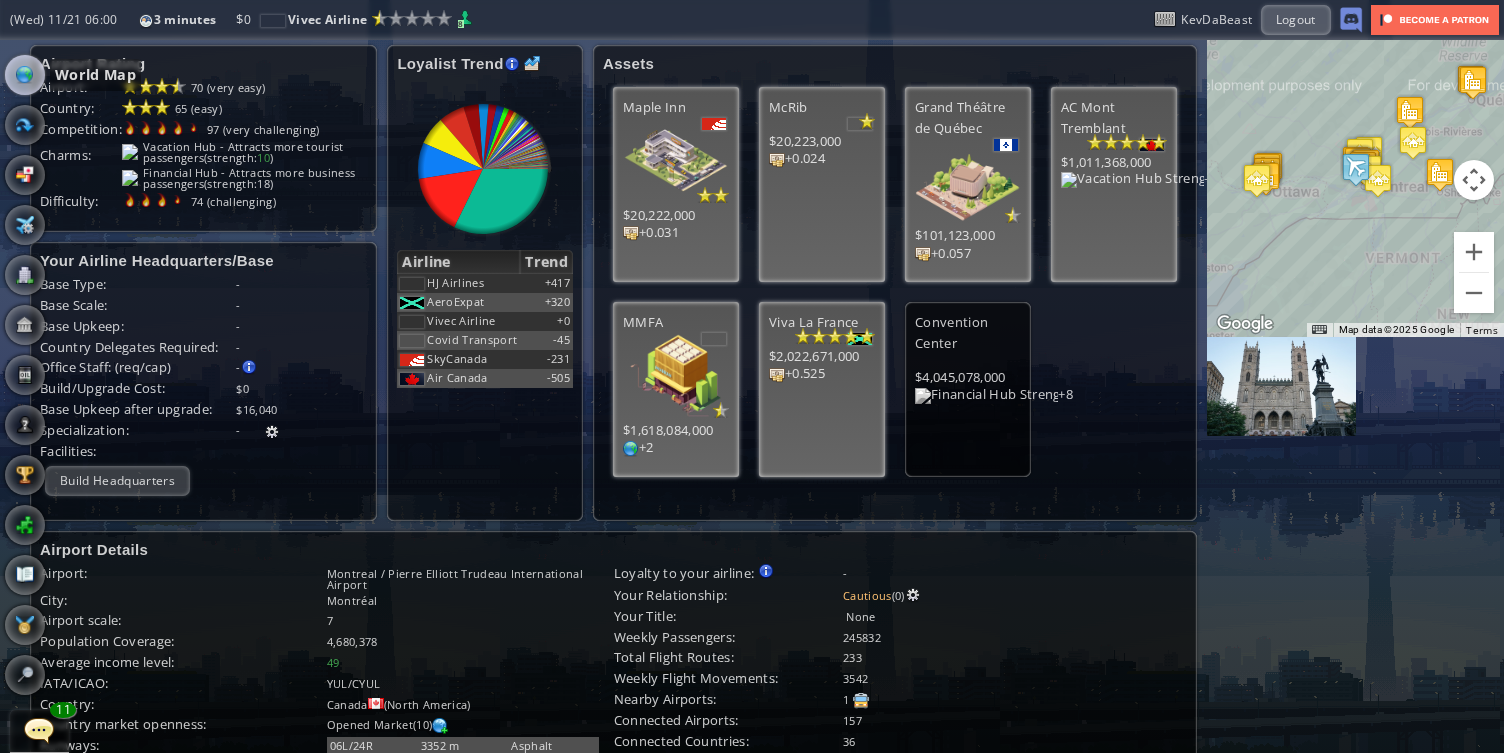 click at bounding box center (25, 75) 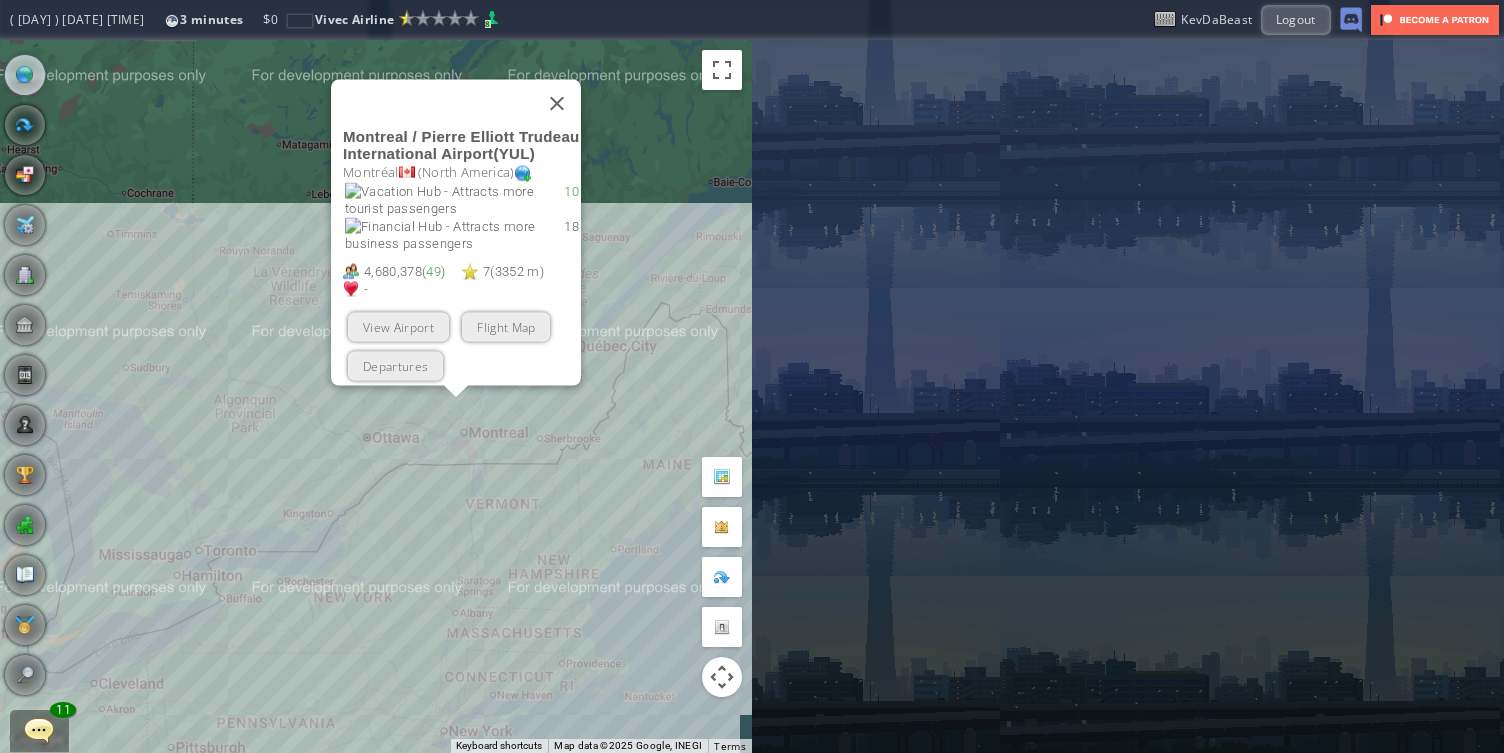click on "To navigate, press the arrow keys.
Montreal / Pierre Elliott Trudeau International Airport  ( YUL )
Montréal  ( North America )
10 18
4,680,378  ( 49 )
7  ( 3352 m )
-
Plan Flight
View Airport
Flight Map
Departures" at bounding box center [376, 396] 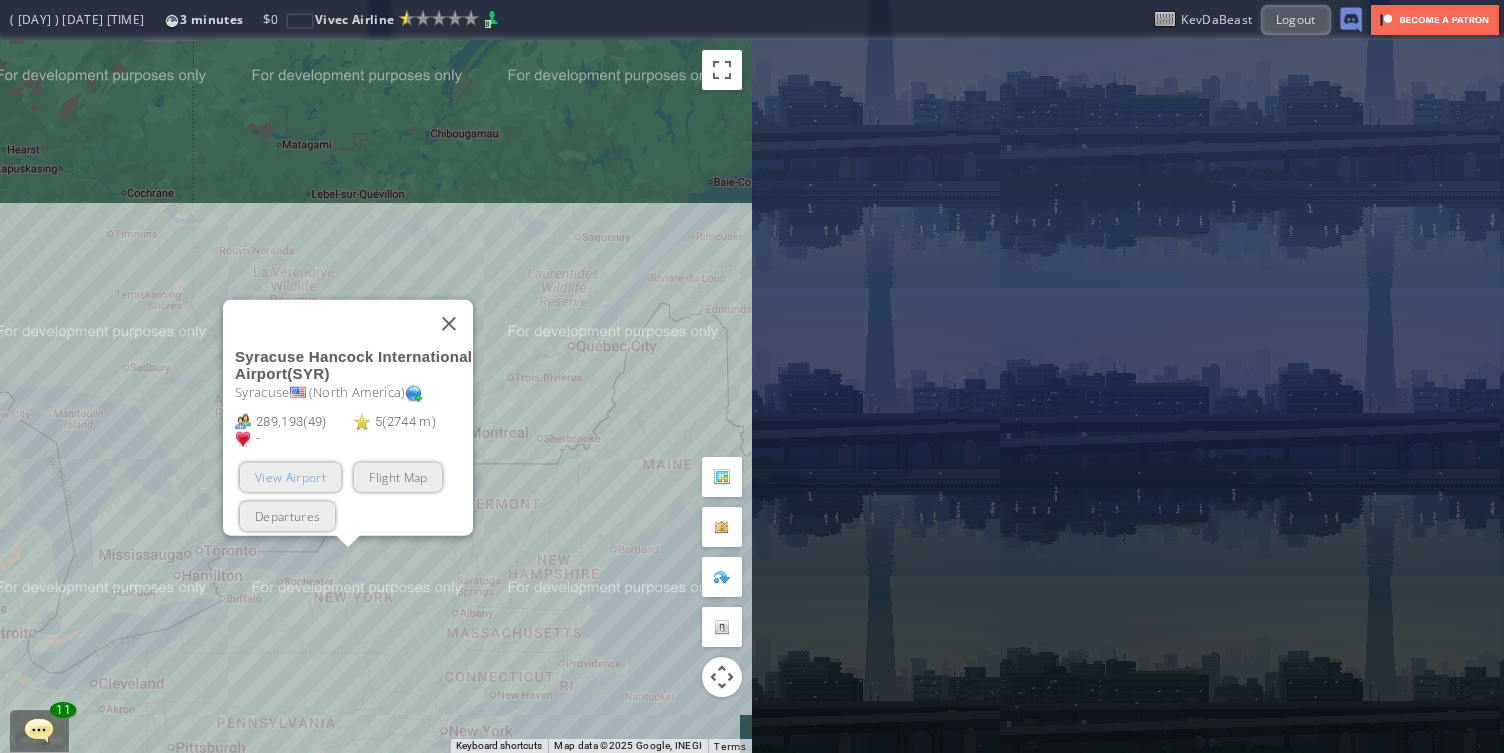 click on "View Airport" at bounding box center (290, 476) 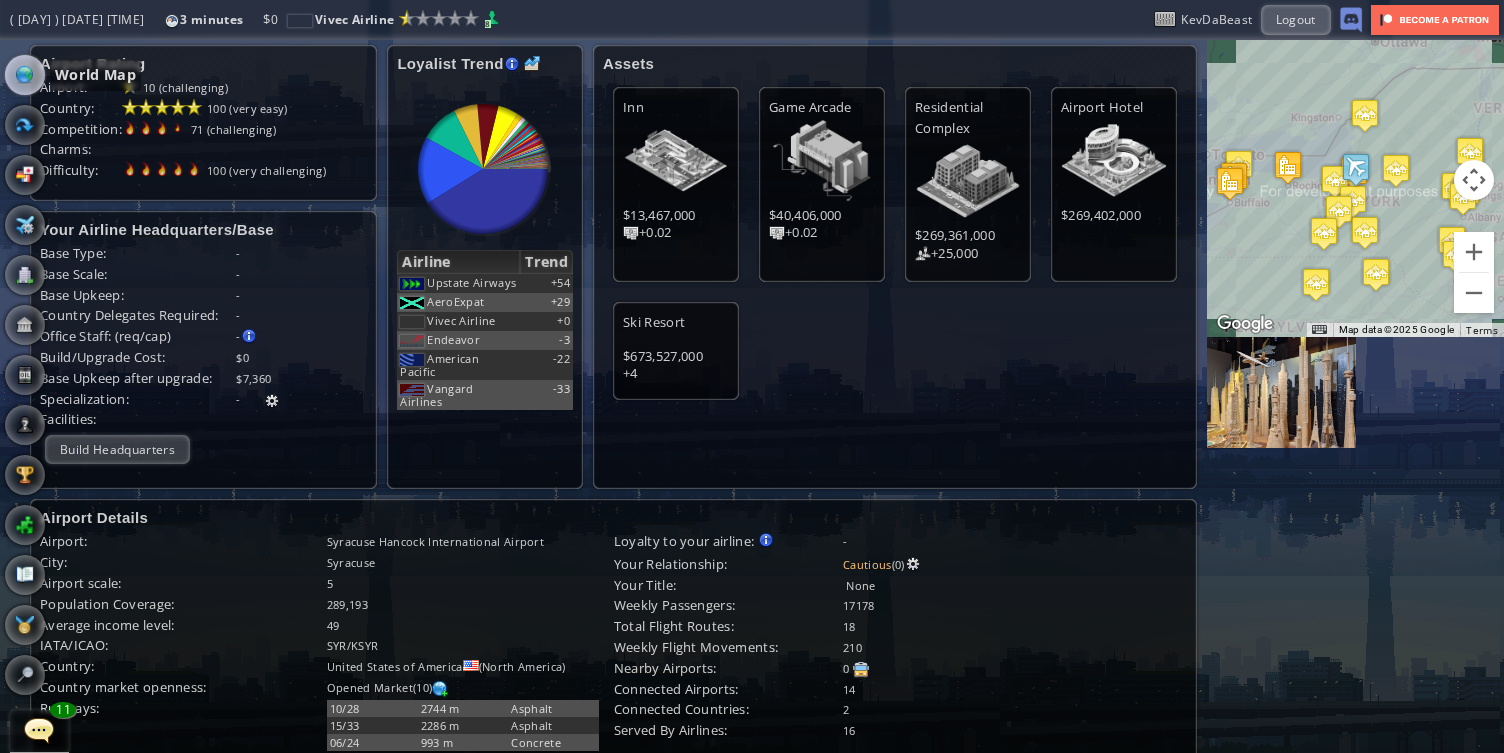click at bounding box center (25, 75) 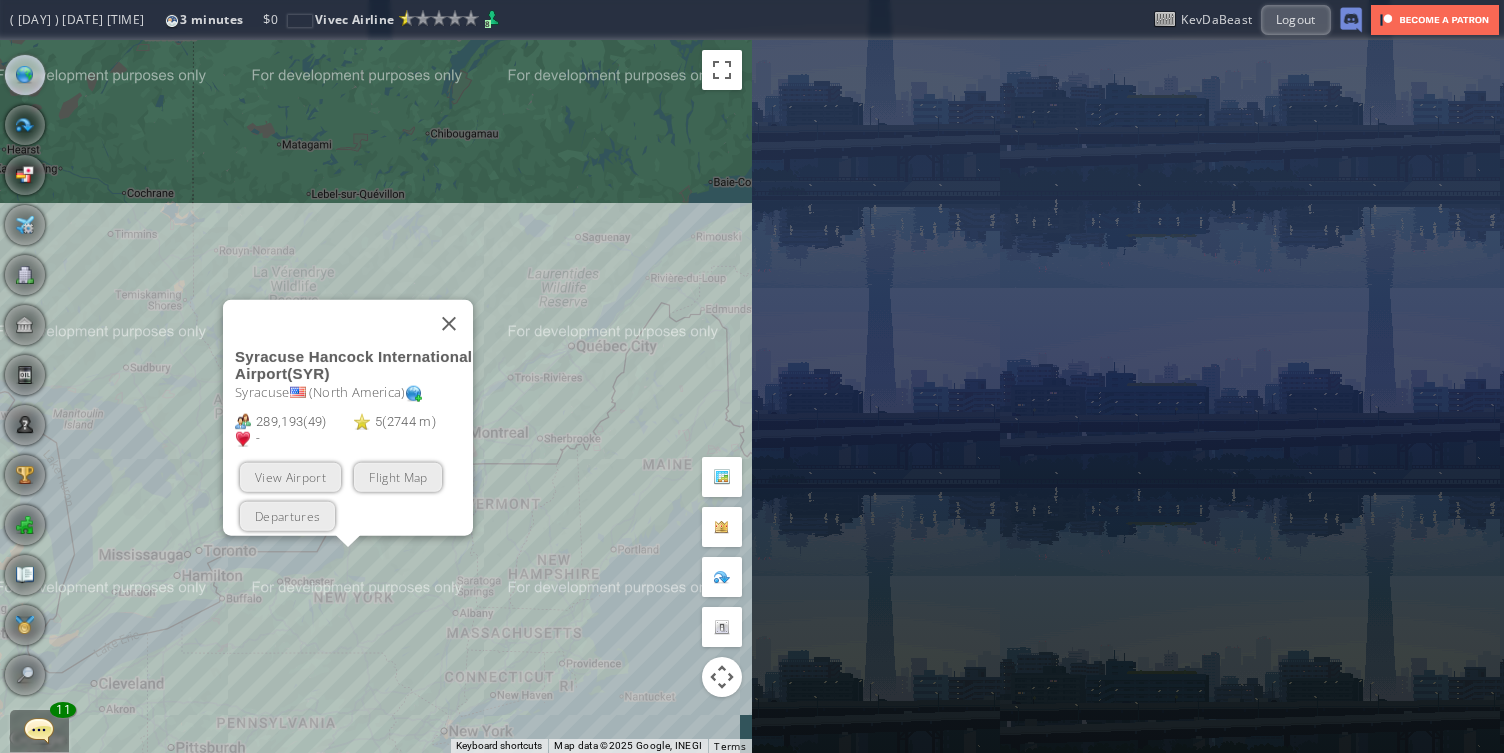 click on "To navigate, press the arrow keys.
Syracuse Hancock International Airport  ( SYR )
Syracuse  ( North America )
289,193  ( 49 )
5  ( 2744 m )
-
Plan Flight
View Airport
Flight Map
Departures" at bounding box center [376, 396] 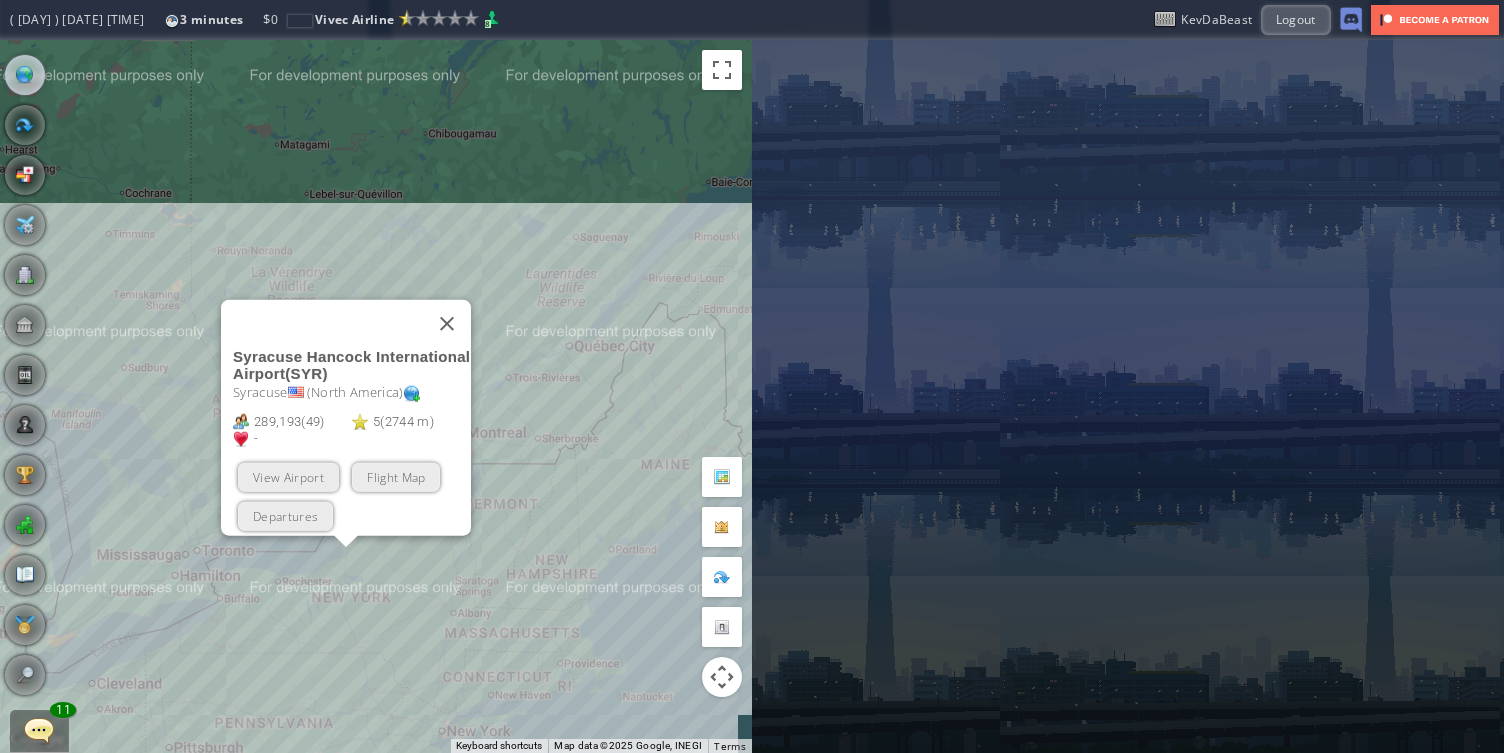 click on "To navigate, press the arrow keys.
Syracuse Hancock International Airport  ( SYR )
Syracuse  ( North America )
289,193  ( 49 )
5  ( 2744 m )
-
Plan Flight
View Airport
Flight Map
Departures" at bounding box center (376, 396) 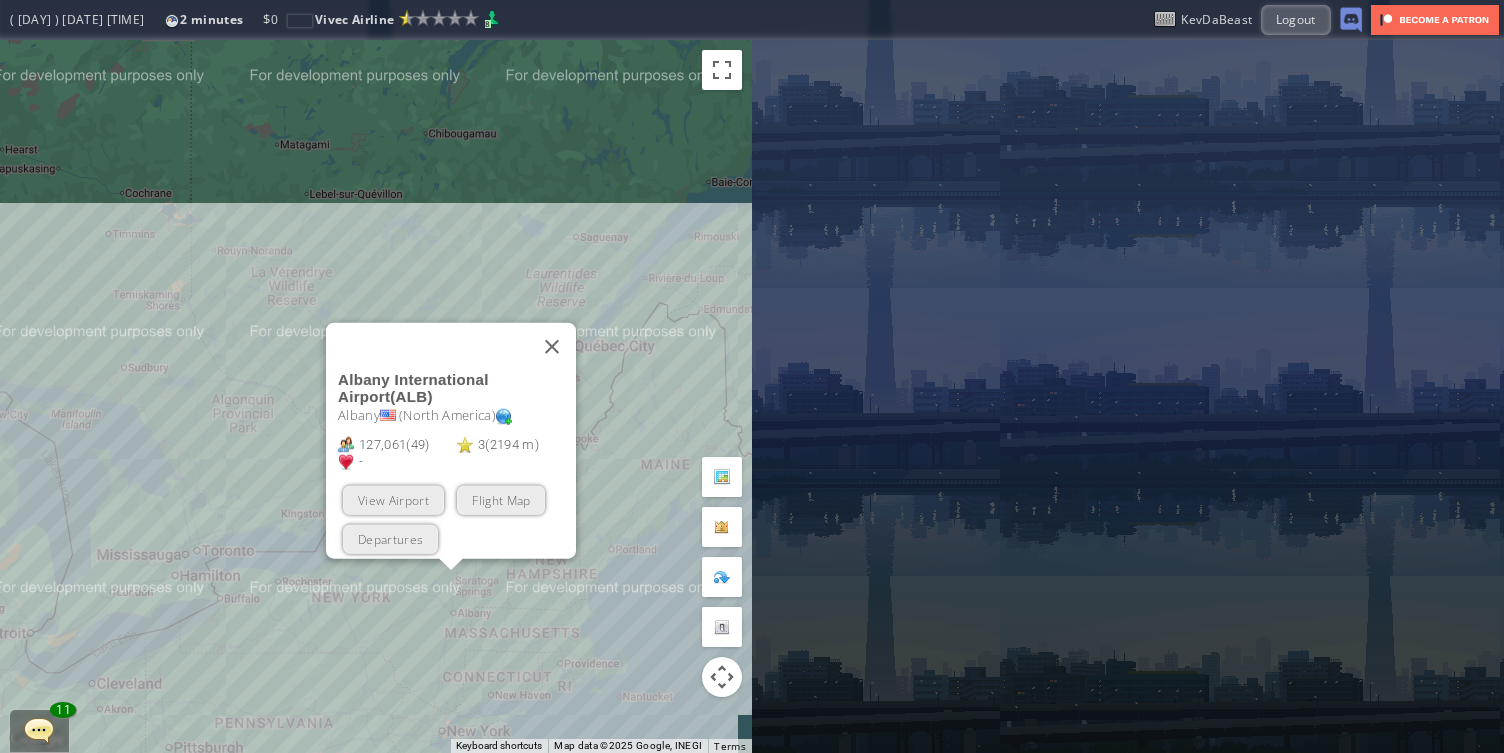 click on "View Airport" at bounding box center [393, 499] 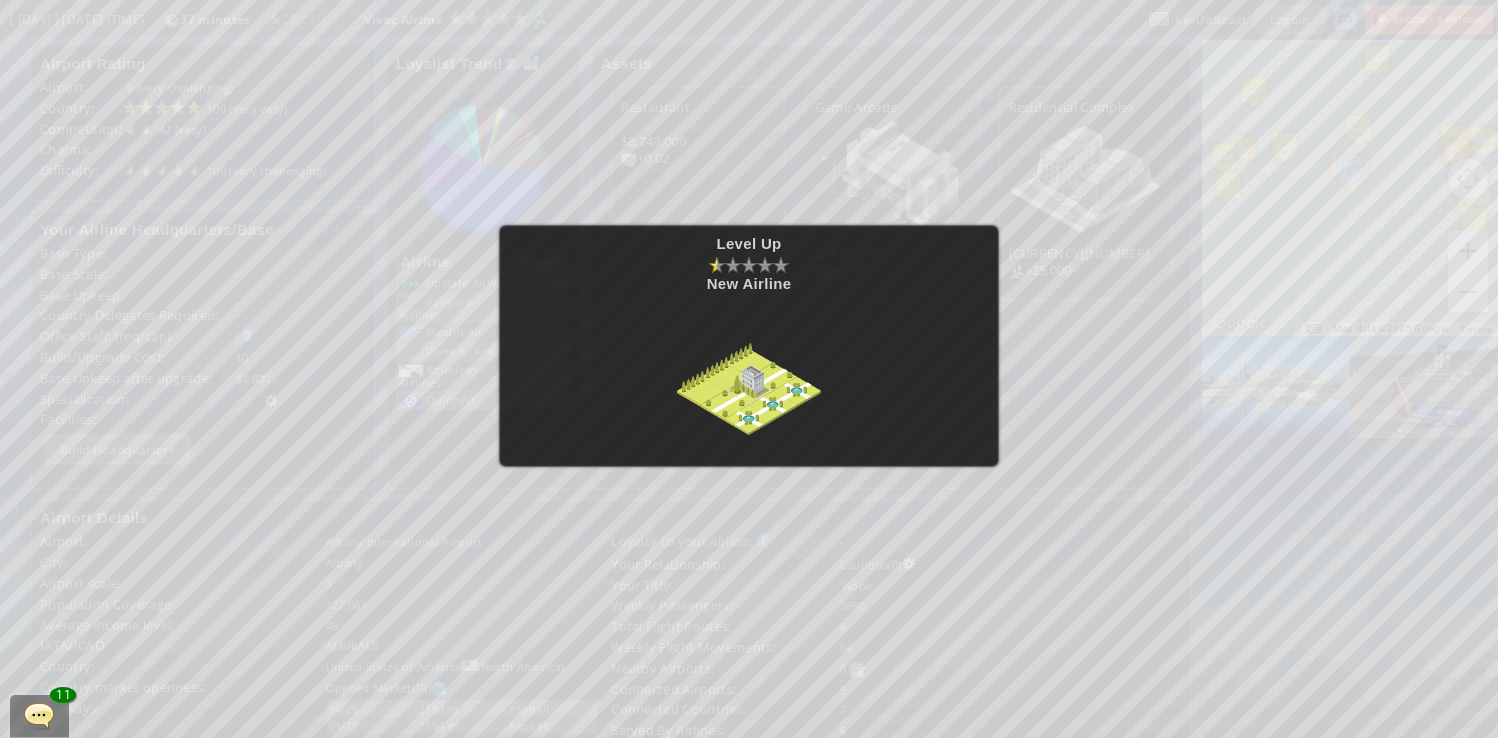drag, startPoint x: 609, startPoint y: 360, endPoint x: 590, endPoint y: 393, distance: 38.078865 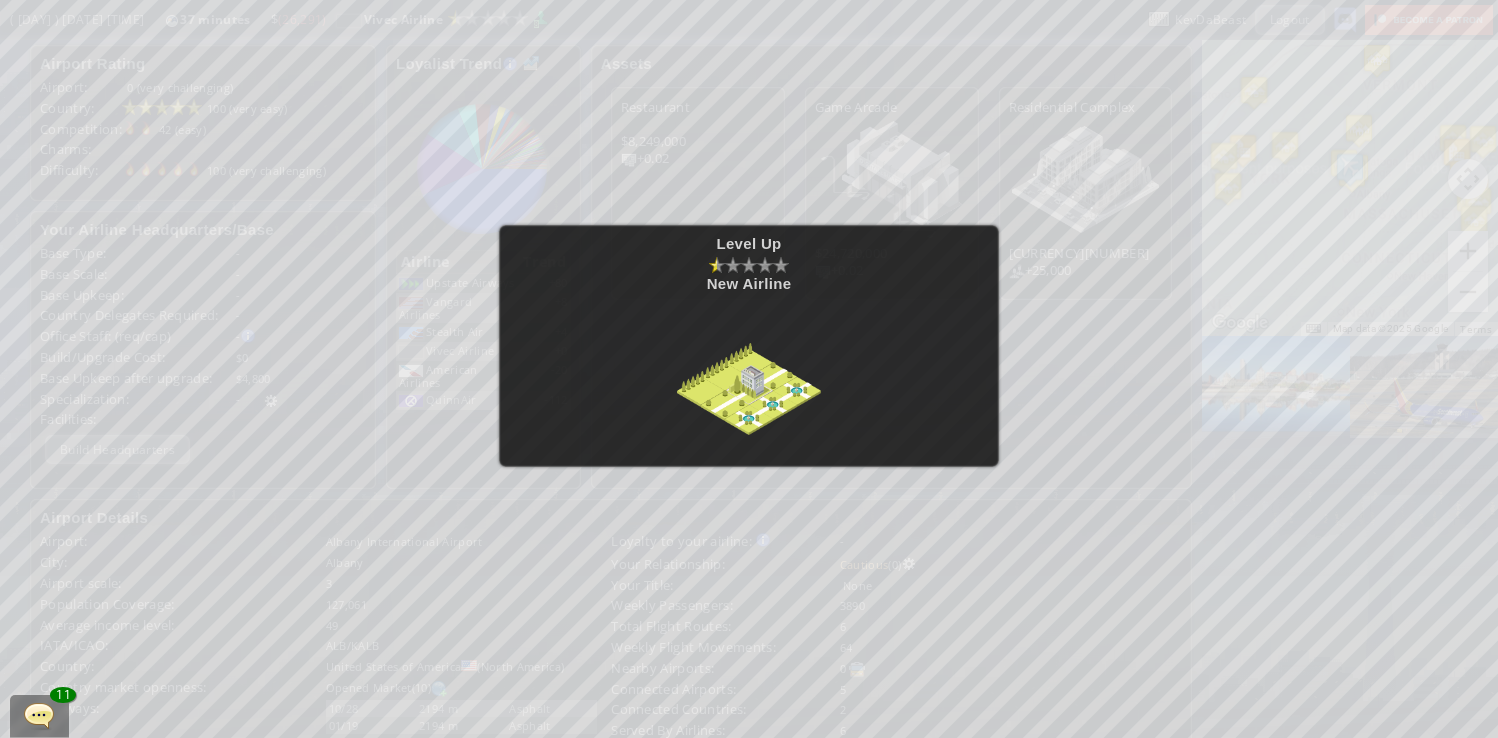 click at bounding box center (749, 372) 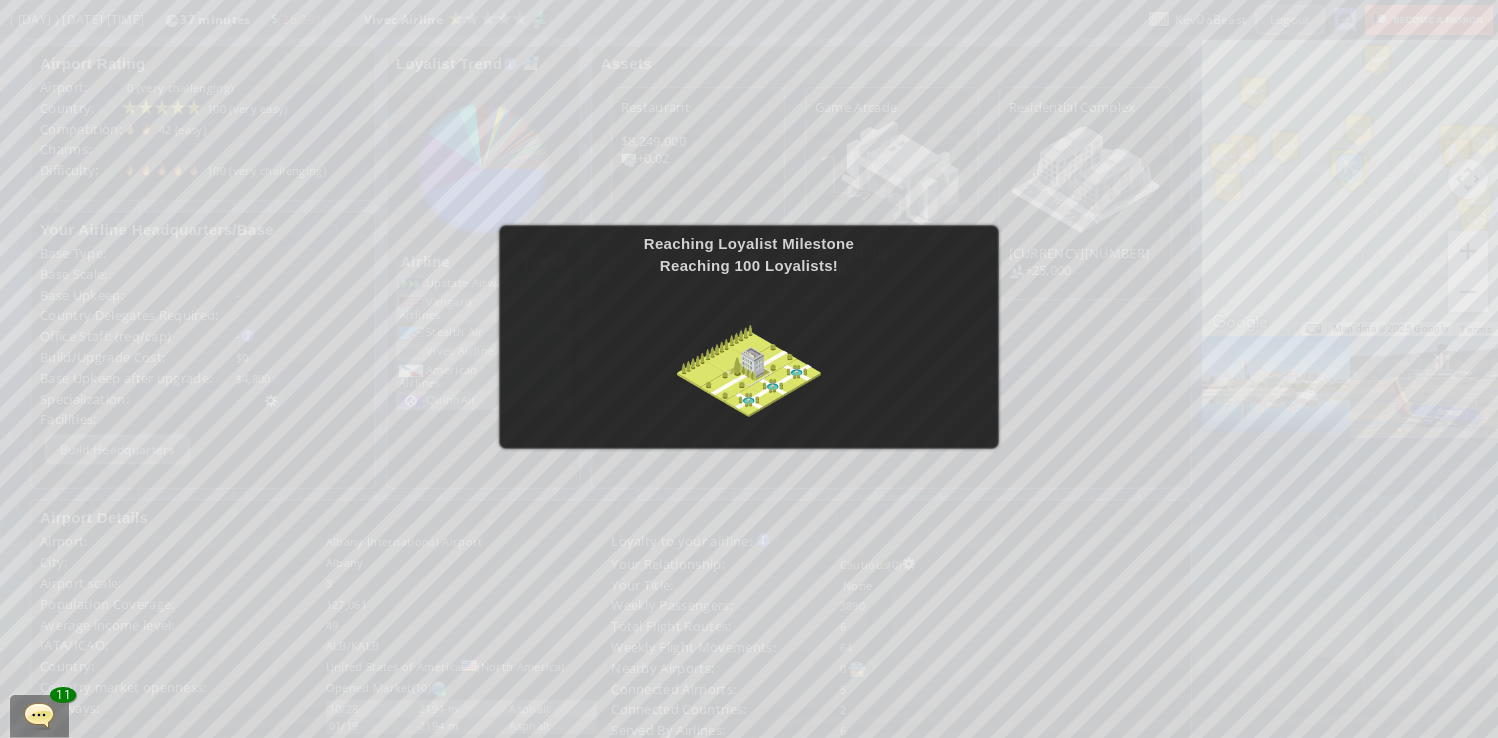 click at bounding box center [749, 354] 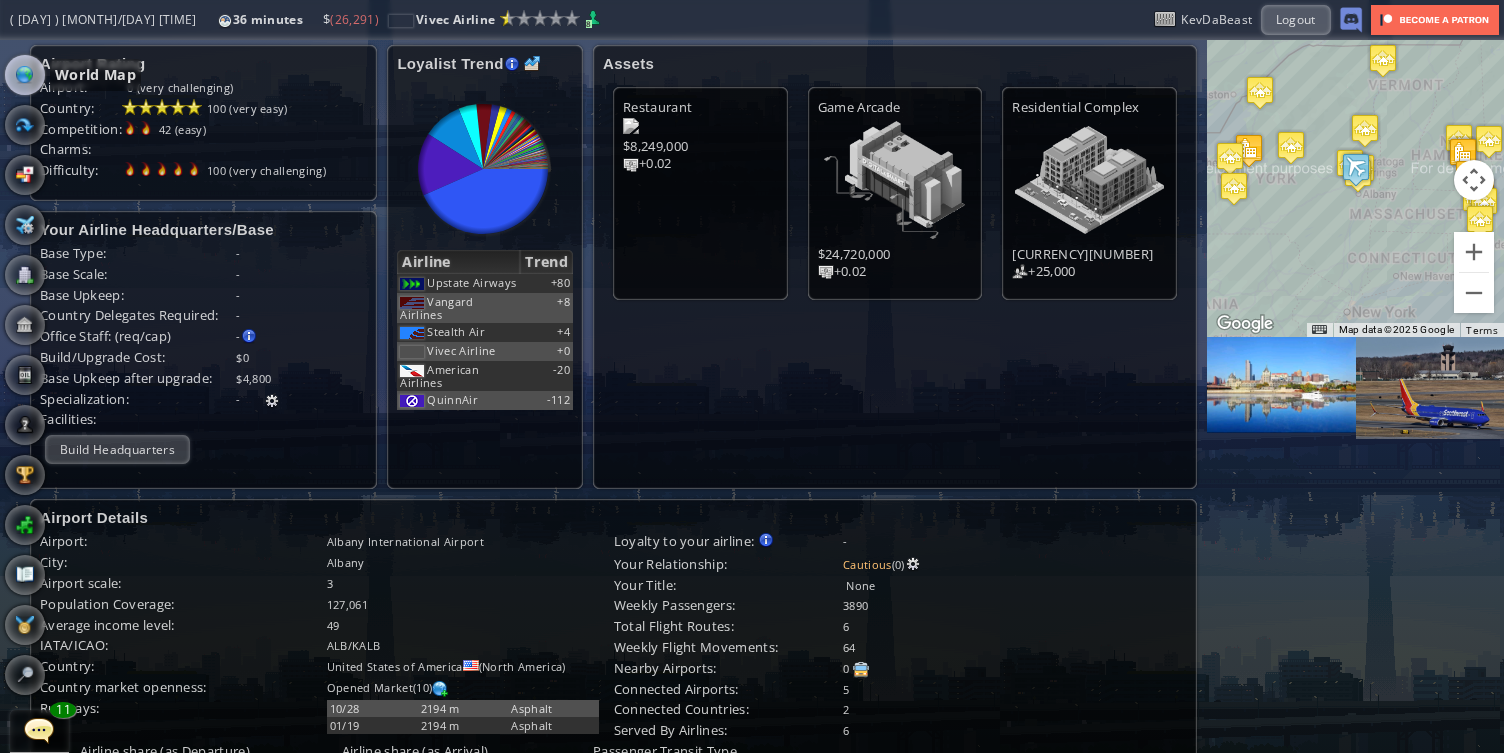 click at bounding box center (25, 75) 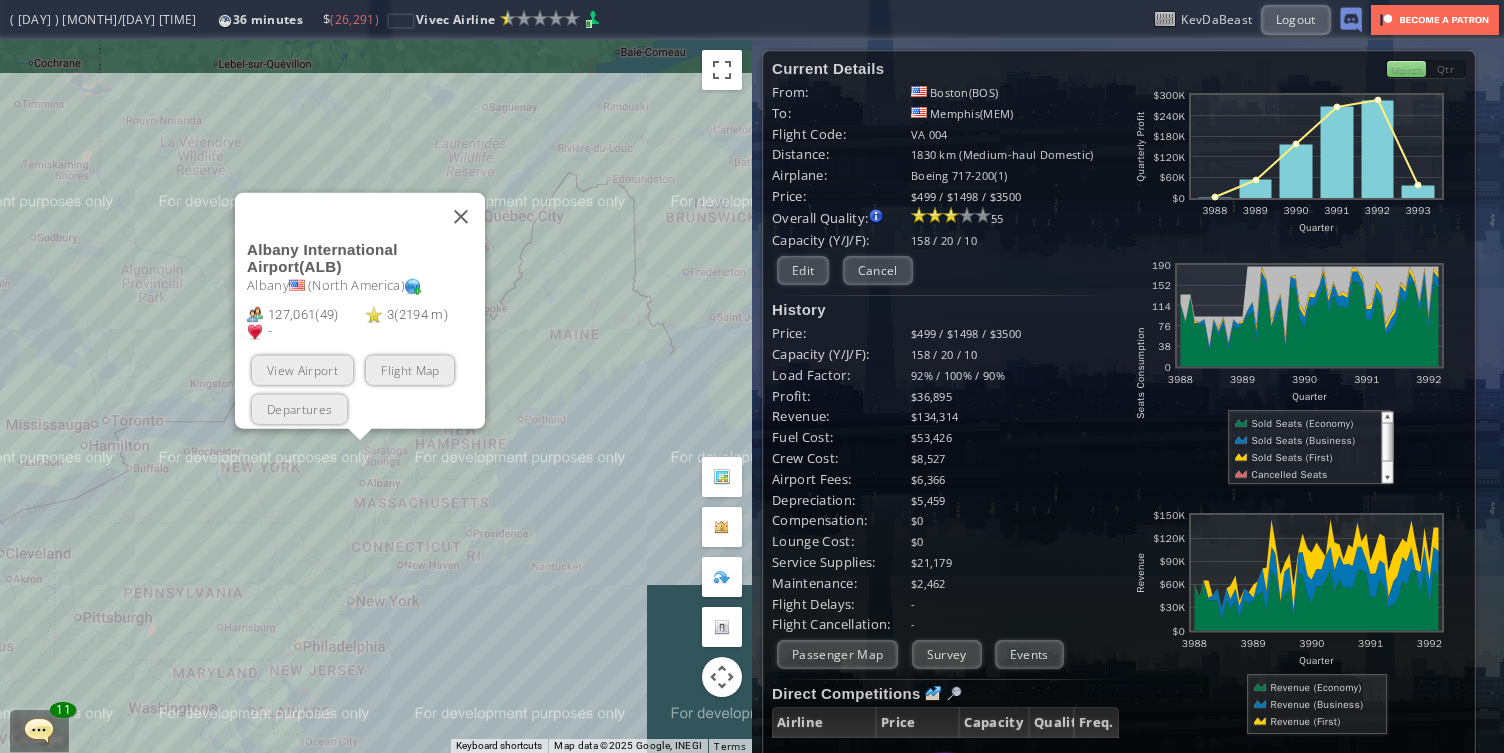 drag, startPoint x: 604, startPoint y: 453, endPoint x: 476, endPoint y: 311, distance: 191.17531 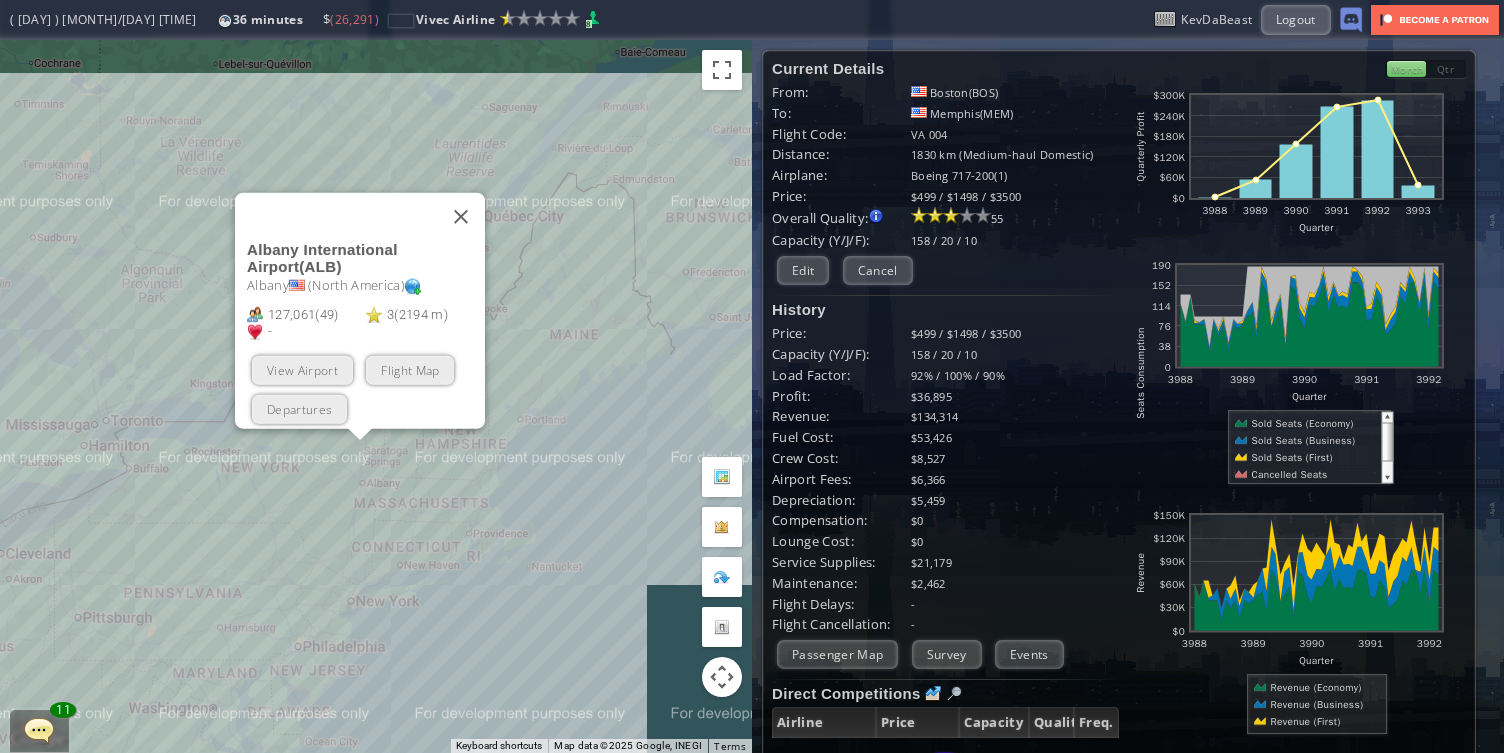 click on "To navigate, press the arrow keys.
Albany International Airport  ( ALB )
Albany  ( North America )
127,061  ( 49 )
3  ( 2194 m )
-
Plan Flight
View Airport
Flight Map
Departures" at bounding box center [376, 396] 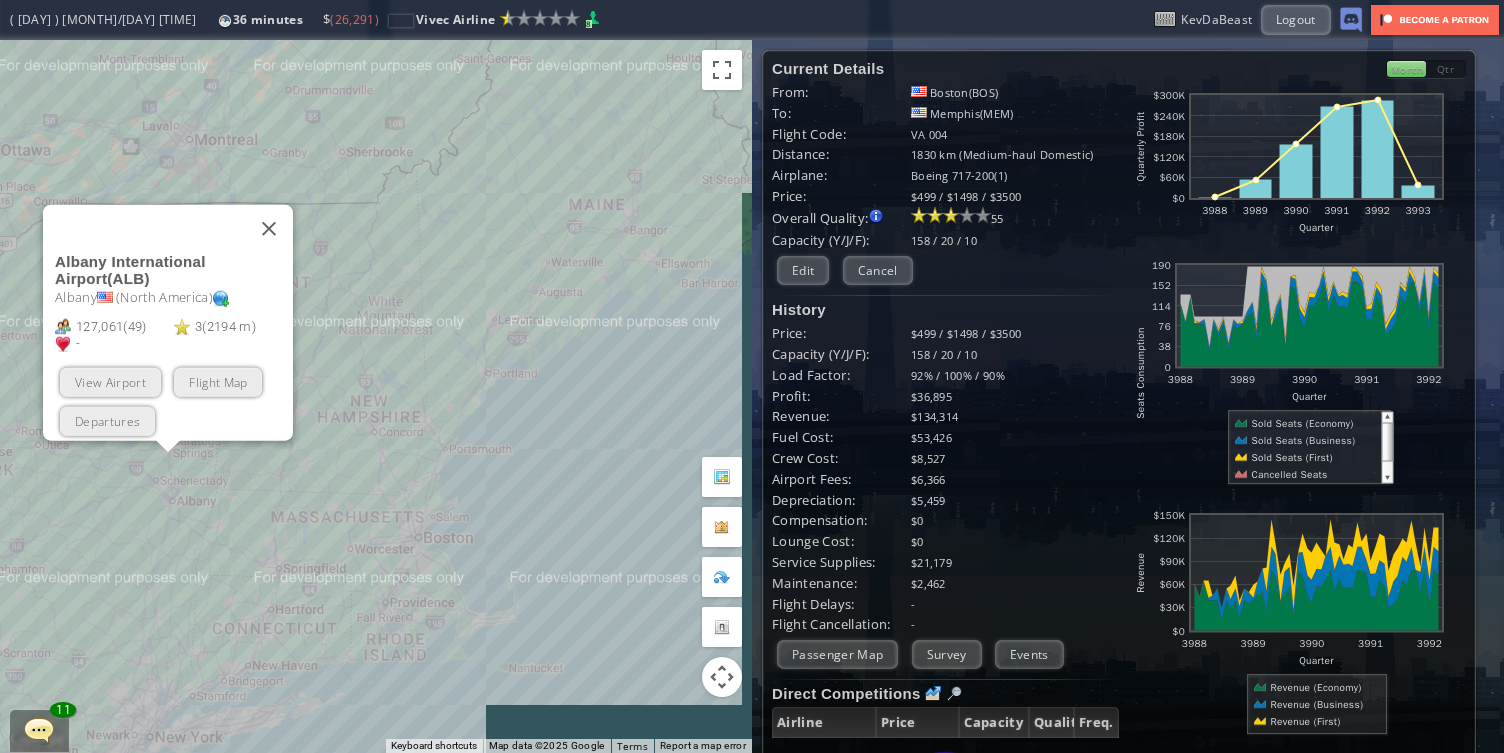 click on "To navigate, press the arrow keys.
Albany International Airport  ( ALB )
Albany  ( North America )
127,061  ( 49 )
3  ( 2194 m )
-
Plan Flight
View Airport
Flight Map
Departures" at bounding box center [376, 396] 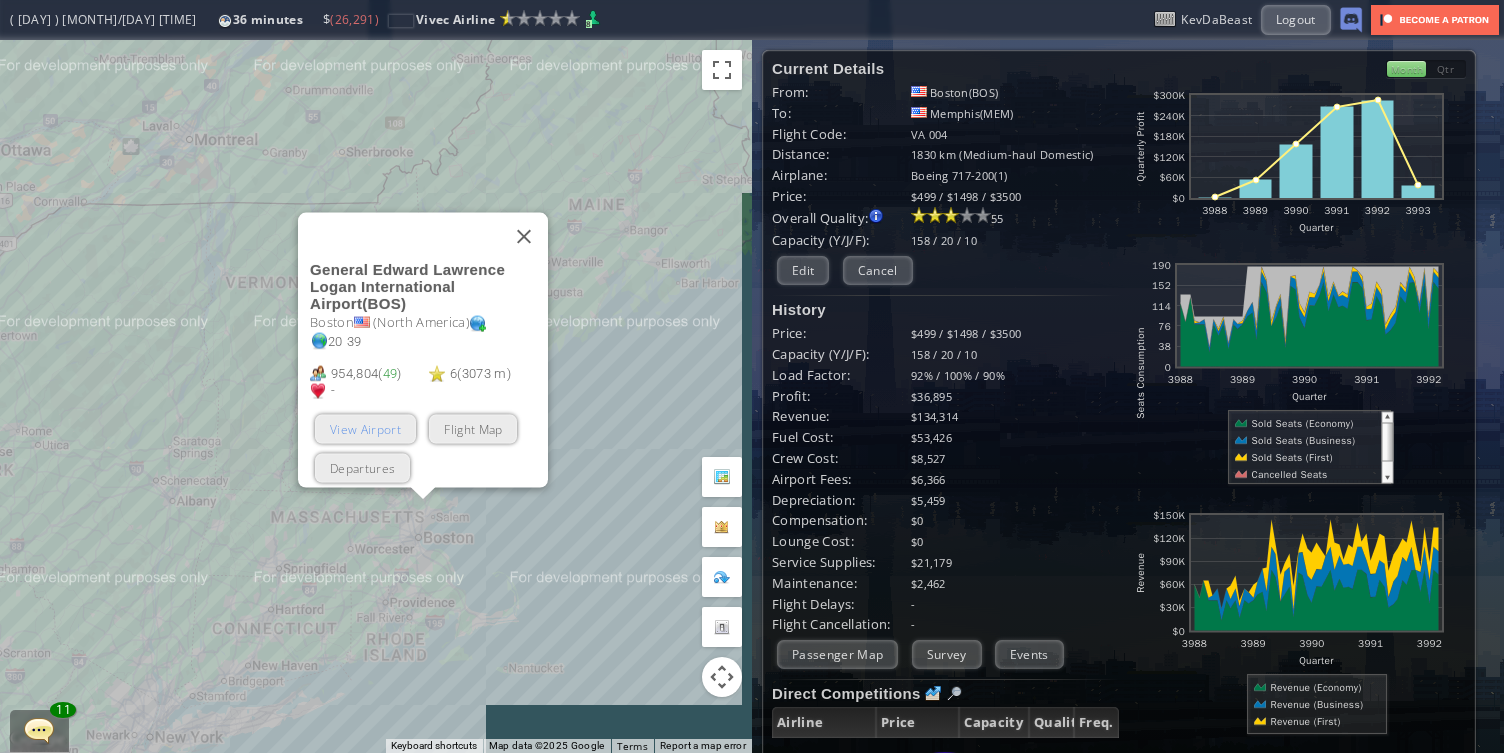 click on "View Airport" at bounding box center (365, 428) 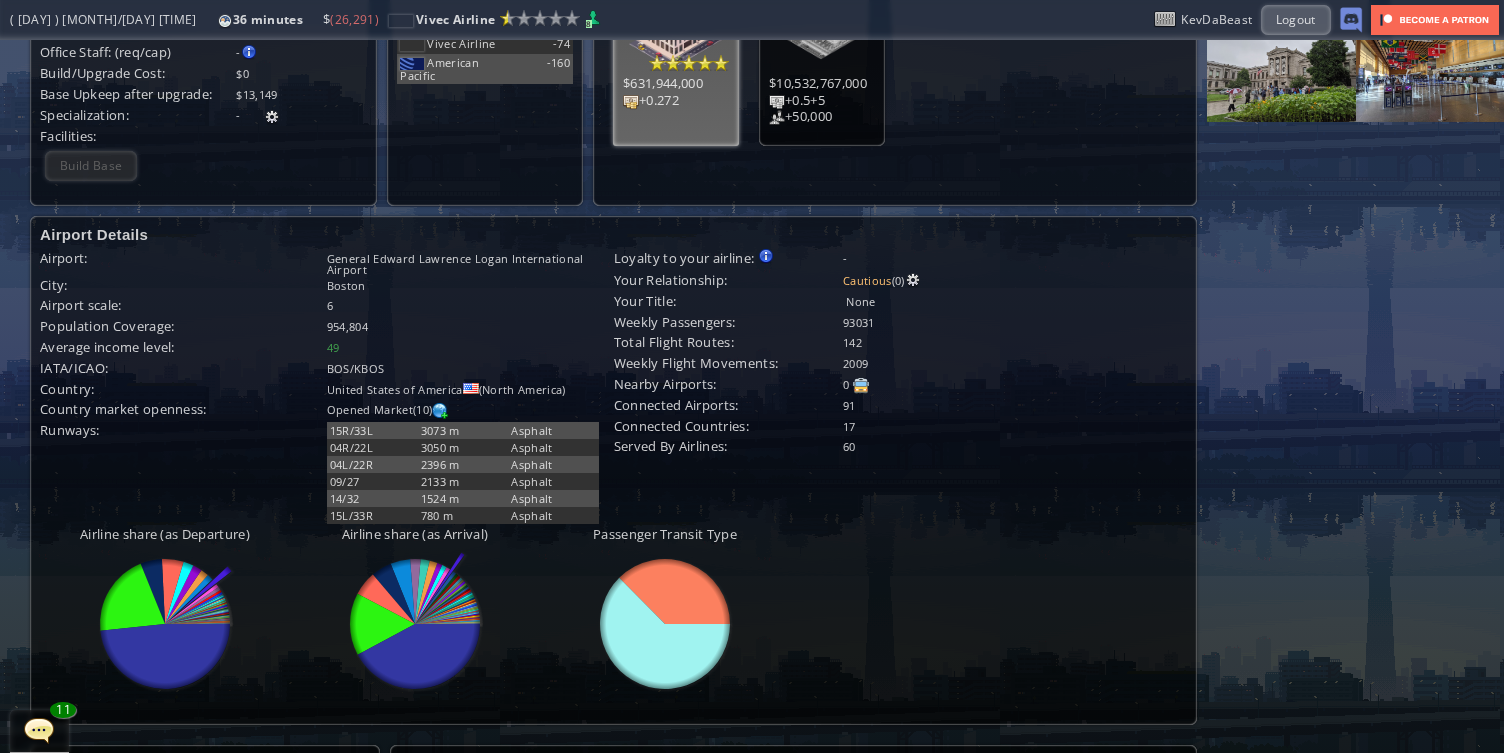scroll, scrollTop: 0, scrollLeft: 0, axis: both 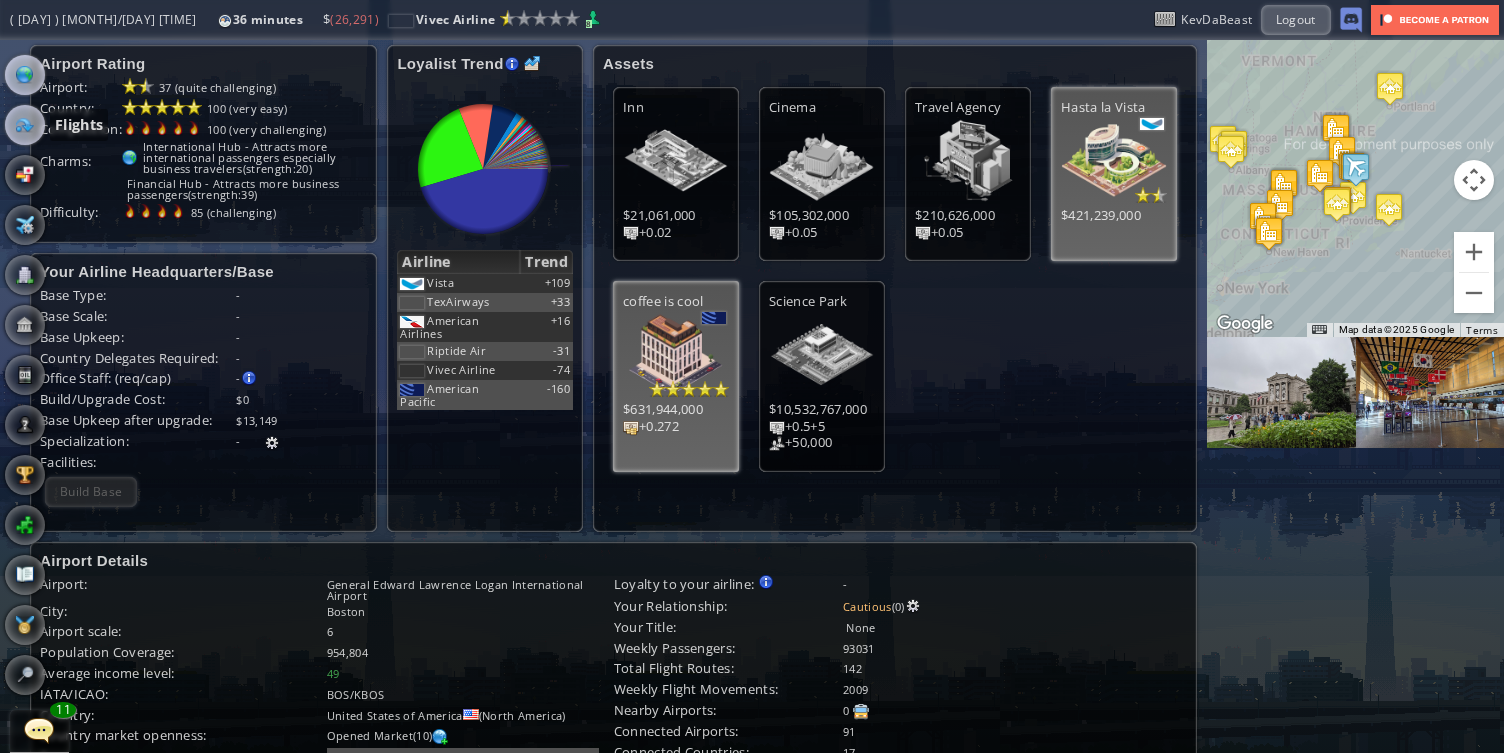 click at bounding box center [25, 125] 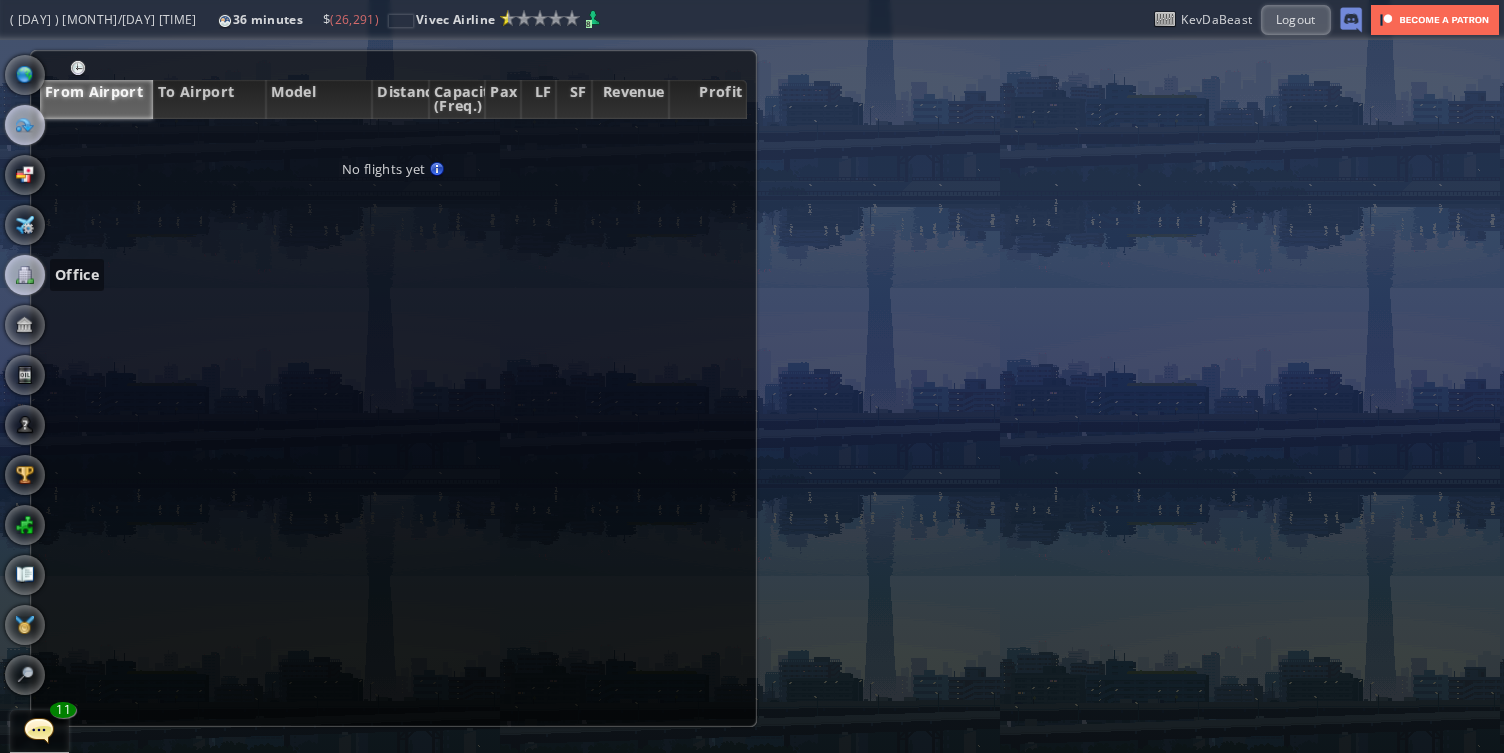 click at bounding box center [25, 275] 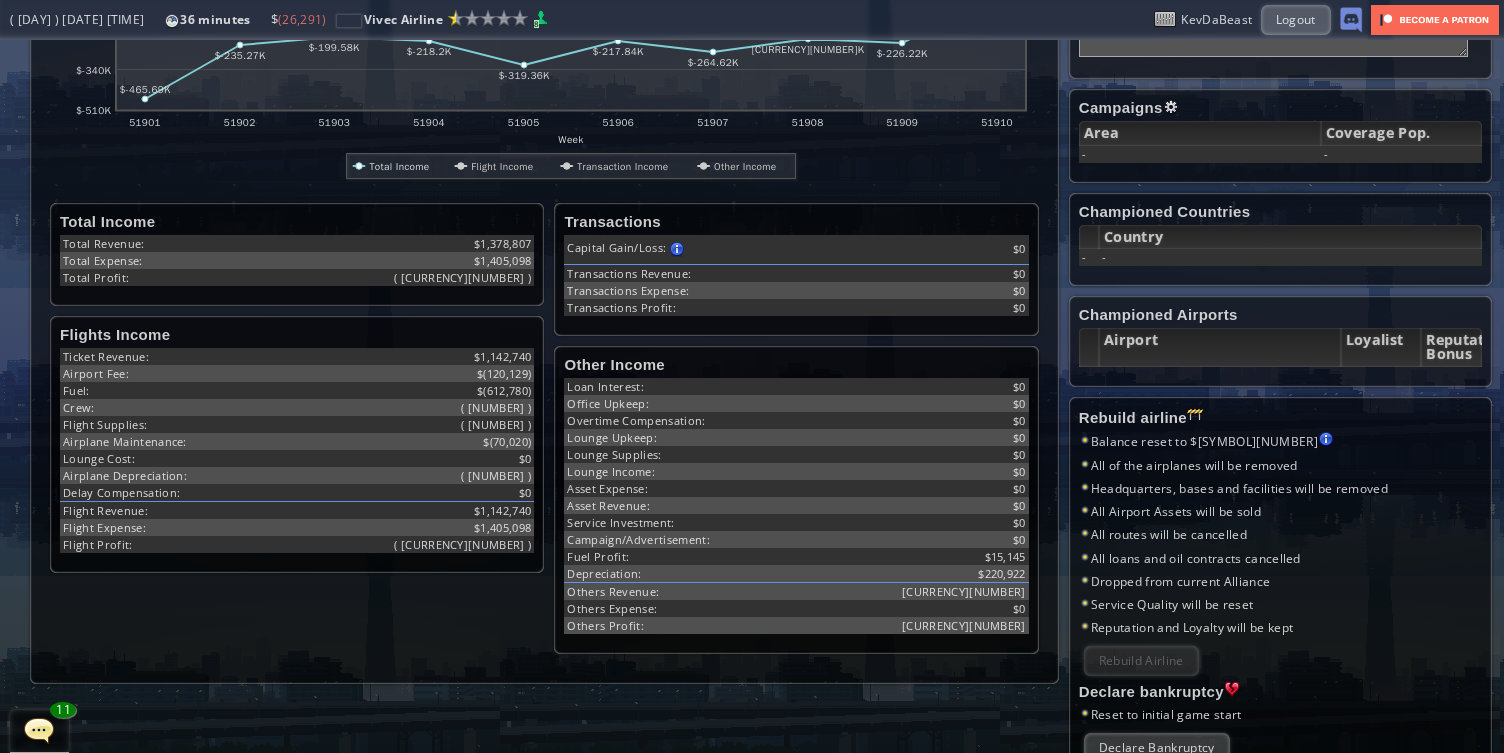 scroll, scrollTop: 480, scrollLeft: 0, axis: vertical 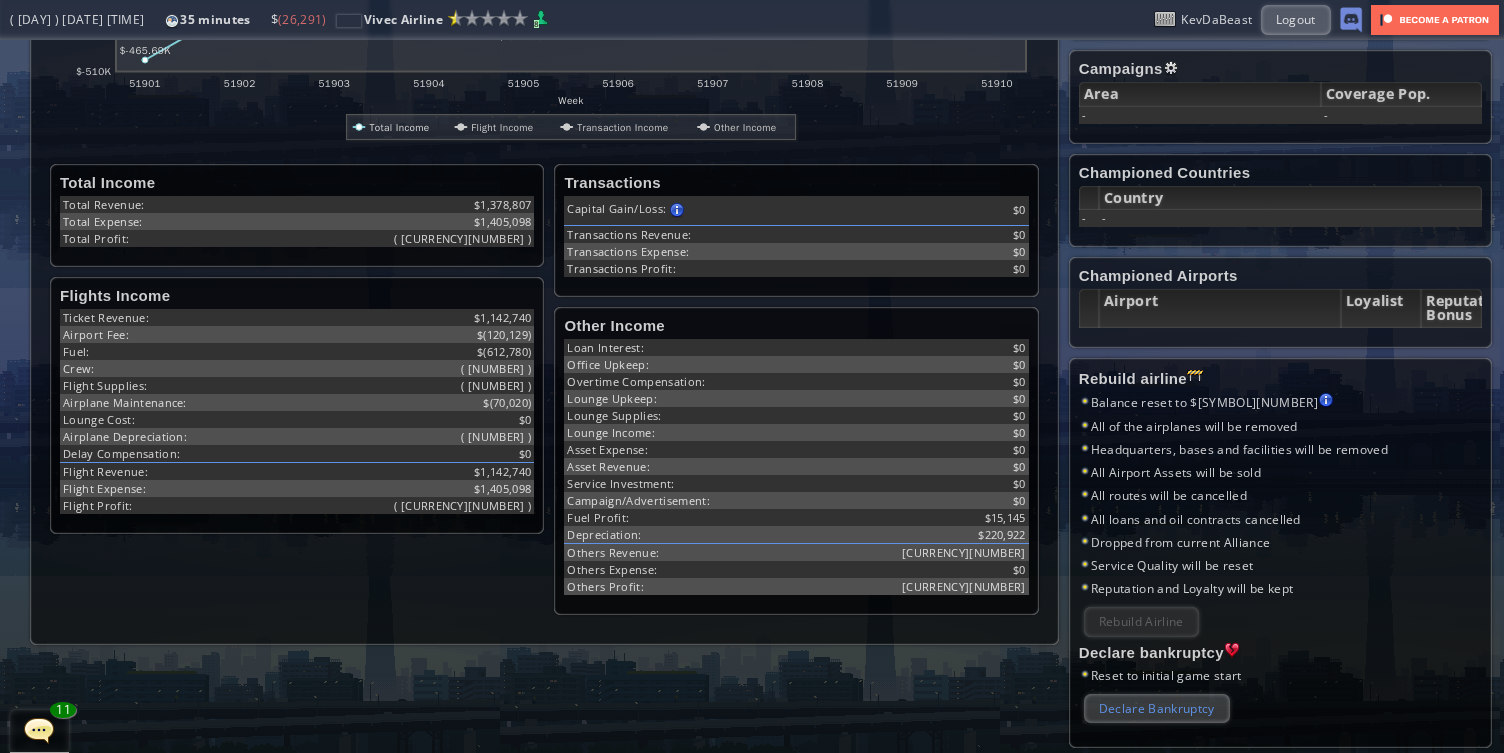 click on "Declare Bankruptcy" at bounding box center [1157, 708] 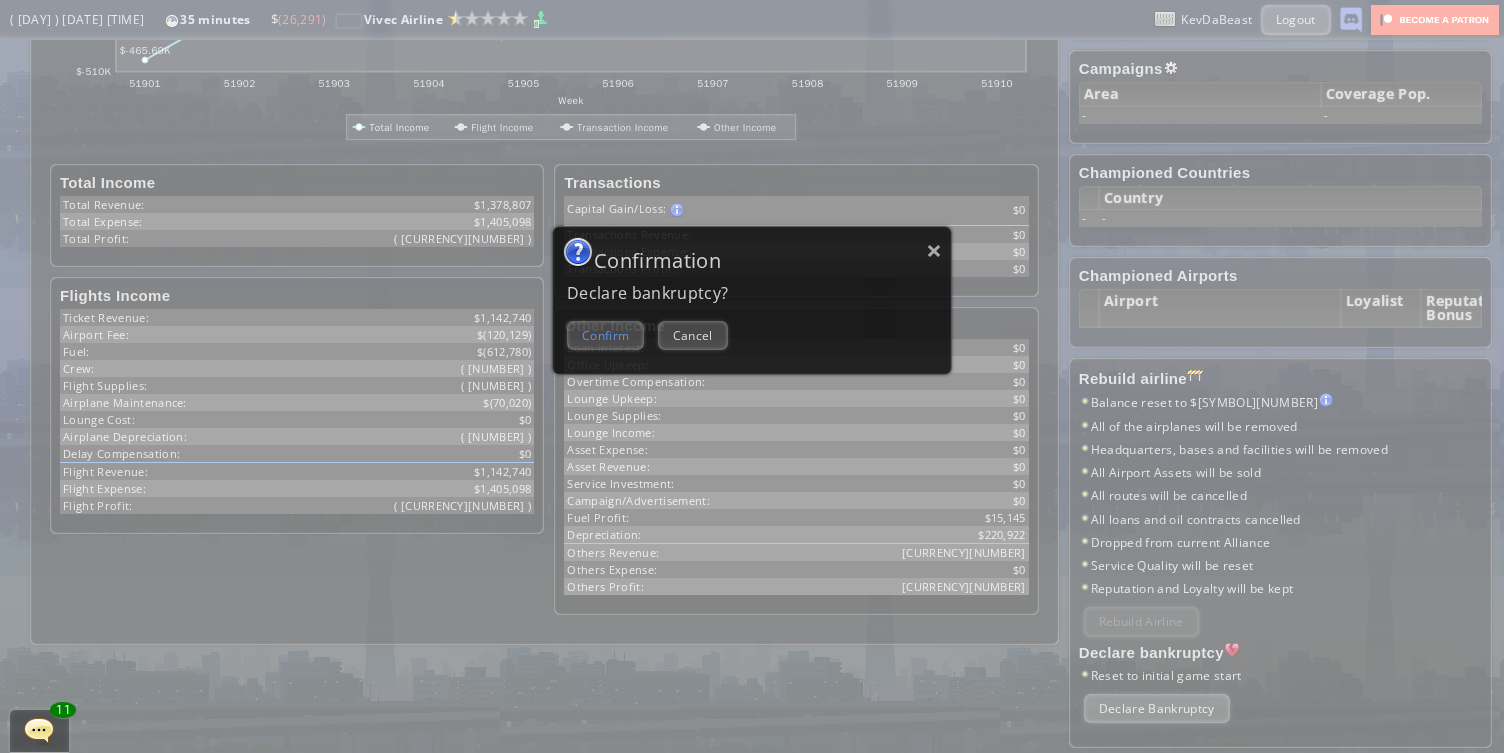 click on "Confirm" at bounding box center (605, 335) 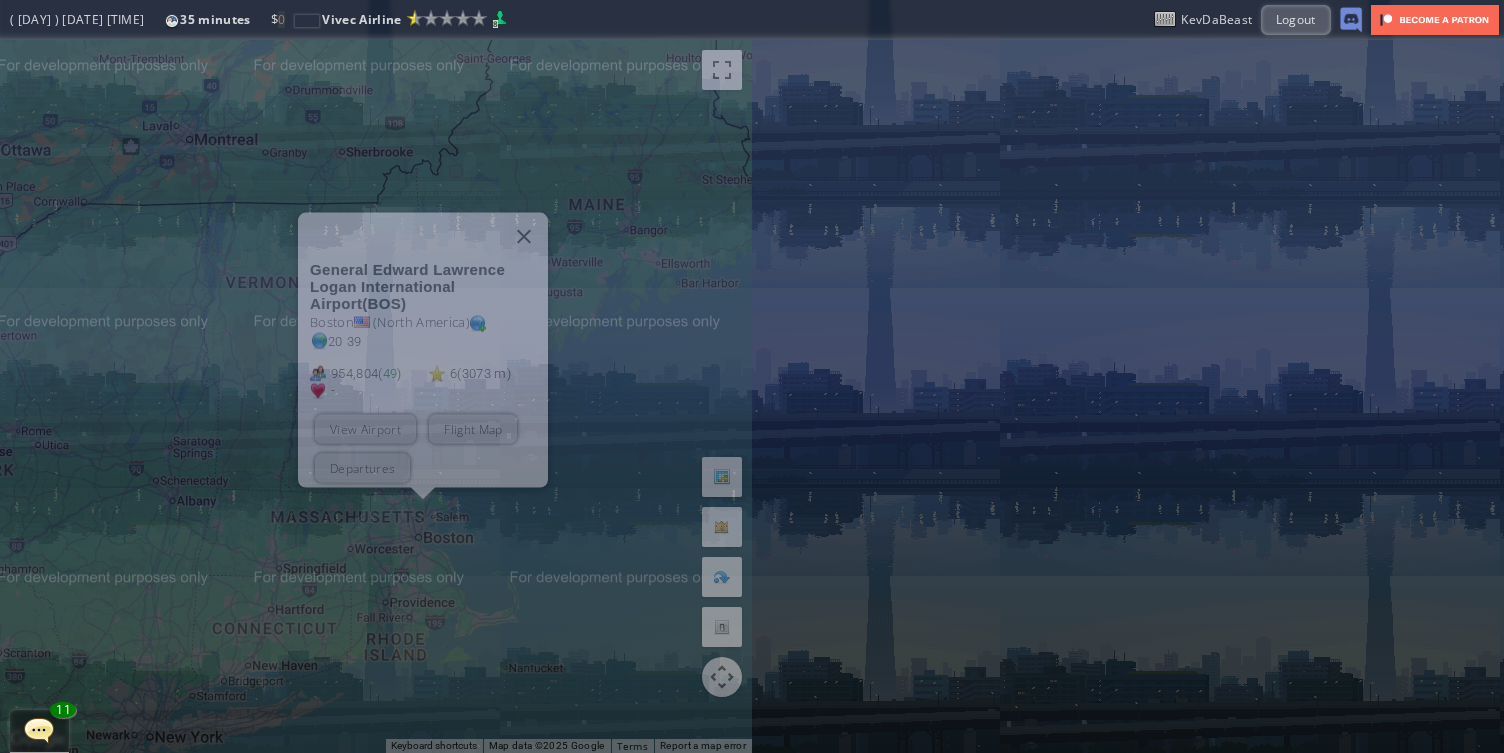 scroll, scrollTop: 0, scrollLeft: 0, axis: both 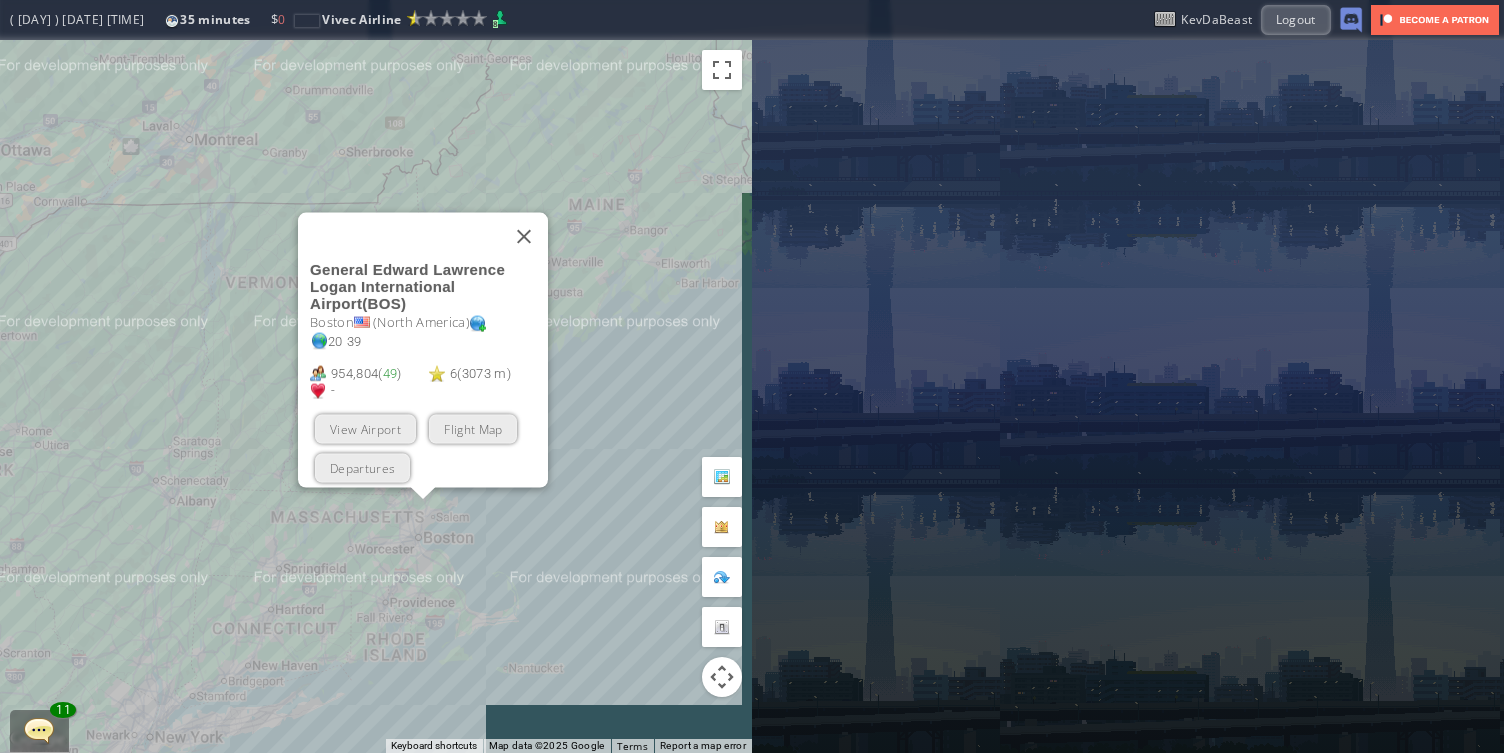 click at bounding box center [172, 21] 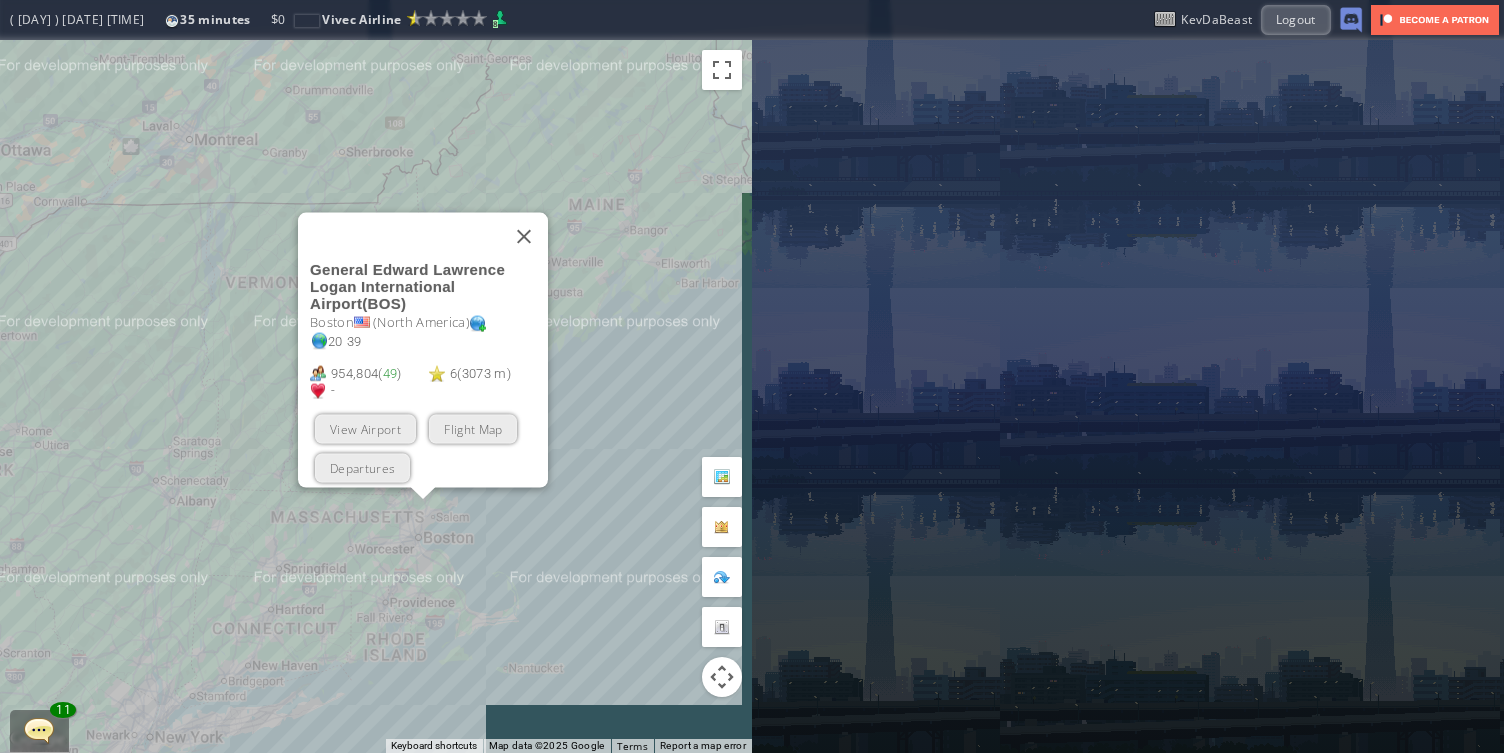 click at bounding box center [524, 236] 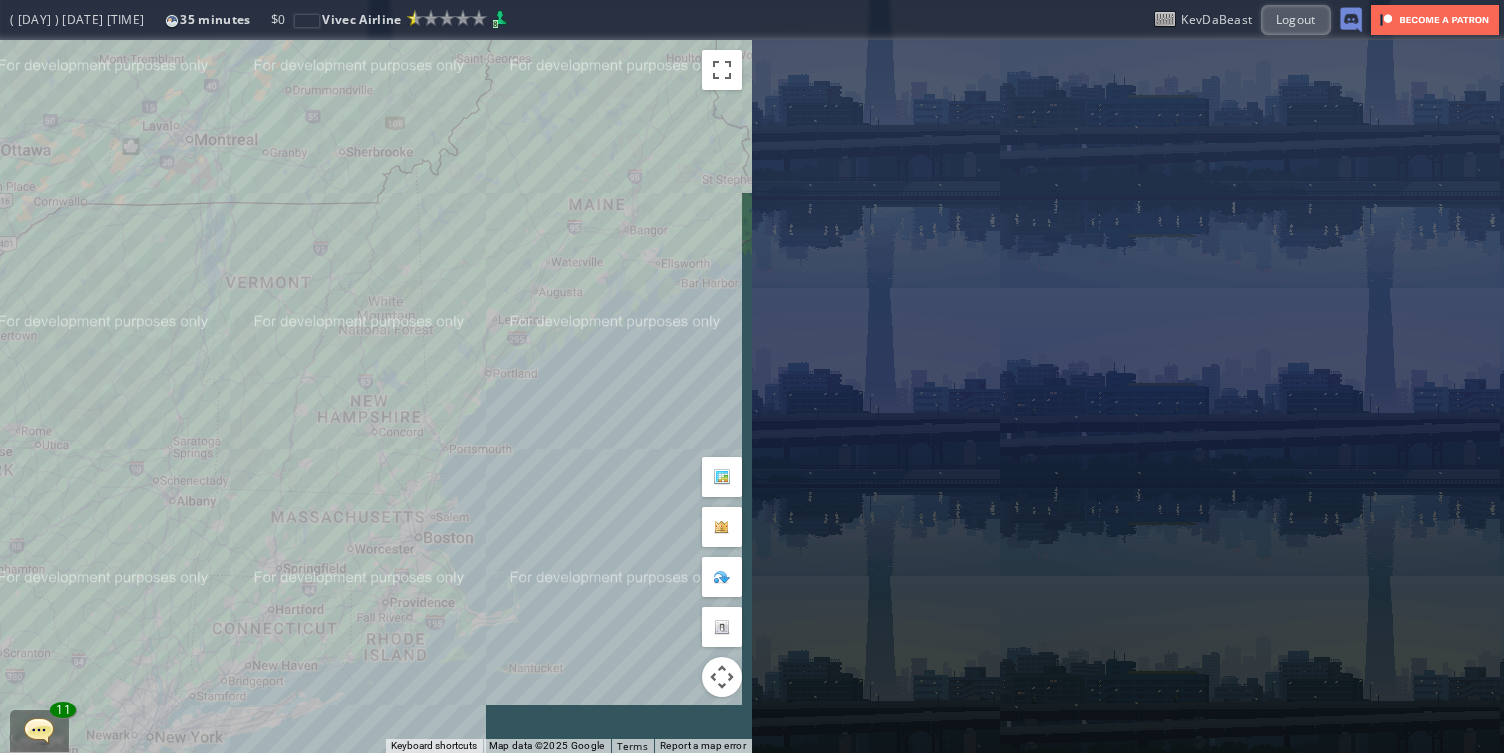 click at bounding box center [722, 627] 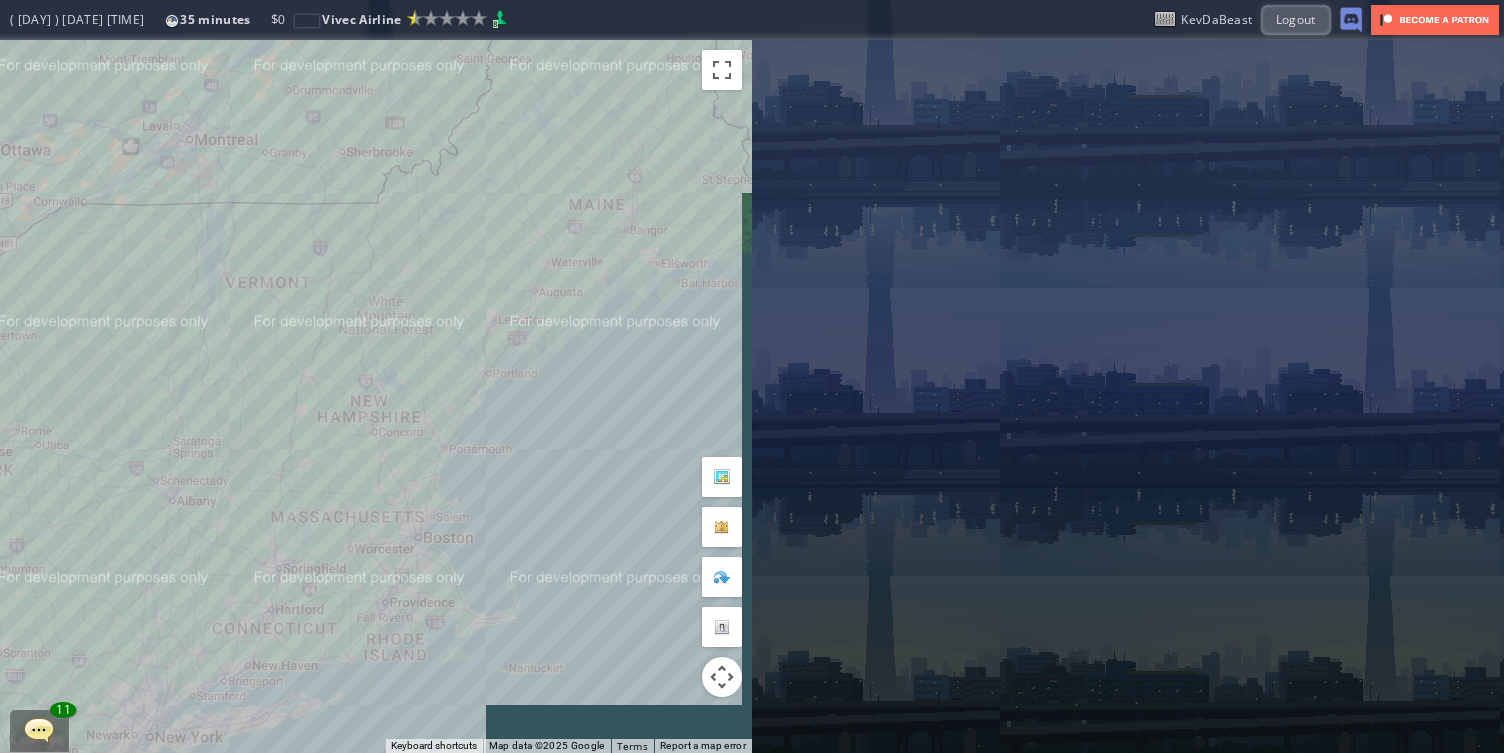 click at bounding box center (722, 627) 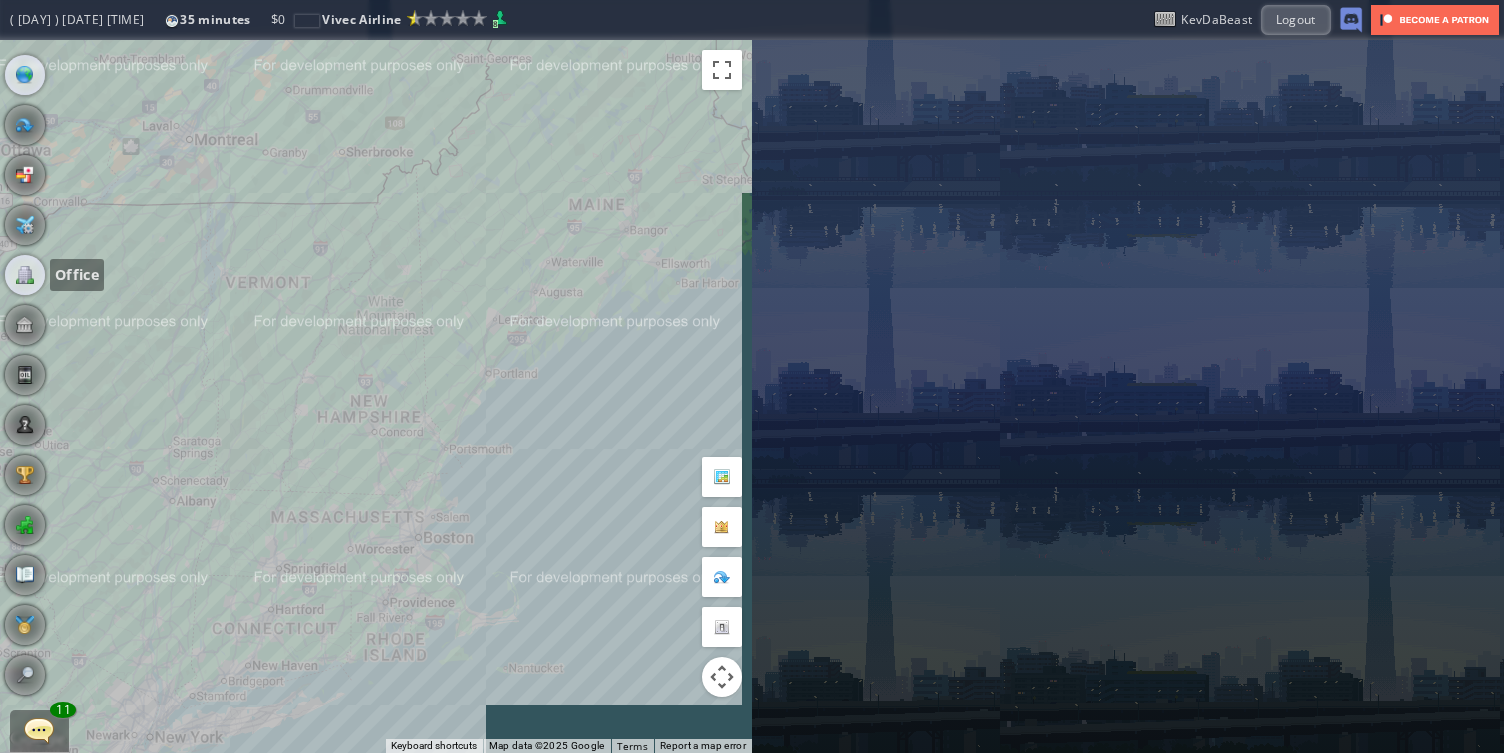 click at bounding box center [25, 275] 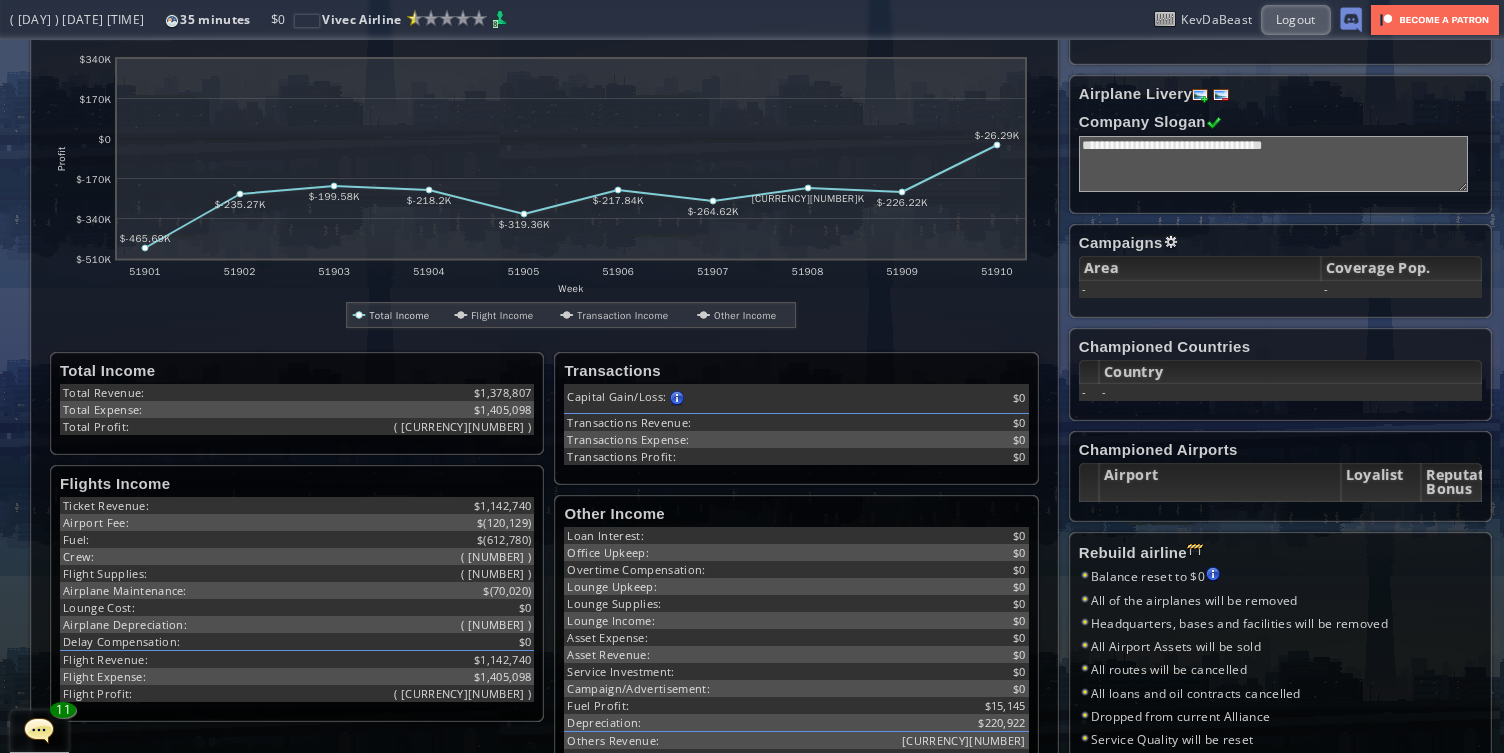 scroll, scrollTop: 0, scrollLeft: 0, axis: both 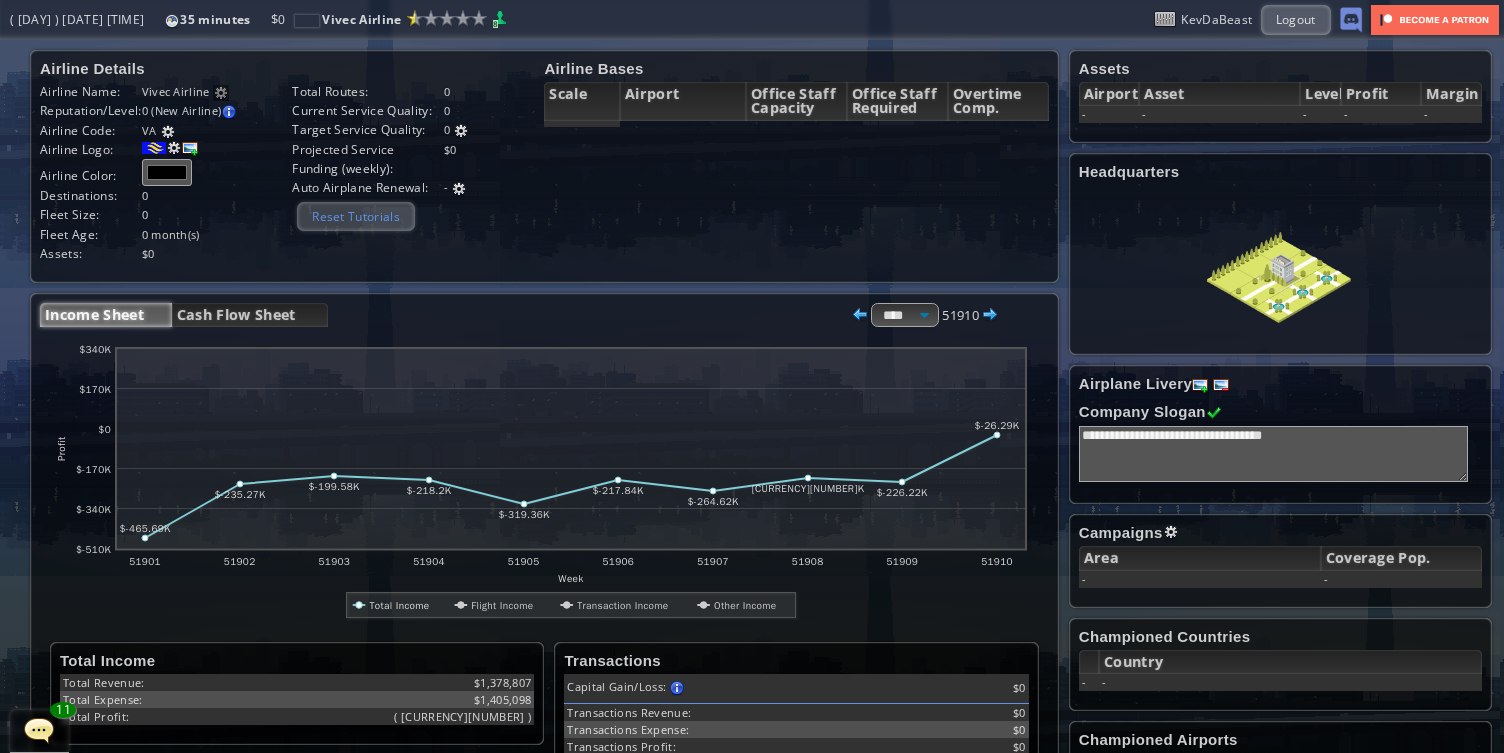 click on "Reset Tutorials" at bounding box center (356, 216) 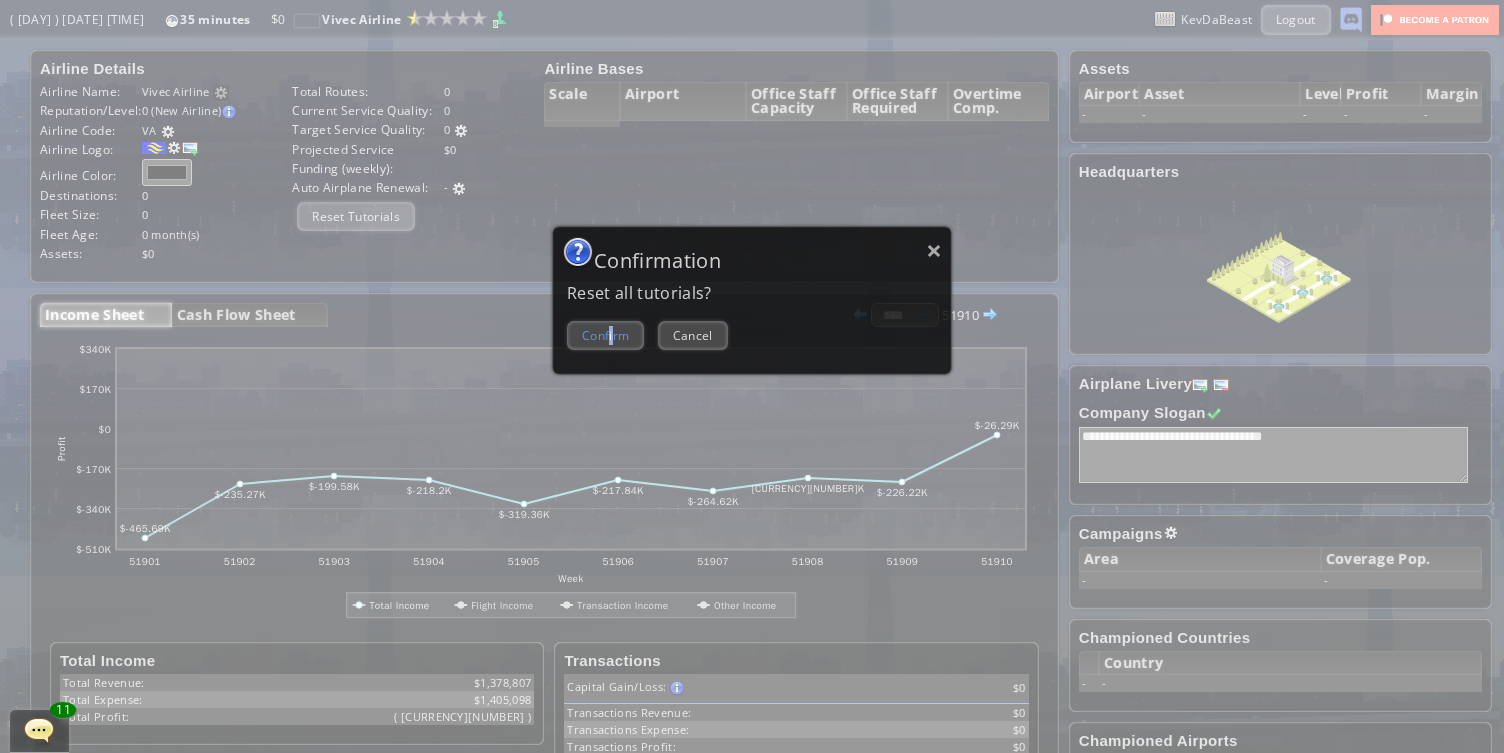 click on "Confirm" at bounding box center (605, 335) 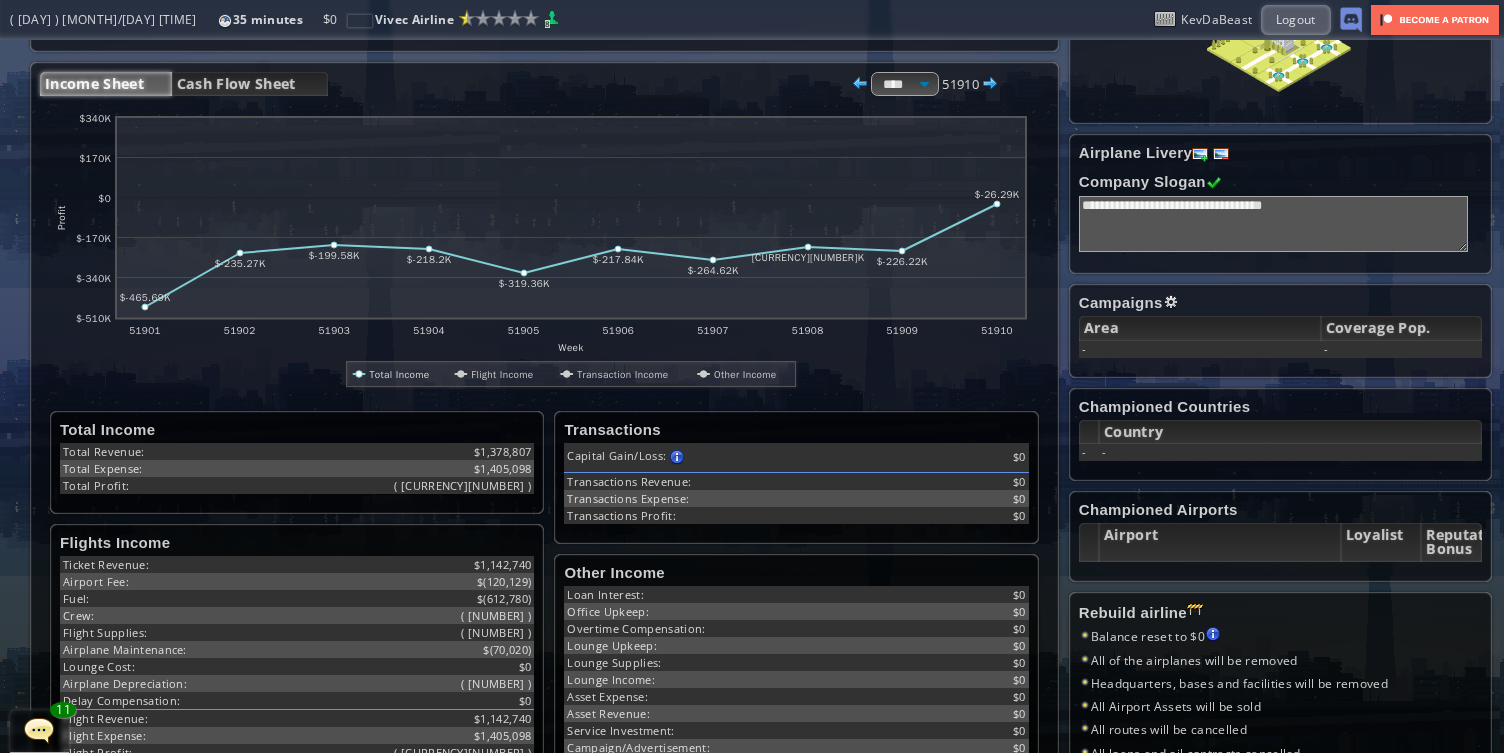 scroll, scrollTop: 480, scrollLeft: 0, axis: vertical 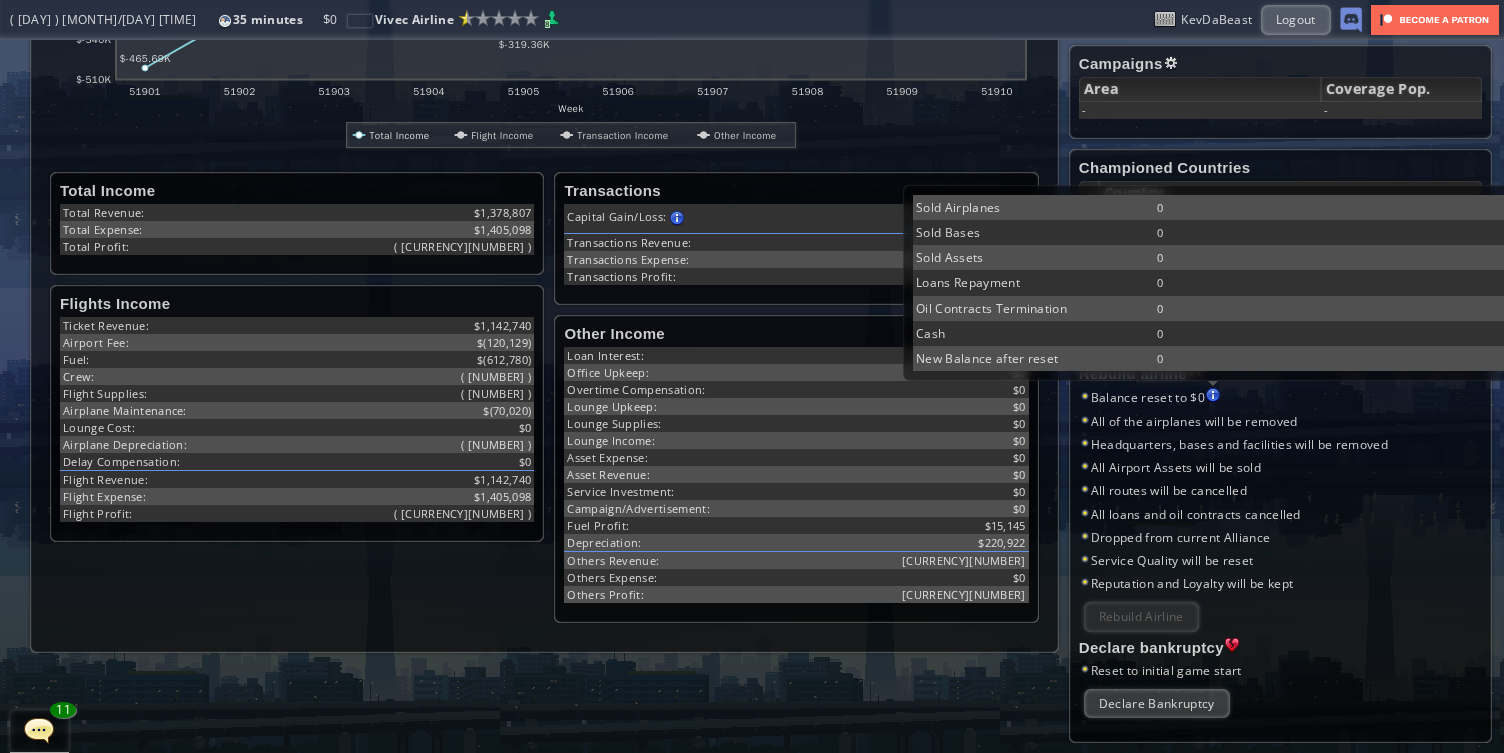 click at bounding box center (1213, 395) 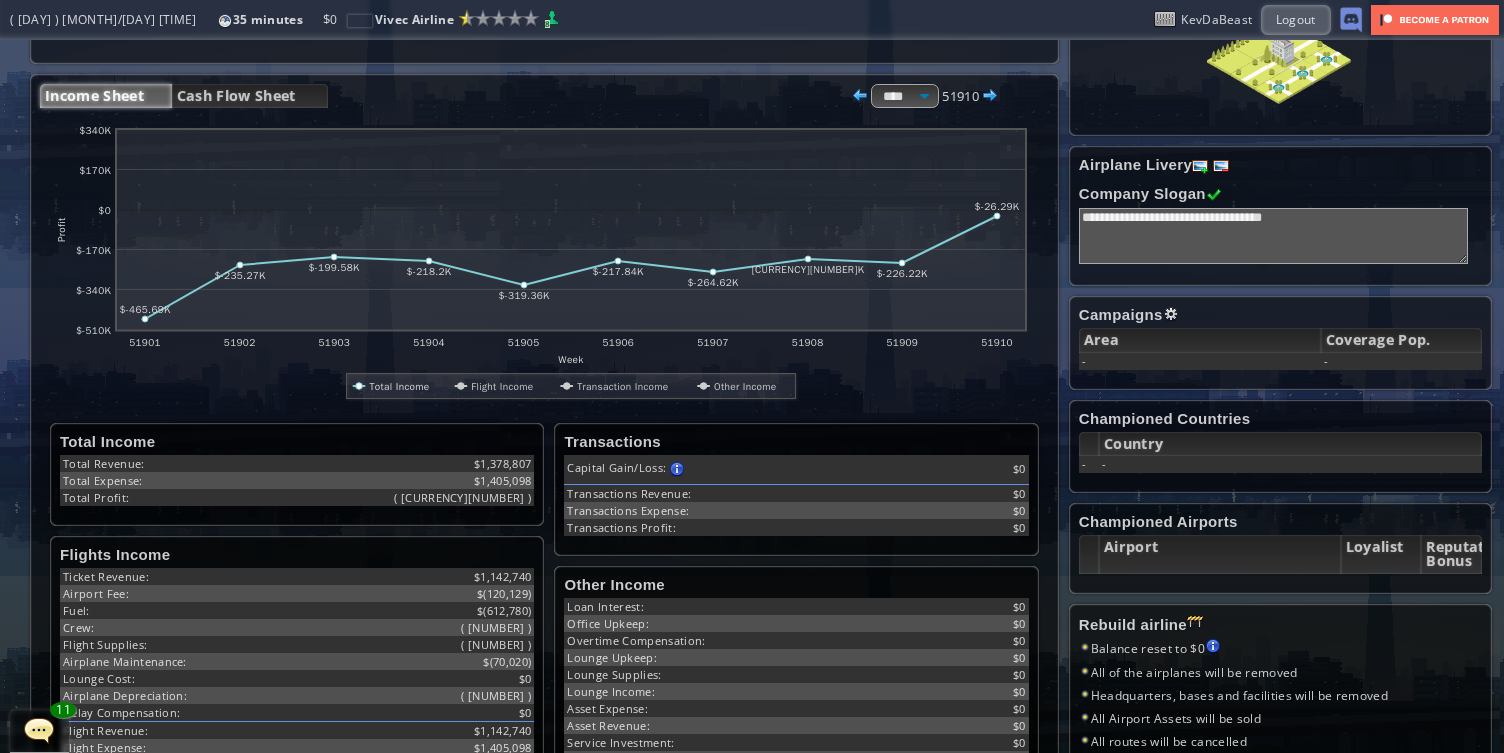 scroll, scrollTop: 0, scrollLeft: 0, axis: both 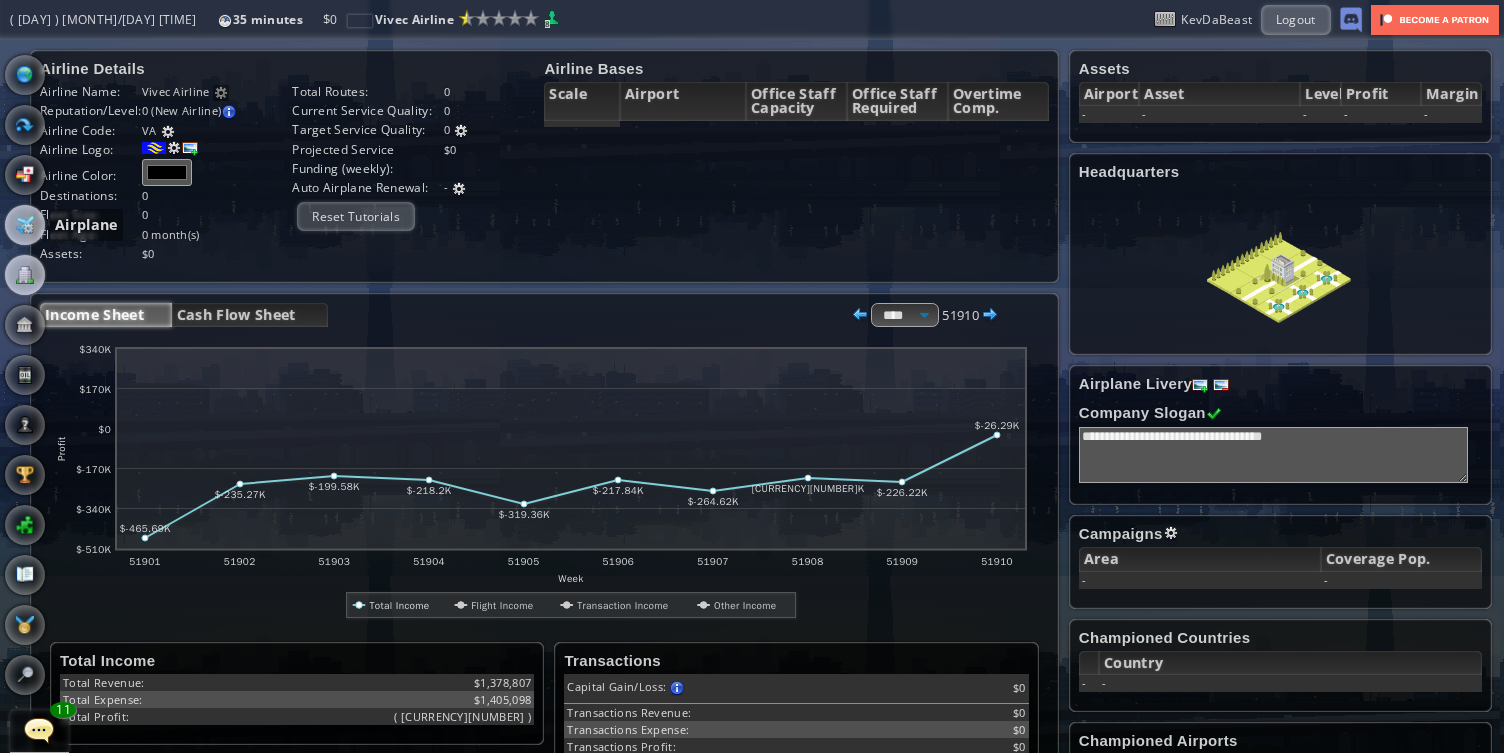 click at bounding box center [25, 225] 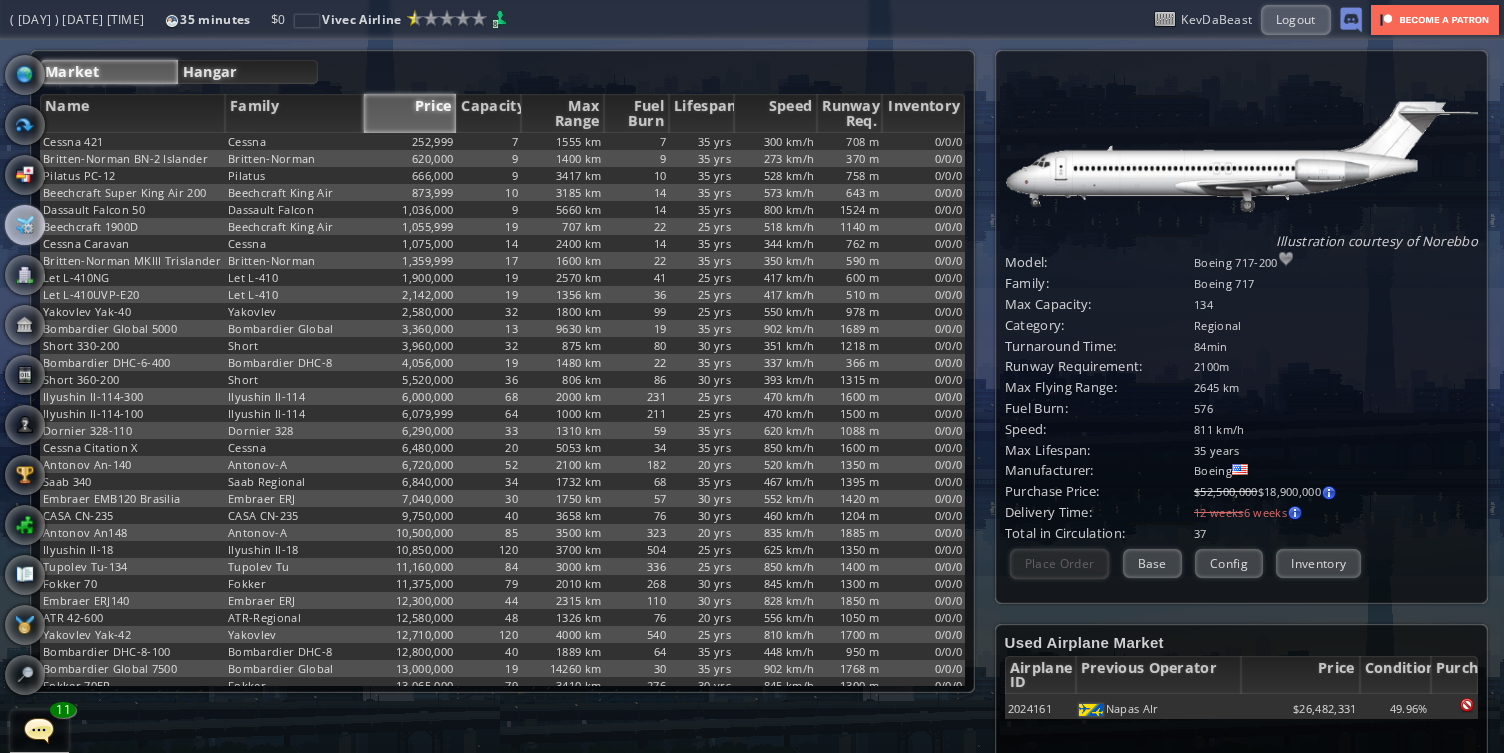 click on "Hangar" at bounding box center (248, 72) 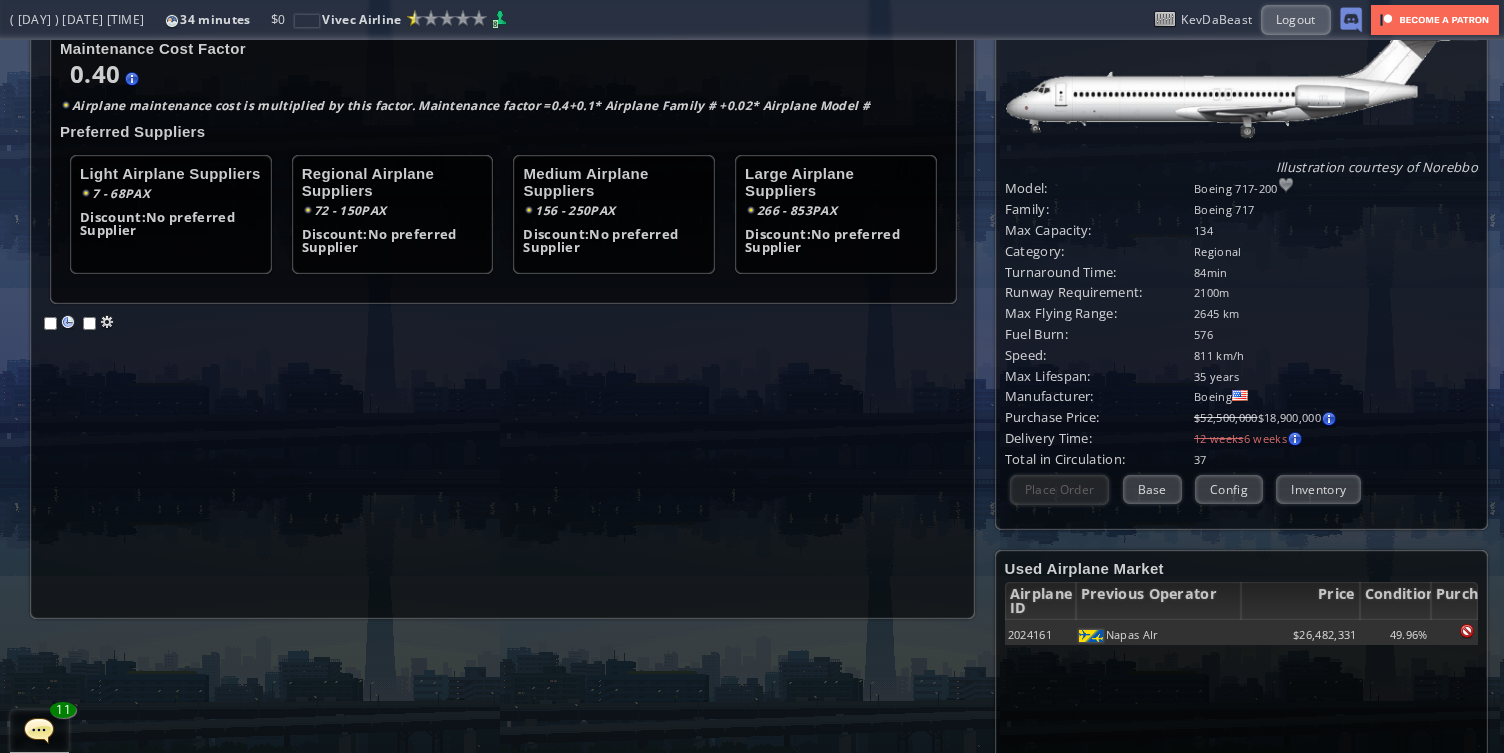 scroll, scrollTop: 0, scrollLeft: 0, axis: both 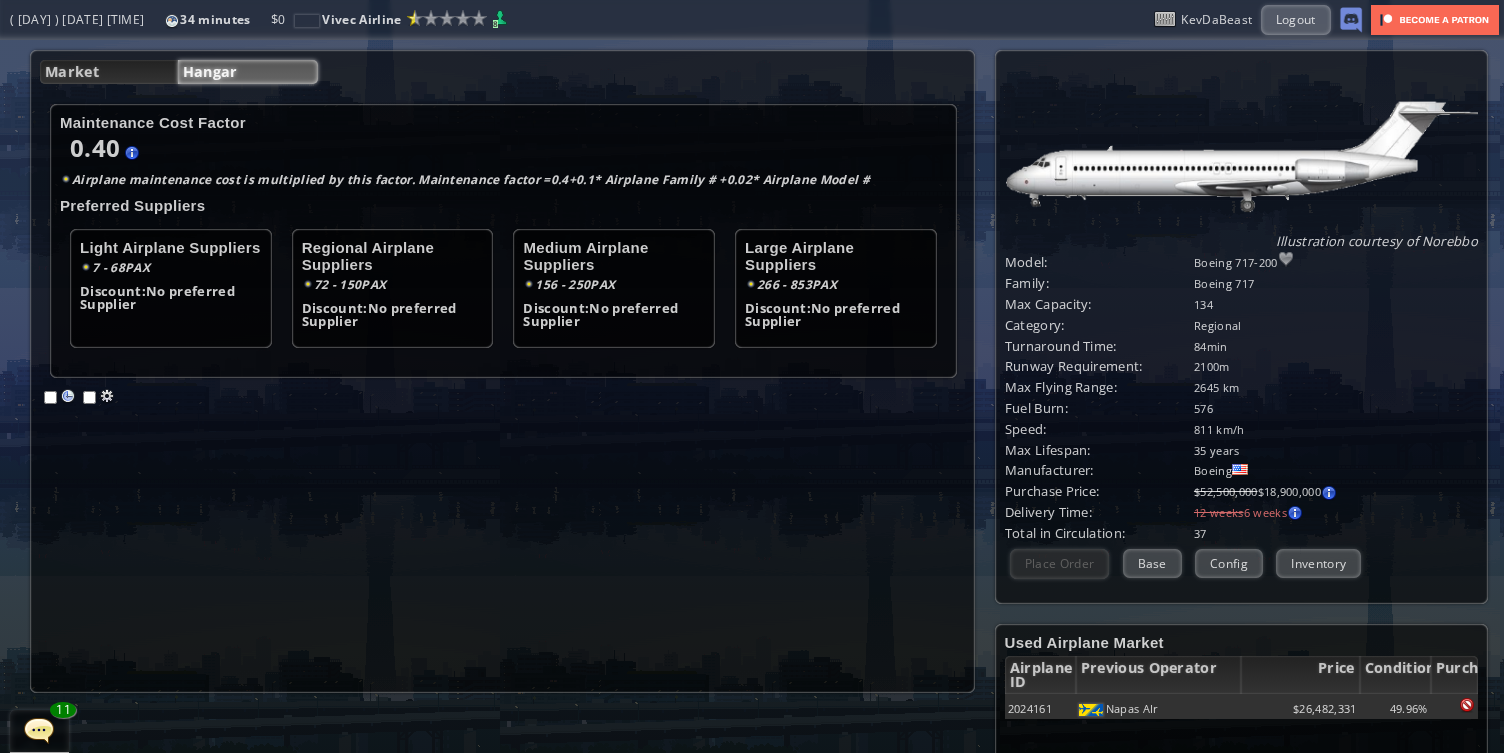click at bounding box center (1165, 19) 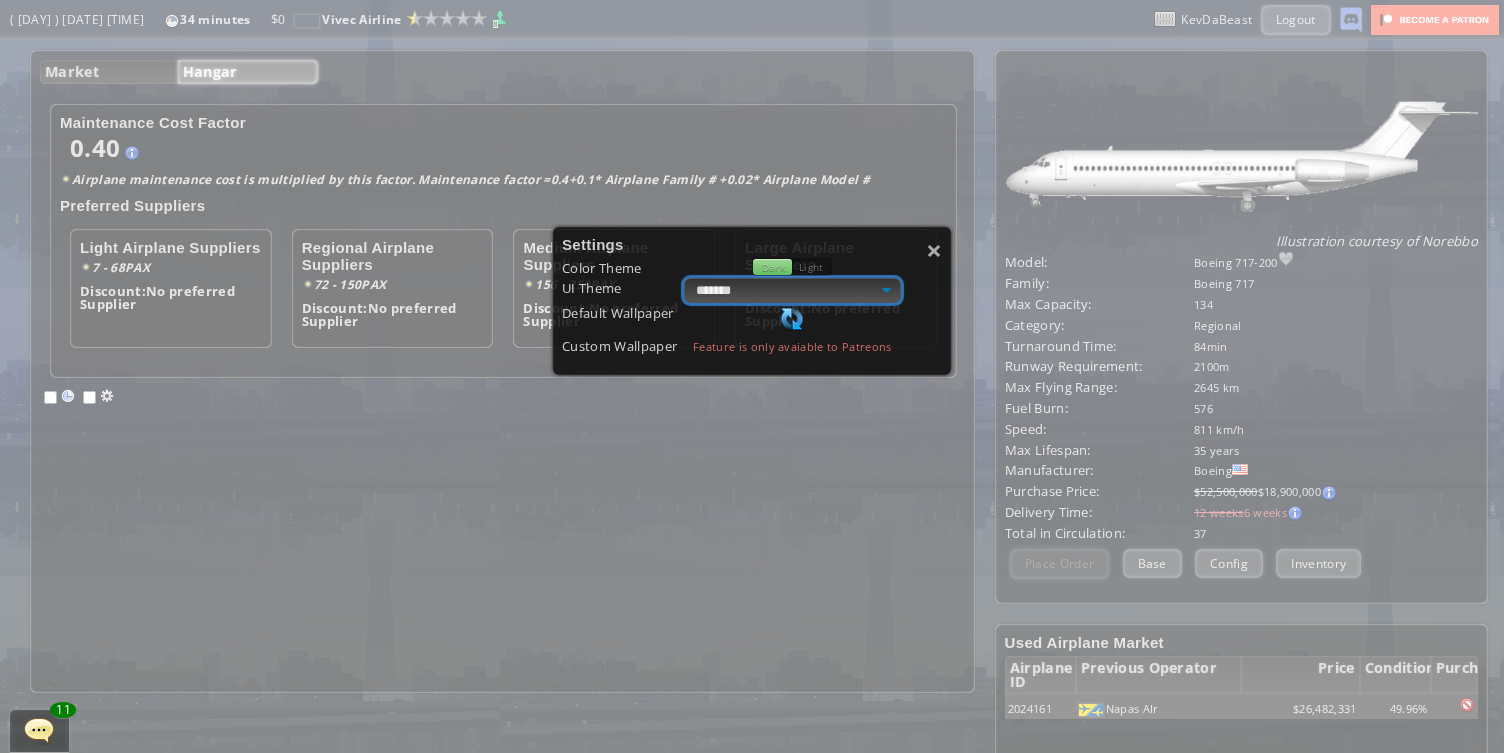 click on "**********" at bounding box center [792, 290] 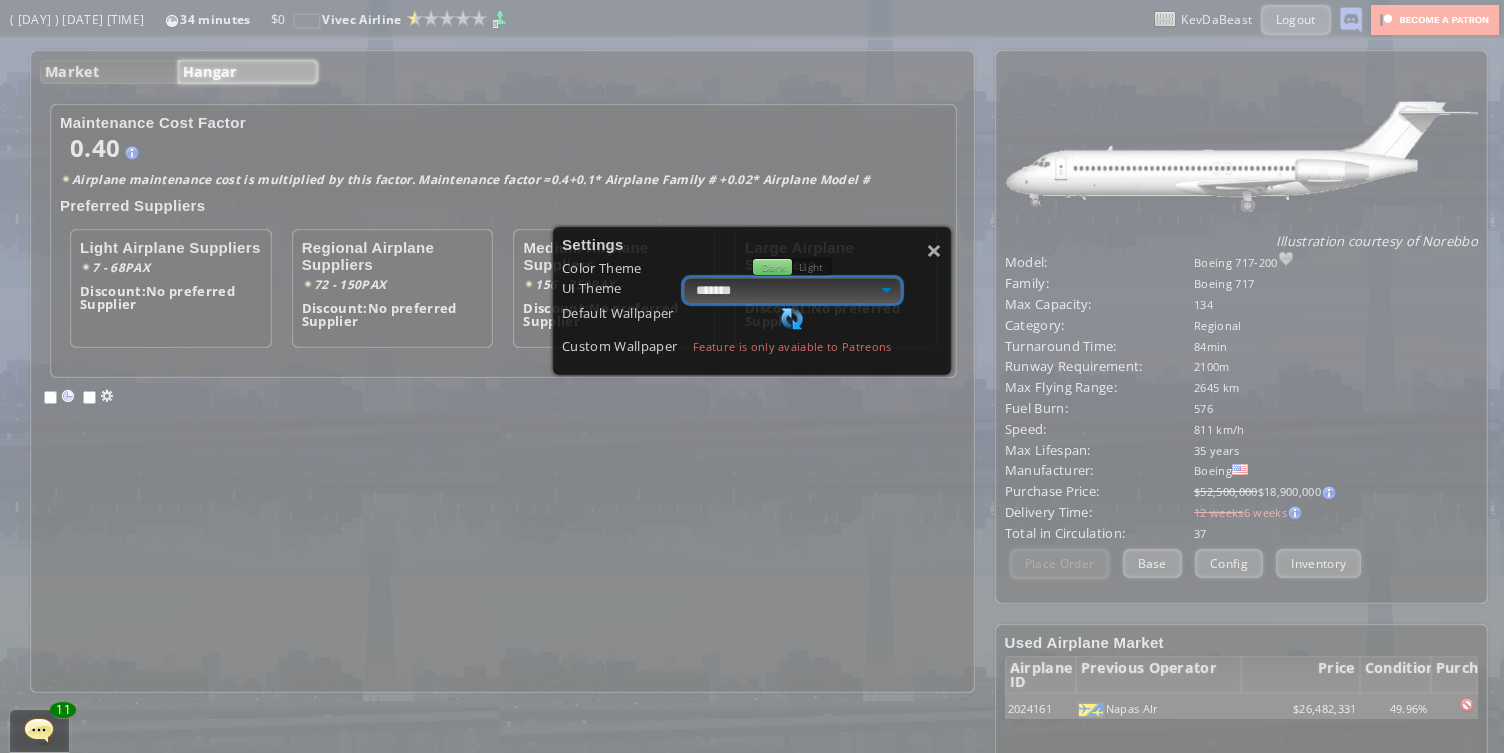 select on "******" 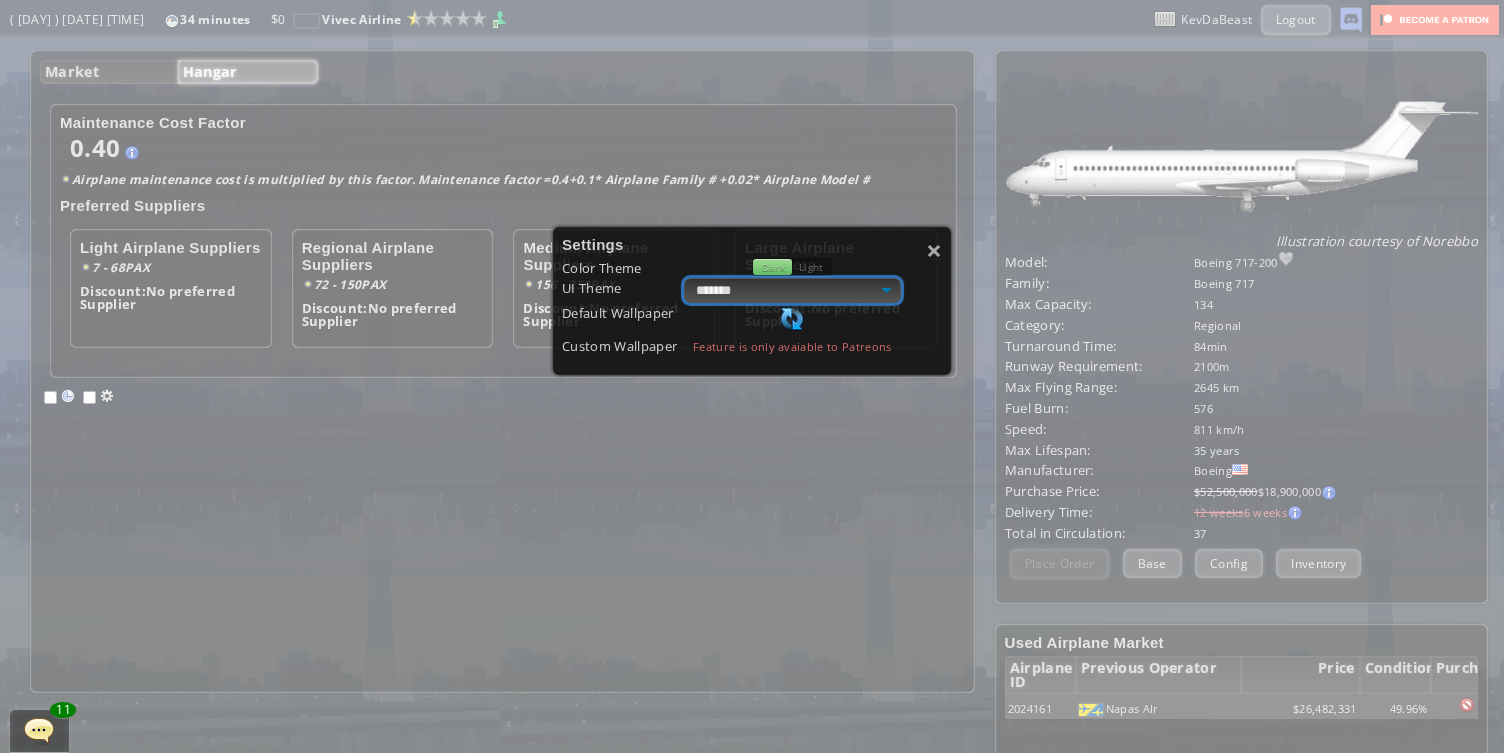 click on "**********" at bounding box center [792, 290] 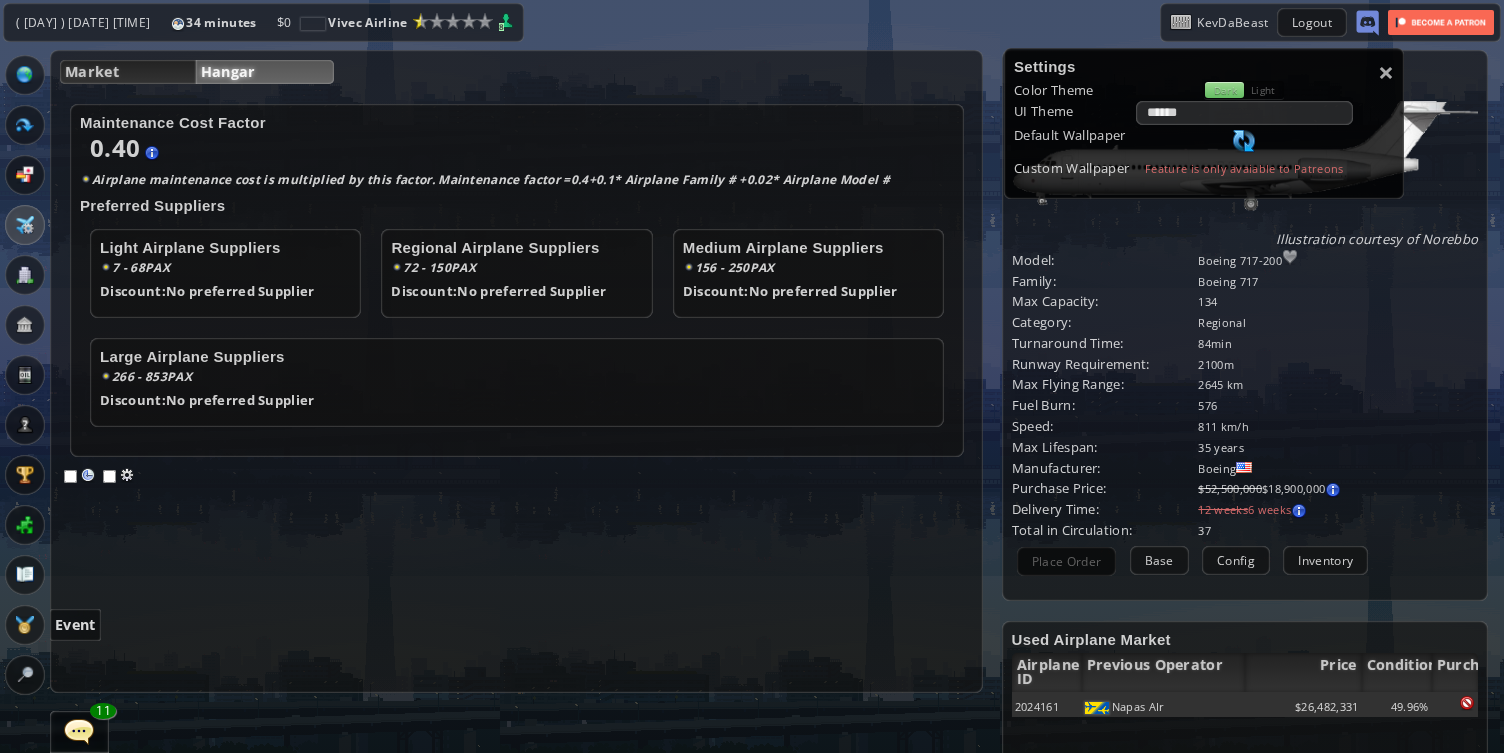 click at bounding box center [25, 625] 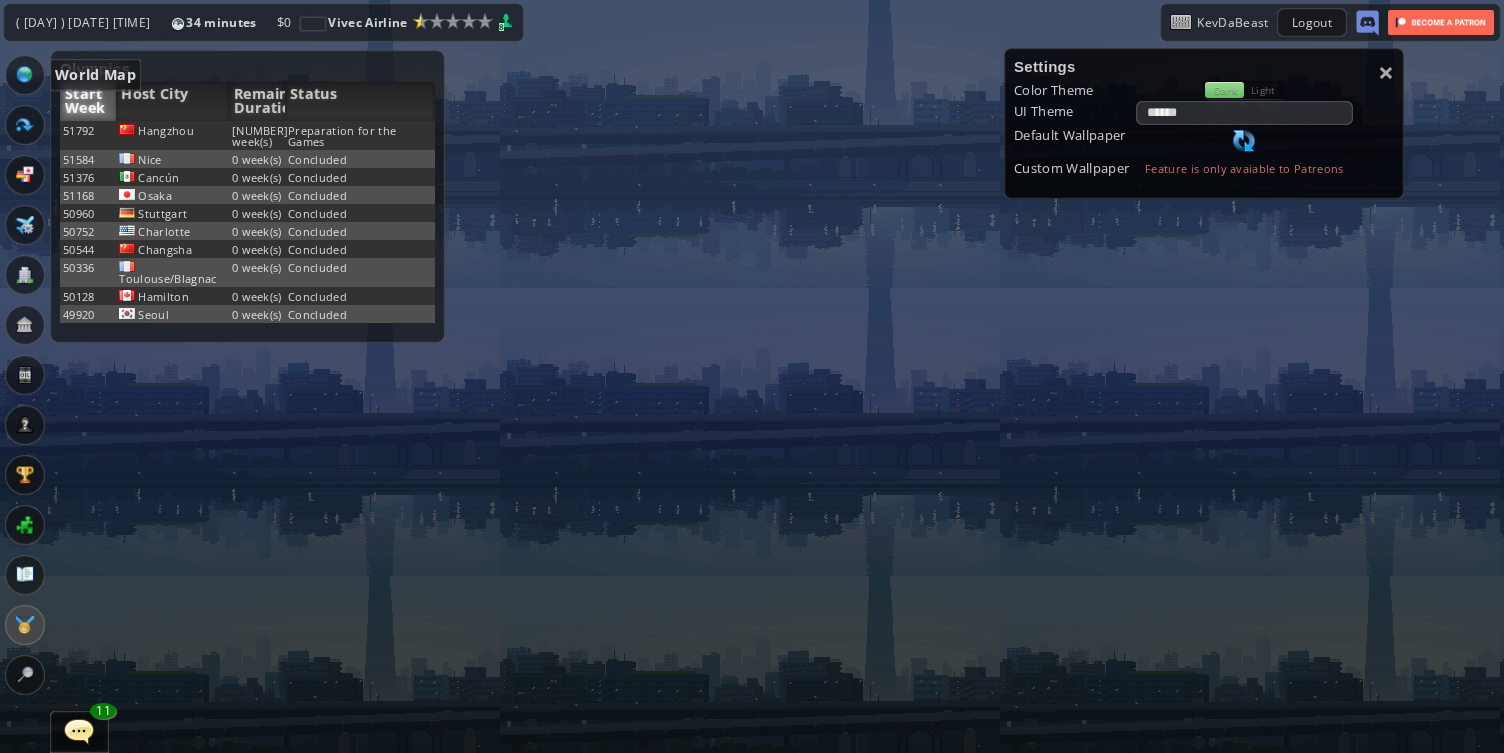 click at bounding box center (25, 75) 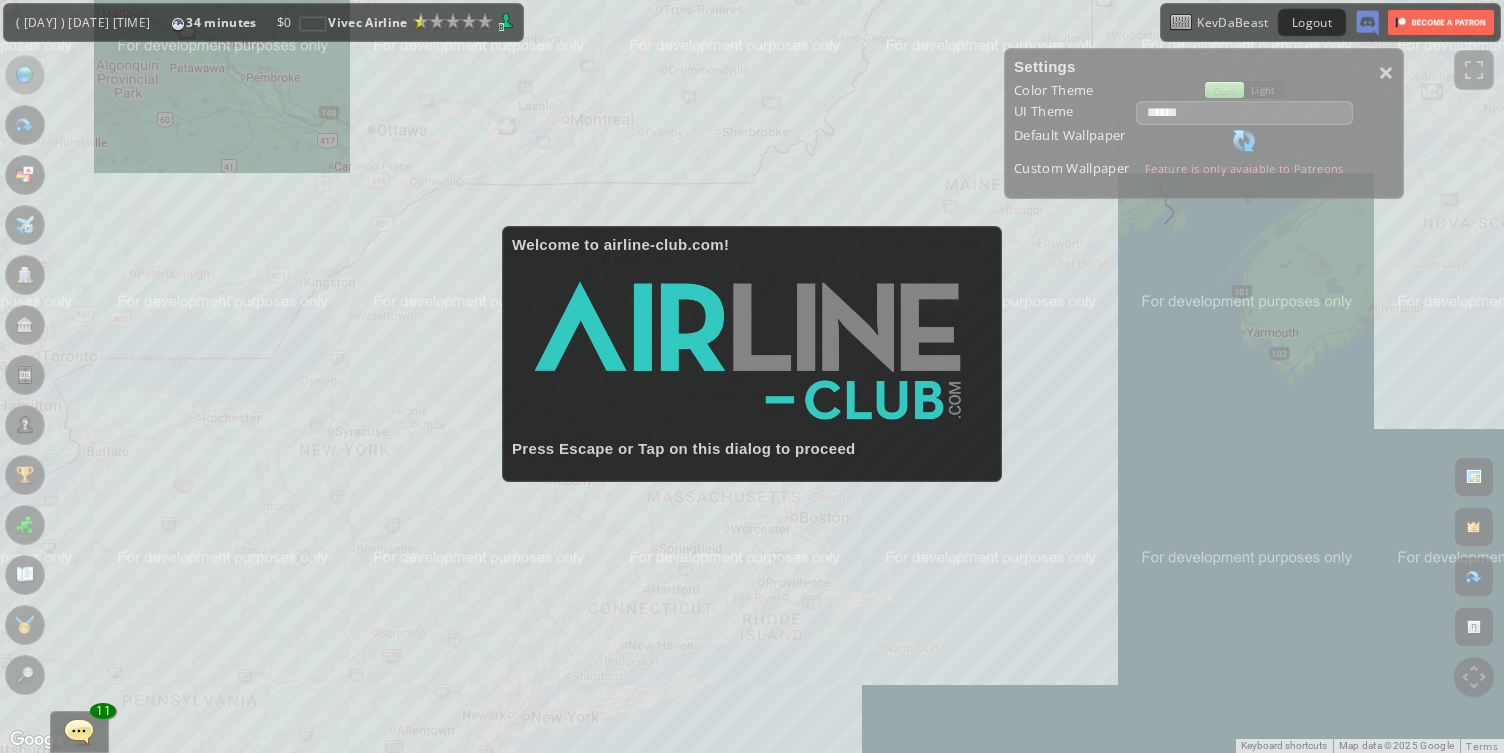 click at bounding box center [762, 348] 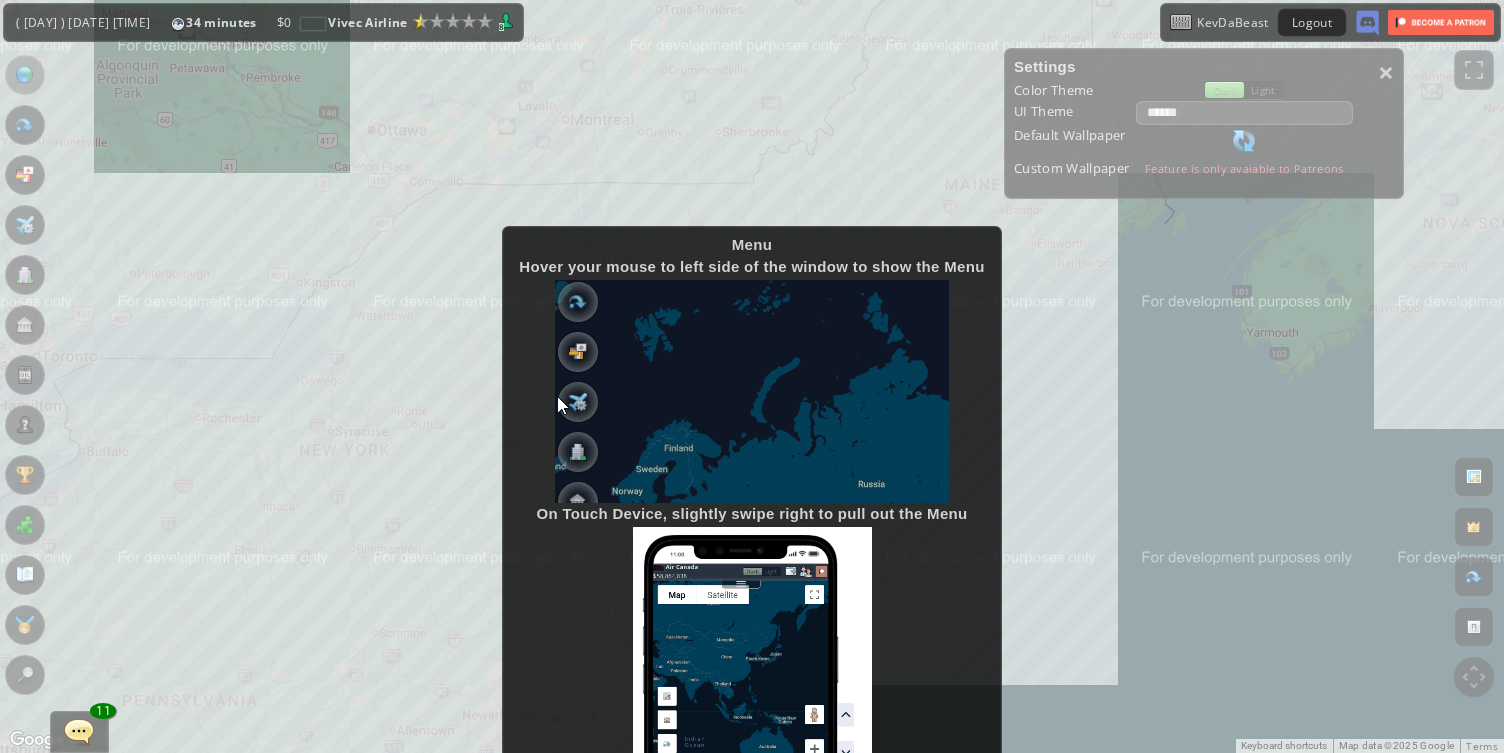 click at bounding box center [752, 391] 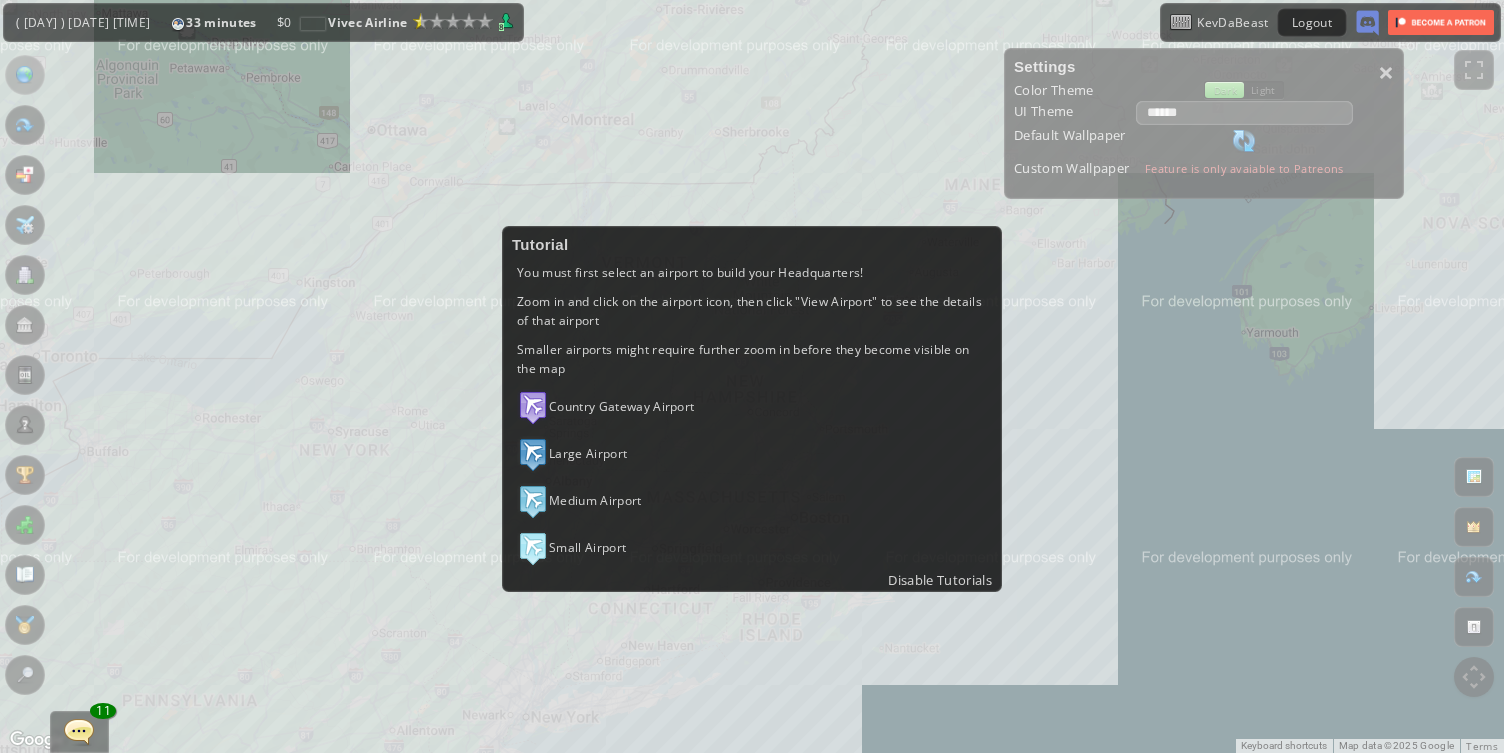 click on "Smaller airports might require further zoom in before they become visible on the map" at bounding box center (752, 359) 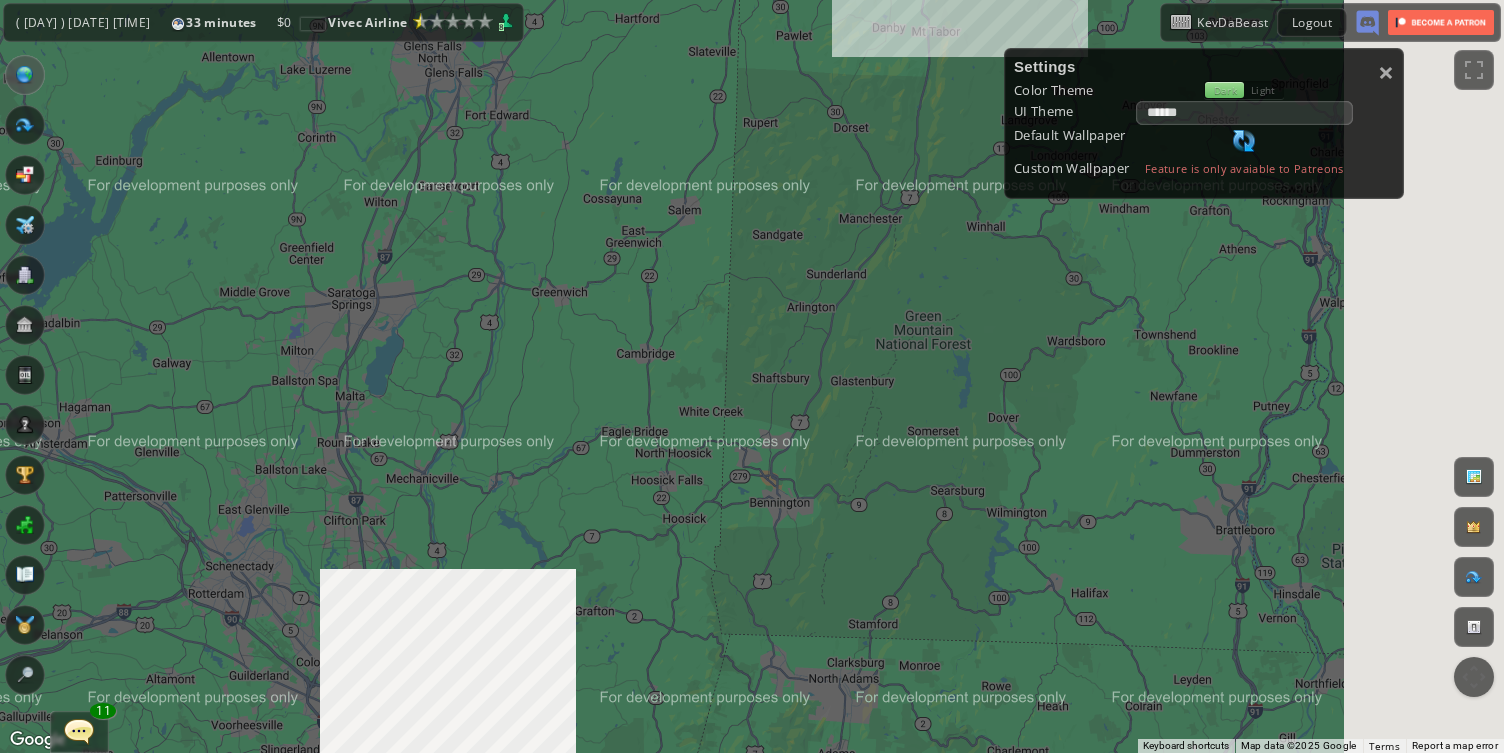 drag, startPoint x: 782, startPoint y: 465, endPoint x: 498, endPoint y: 258, distance: 351.43277 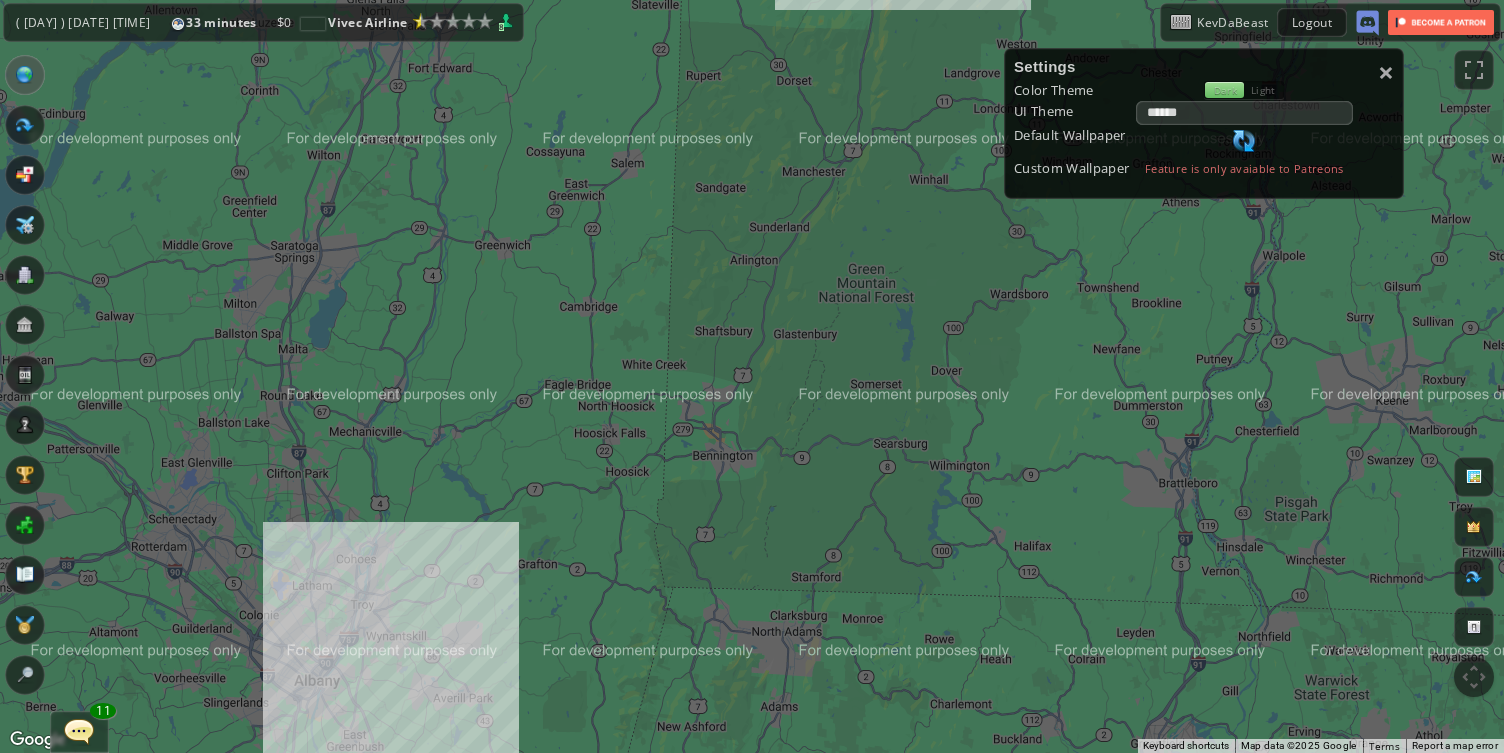 drag, startPoint x: 815, startPoint y: 449, endPoint x: 709, endPoint y: 128, distance: 338.04883 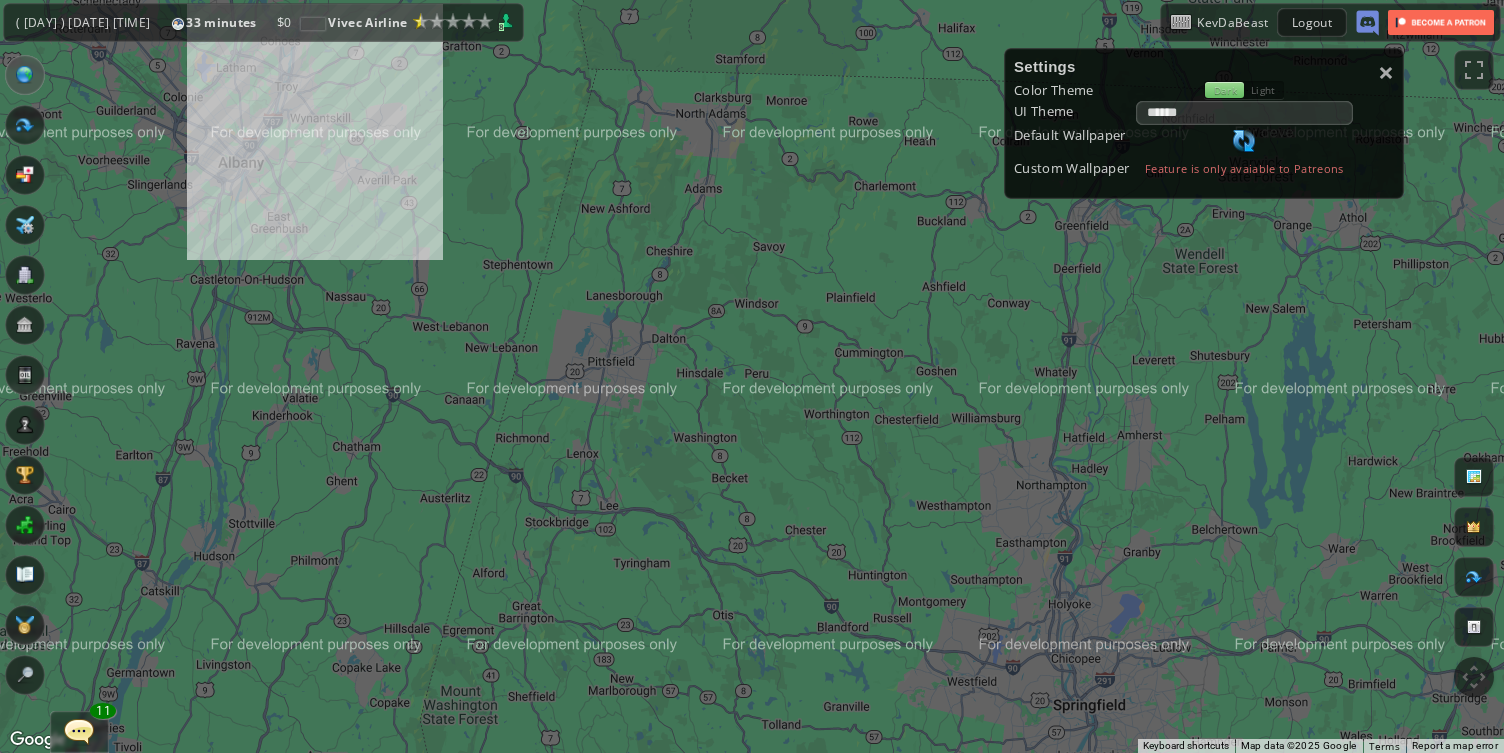 drag, startPoint x: 658, startPoint y: 378, endPoint x: 683, endPoint y: 169, distance: 210.4899 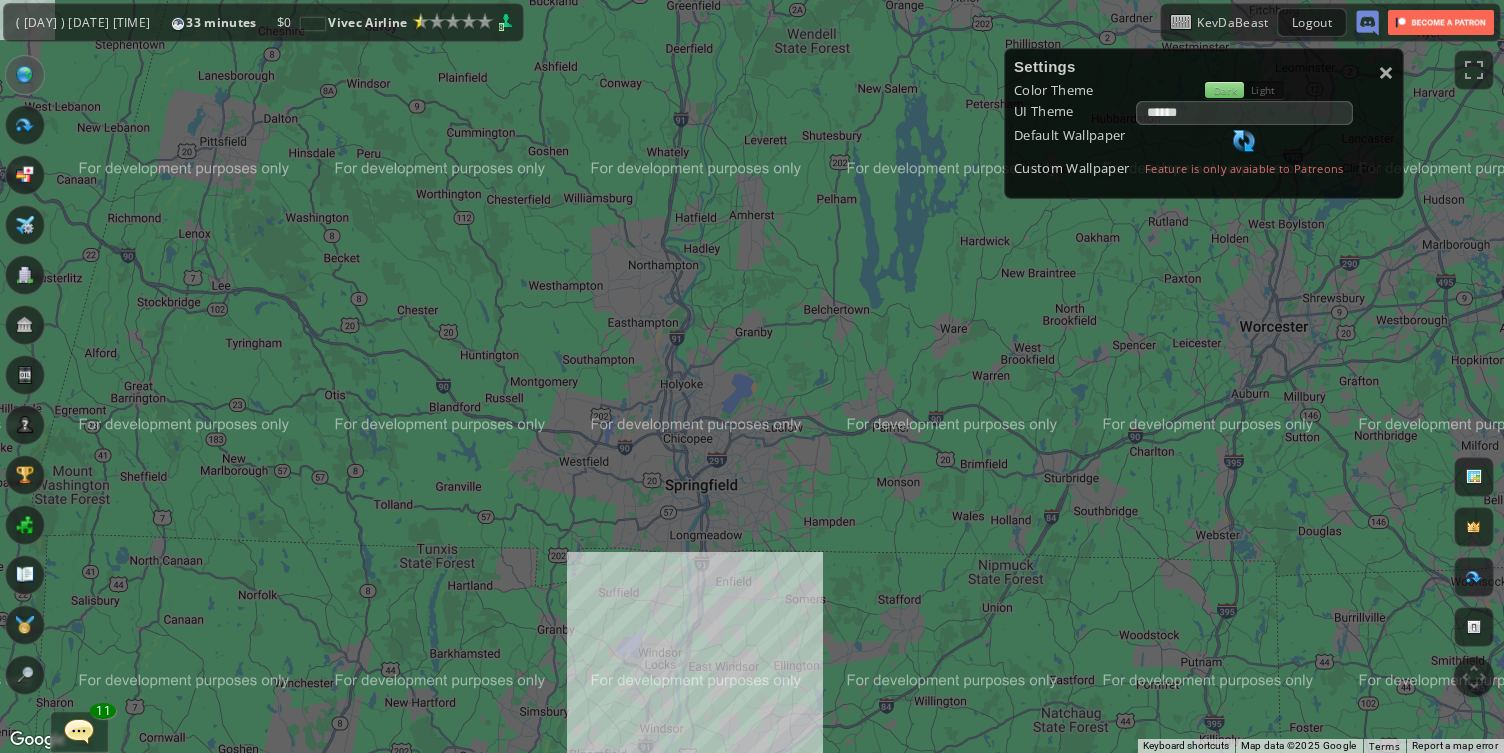 drag, startPoint x: 734, startPoint y: 305, endPoint x: 338, endPoint y: 108, distance: 442.29514 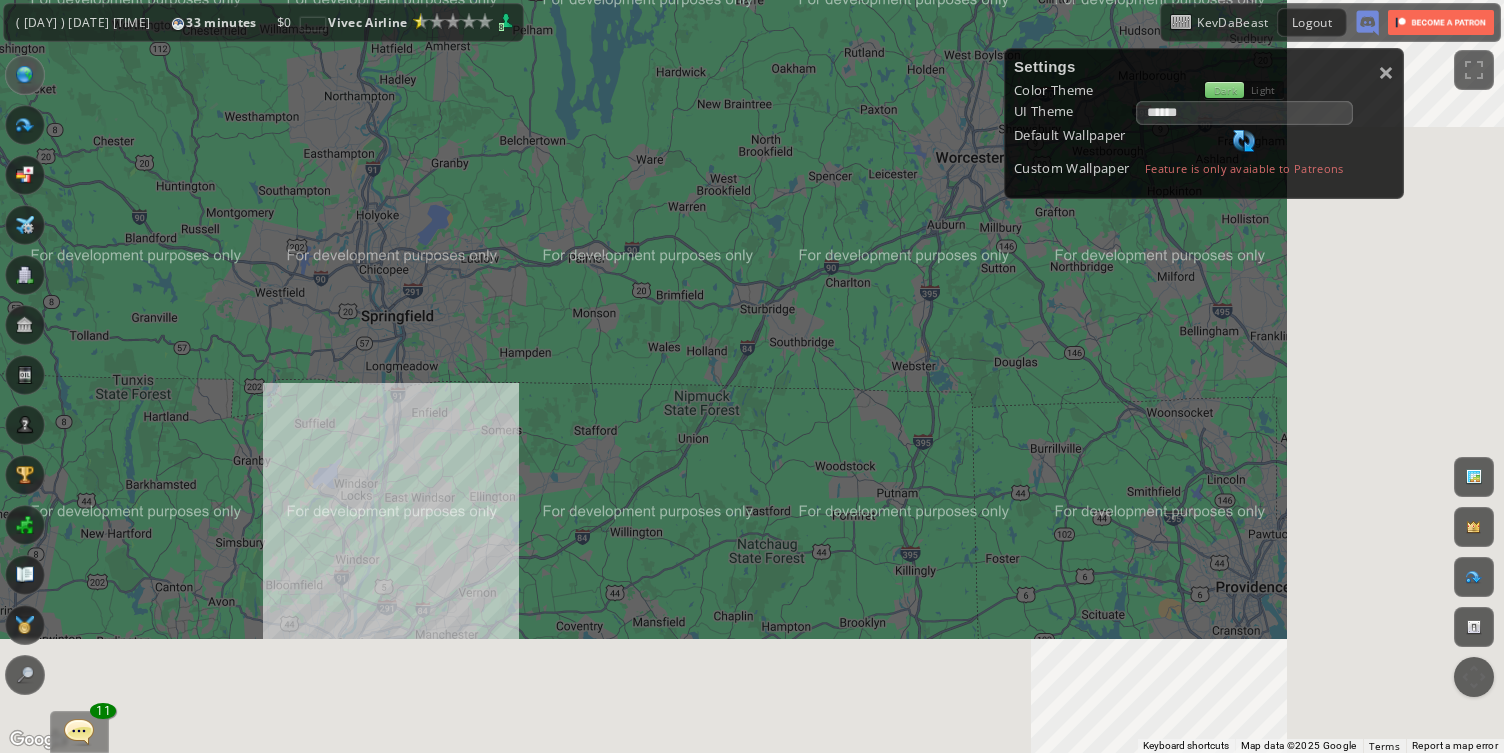 drag, startPoint x: 762, startPoint y: 344, endPoint x: 432, endPoint y: 155, distance: 380.29068 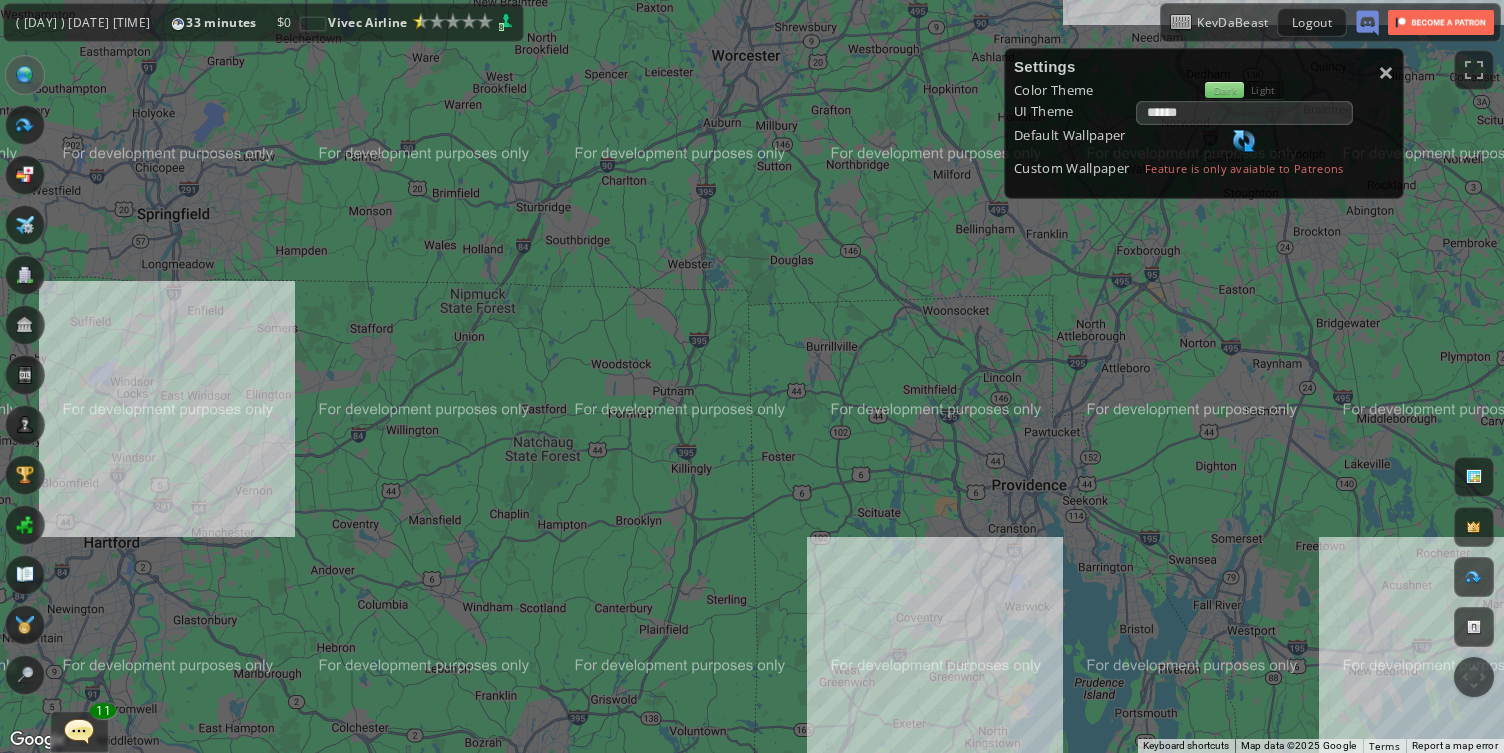 drag, startPoint x: 940, startPoint y: 345, endPoint x: 563, endPoint y: 208, distance: 401.12094 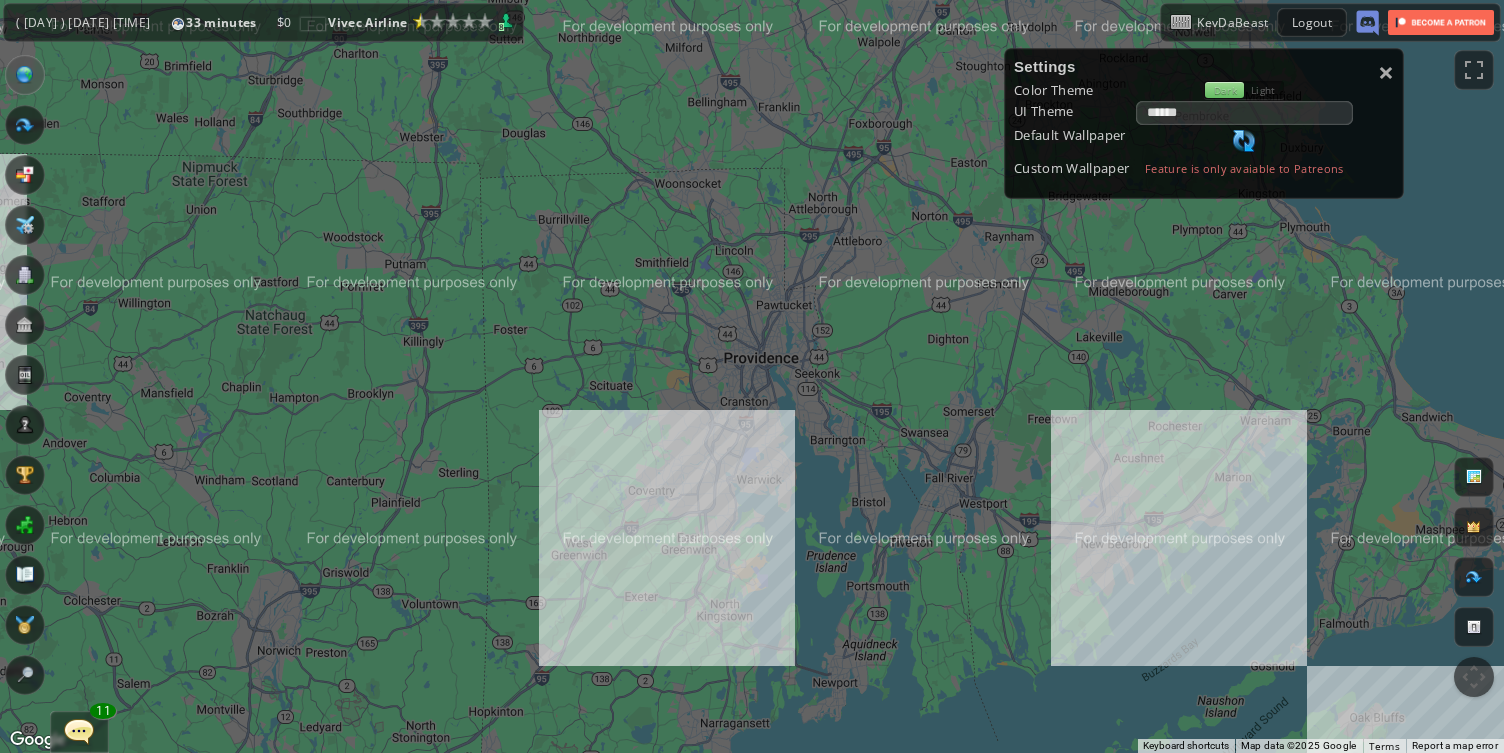 drag, startPoint x: 939, startPoint y: 393, endPoint x: 755, endPoint y: 220, distance: 252.55693 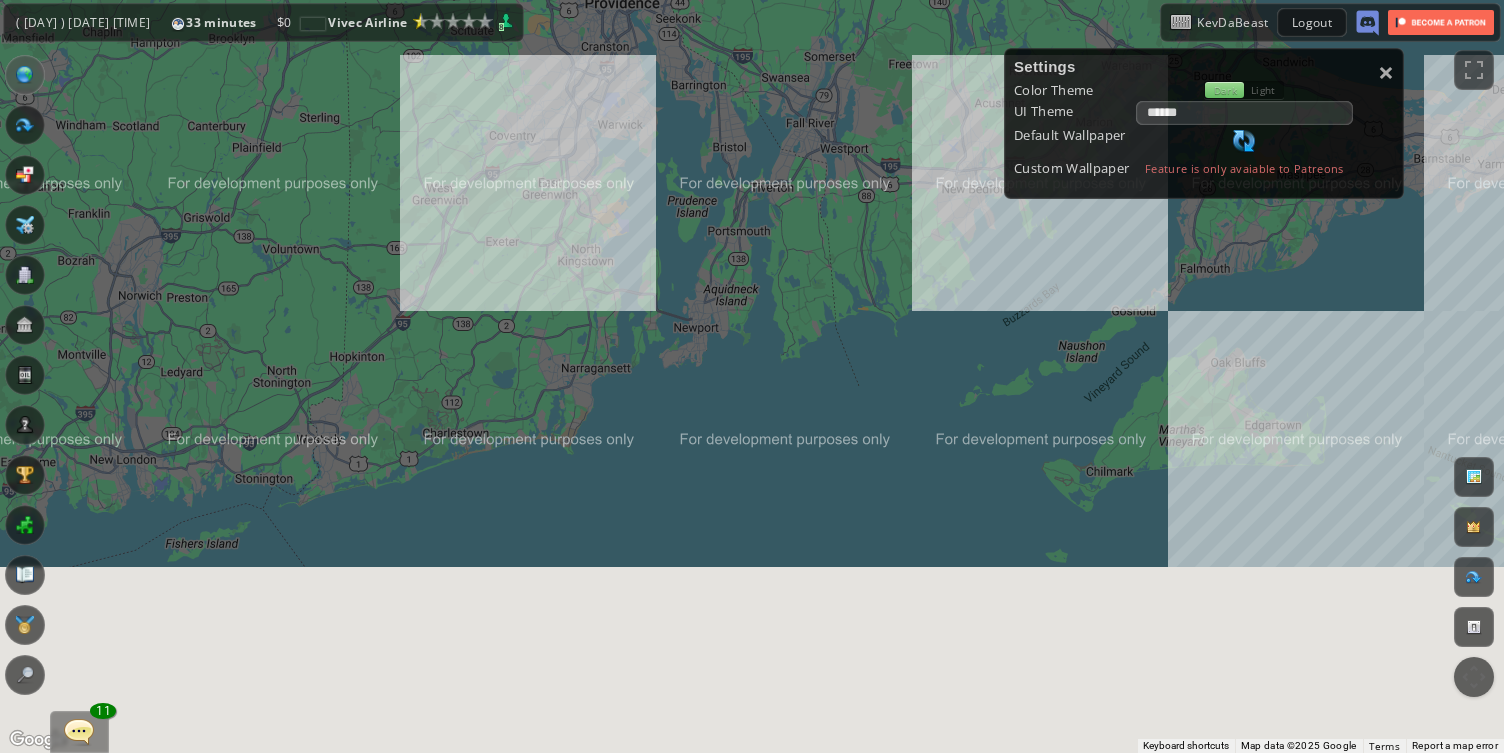 drag, startPoint x: 497, startPoint y: 575, endPoint x: 498, endPoint y: 291, distance: 284.00177 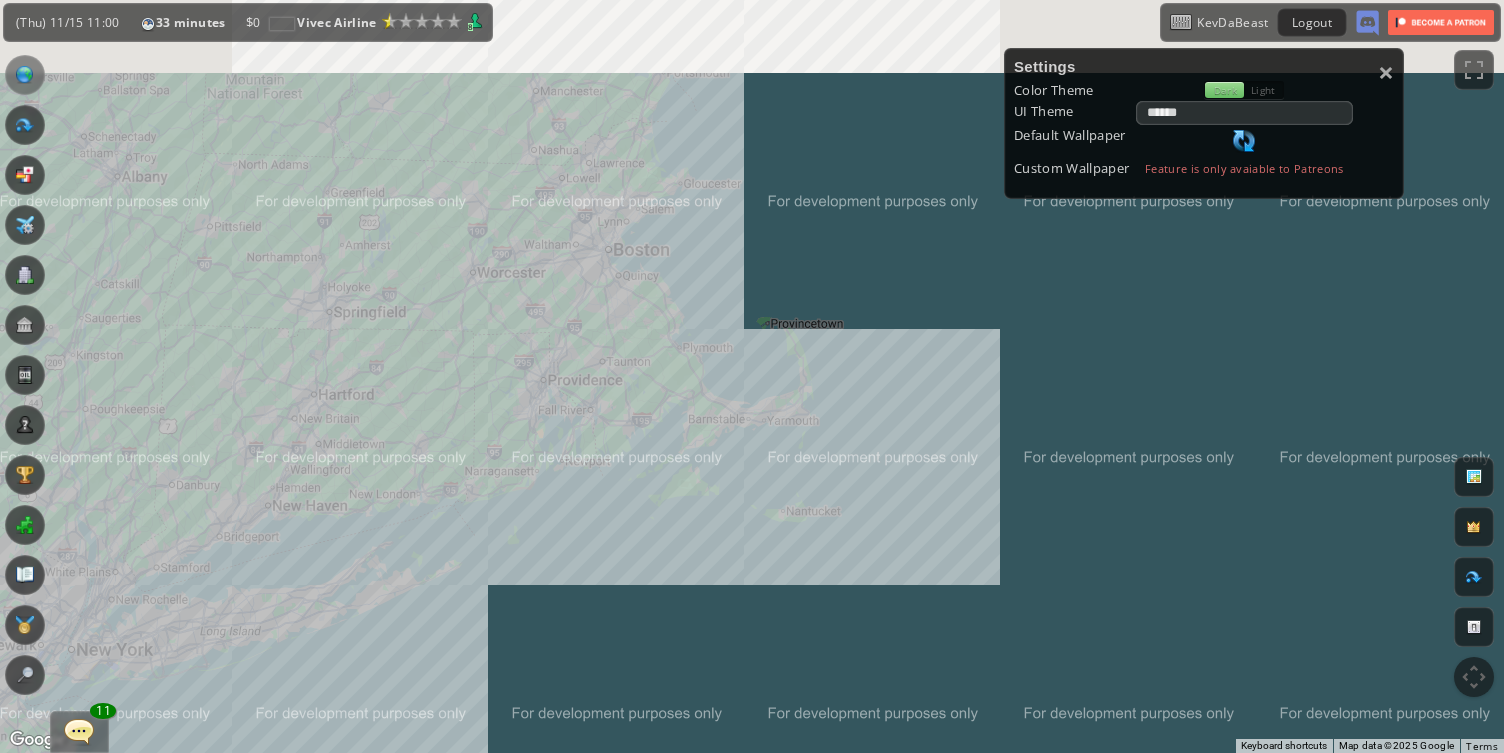 drag, startPoint x: 552, startPoint y: 177, endPoint x: 576, endPoint y: 401, distance: 225.28204 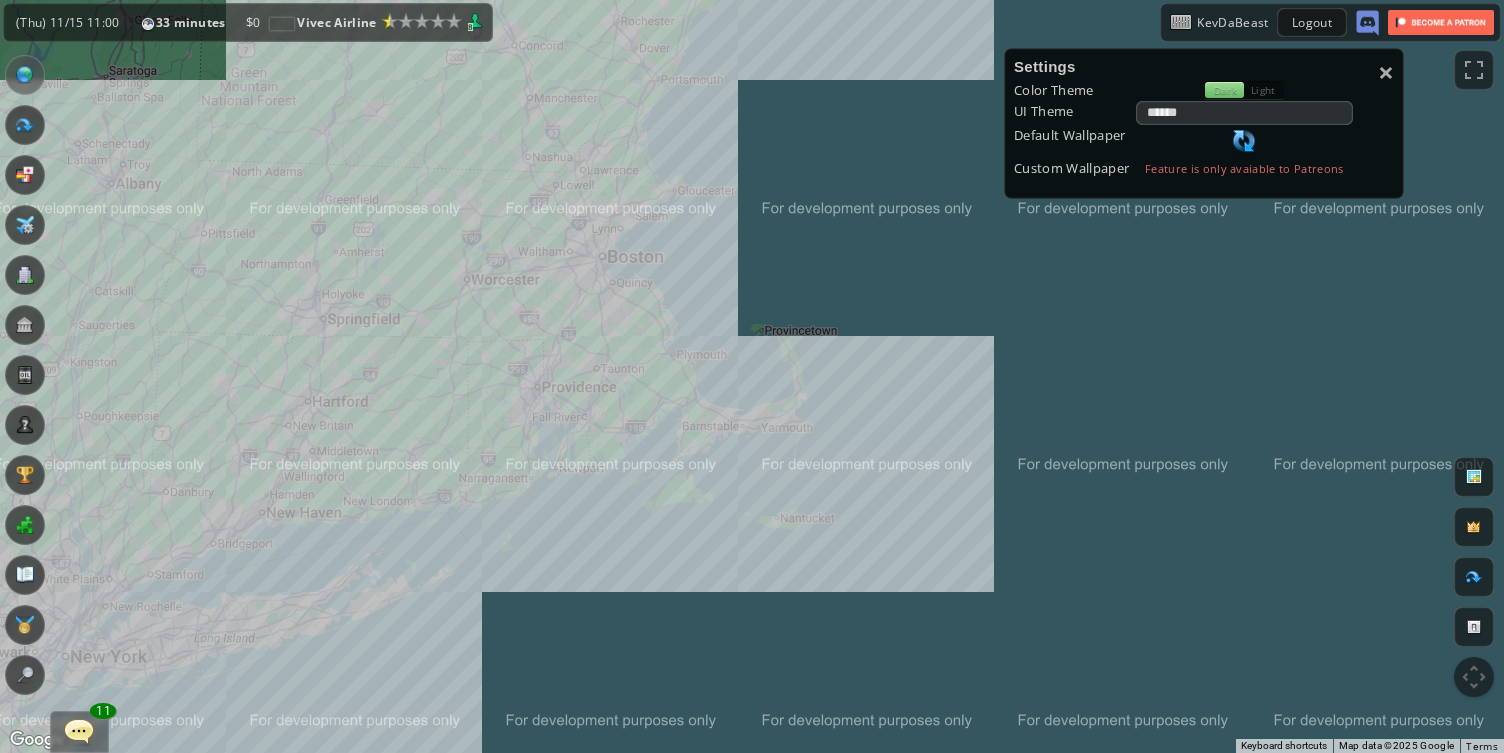 click on "0" at bounding box center [256, 22] 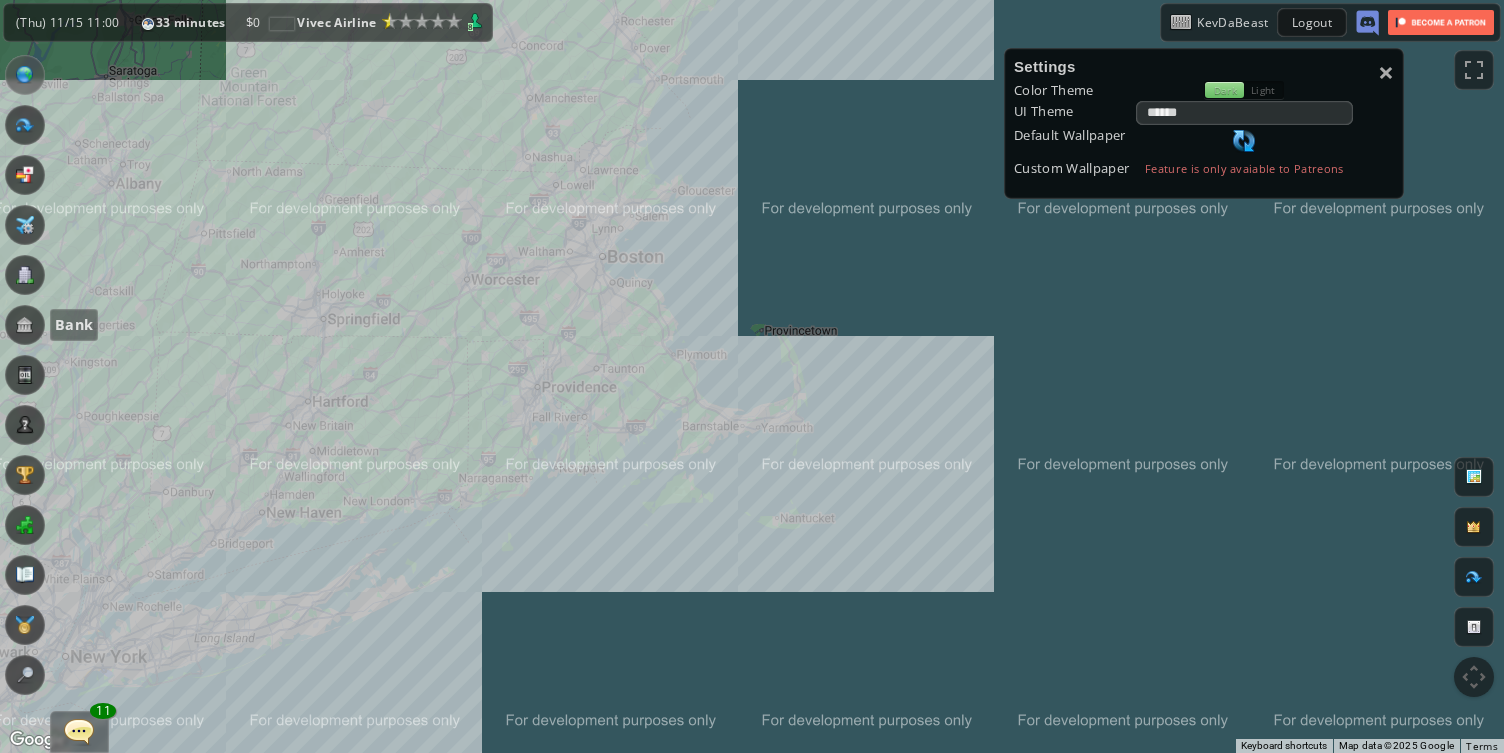 click at bounding box center [25, 325] 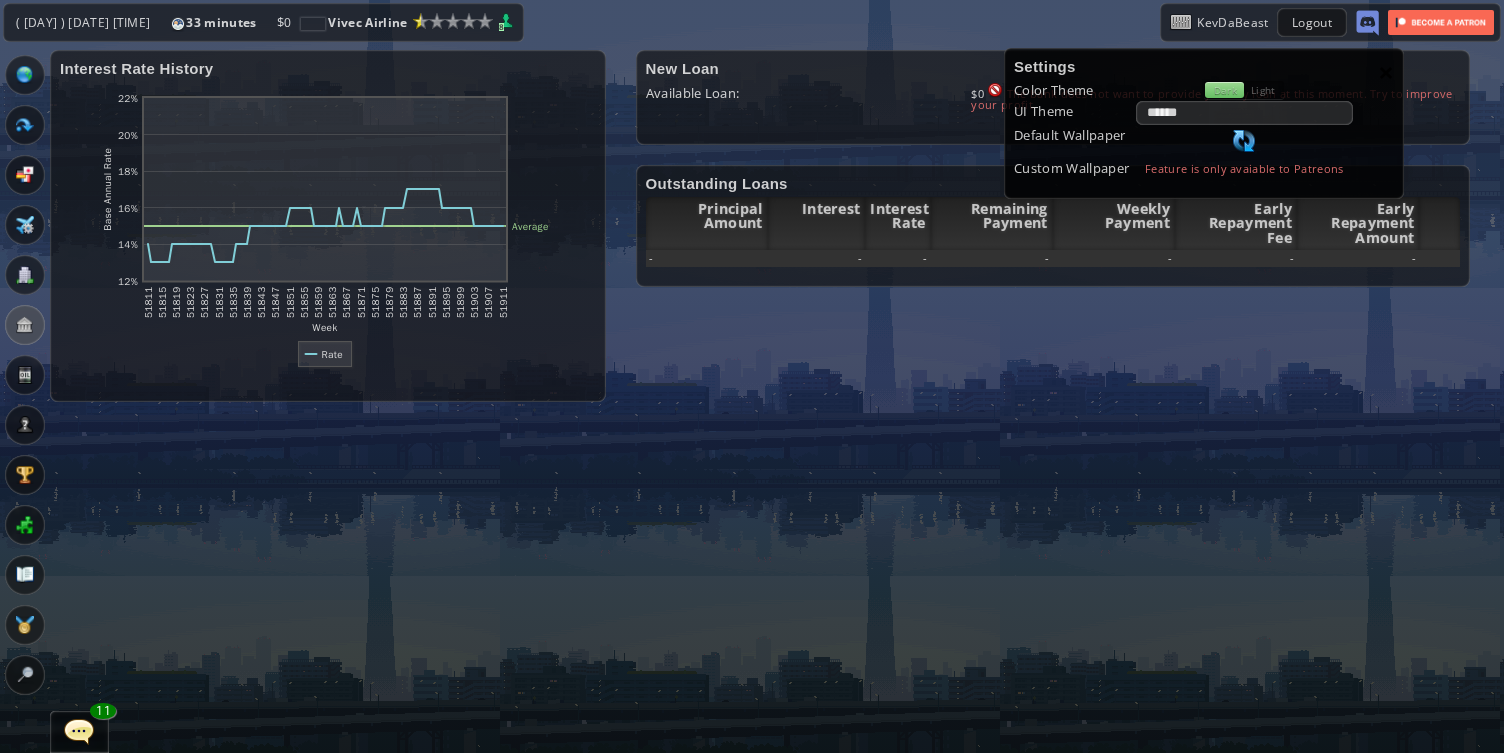 click on "×" at bounding box center [1386, 72] 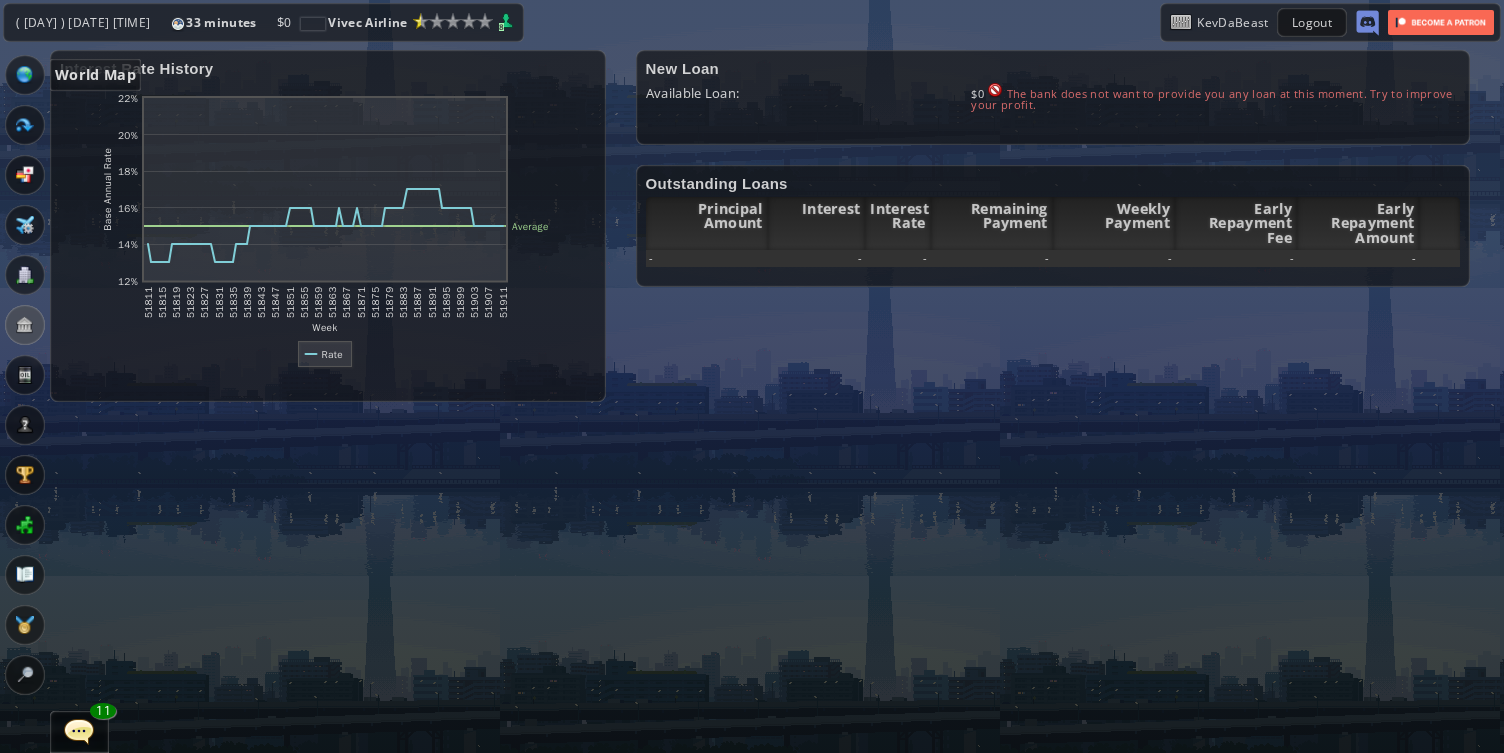 click at bounding box center (25, 75) 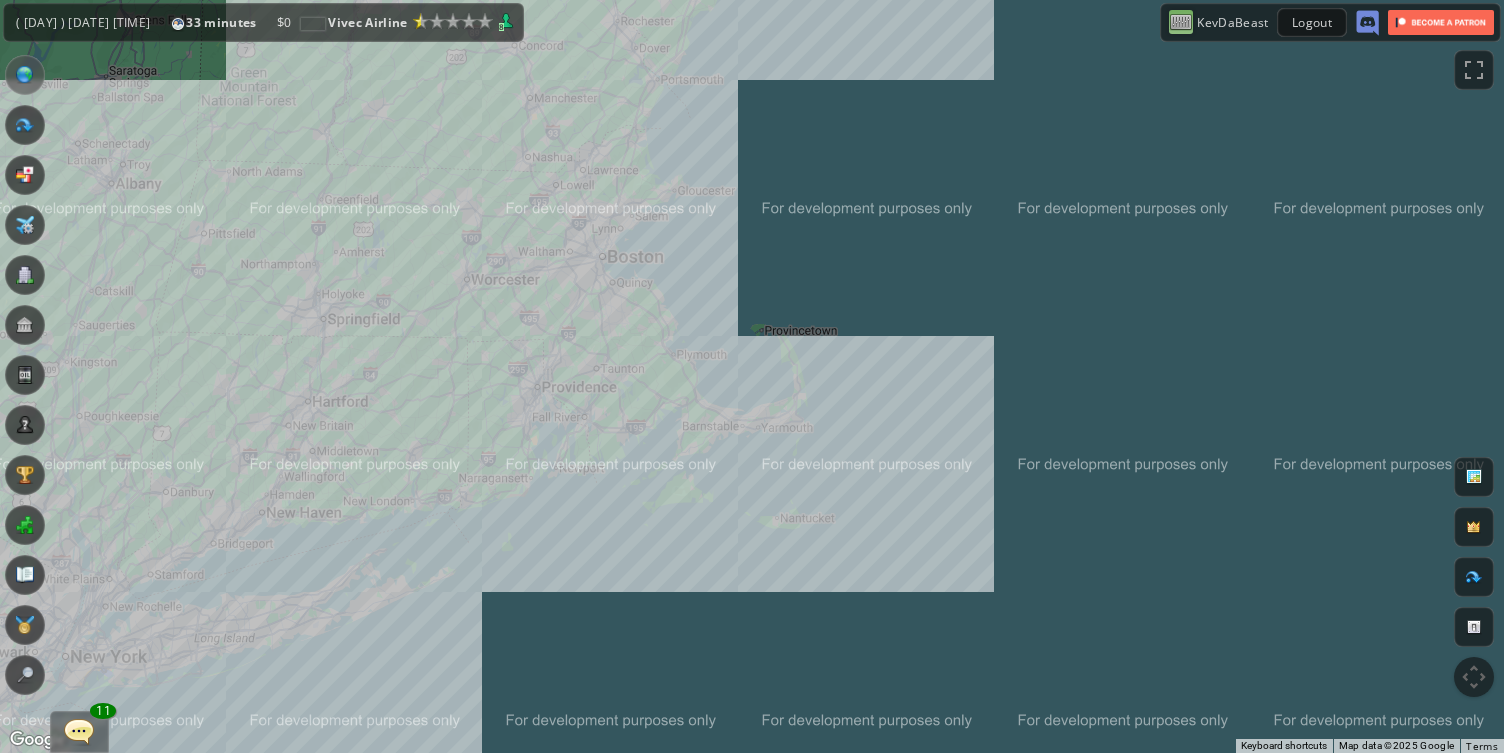 click at bounding box center (1181, 22) 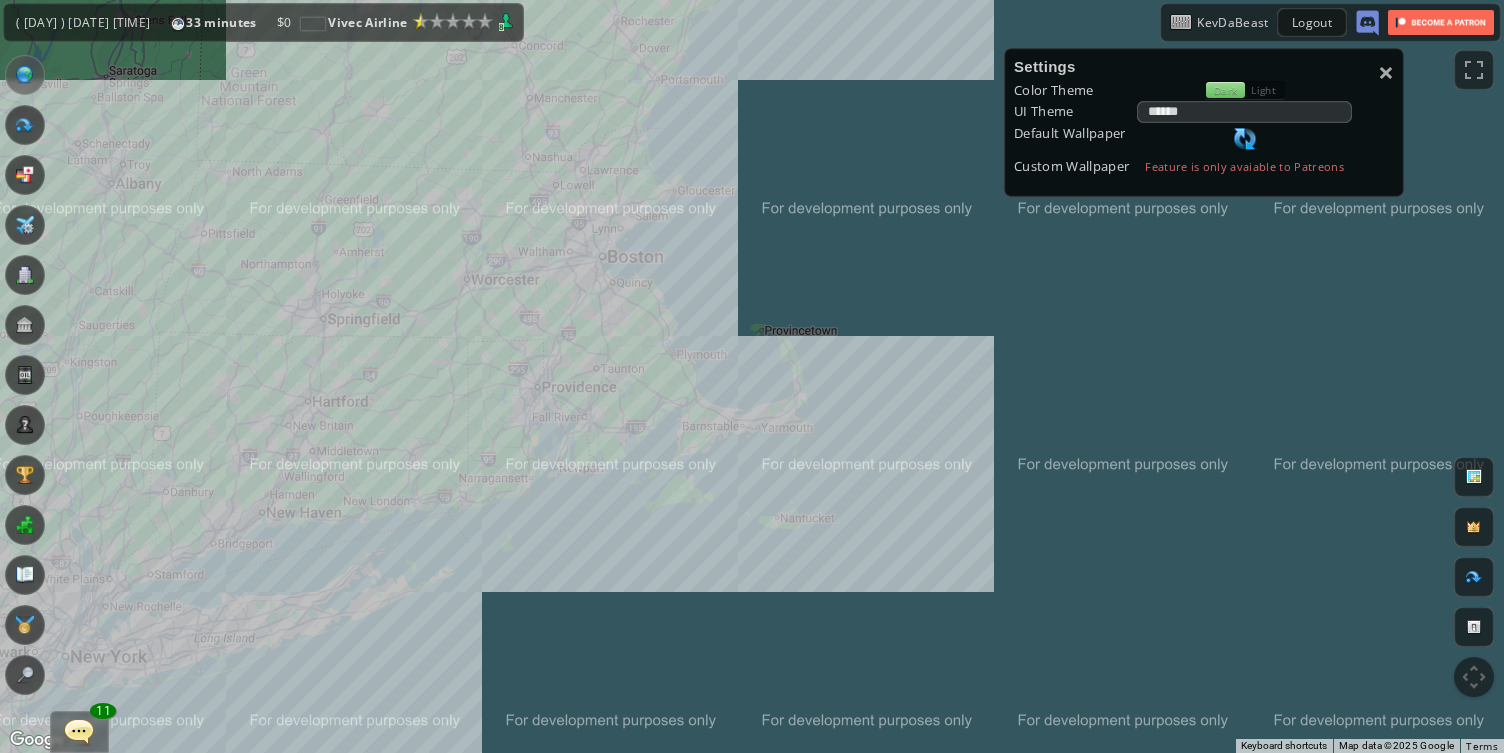 click on "KevDaBeast" at bounding box center [1232, 22] 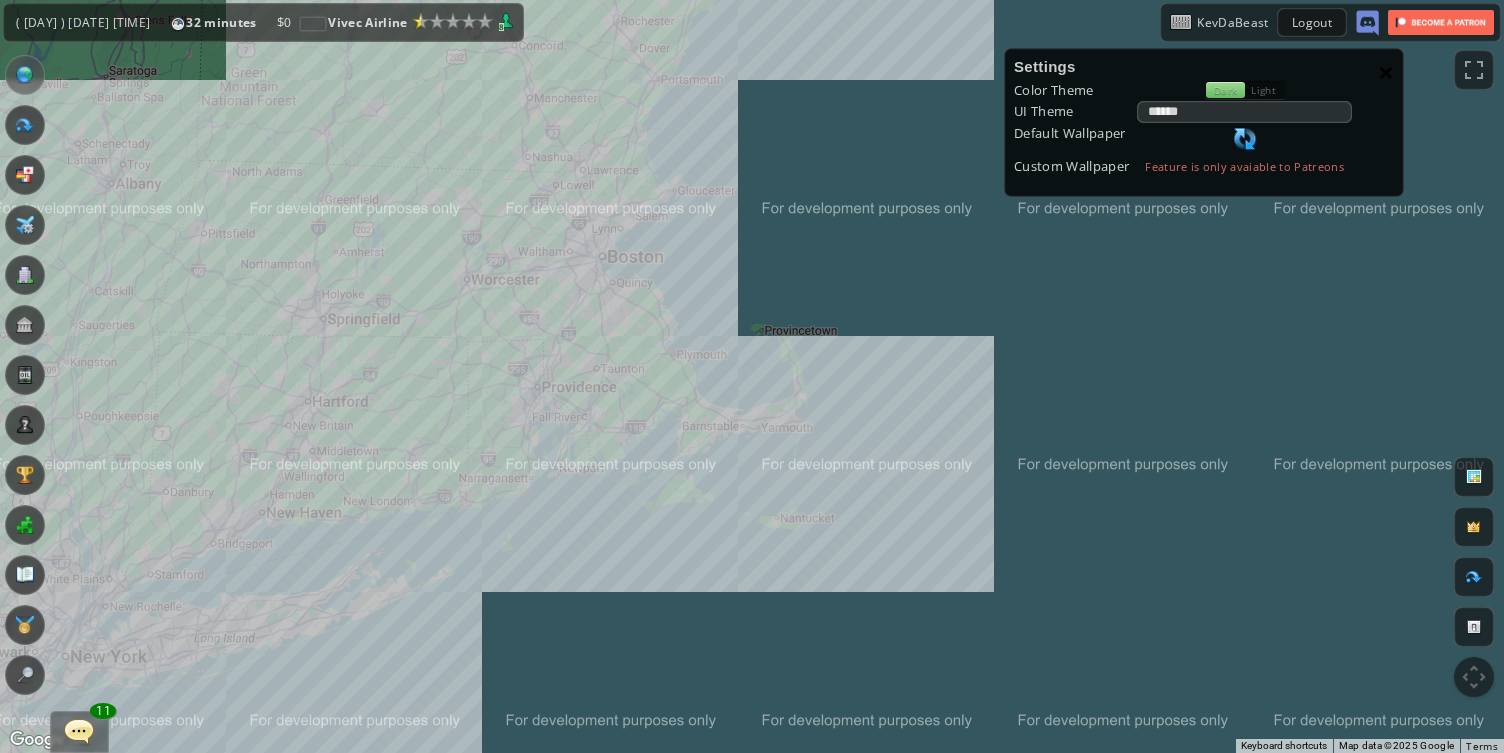 click on "×" at bounding box center (1386, 72) 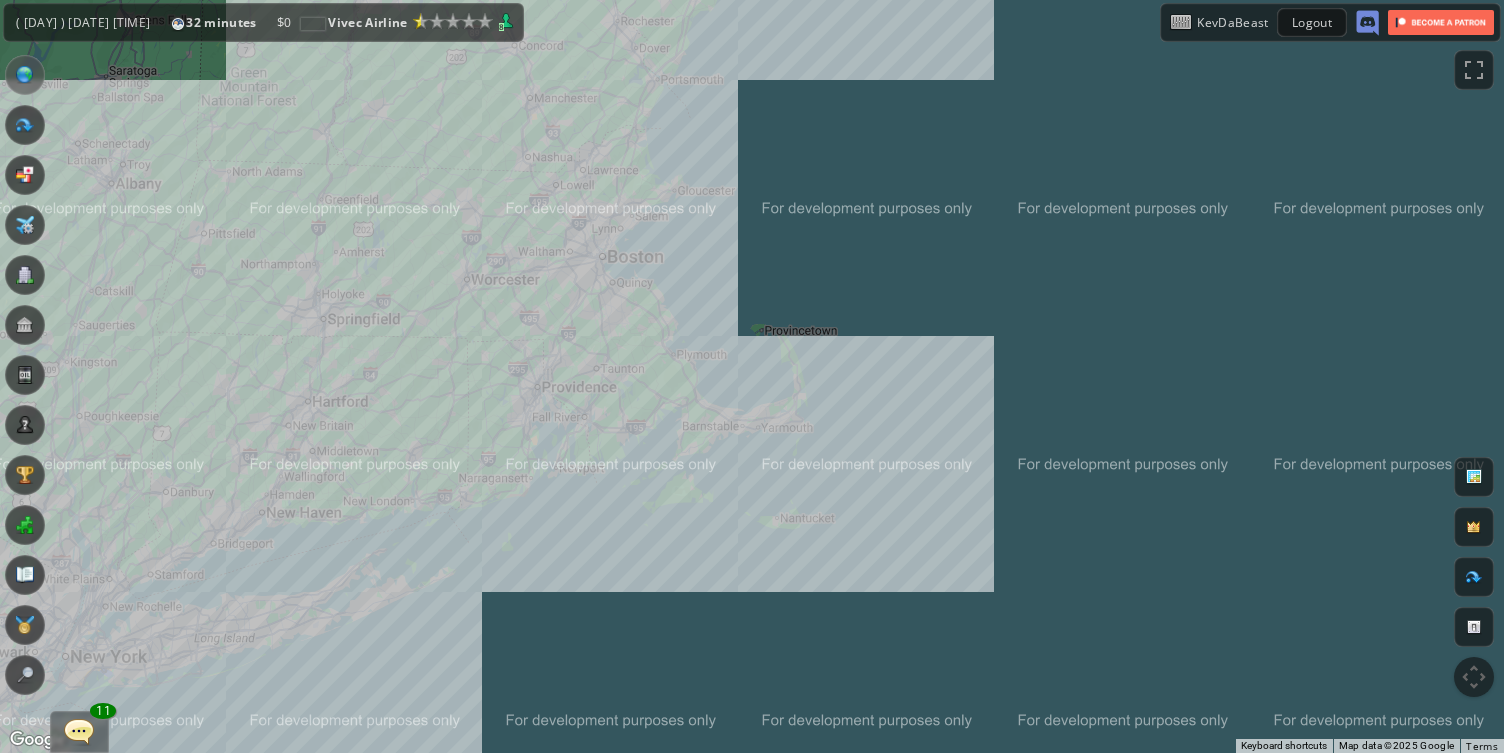 click at bounding box center [1474, 577] 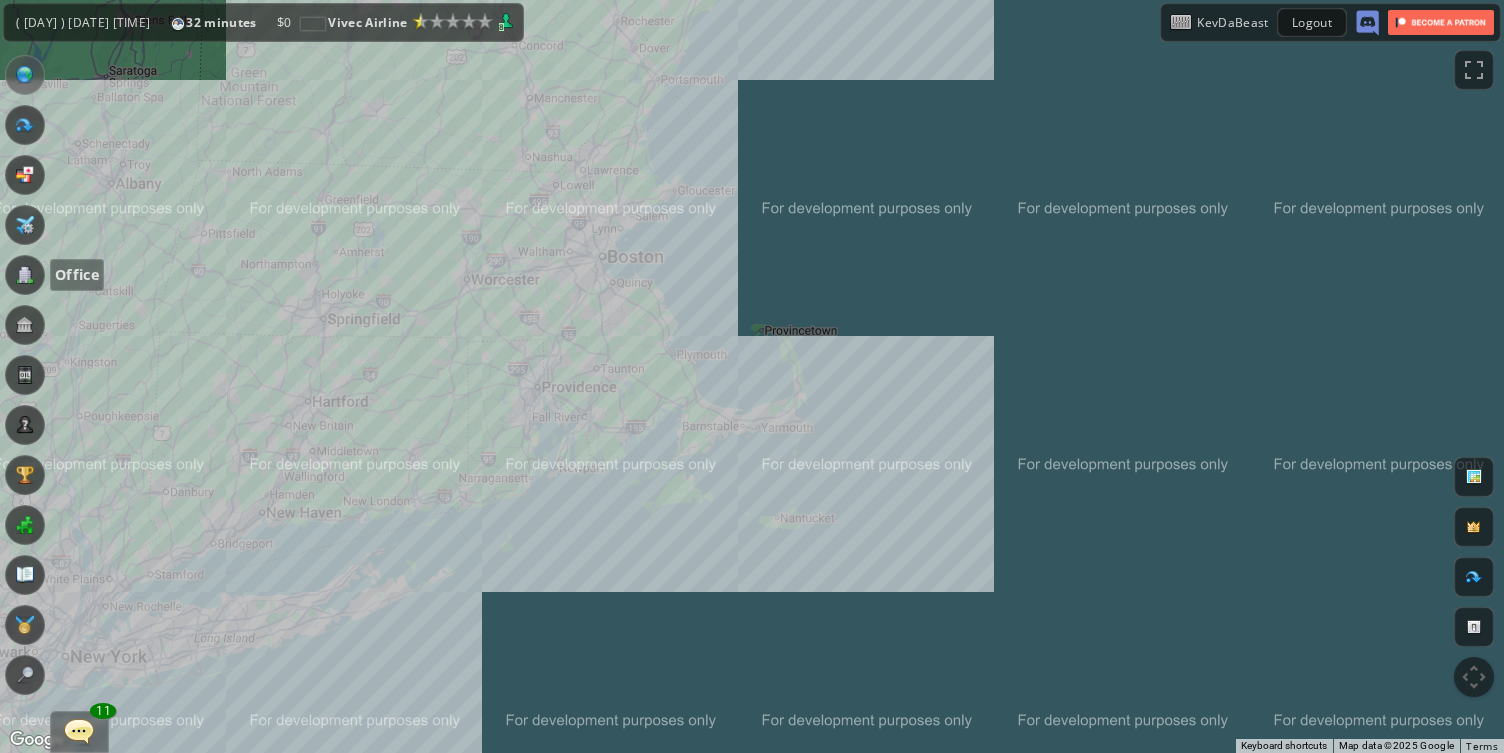 click at bounding box center [25, 275] 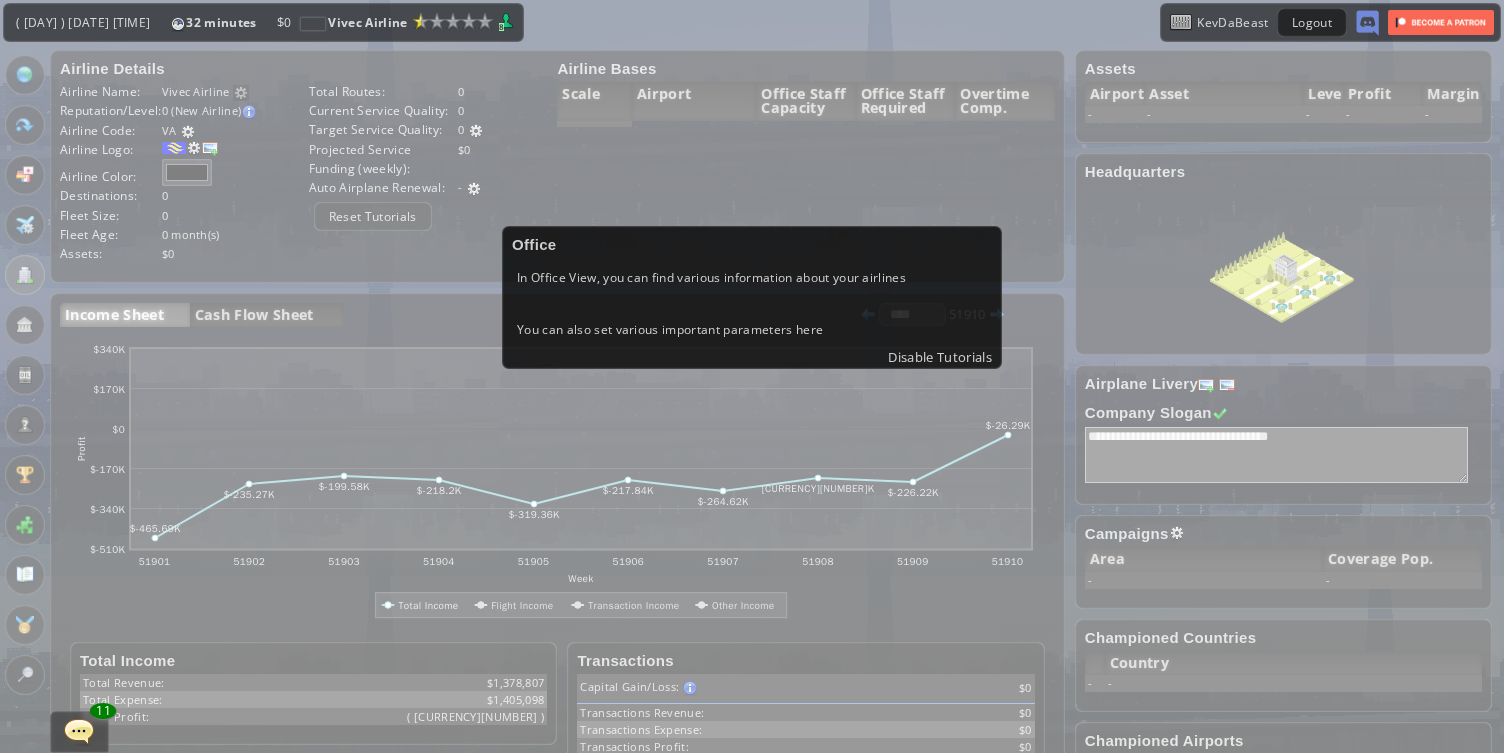 click on "You can also set various important parameters here" at bounding box center [752, 329] 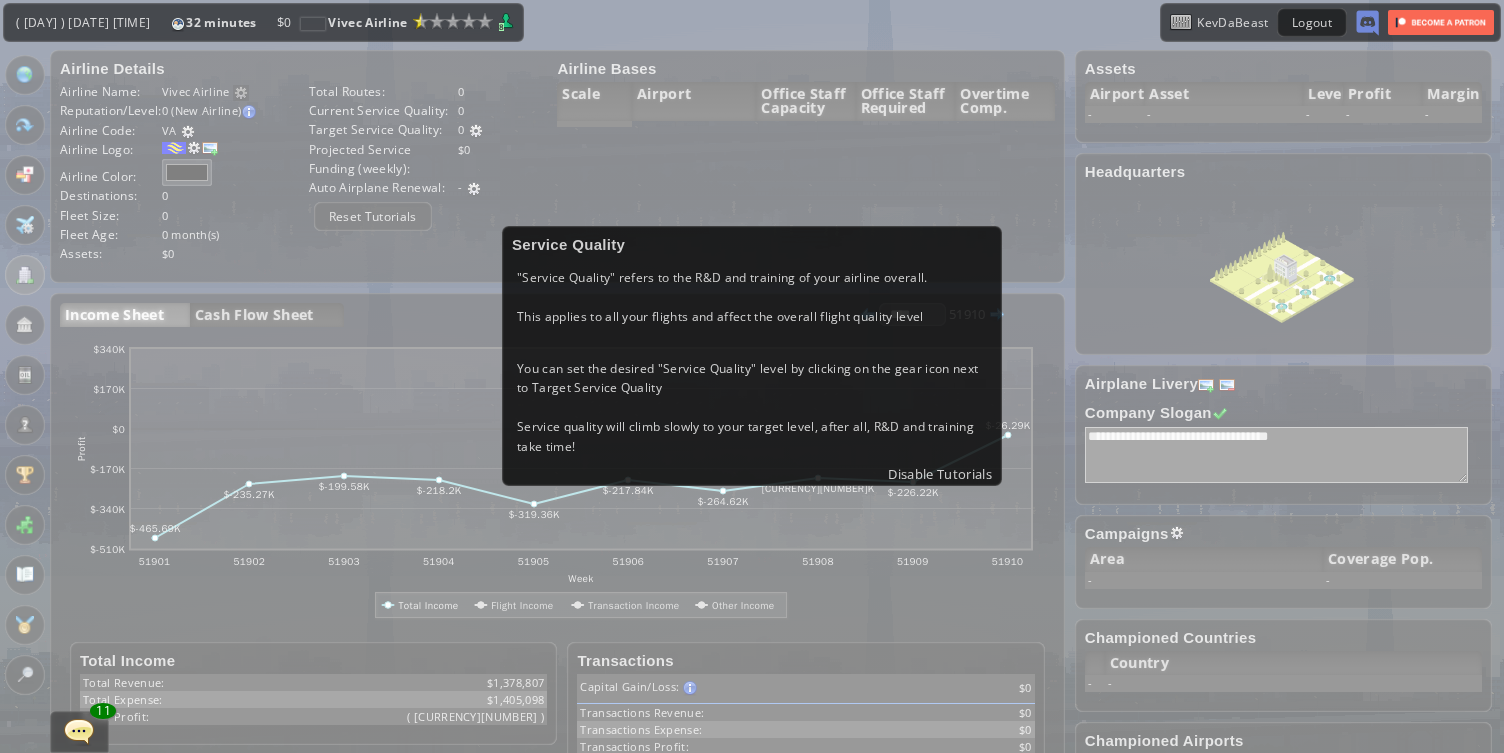 click on "You can set the desired "Service Quality" level by clicking on the gear icon next to Target Service Quality" at bounding box center [752, 378] 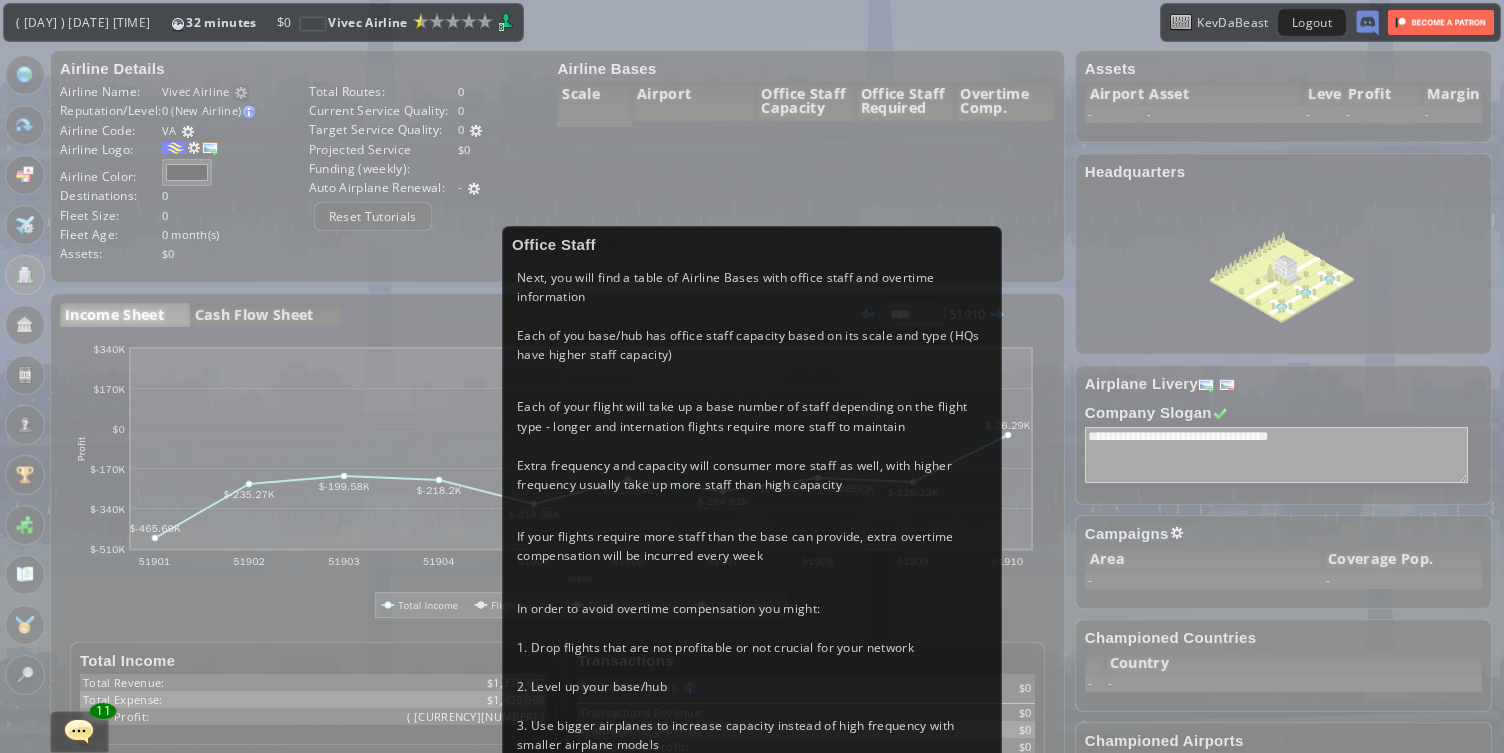 click on "Each of your flight will take up a base number of staff depending on the flight type - longer and internation flights require more staff to maintain" at bounding box center [752, 416] 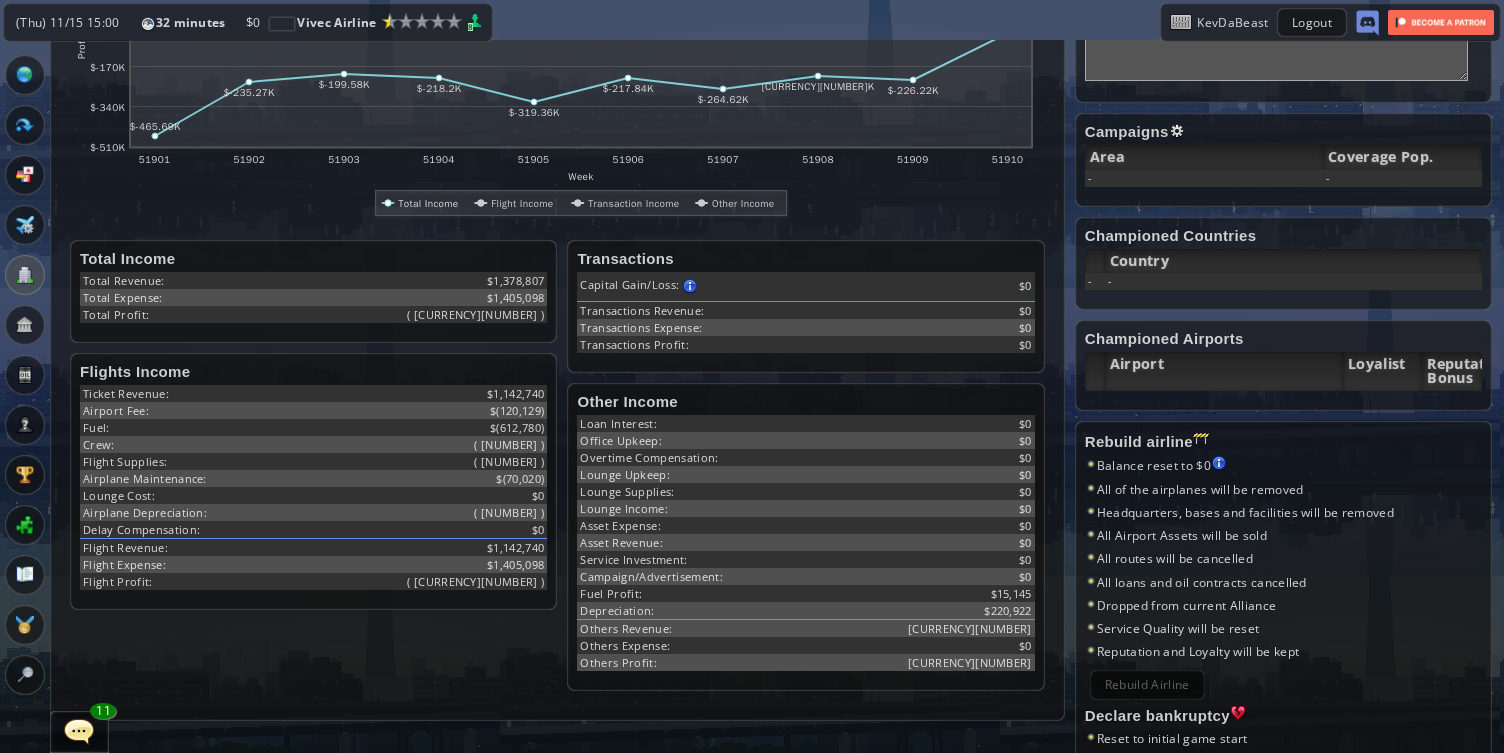 scroll, scrollTop: 497, scrollLeft: 0, axis: vertical 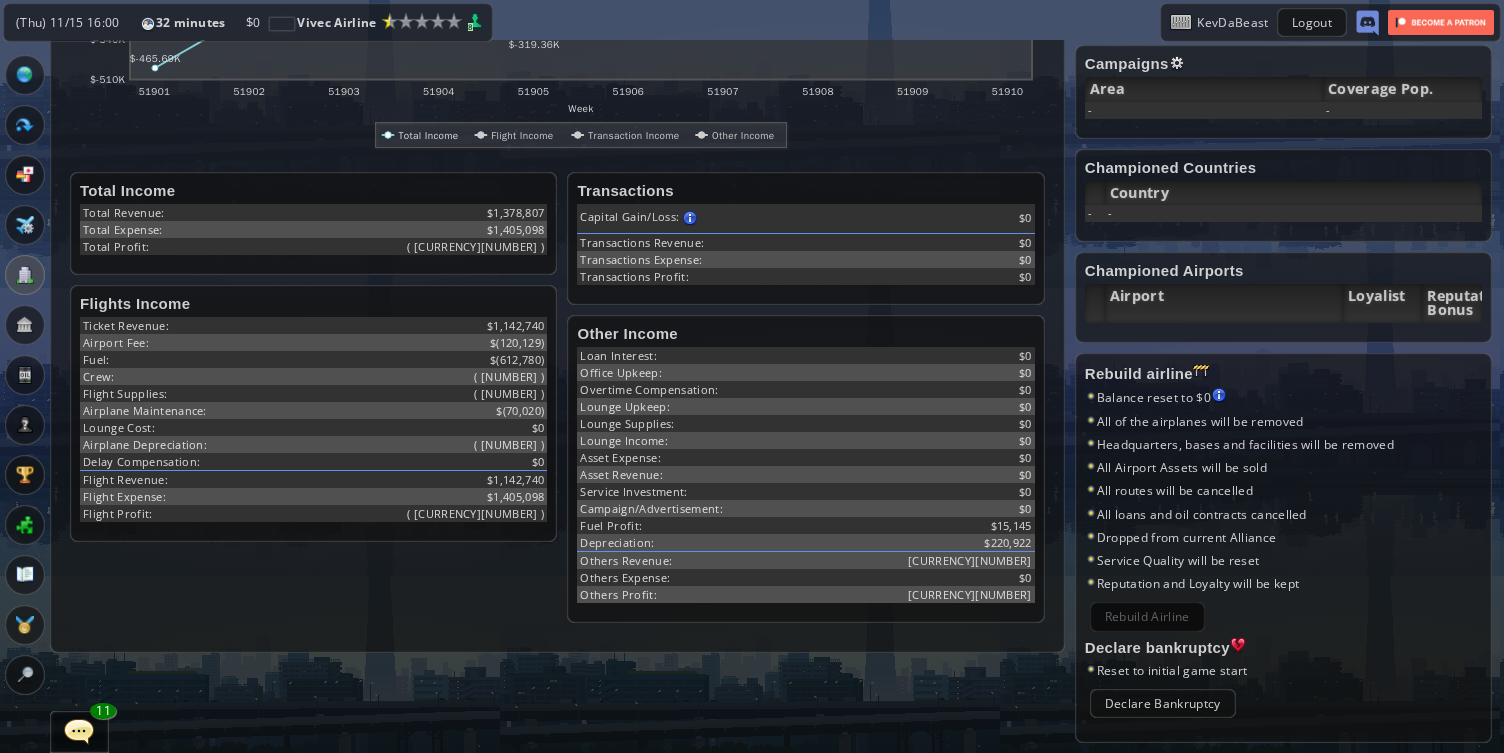 click on "**********" at bounding box center [752, 396] 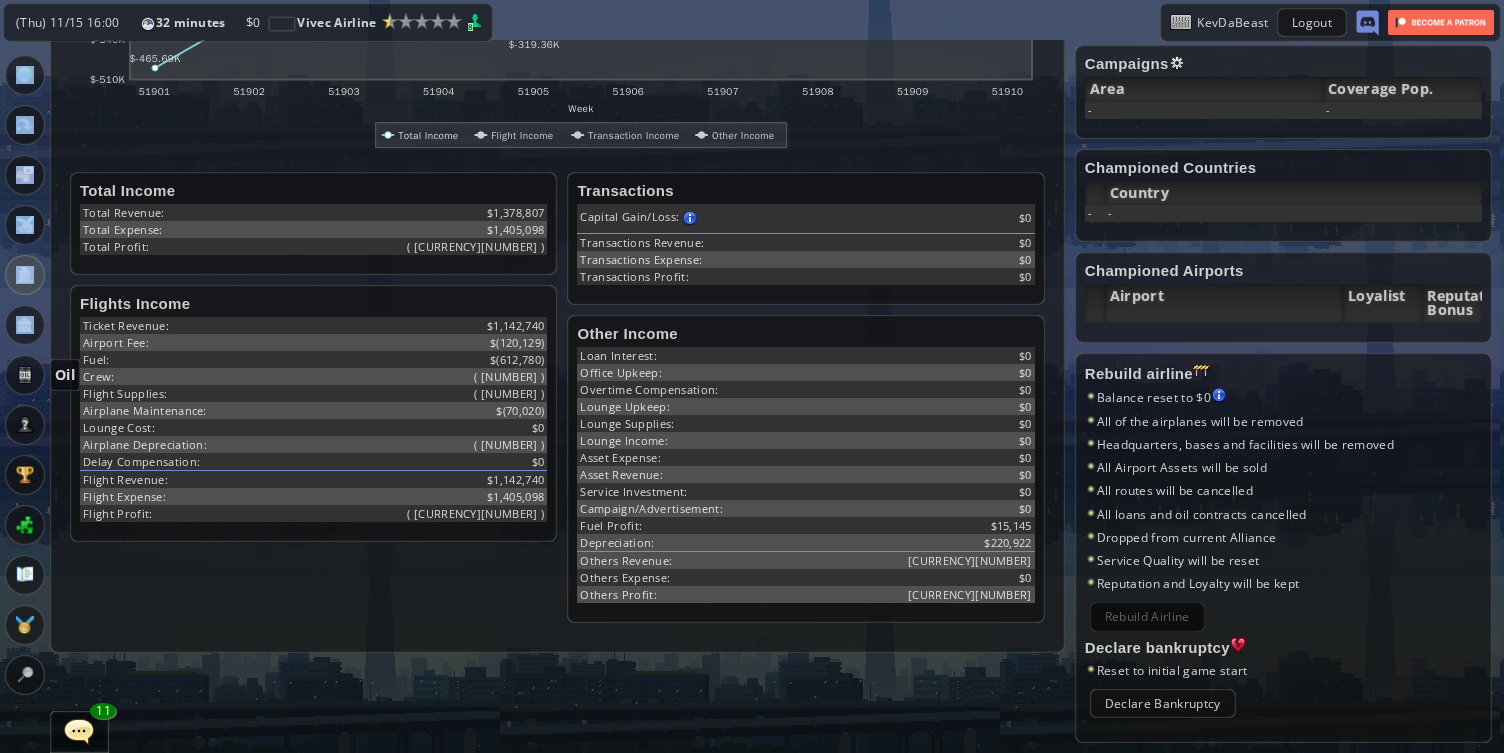 click at bounding box center [25, 375] 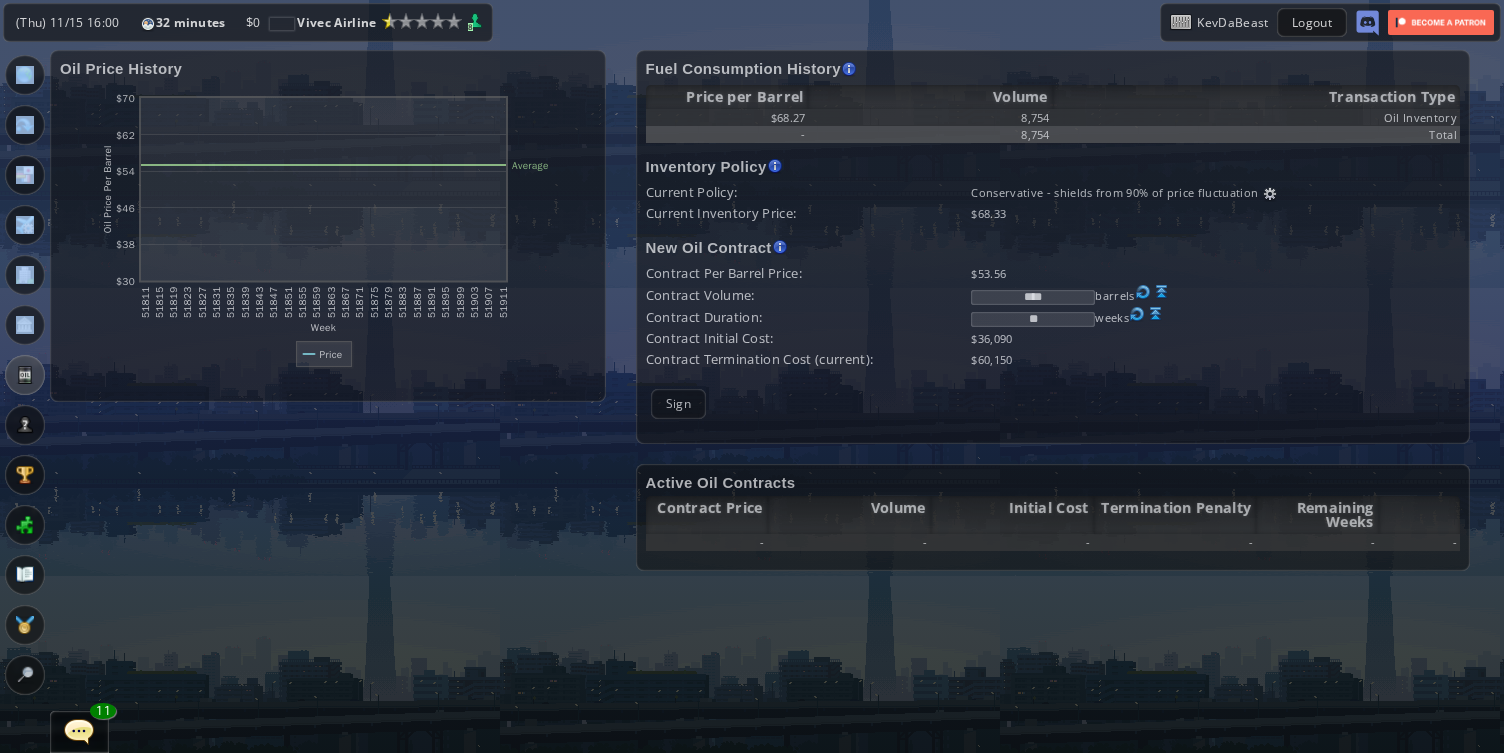 scroll, scrollTop: 0, scrollLeft: 0, axis: both 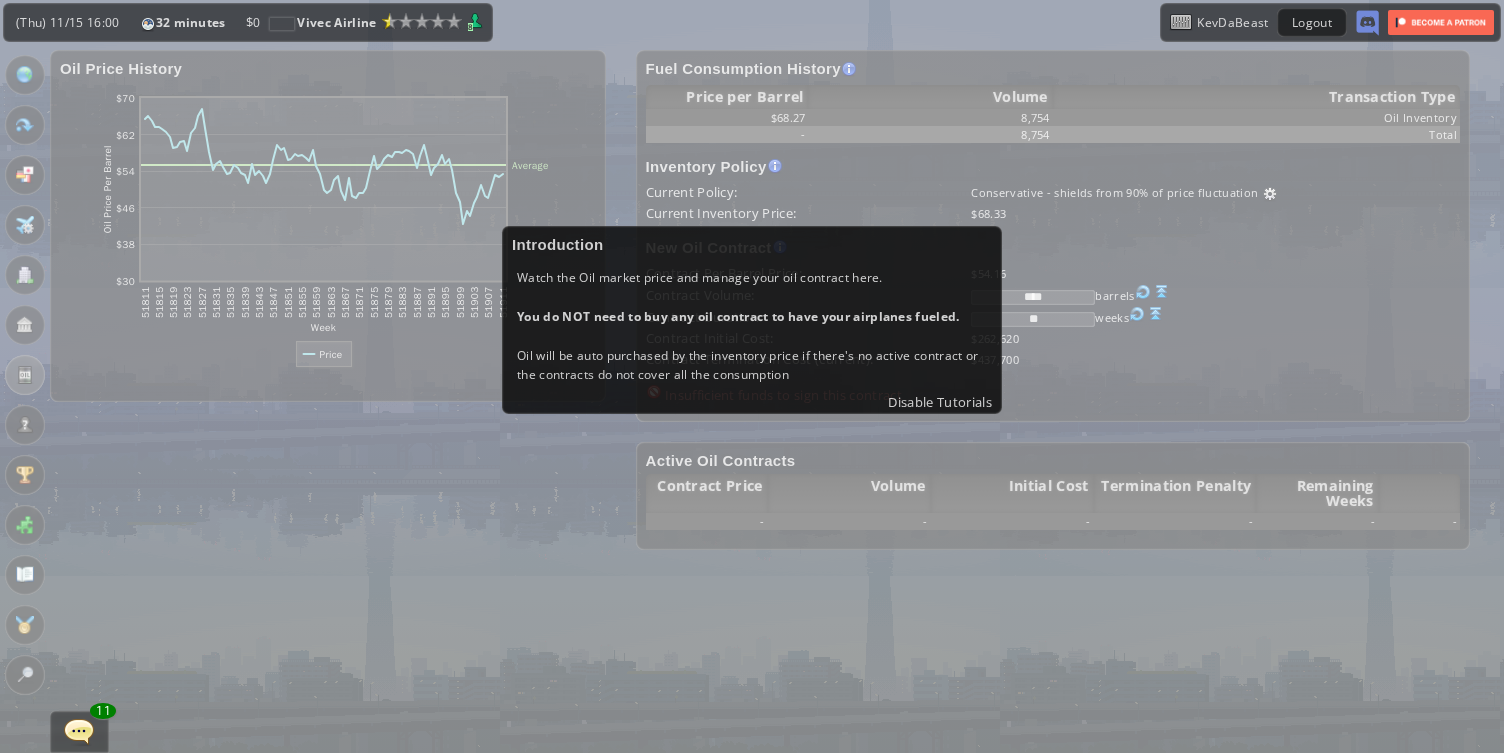 click on "You do NOT need to buy any oil contract to have your airplanes fueled." at bounding box center [752, 316] 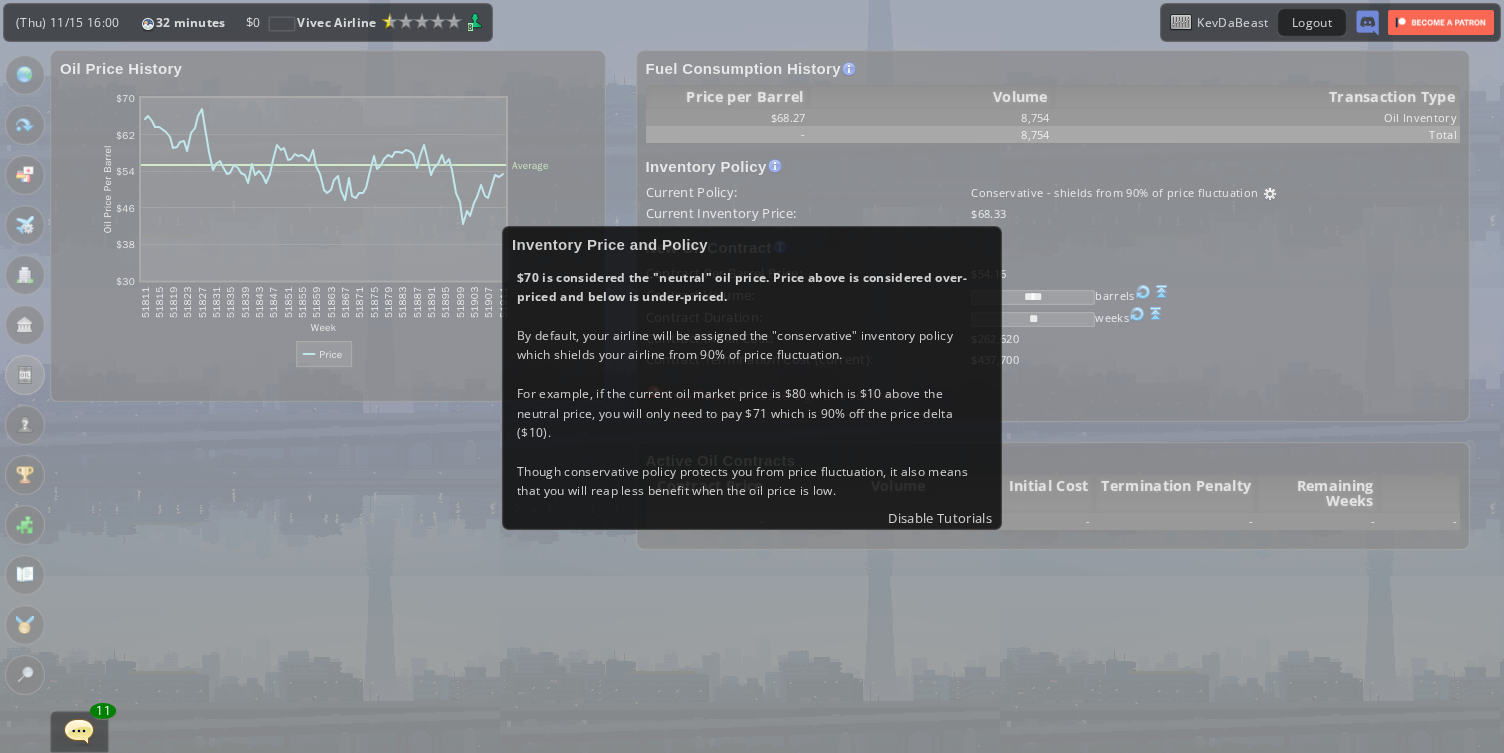 click on "$70 is considered the "neutral" oil price. Price above is considered over-priced and below is under-priced." at bounding box center (752, 287) 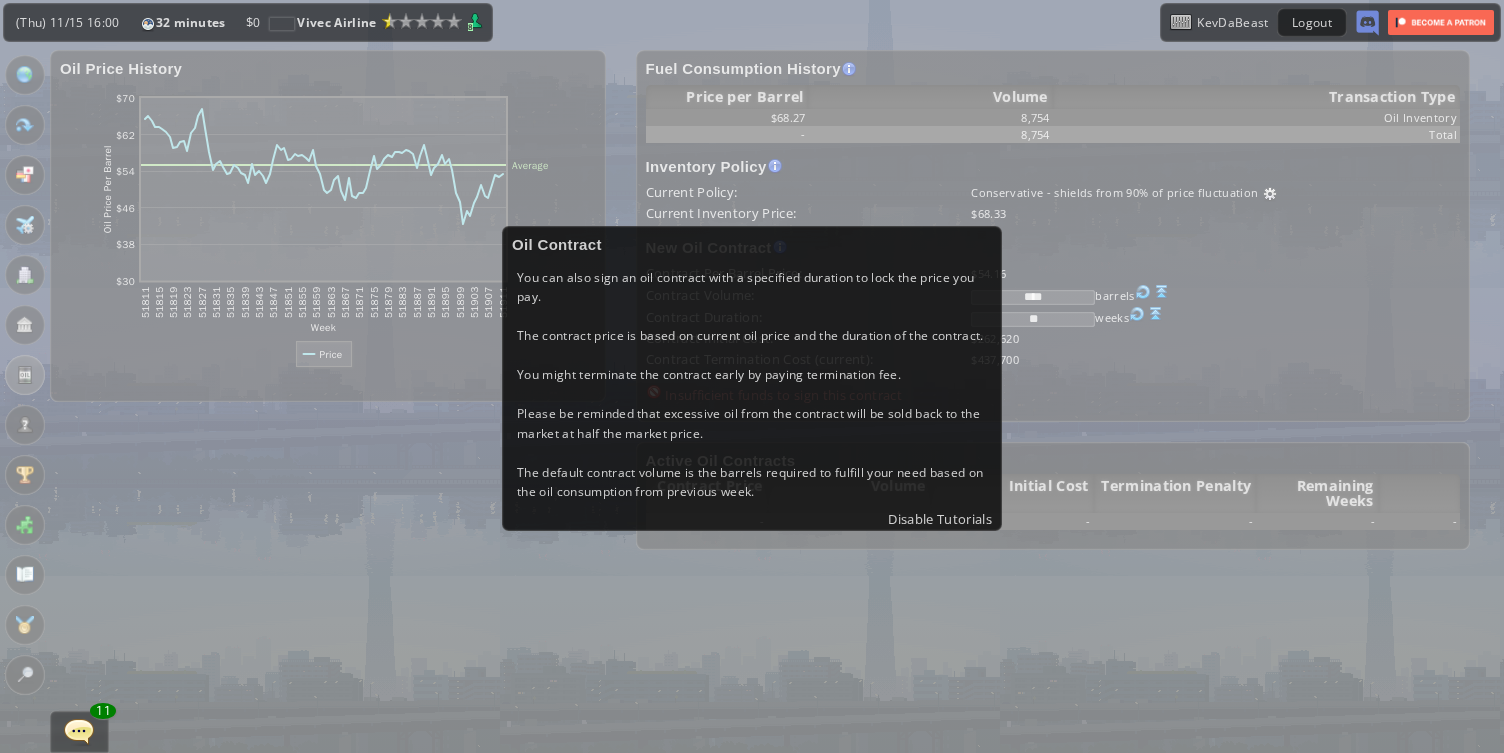 click on "You might terminate the contract early by paying termination fee." at bounding box center (752, 374) 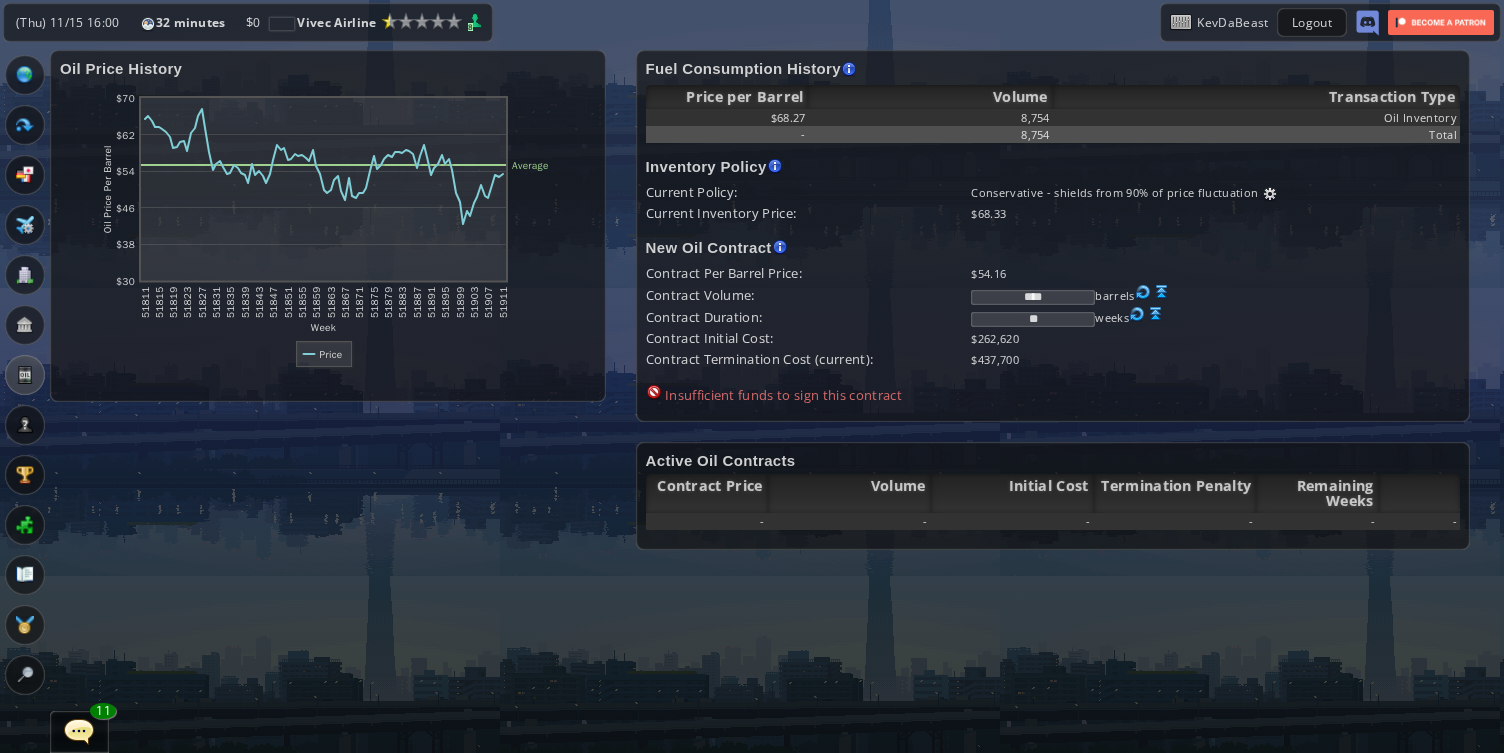 click on "0" at bounding box center [256, 22] 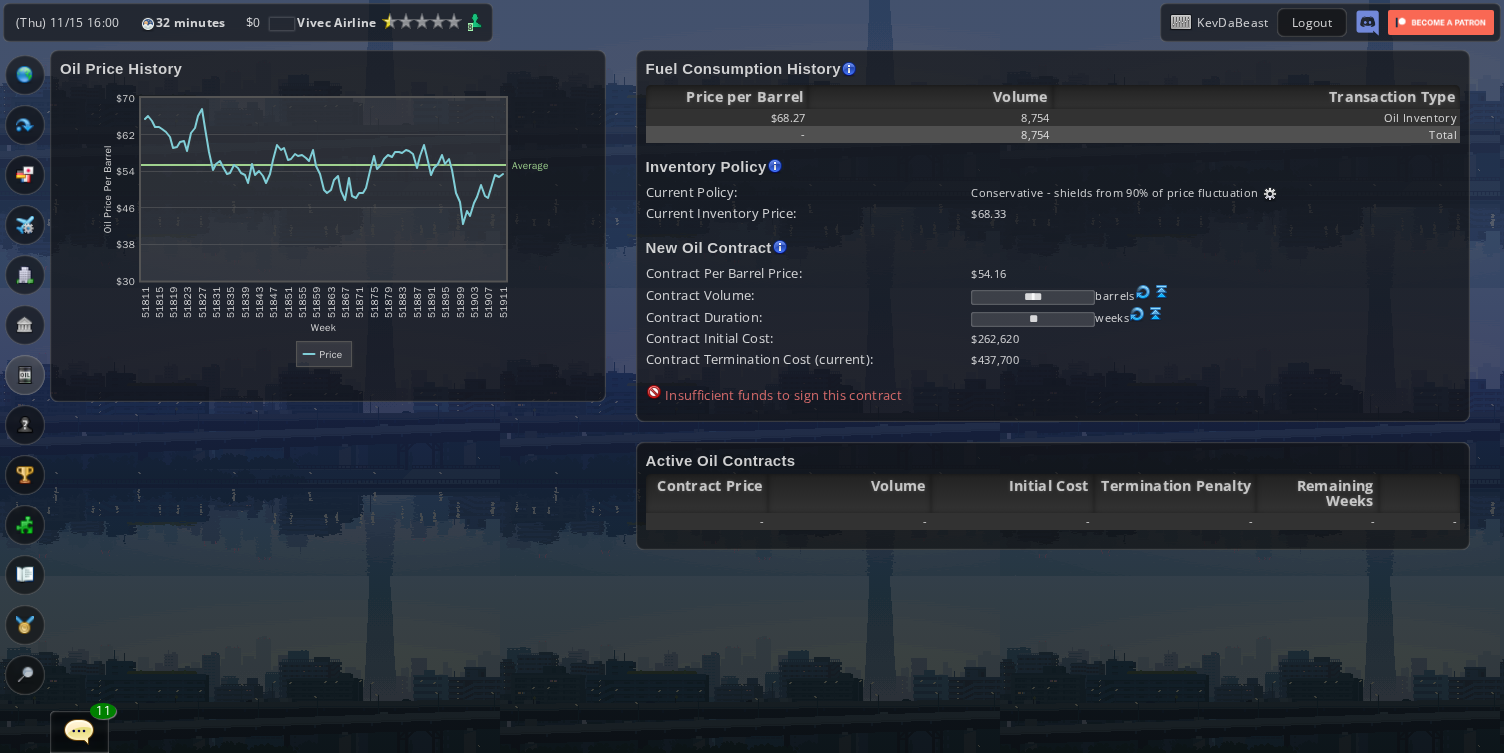 click on "Vivec Airline" at bounding box center (323, 22) 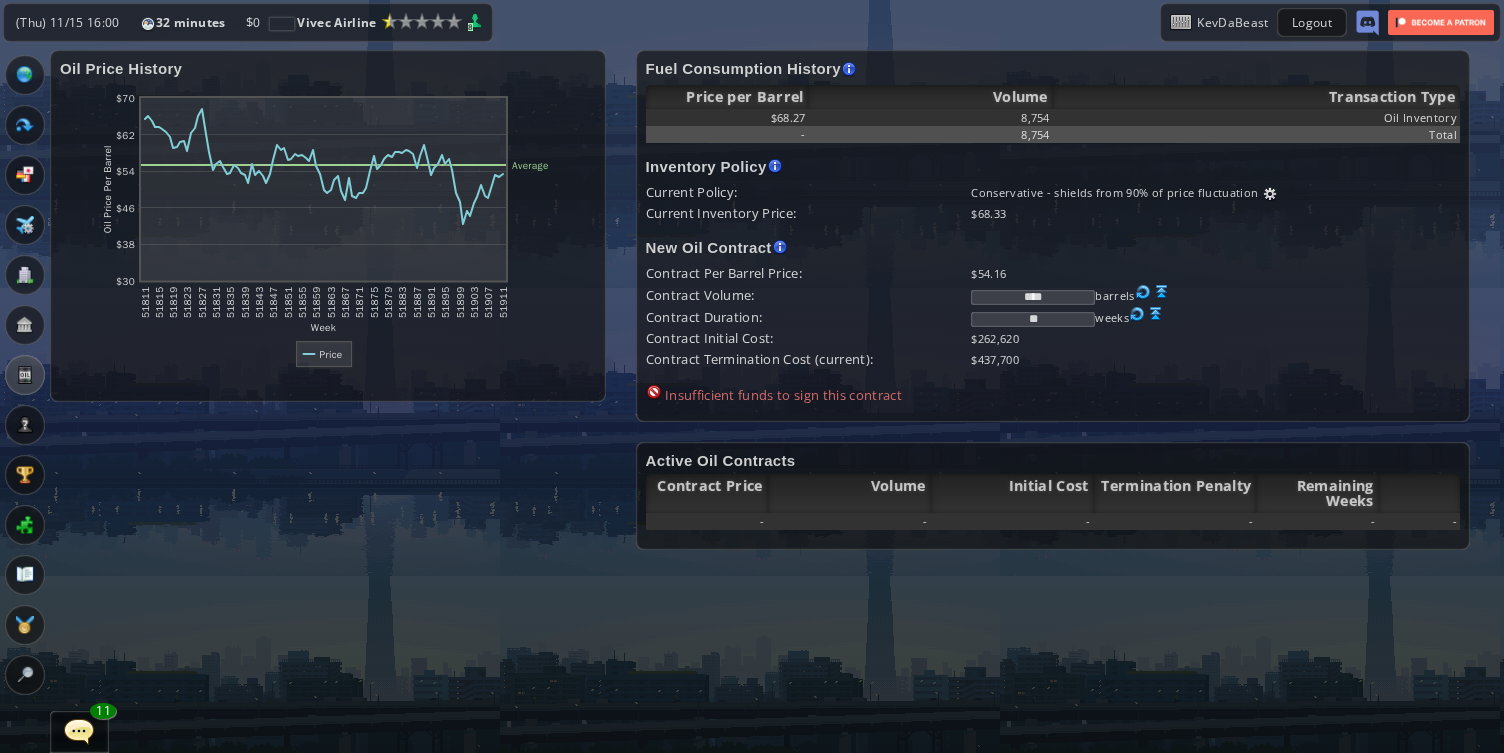 click on "32 minutes" at bounding box center (191, 22) 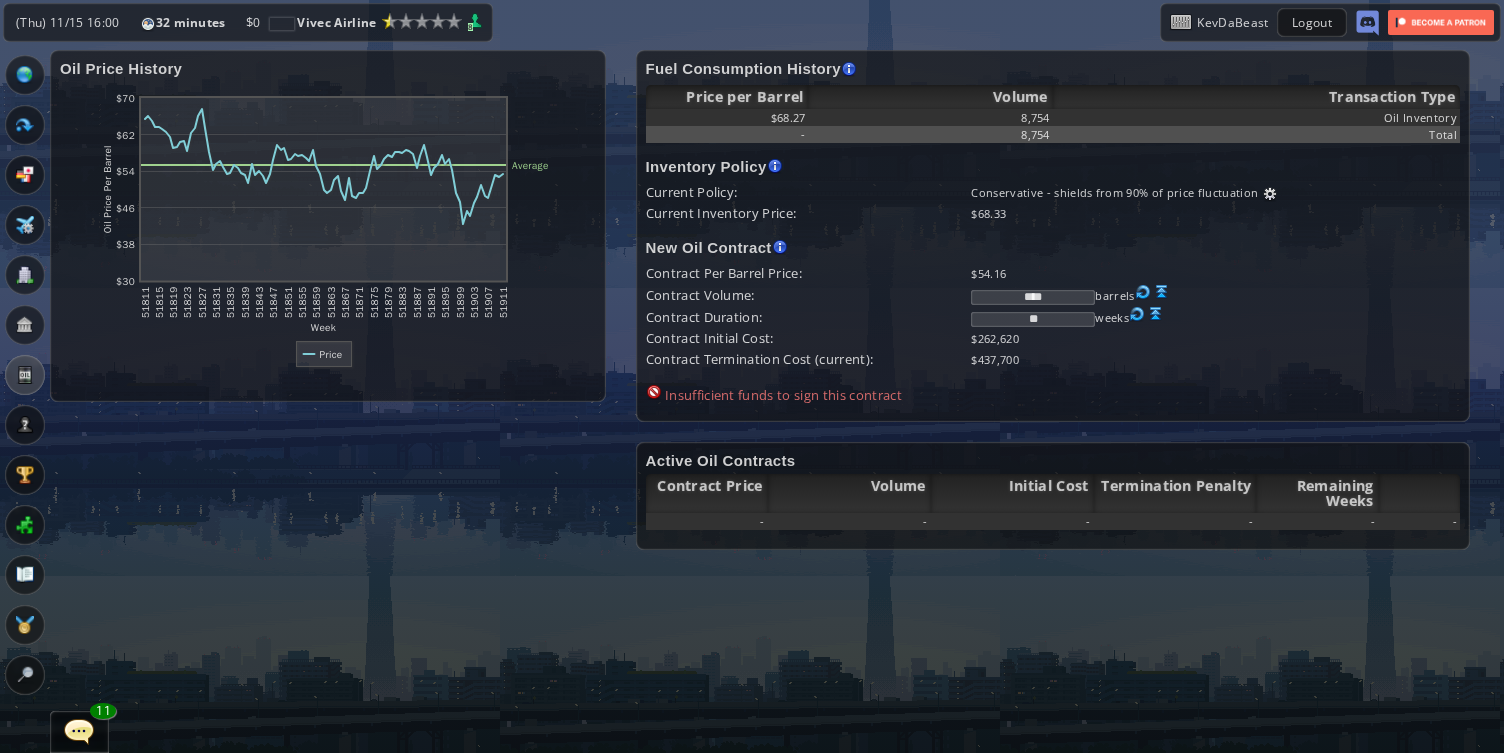 click on "(Thu) 11/15 16:00
32 minutes
$ 0
Vivec Airline
Reputation: 0 (New Airline) Next Grade: 20
8" at bounding box center (248, 22) 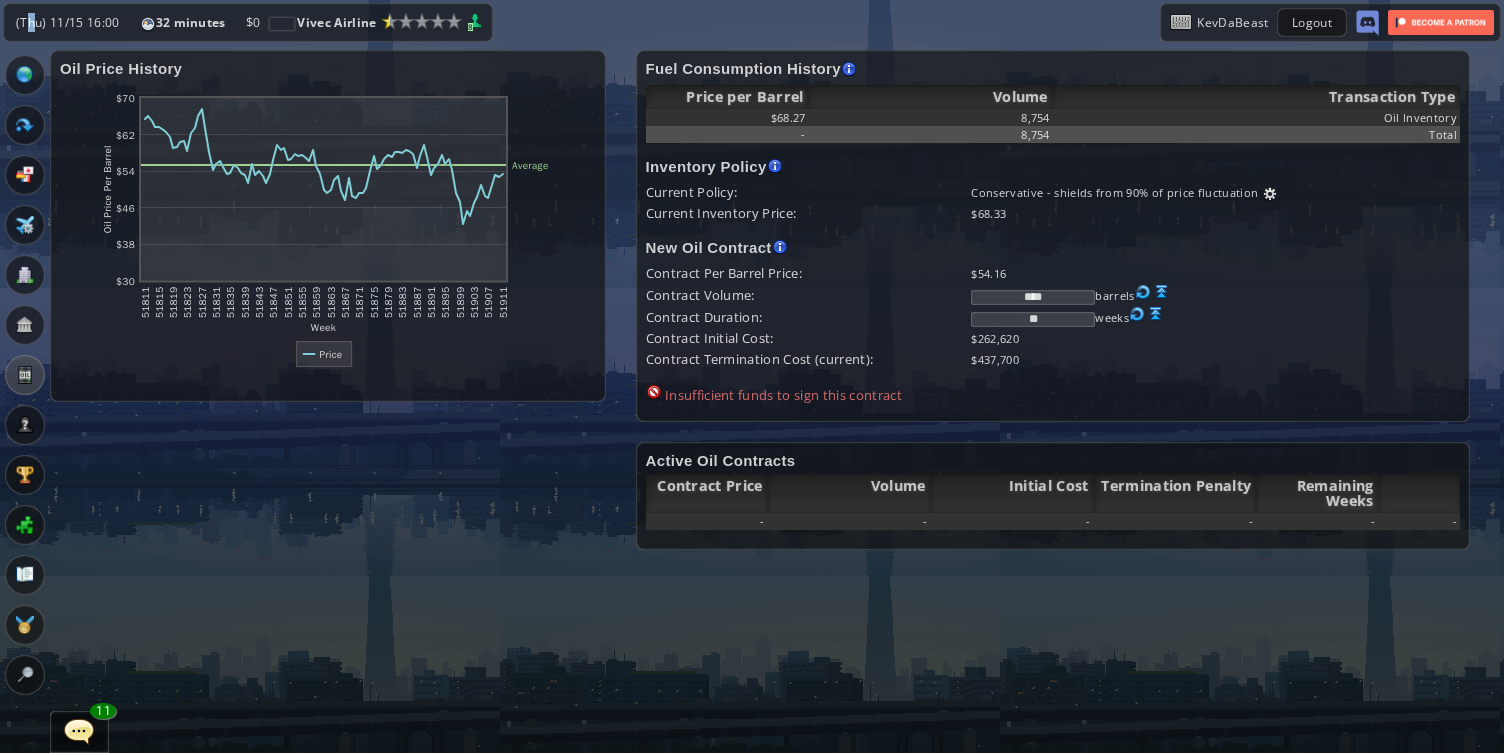 click on "(Thu) 11/15 16:00" at bounding box center [68, 22] 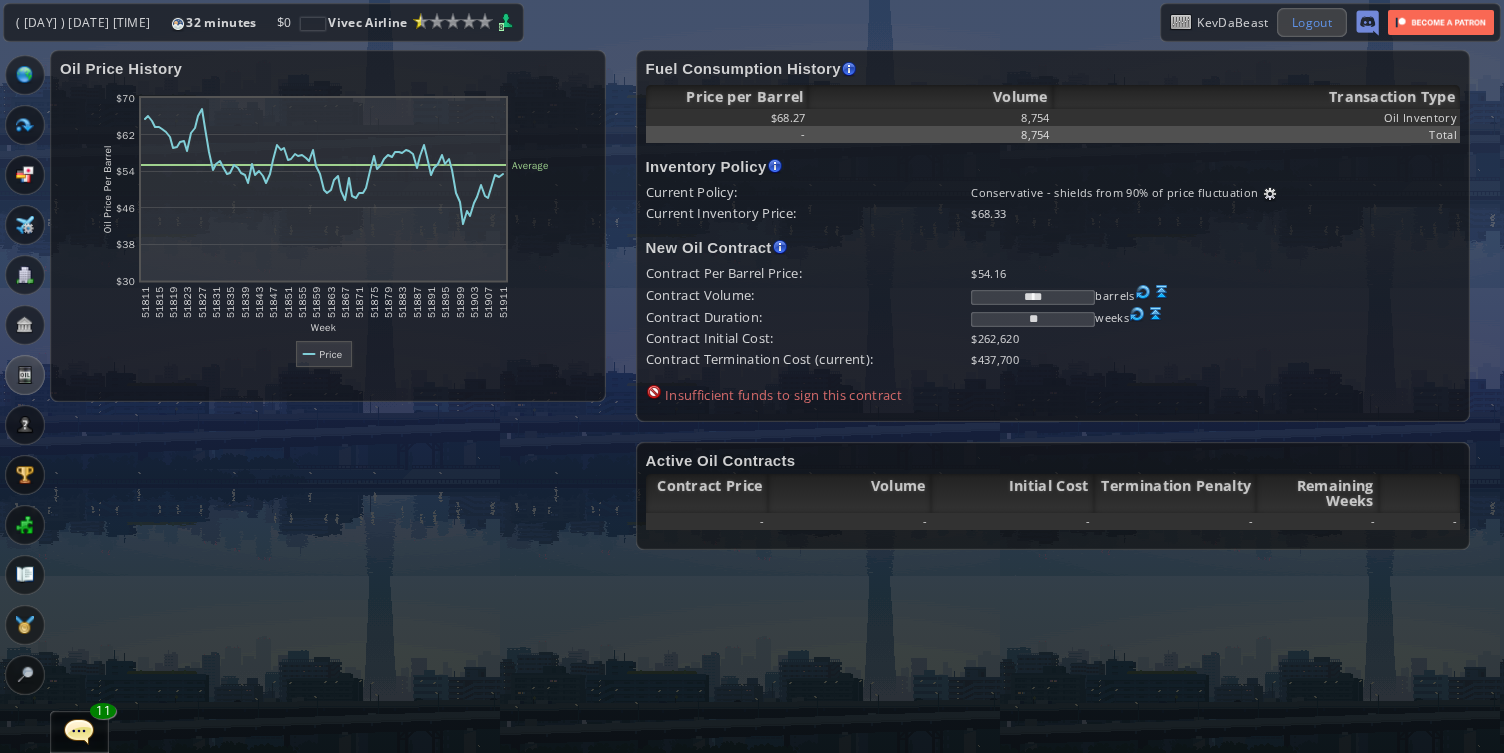 click on "Logout" at bounding box center (1312, 22) 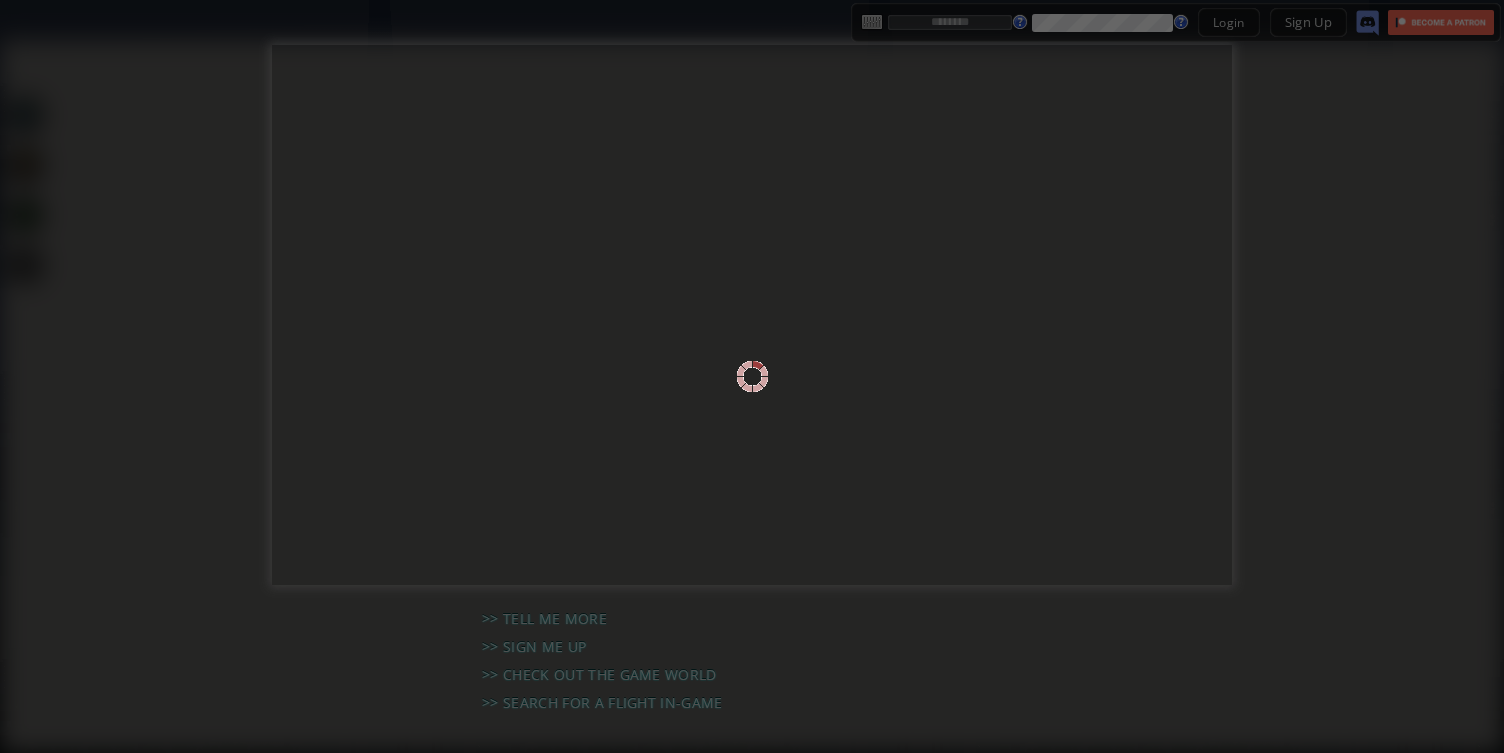scroll, scrollTop: 0, scrollLeft: 0, axis: both 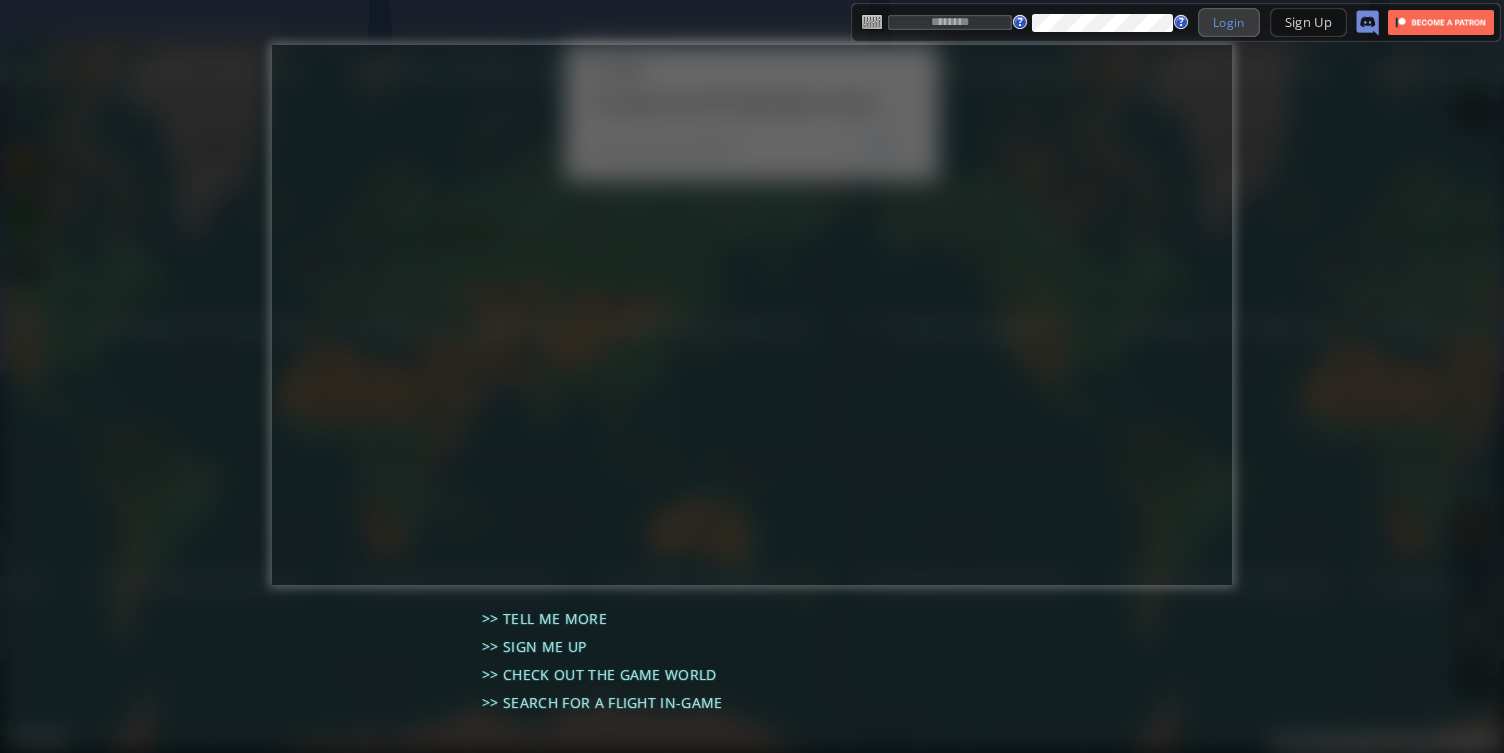 click on "Login" at bounding box center (1229, 22) 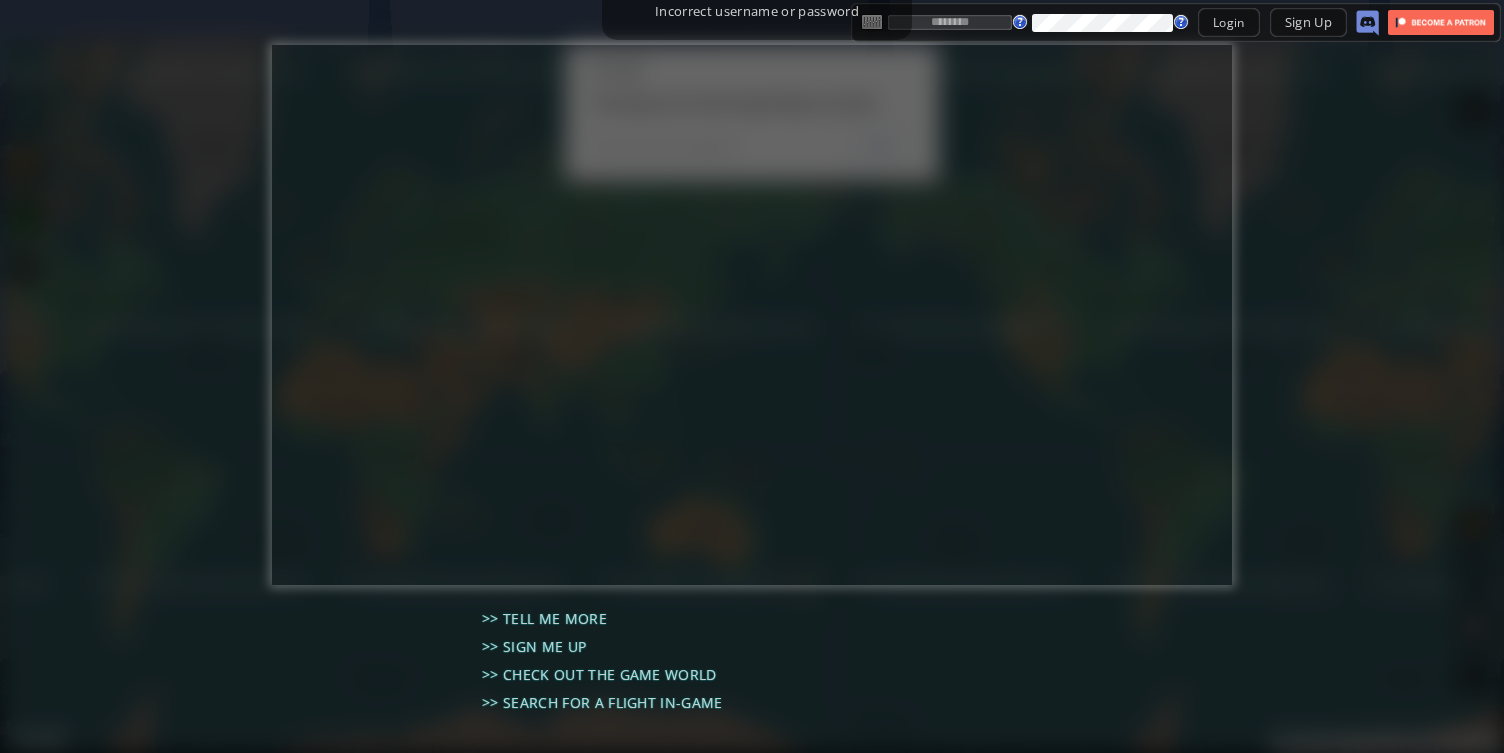click at bounding box center [950, 22] 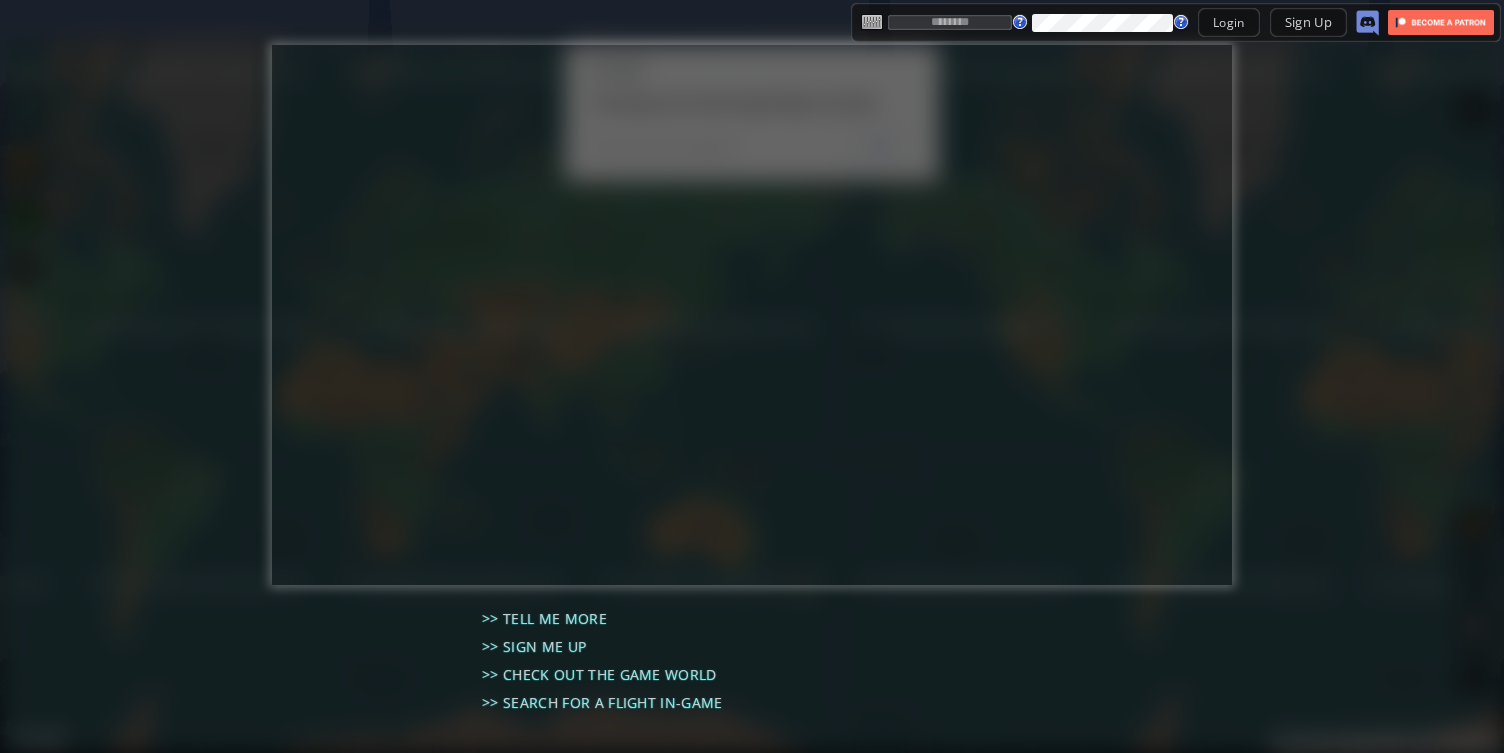 type on "**********" 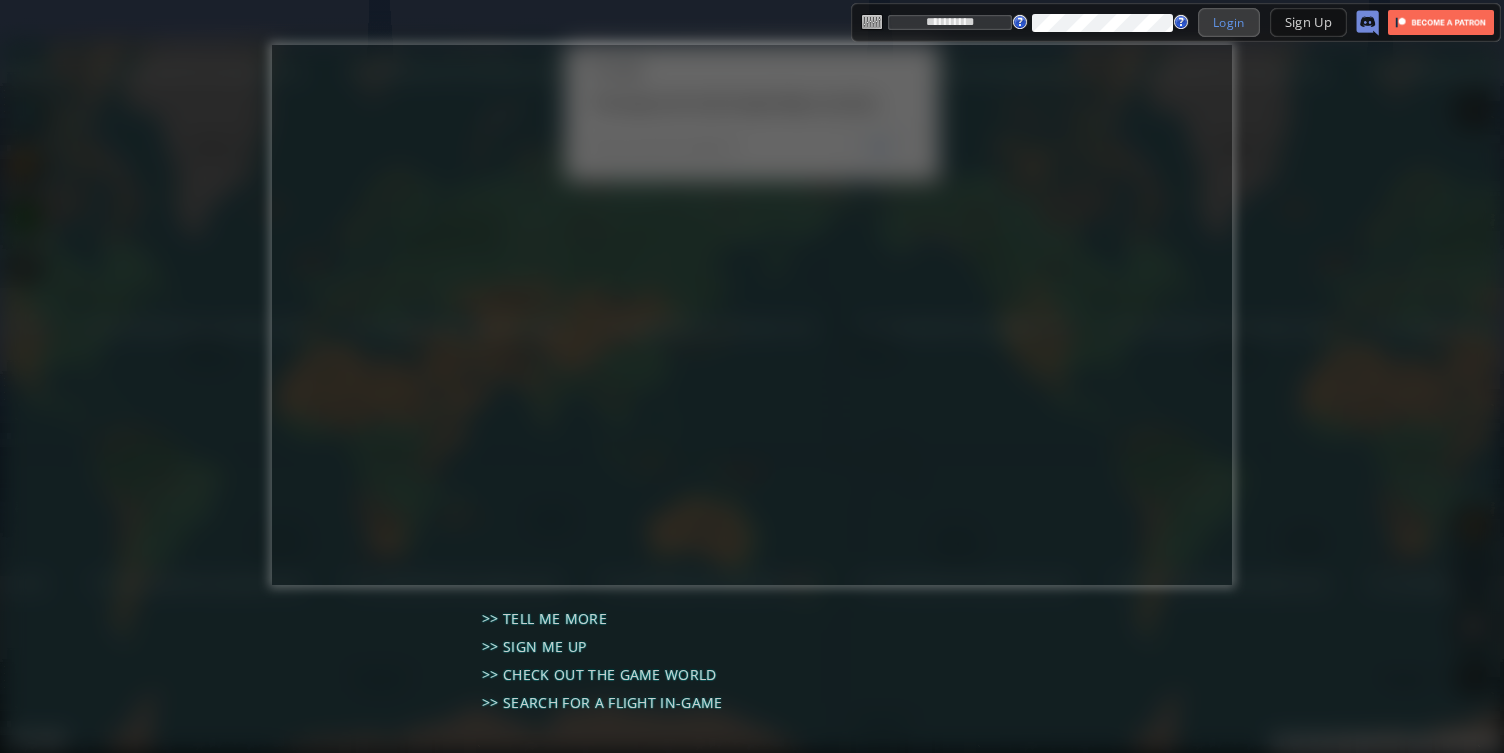 click on "Login" at bounding box center (1229, 22) 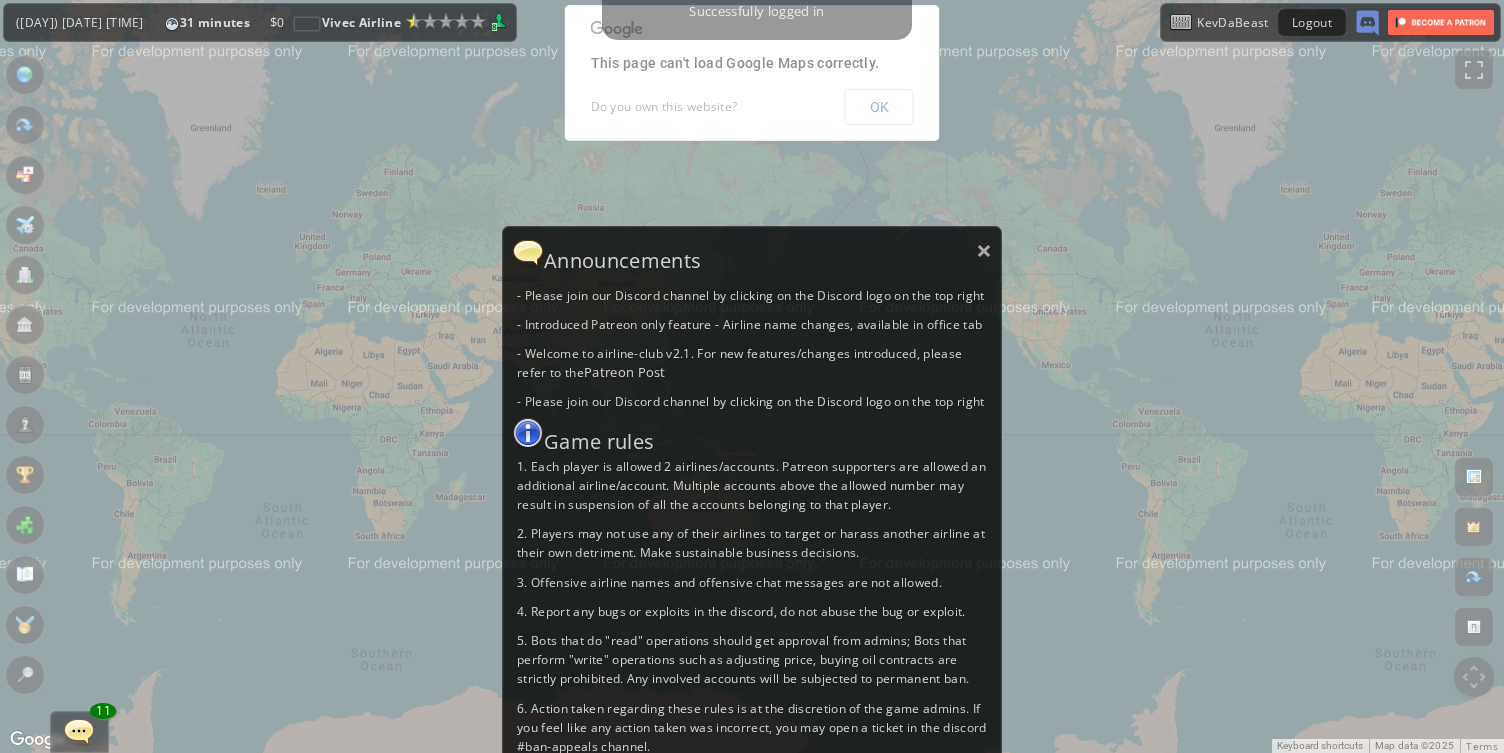 click on "- Please join our Discord channel by clicking on the Discord logo on the top right
- Introduced Patreon only feature - Airline name changes, available in office tab
- Welcome to airline-club v2.1. For new features/changes introduced, please refer to the  Patreon Post
- Please join our Discord channel by clicking on the Discord logo on the top right
Game rules
1. Each player is allowed 2 airlines/accounts. Patreon supporters are allowed an additional airline/account. Multiple accounts above the allowed number may result in suspension of all the accounts belonging to that player.
2. Players may not use any of their airlines to target or harass another airline at their own detriment. Make sustainable business decisions.
3. Offensive airline names and offensive chat messages are not allowed.
4. Report any bugs or exploits in the discord, do not abuse the bug or exploit." at bounding box center (752, 521) 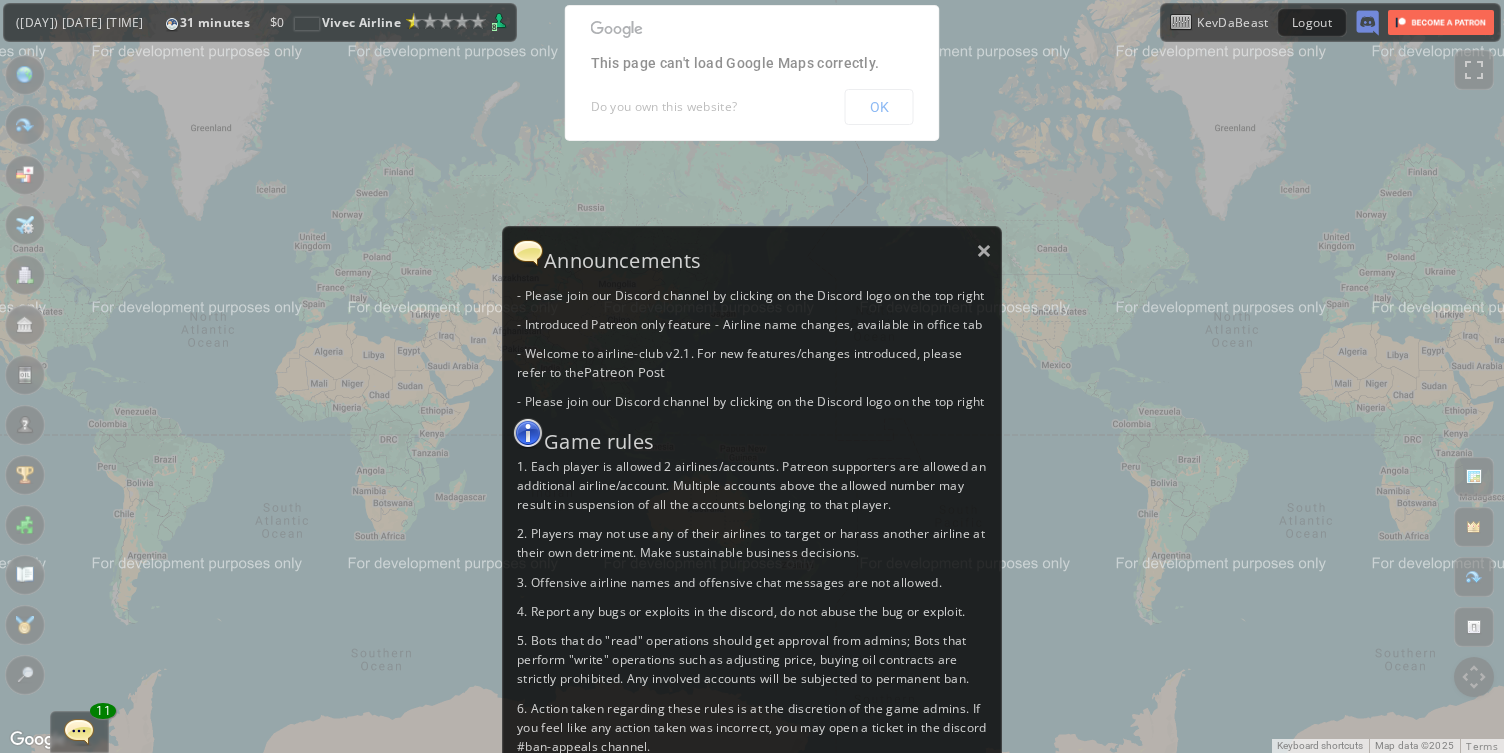 click on "- Please join our Discord channel by clicking on the Discord logo on the top right
- Introduced Patreon only feature - Airline name changes, available in office tab
- Welcome to airline-club v2.1. For new features/changes introduced, please refer to the  Patreon Post
- Please join our Discord channel by clicking on the Discord logo on the top right
Game rules
1. Each player is allowed 2 airlines/accounts. Patreon supporters are allowed an additional airline/account. Multiple accounts above the allowed number may result in suspension of all the accounts belonging to that player.
2. Players may not use any of their airlines to target or harass another airline at their own detriment. Make sustainable business decisions.
3. Offensive airline names and offensive chat messages are not allowed.
4. Report any bugs or exploits in the discord, do not abuse the bug or exploit." at bounding box center (752, 521) 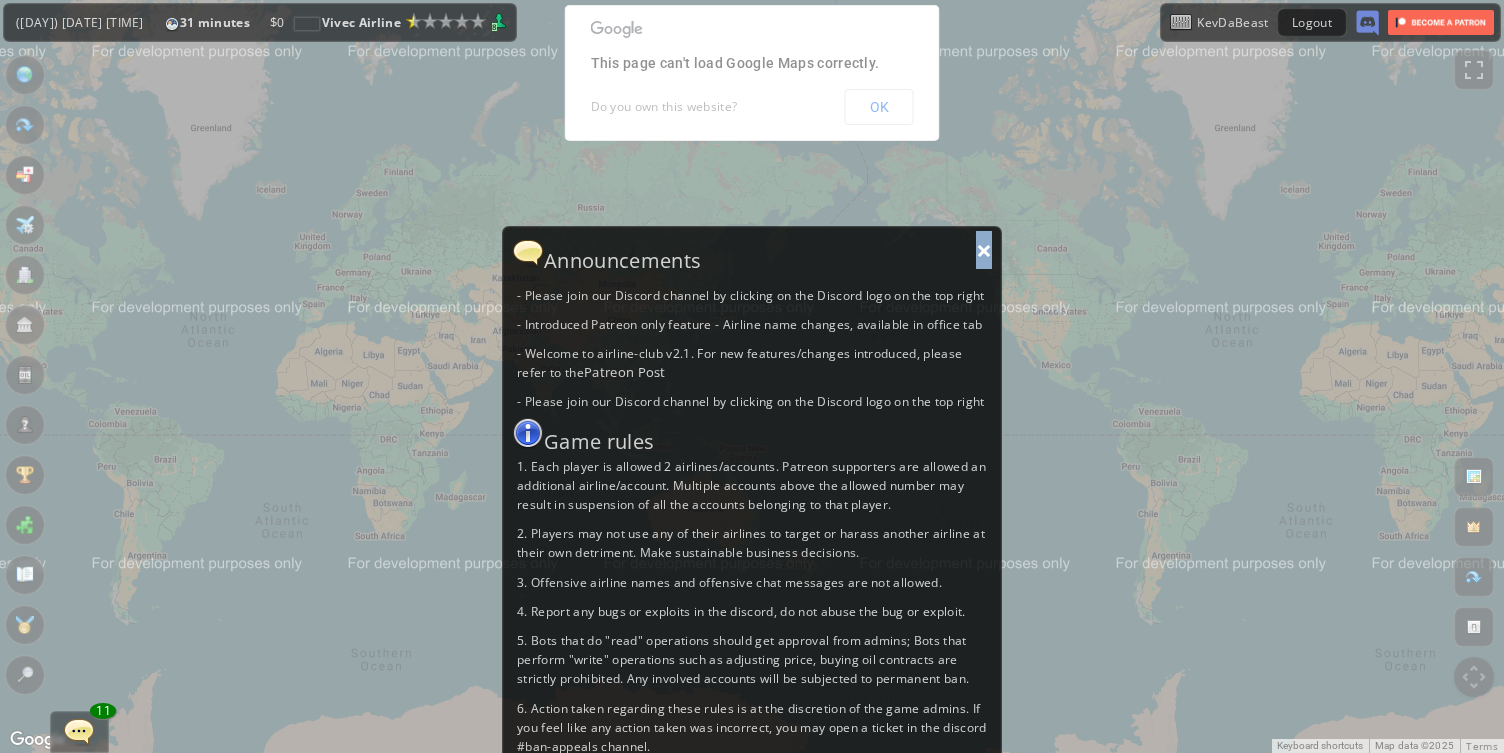 drag, startPoint x: 976, startPoint y: 249, endPoint x: 968, endPoint y: 242, distance: 10.630146 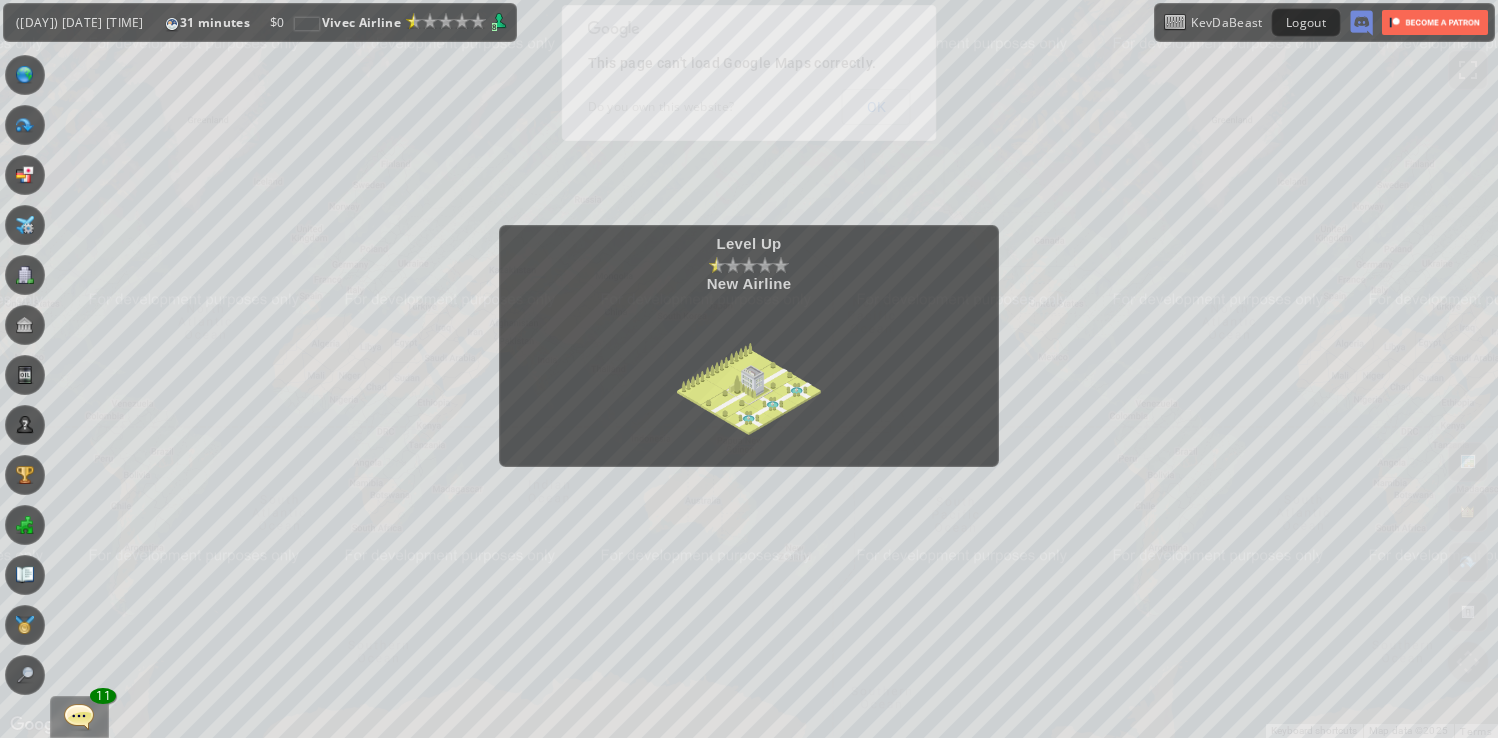 click on "Level Up
New Airline" at bounding box center [749, 369] 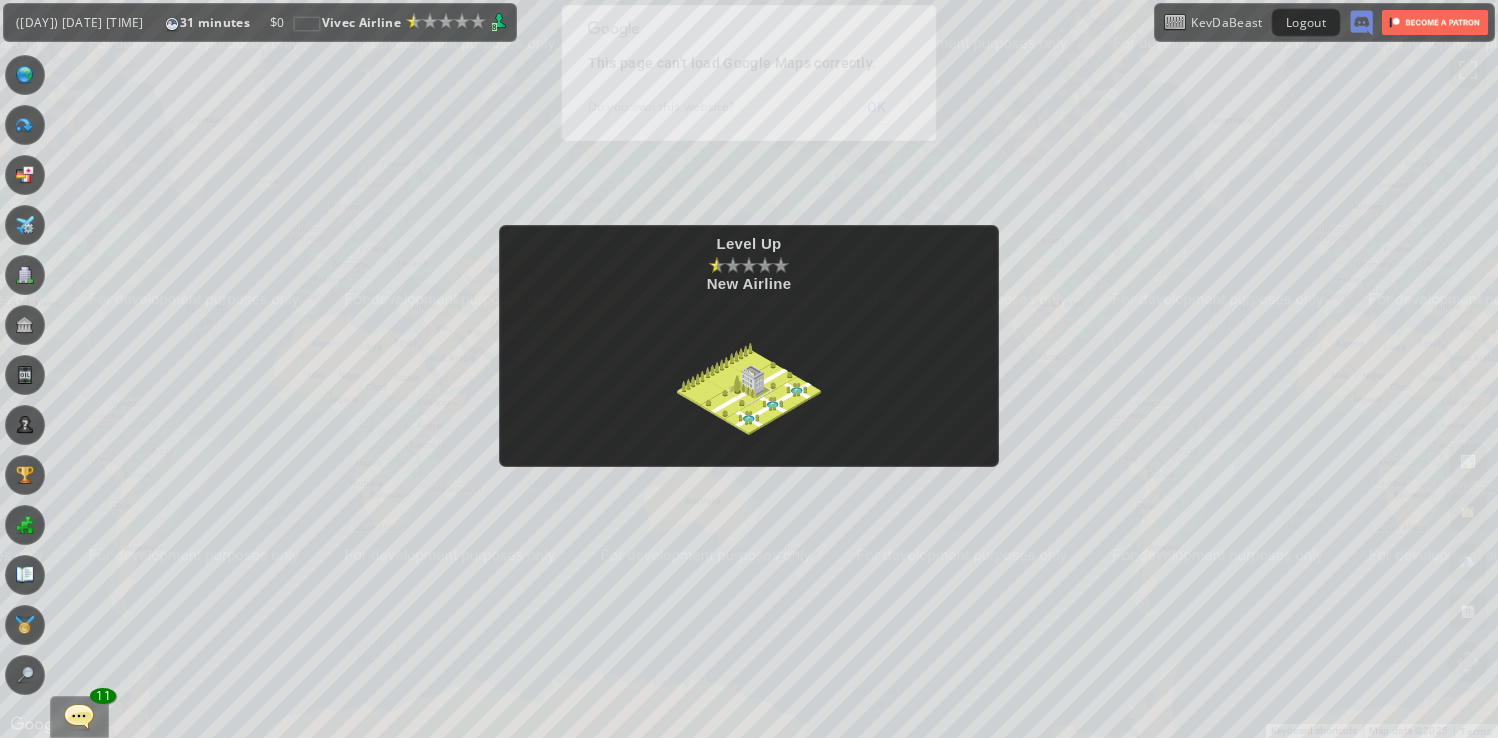 click on "Level Up
New Airline" at bounding box center (749, 346) 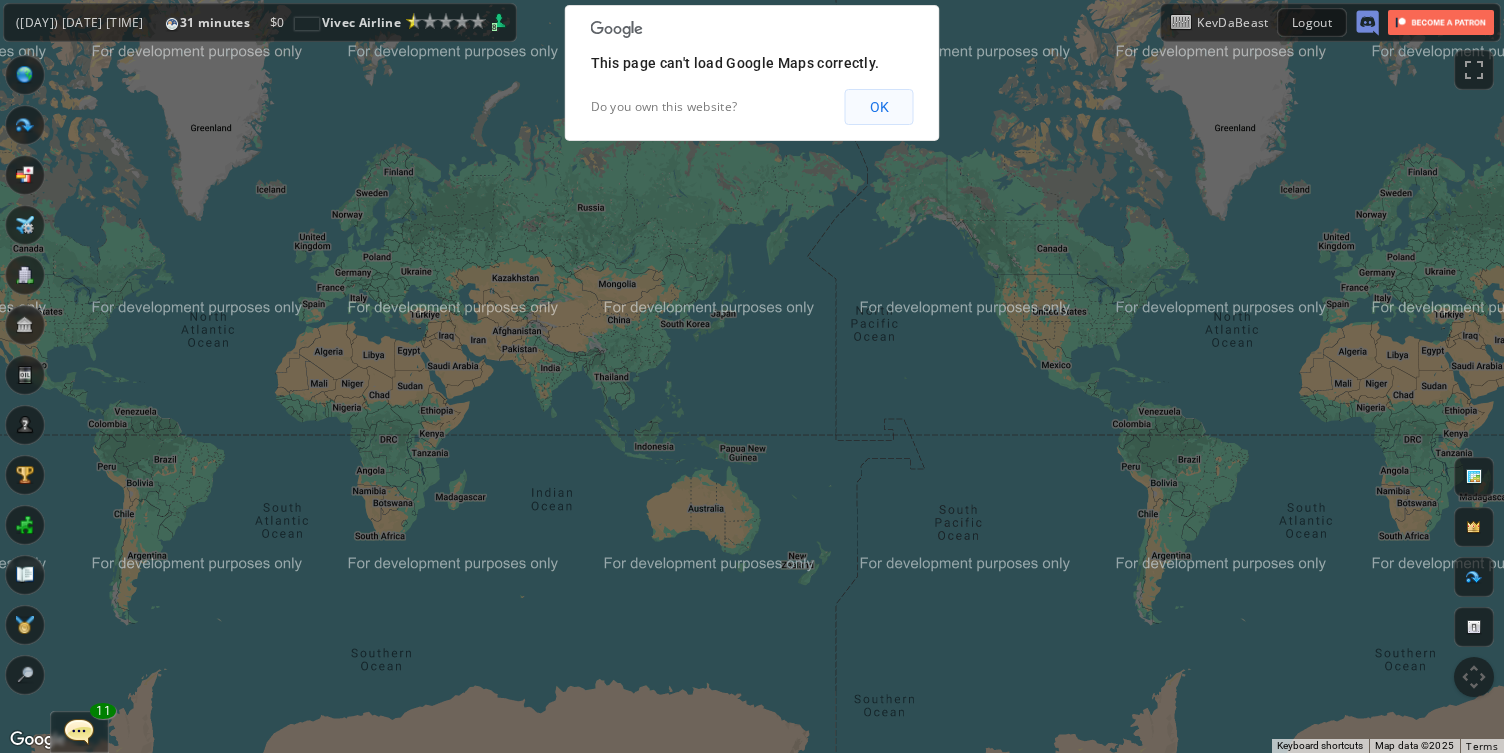 click on "OK" at bounding box center [879, 107] 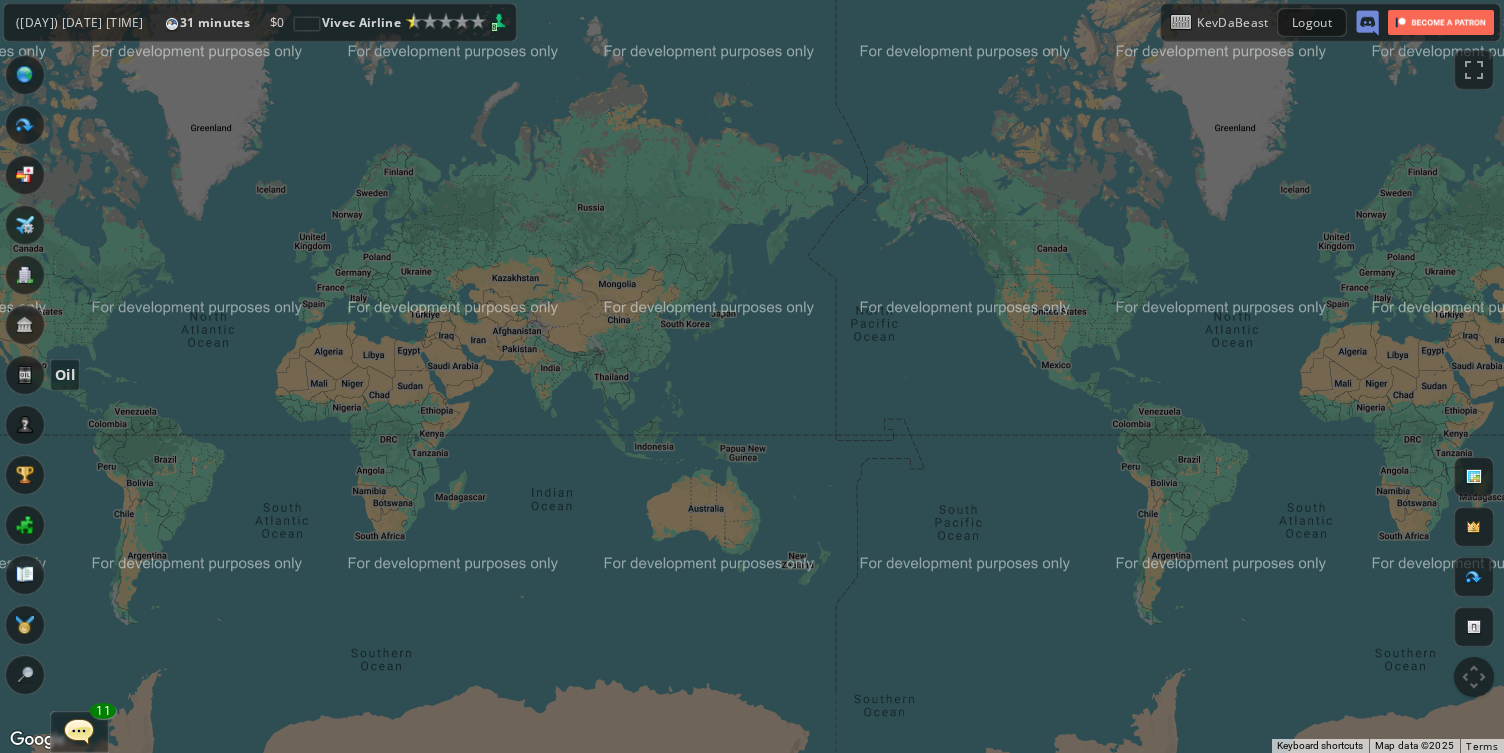 click at bounding box center (25, 375) 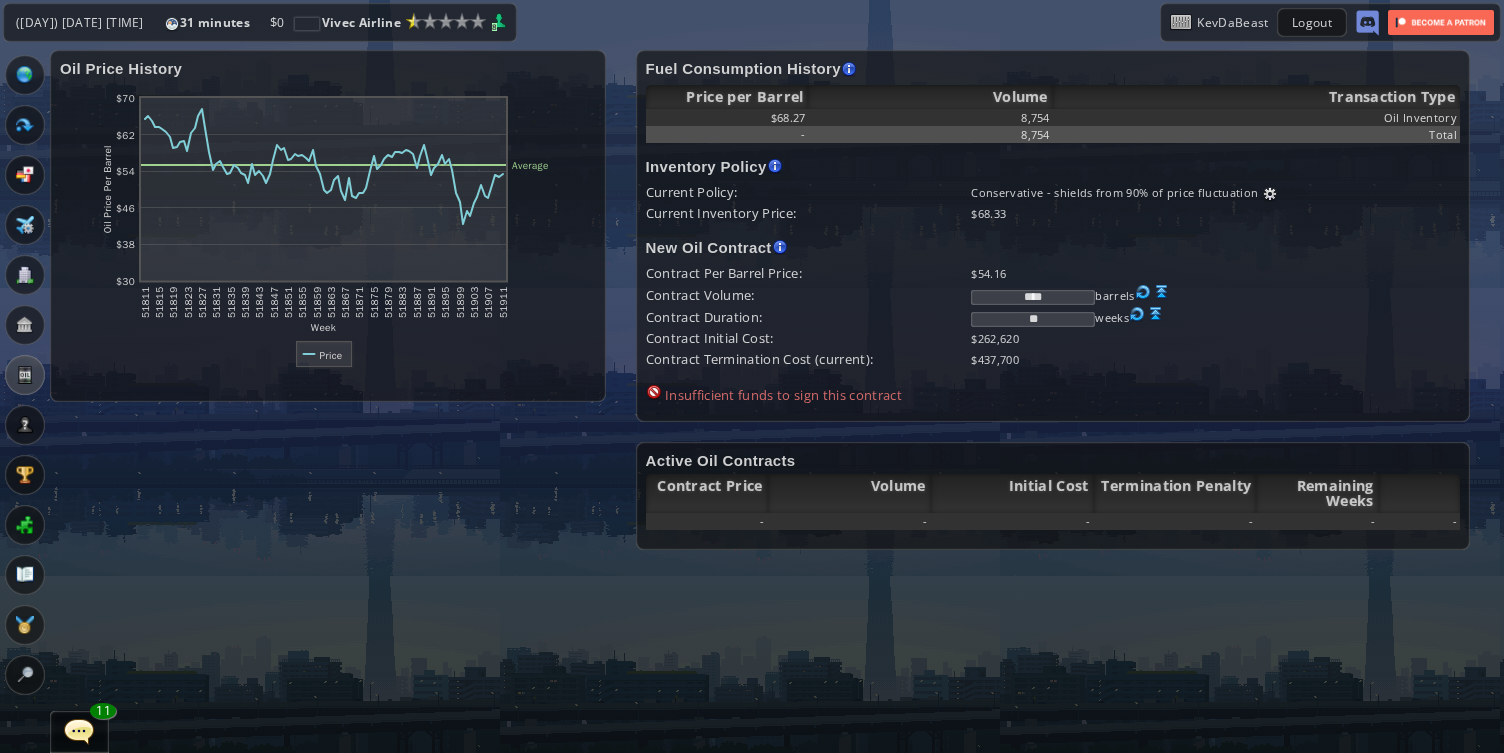 click at bounding box center [1441, 22] 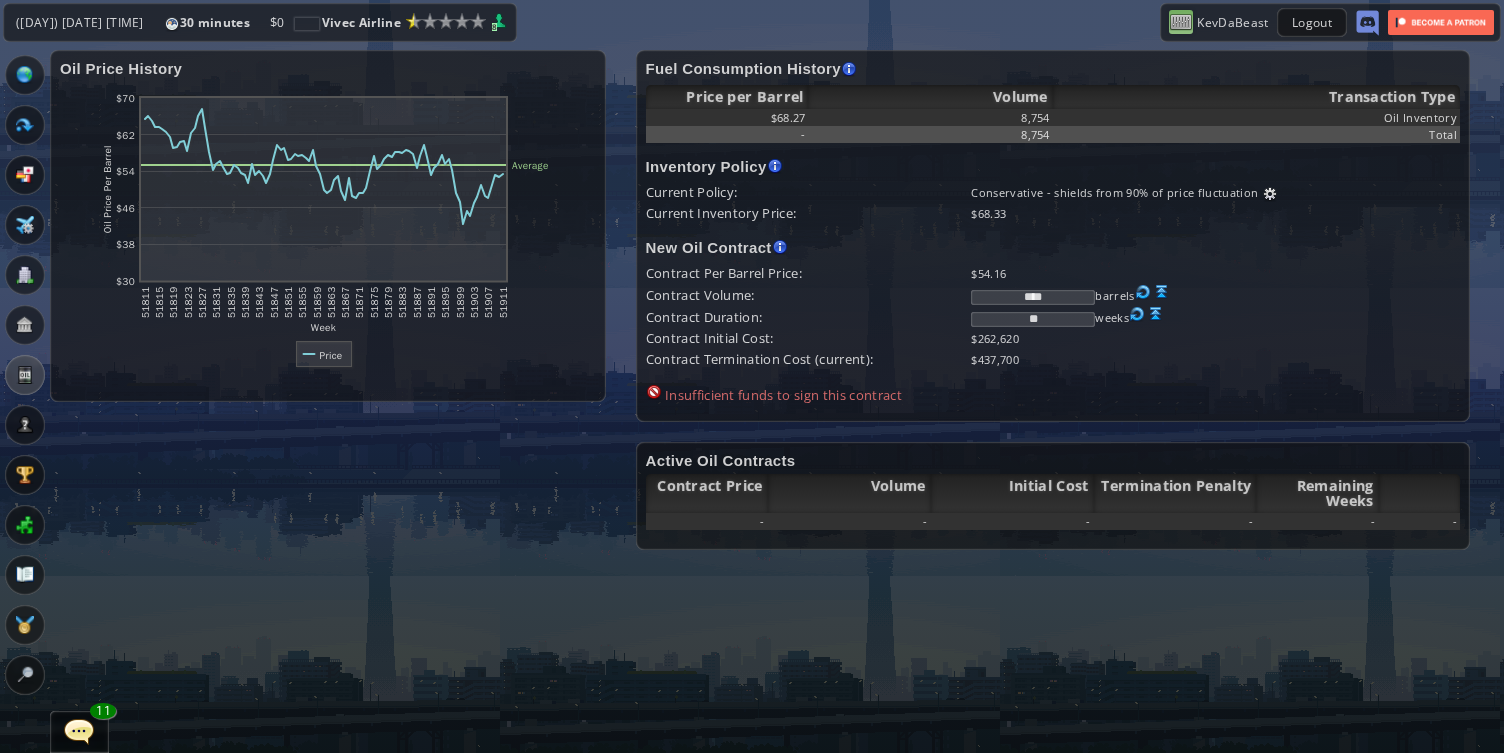 click at bounding box center [1181, 22] 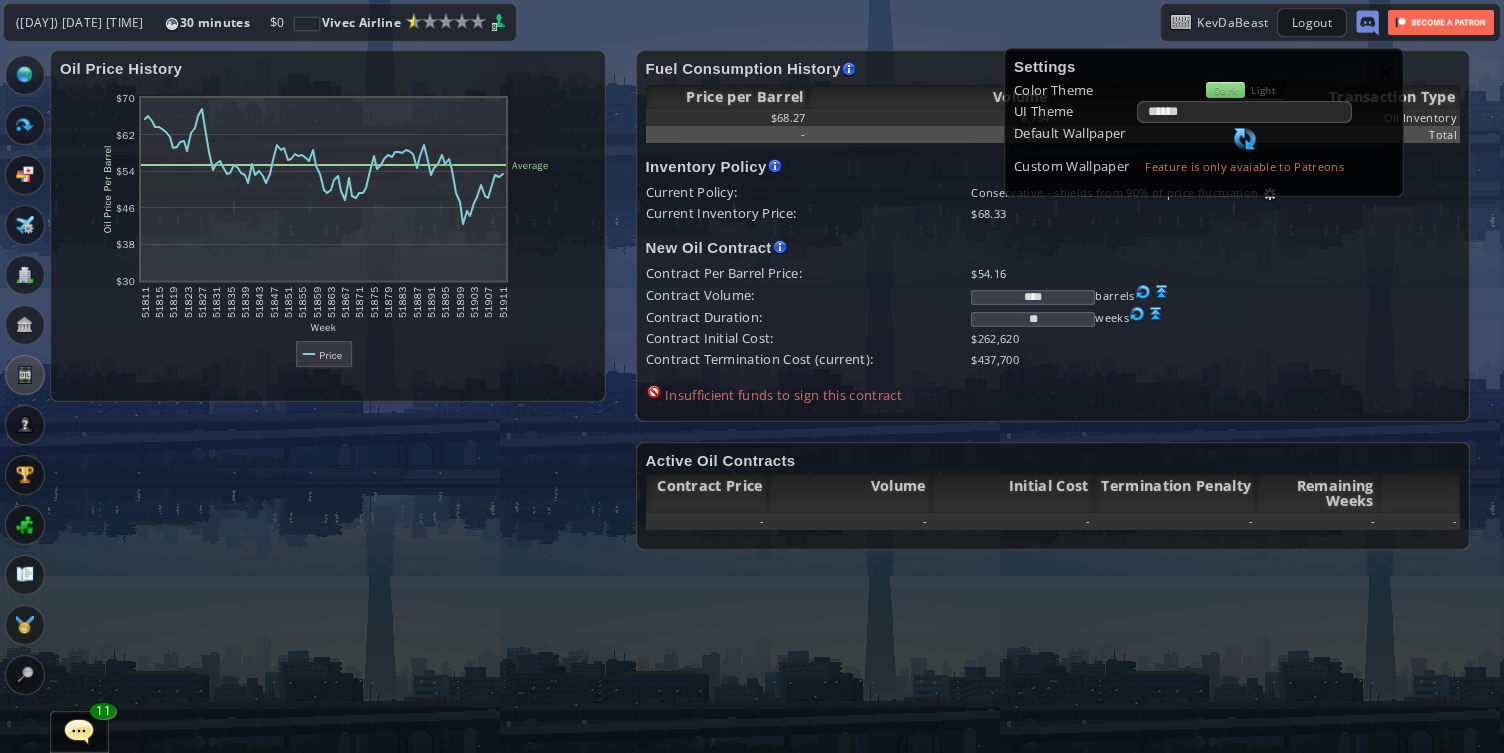 click on "×" at bounding box center (1386, 72) 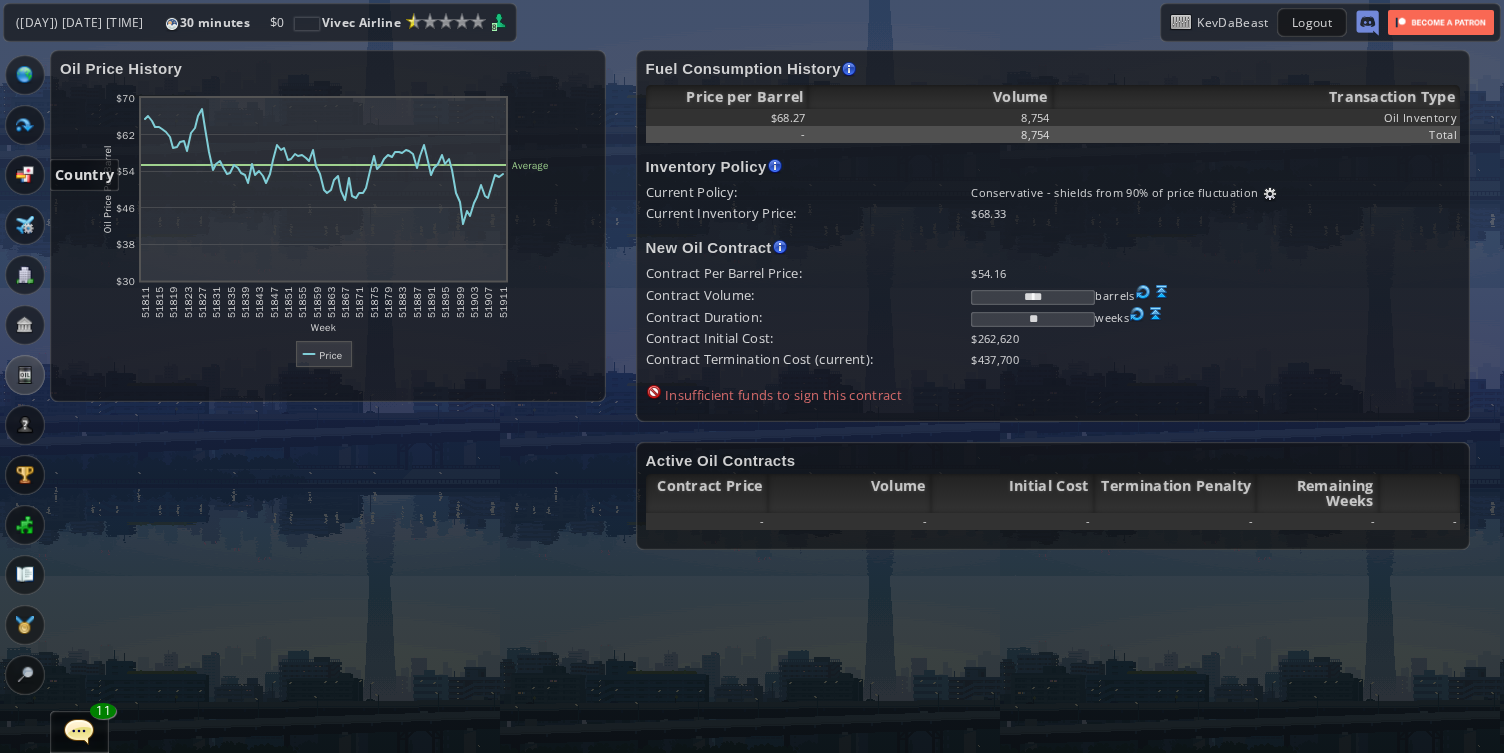 drag, startPoint x: 34, startPoint y: 177, endPoint x: 31, endPoint y: 230, distance: 53.08484 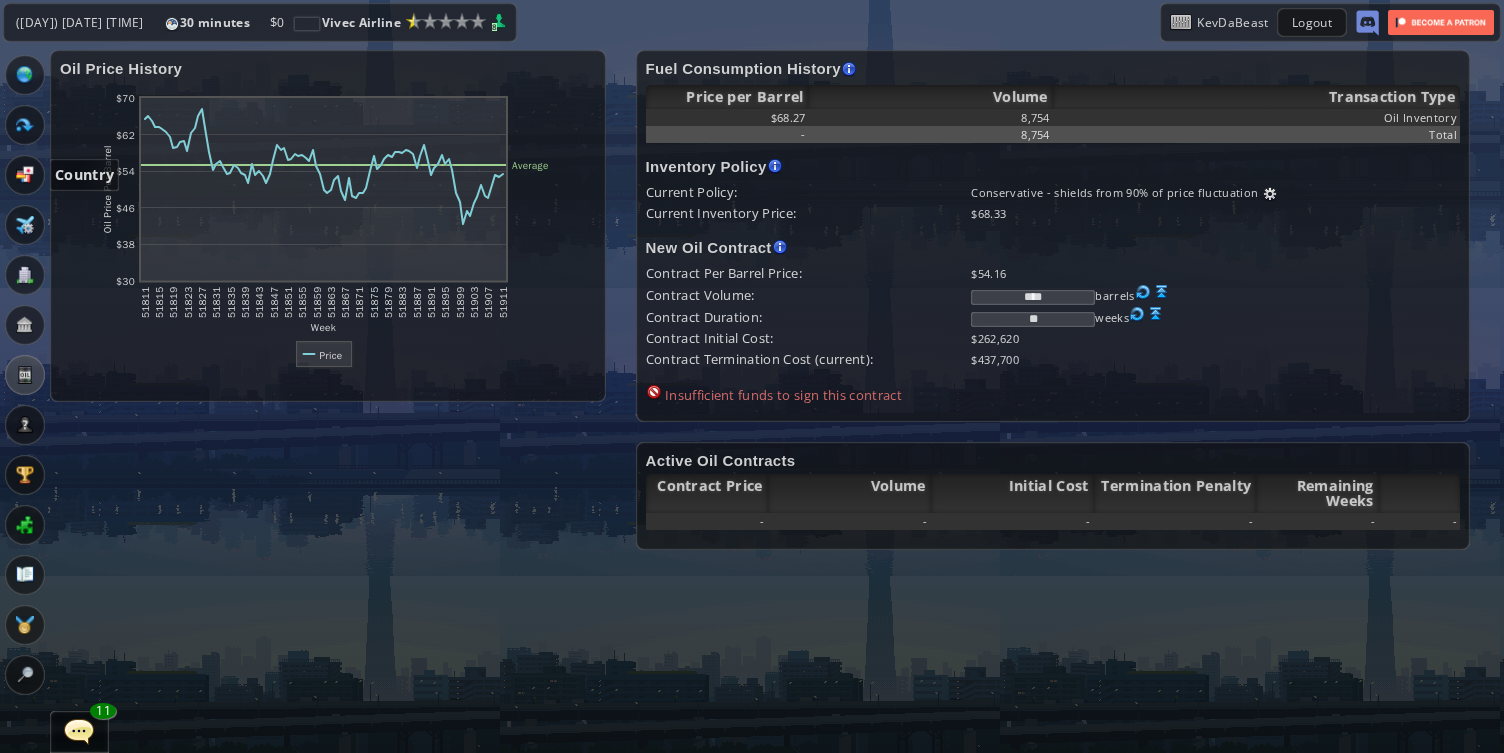 click at bounding box center [25, 175] 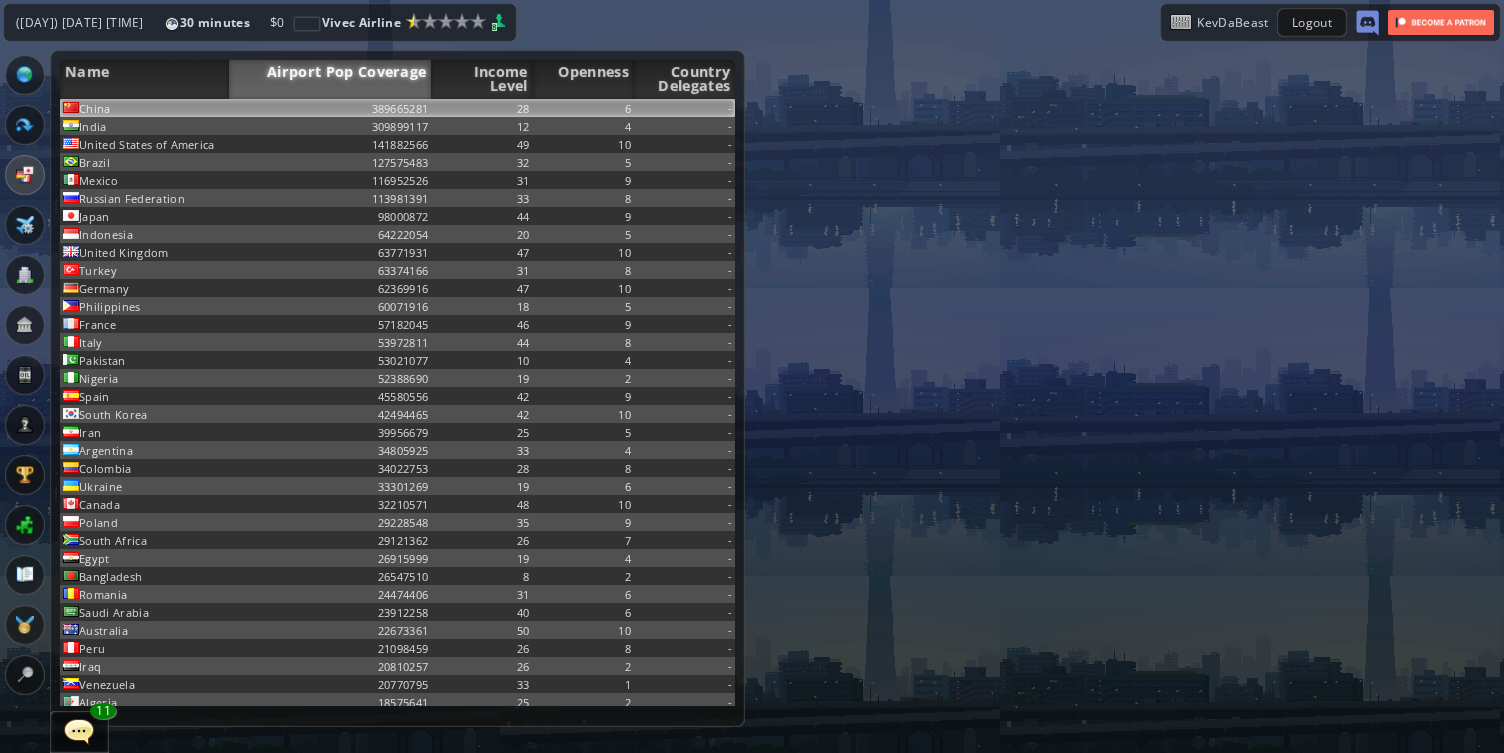 click on "389665281" at bounding box center (330, 108) 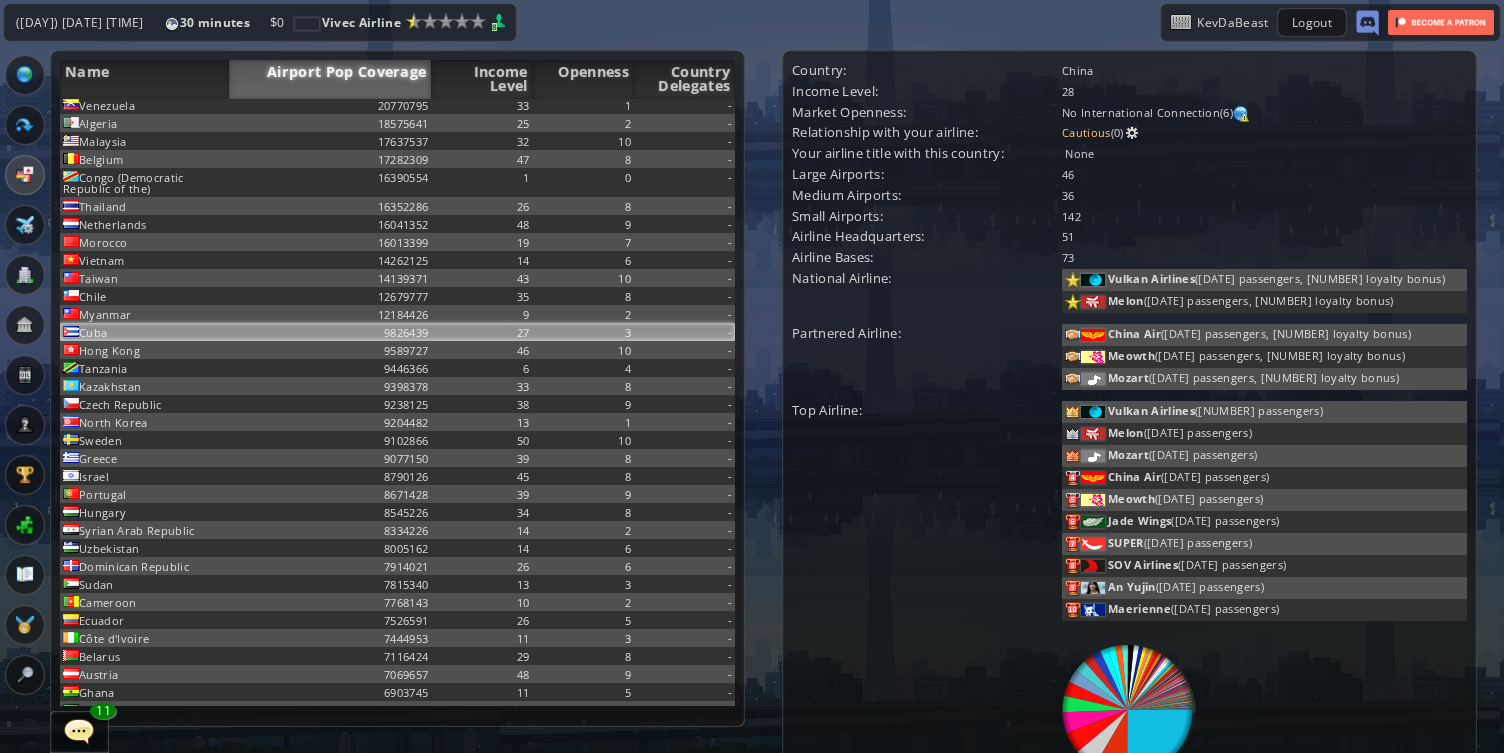 scroll, scrollTop: 700, scrollLeft: 0, axis: vertical 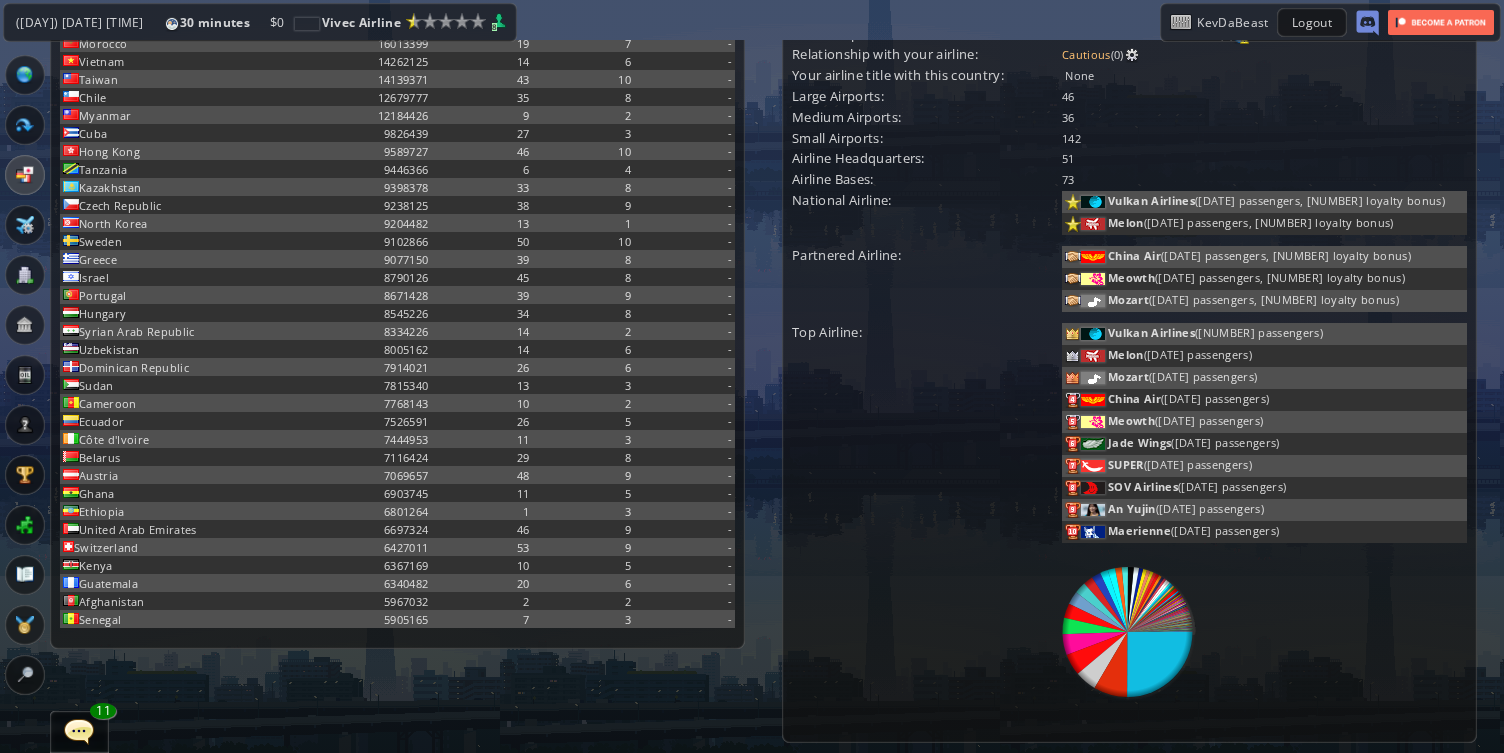 click at bounding box center (7, 376) 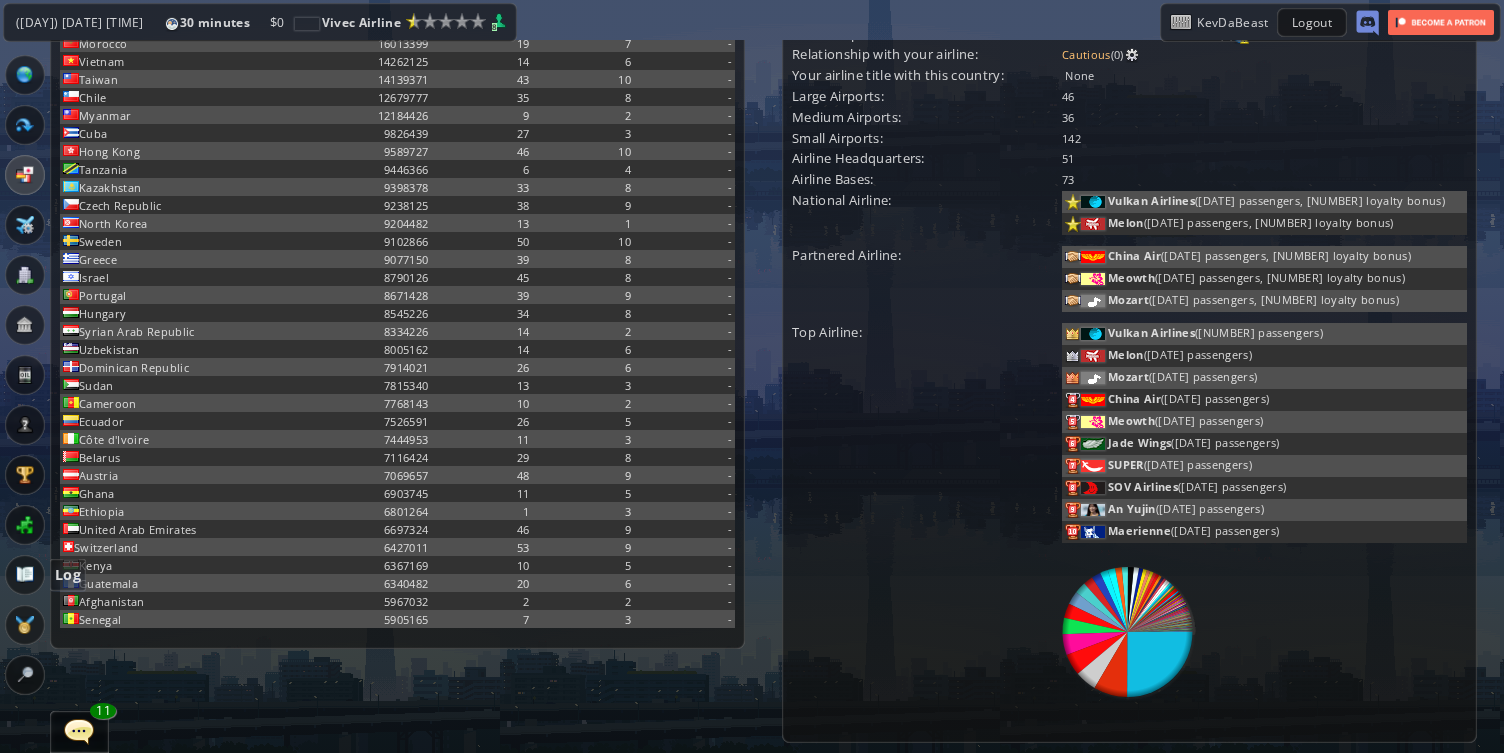 click at bounding box center [25, 575] 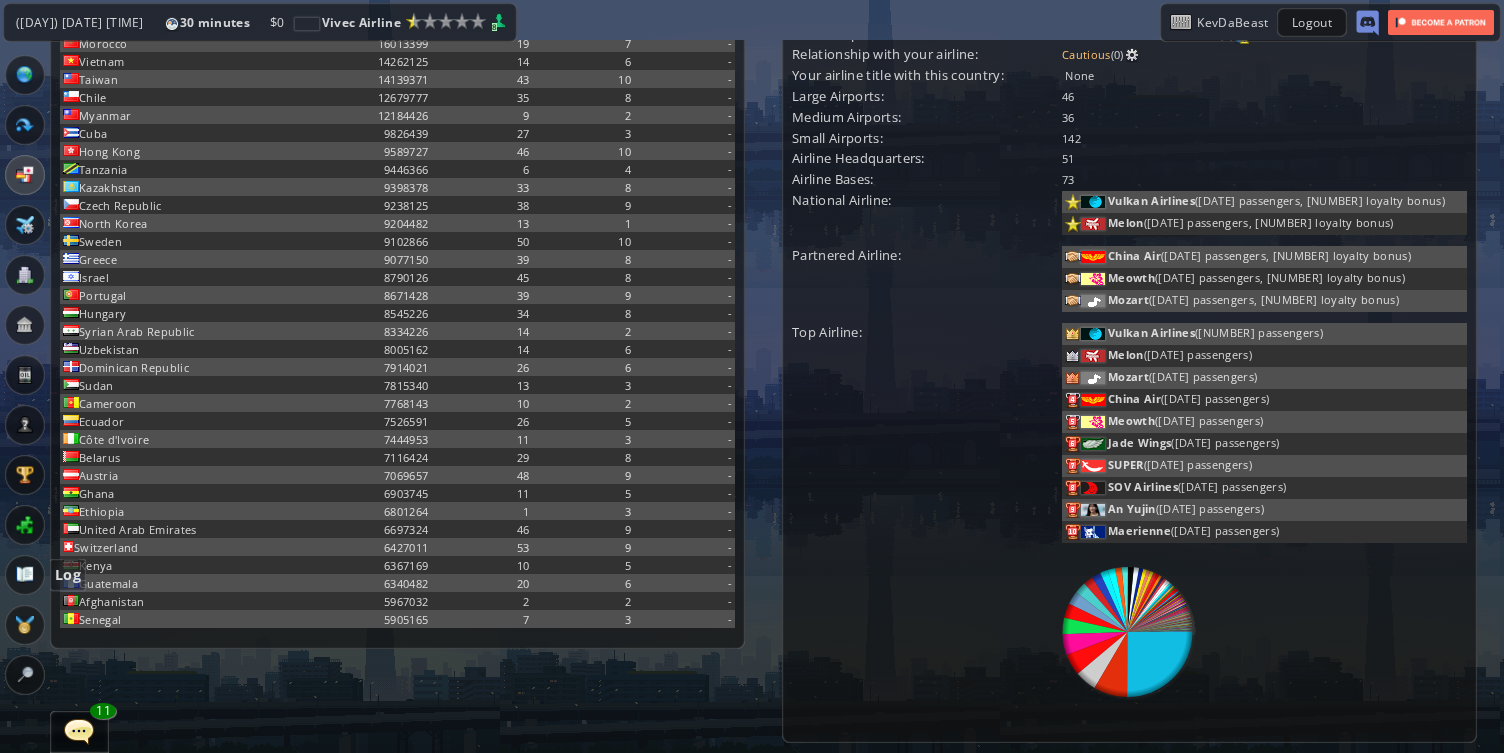 scroll, scrollTop: 10, scrollLeft: 0, axis: vertical 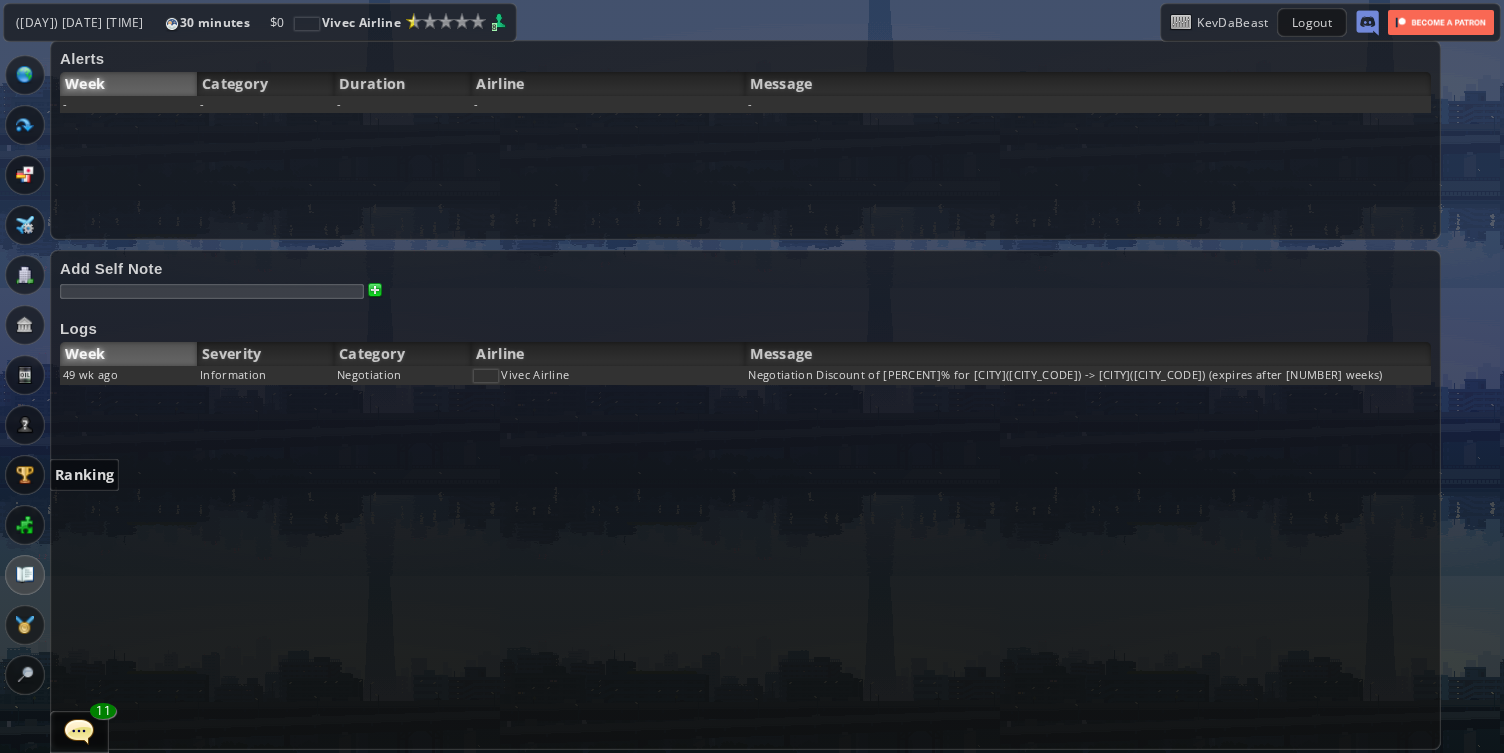 click at bounding box center (25, 475) 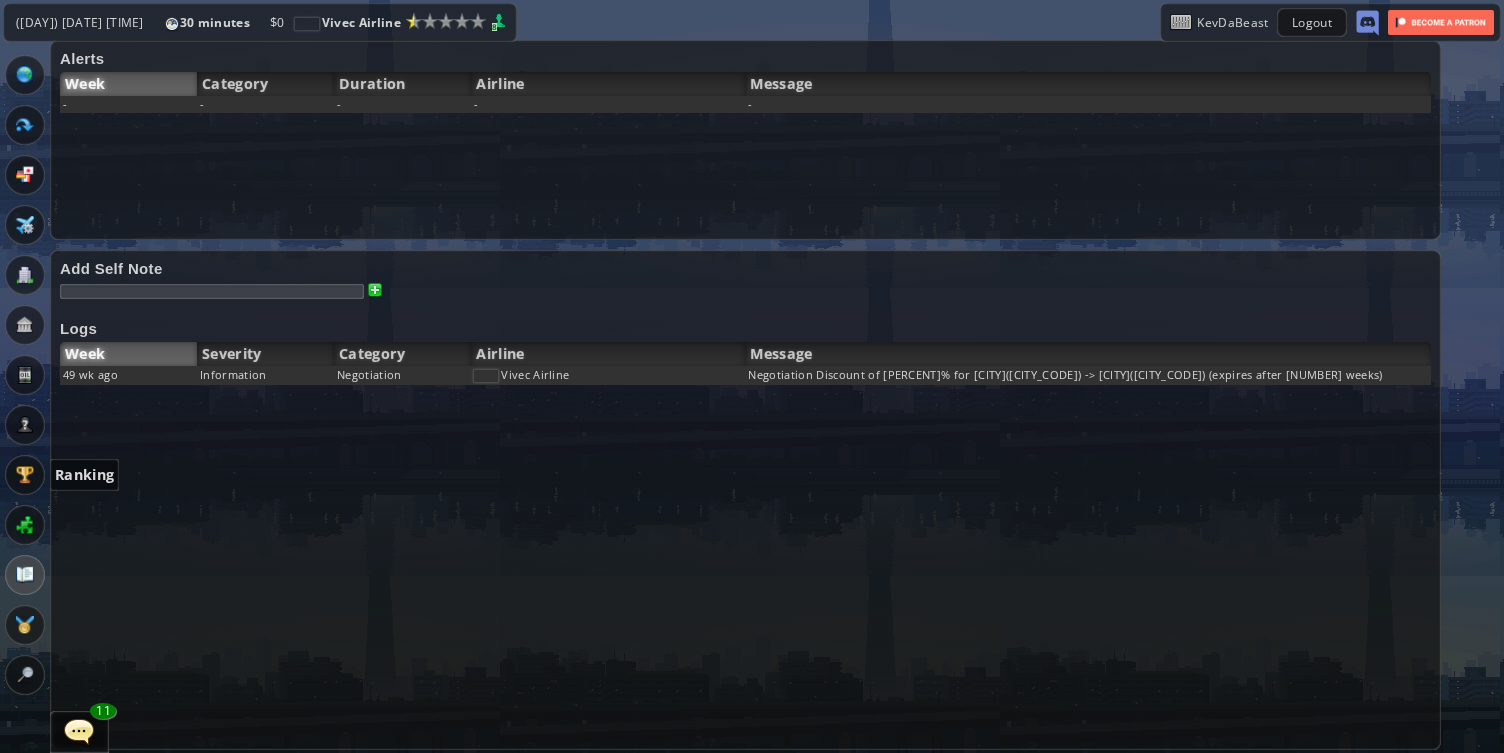 scroll, scrollTop: 0, scrollLeft: 0, axis: both 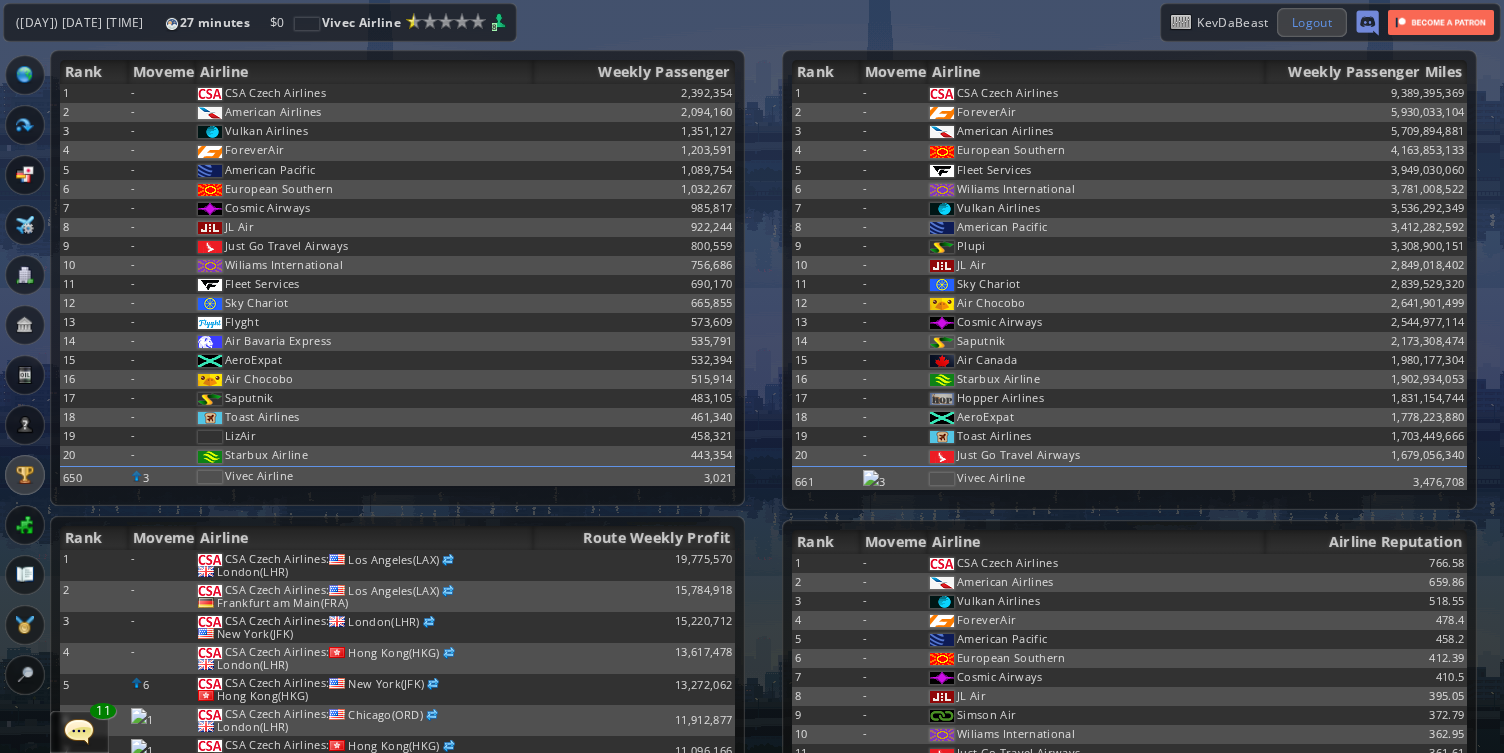 click on "Logout" at bounding box center (1312, 22) 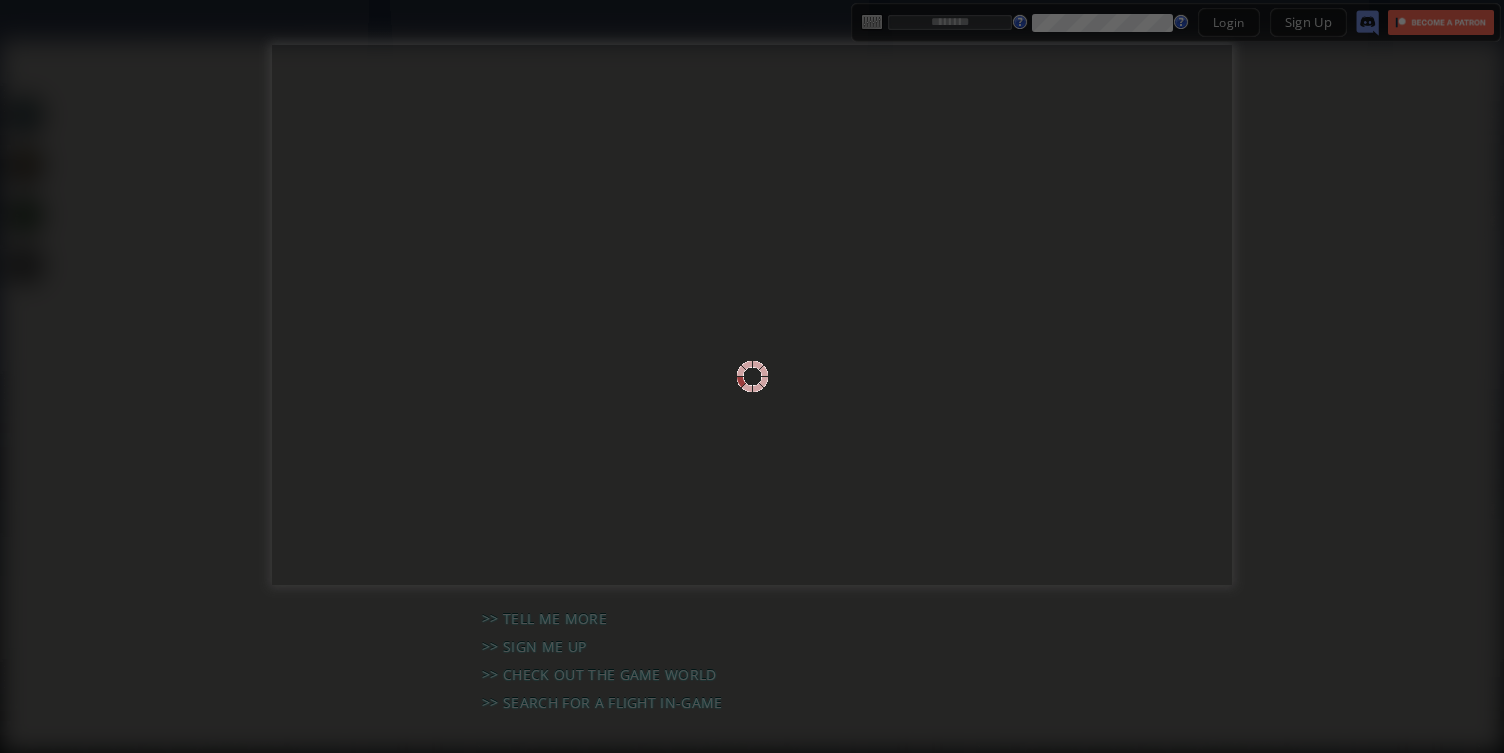 scroll, scrollTop: 0, scrollLeft: 0, axis: both 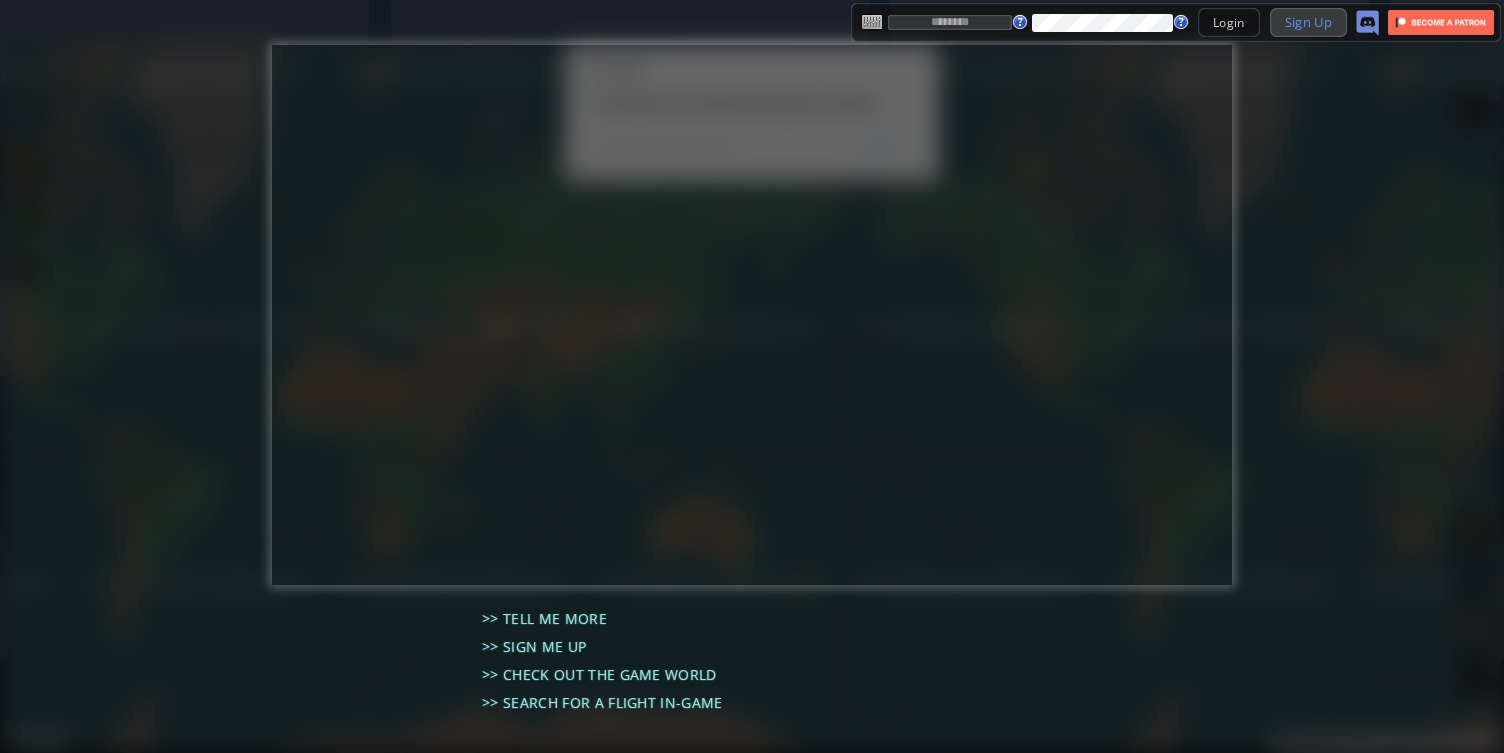 click on "Sign Up" at bounding box center [1308, 22] 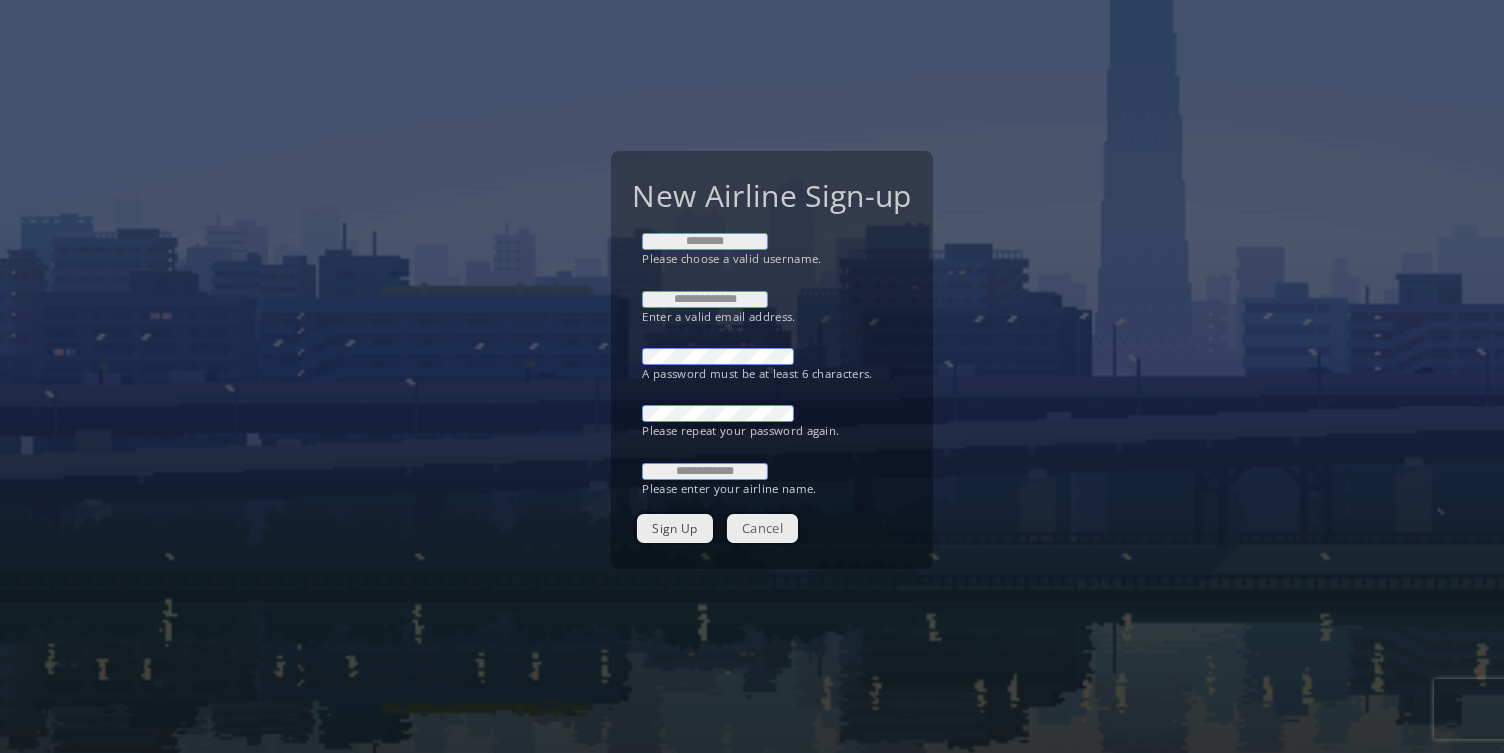 scroll, scrollTop: 0, scrollLeft: 0, axis: both 